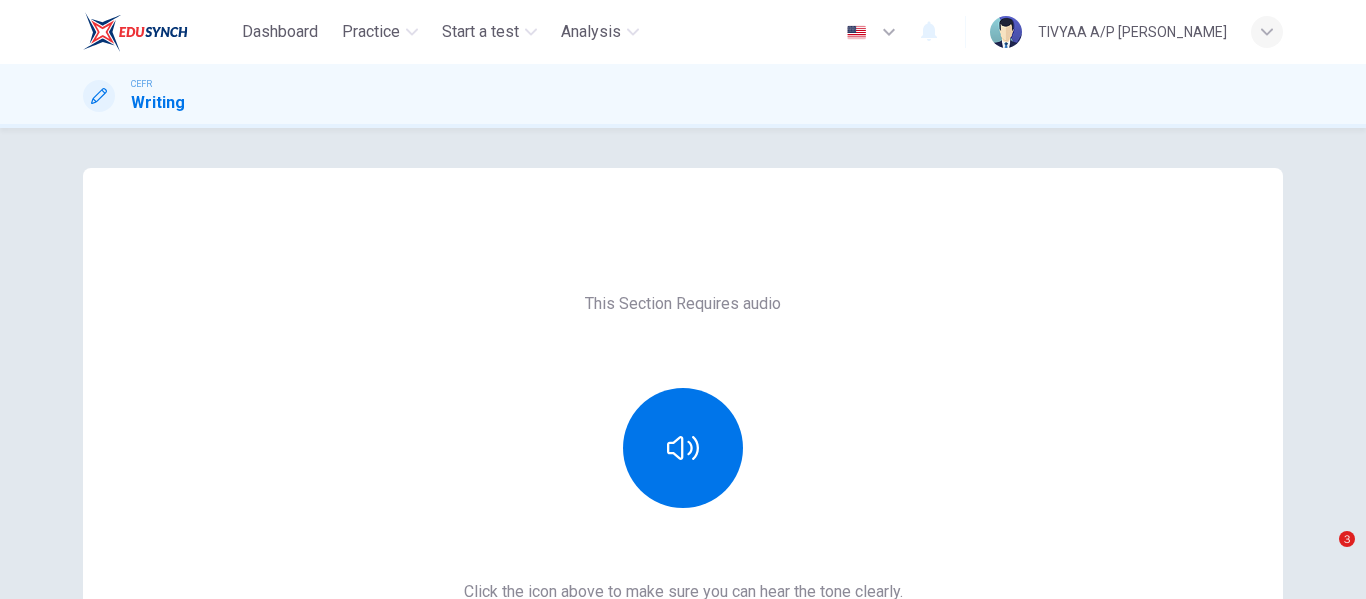 scroll, scrollTop: 0, scrollLeft: 0, axis: both 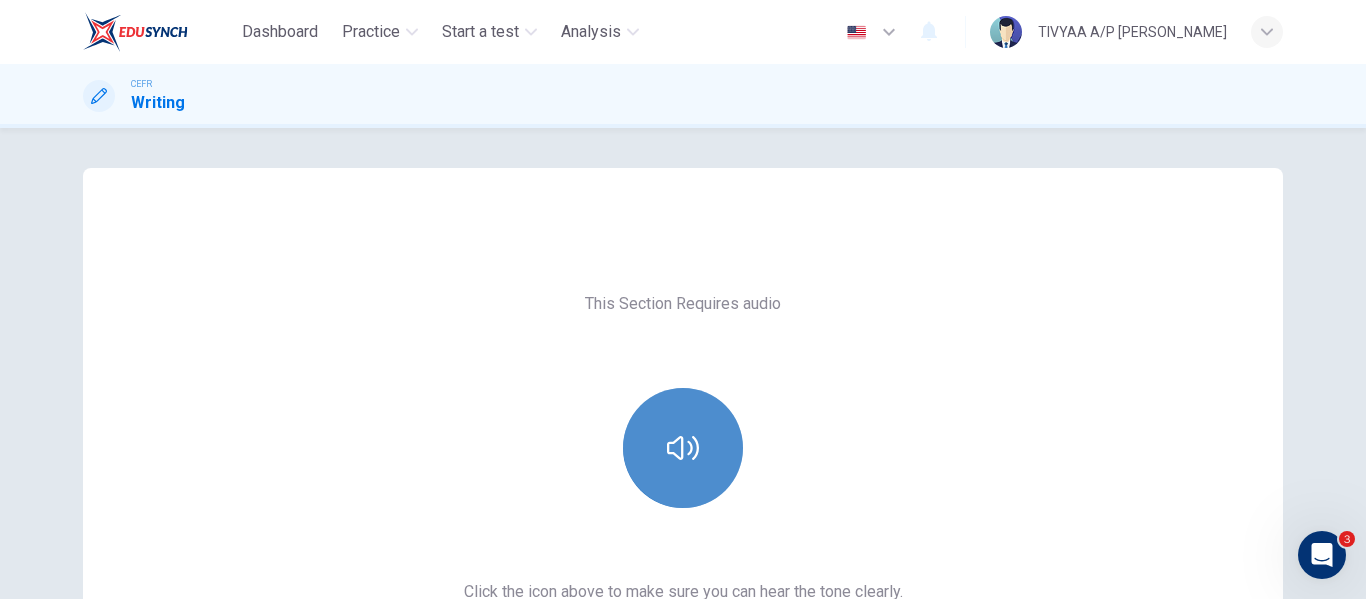 click at bounding box center (683, 448) 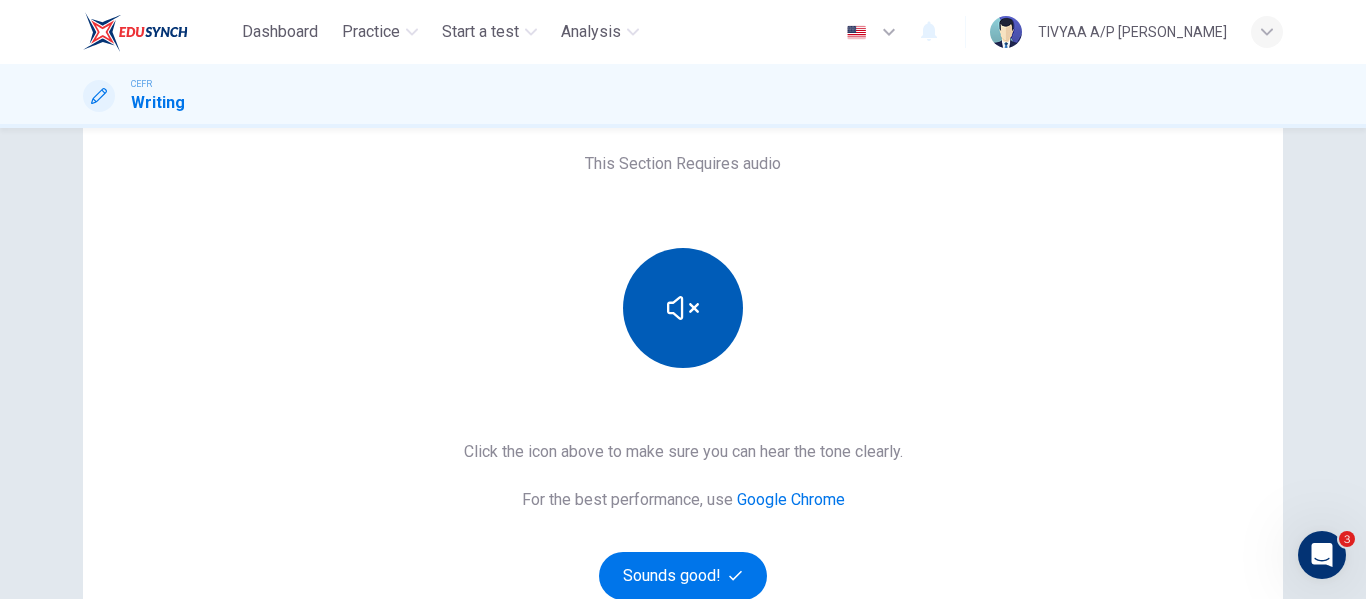 scroll, scrollTop: 182, scrollLeft: 0, axis: vertical 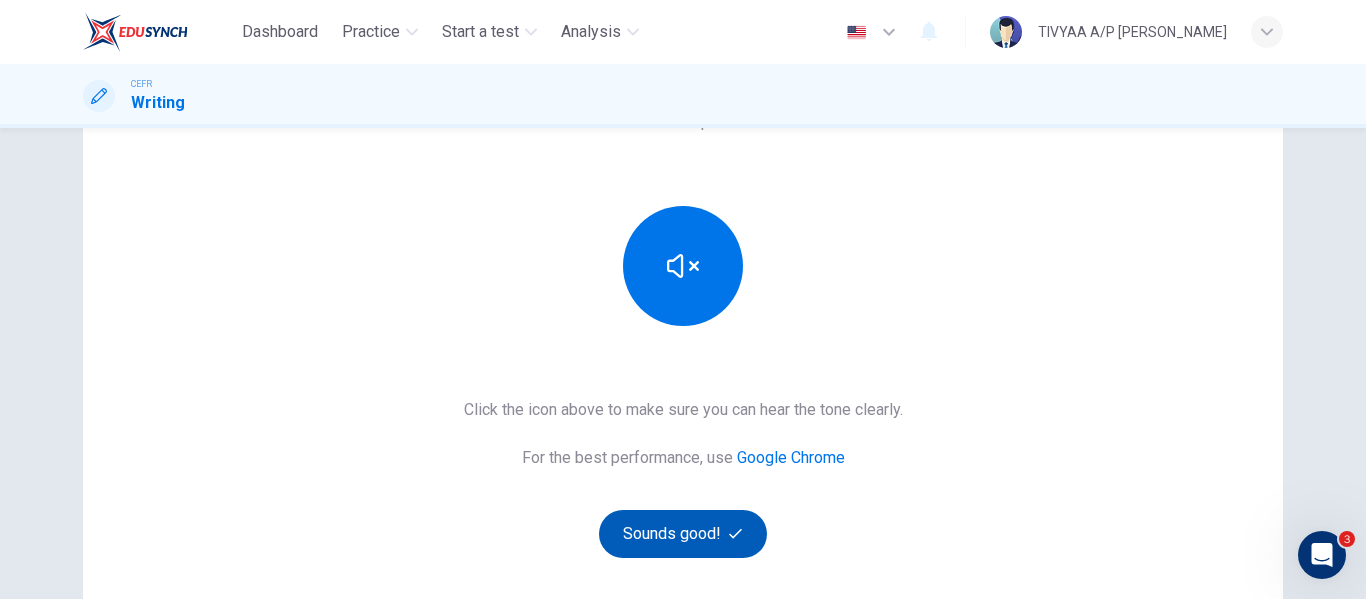 click on "Sounds good!" at bounding box center [683, 534] 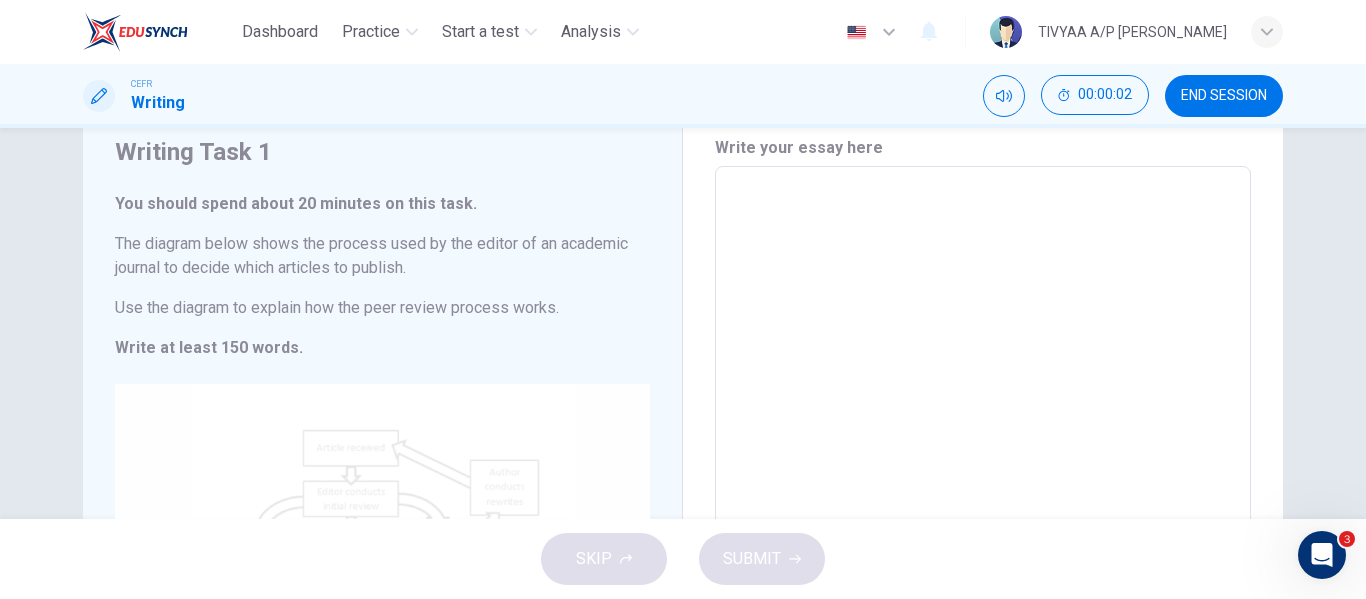 scroll, scrollTop: 228, scrollLeft: 0, axis: vertical 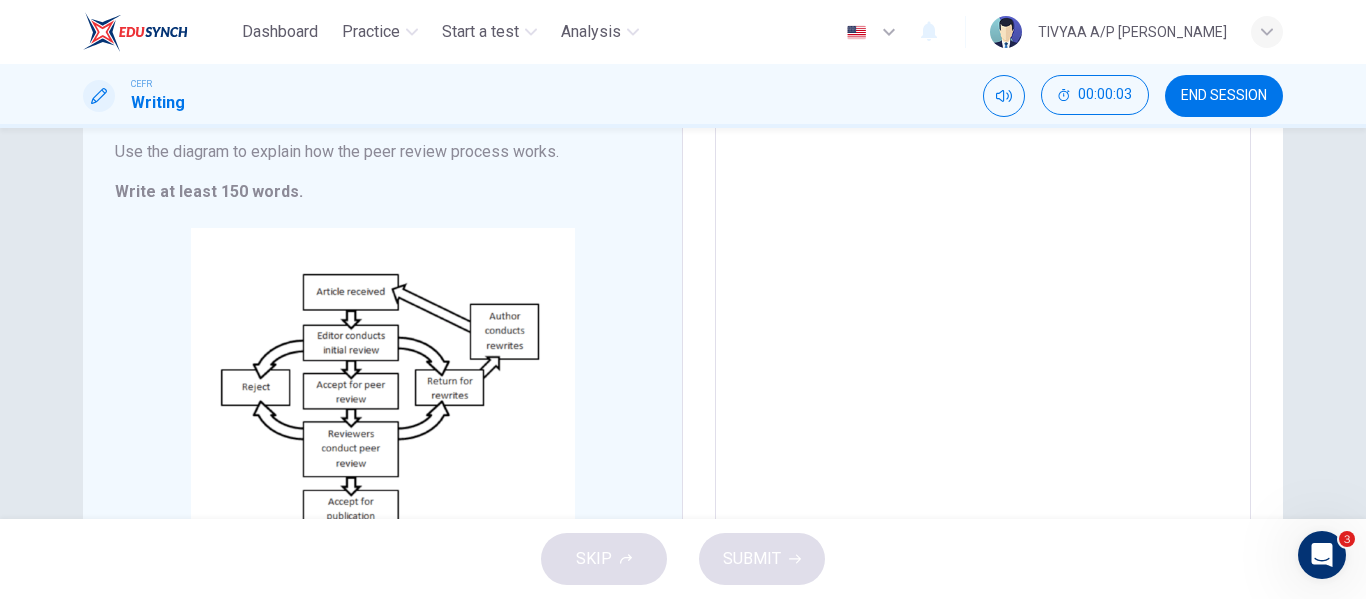click at bounding box center [983, 294] 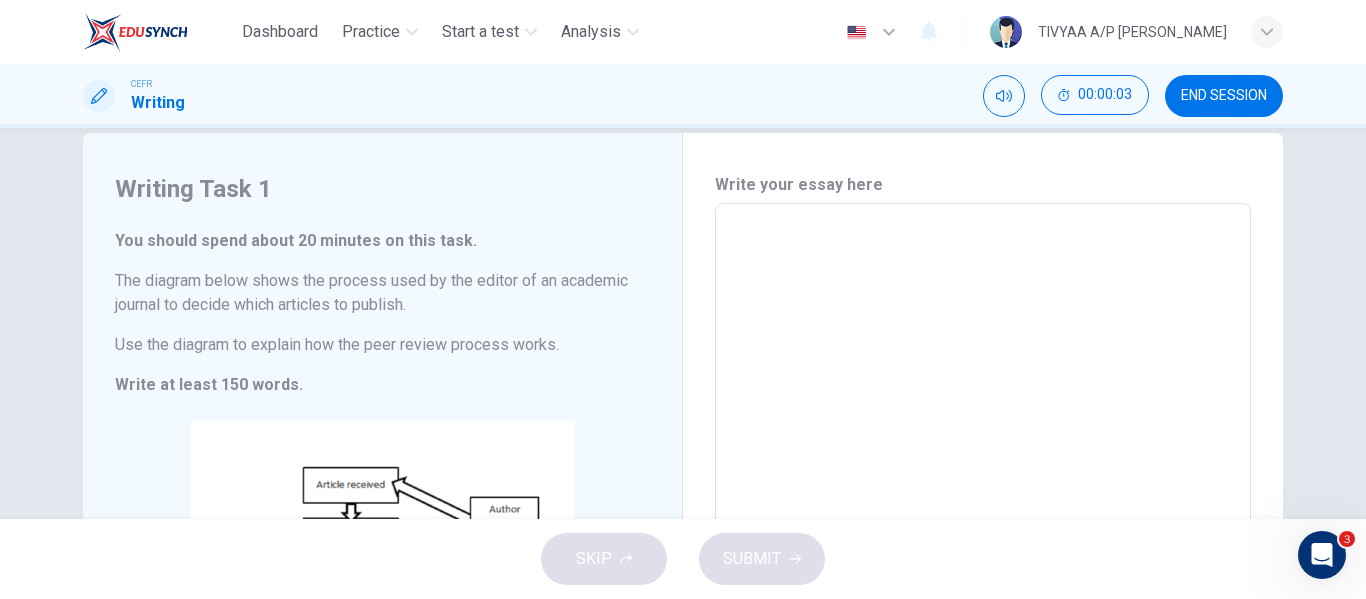scroll, scrollTop: 0, scrollLeft: 0, axis: both 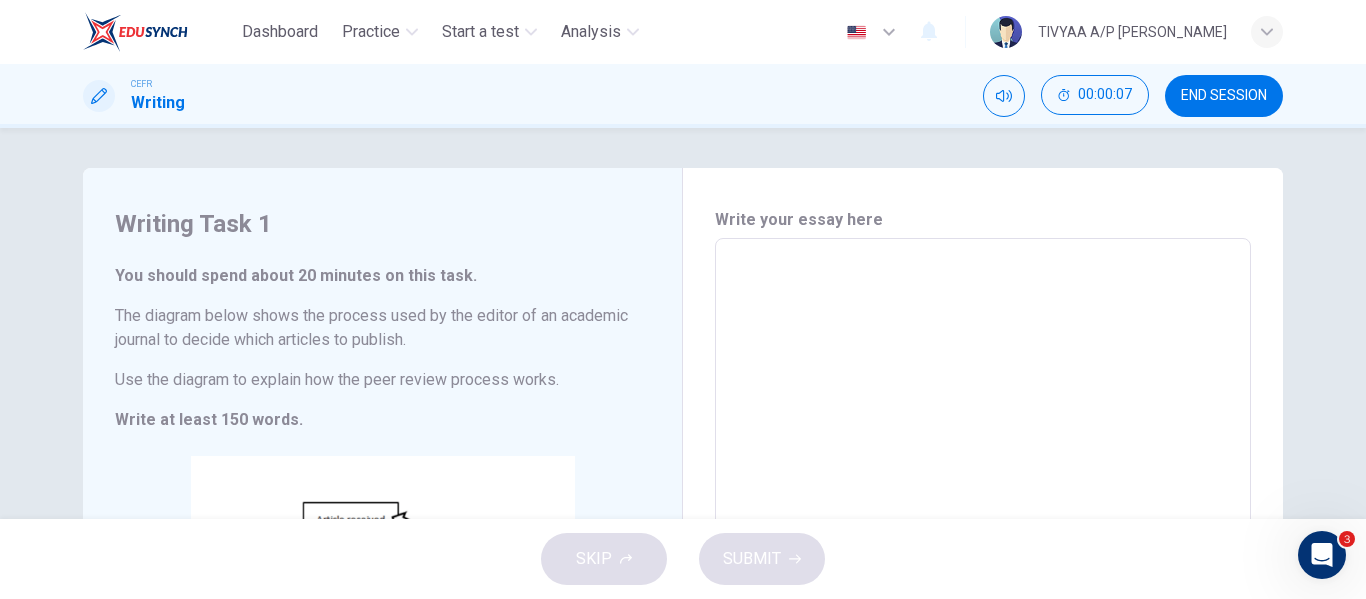 type on "w" 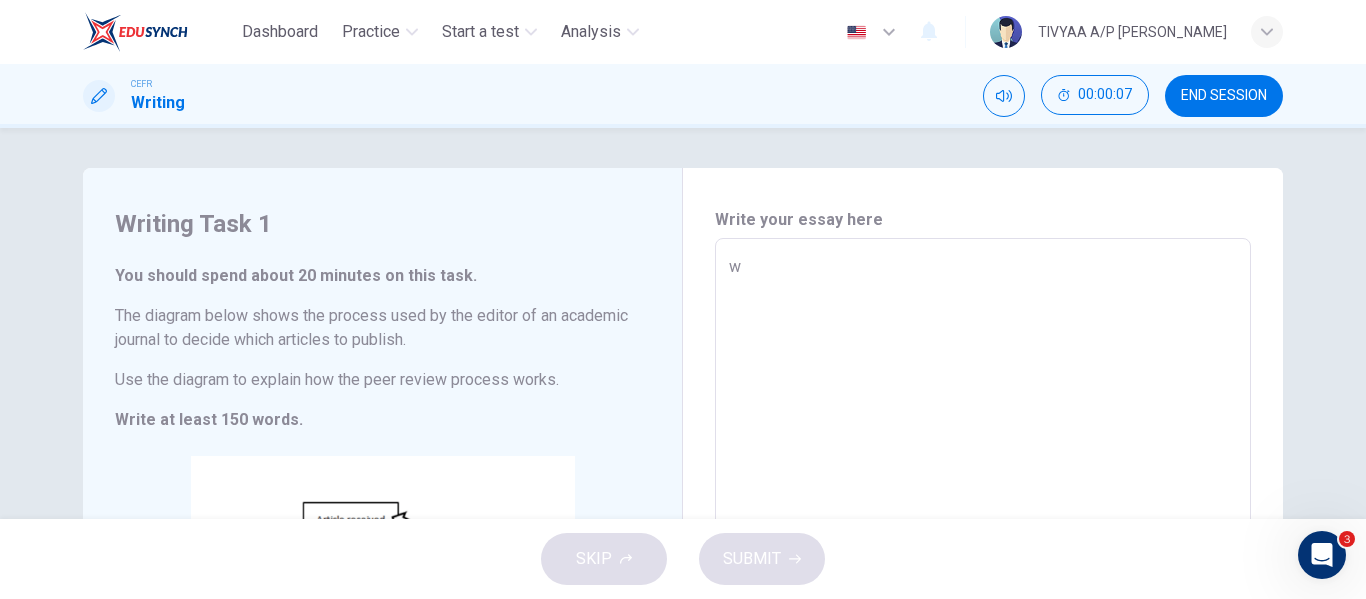 type on "x" 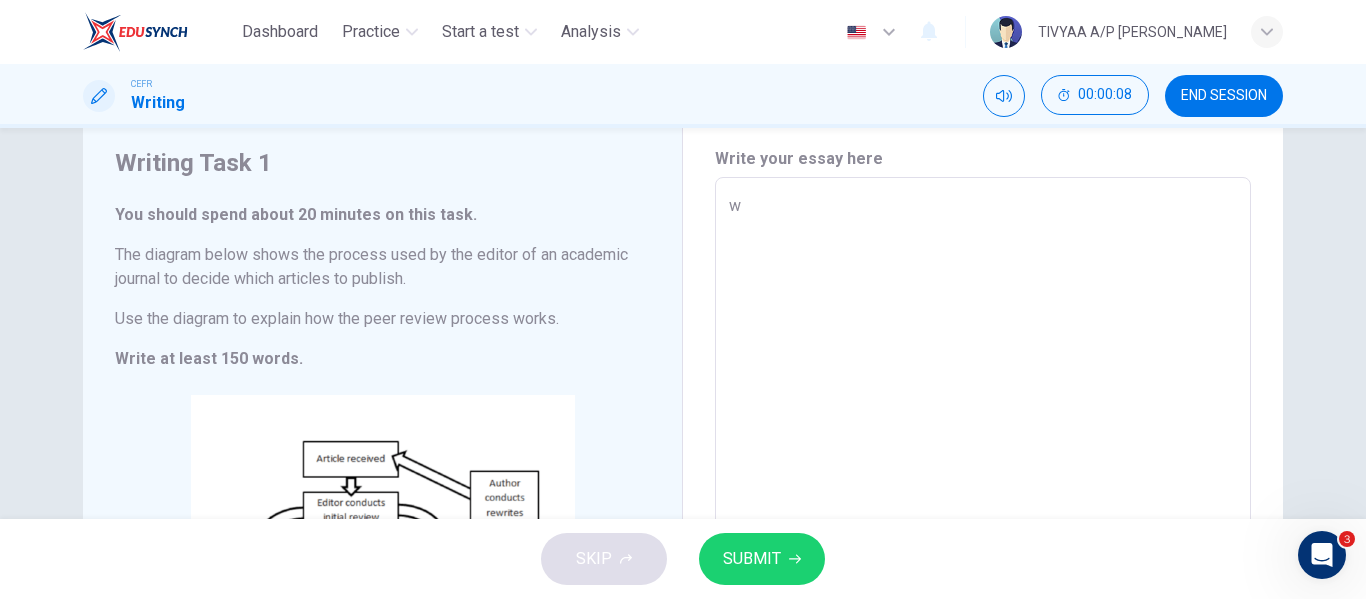 scroll, scrollTop: 63, scrollLeft: 0, axis: vertical 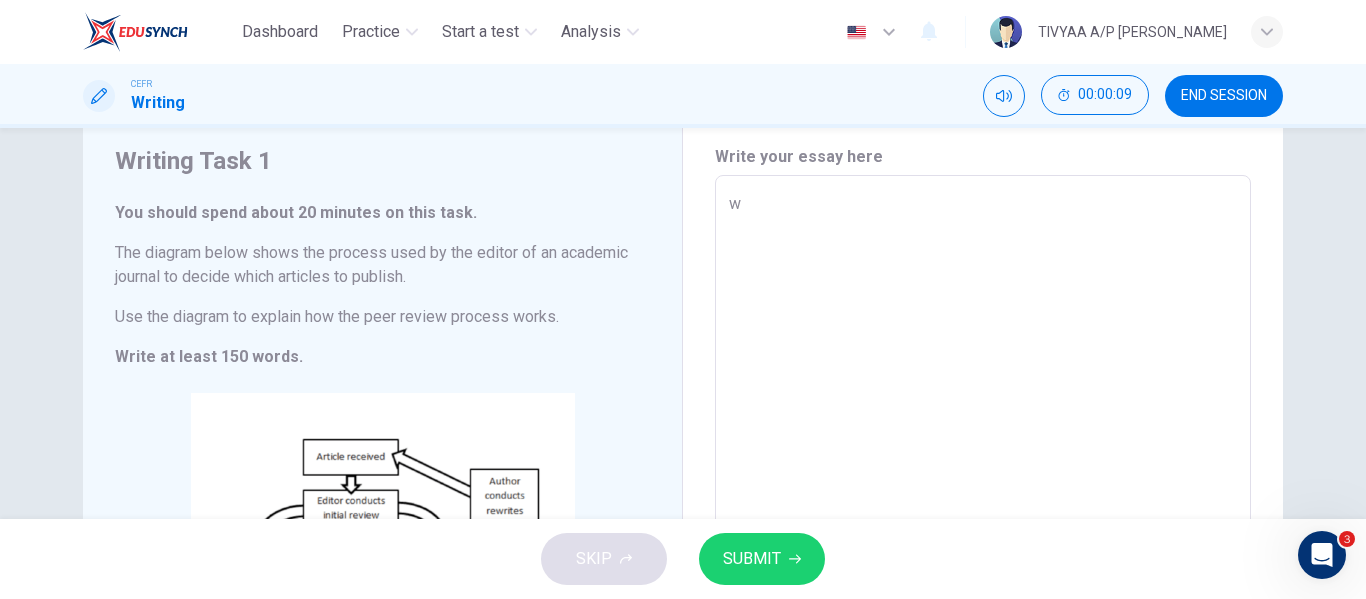 type on "w" 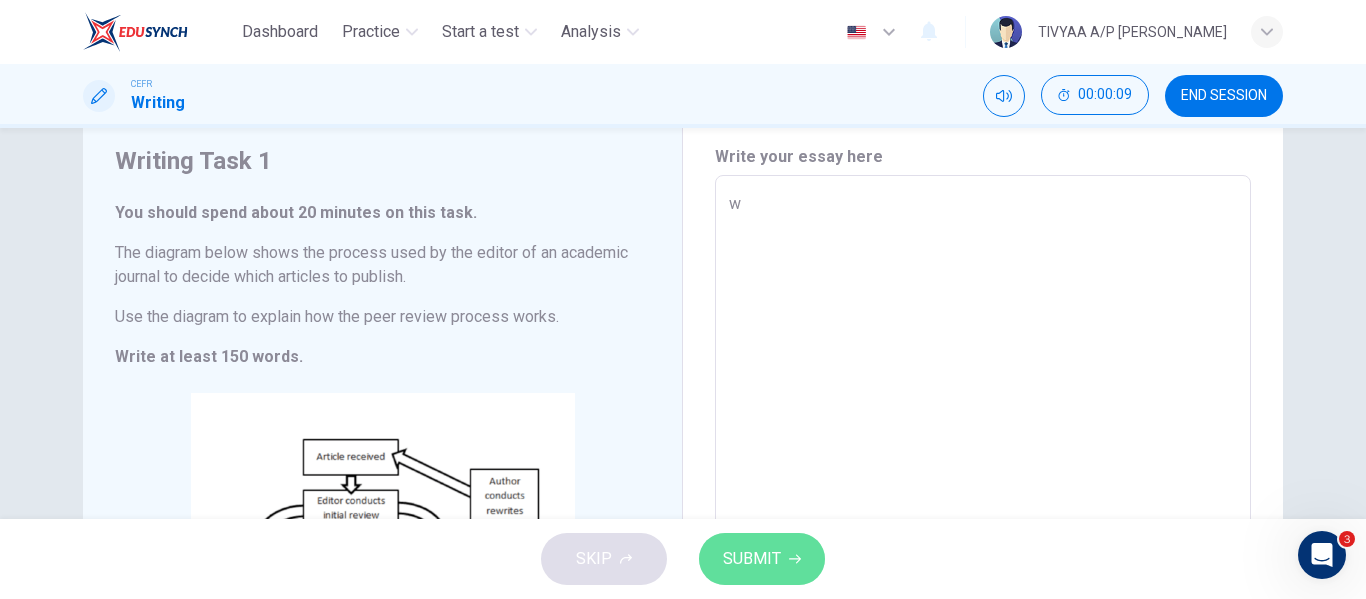 click on "SUBMIT" at bounding box center (752, 559) 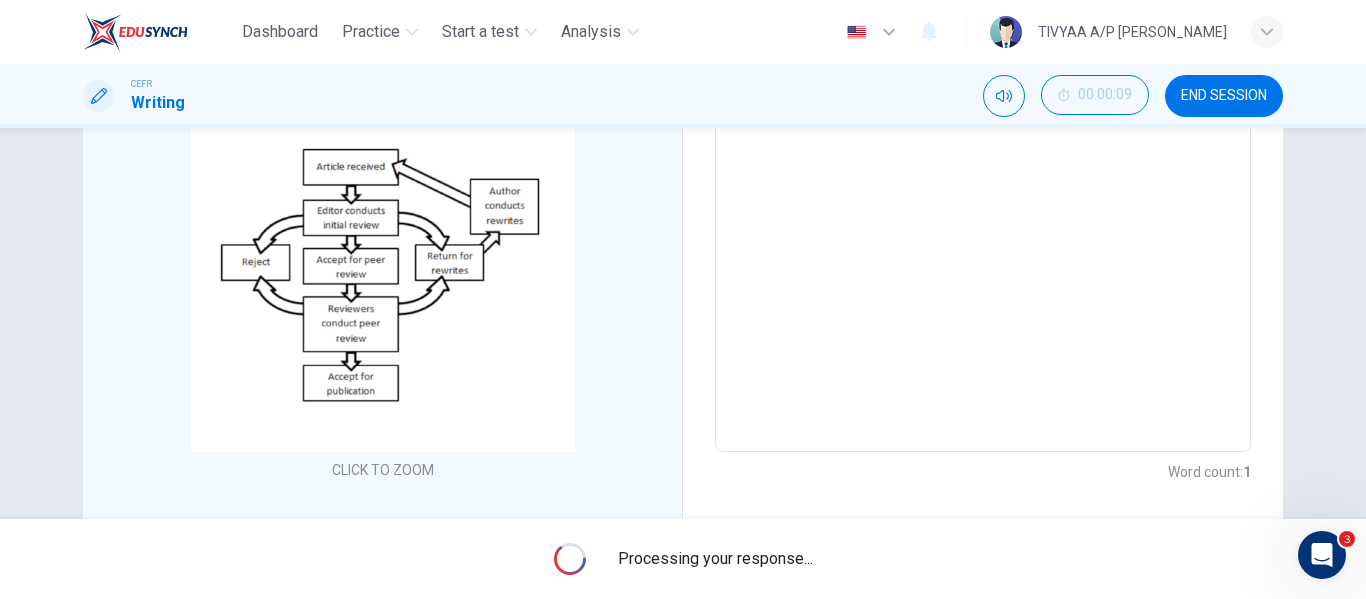 scroll, scrollTop: 398, scrollLeft: 0, axis: vertical 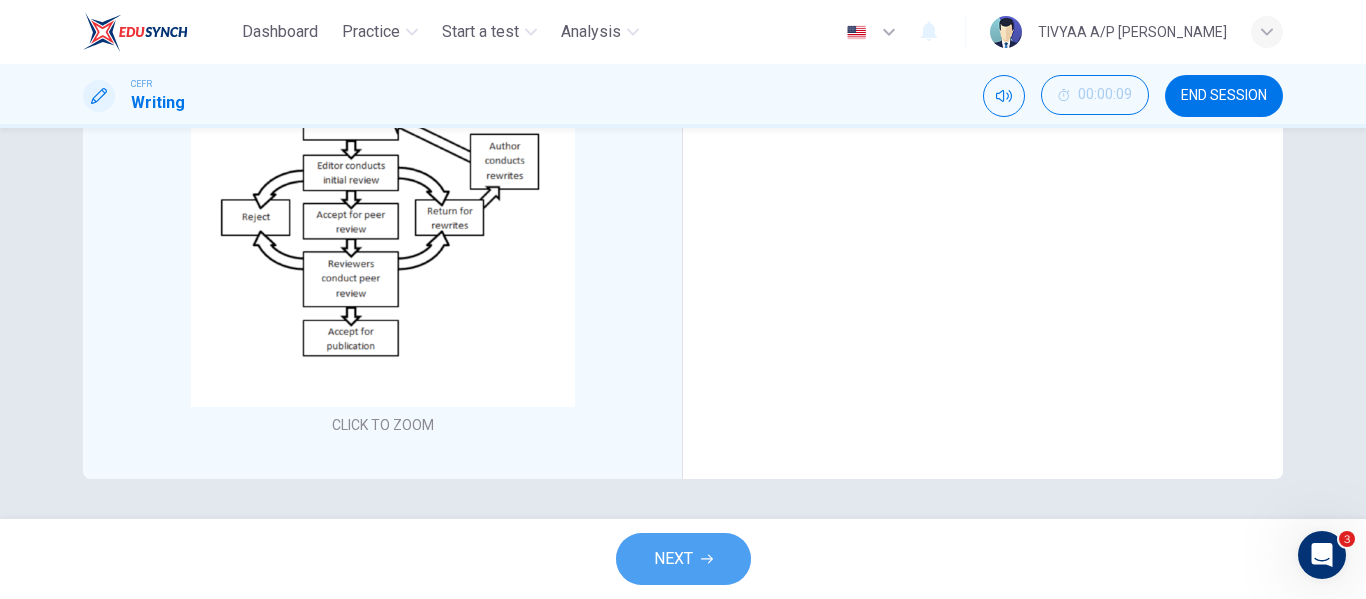 click 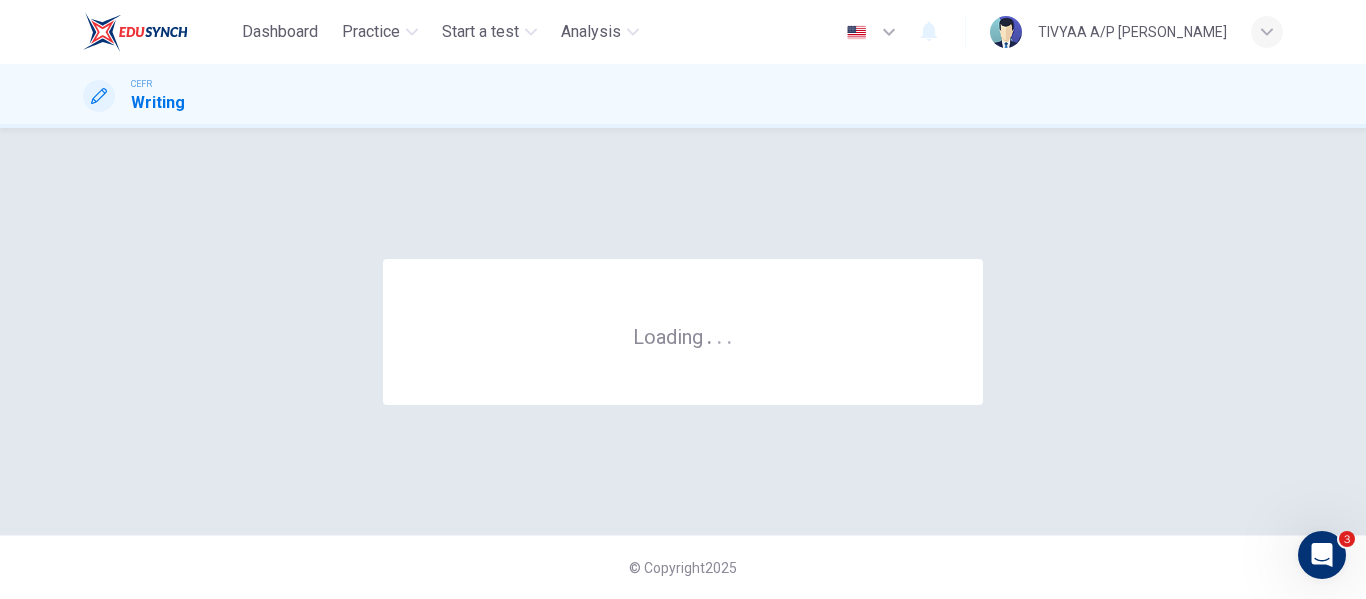 scroll, scrollTop: 0, scrollLeft: 0, axis: both 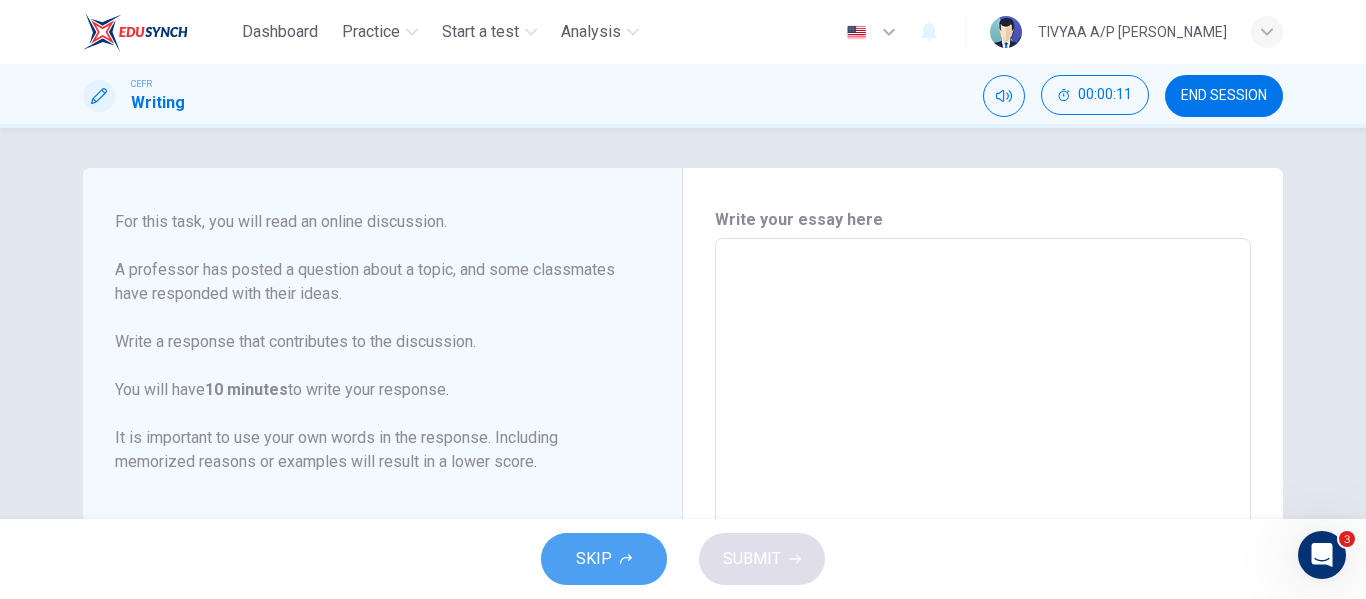 click on "SKIP" at bounding box center [594, 559] 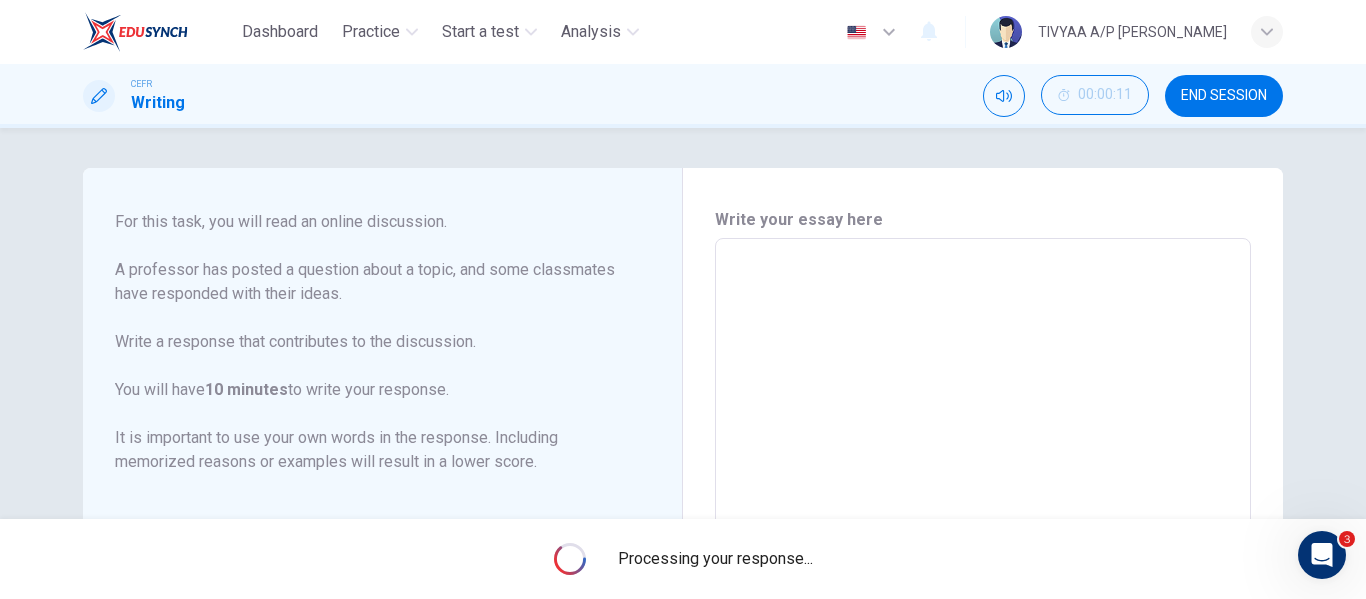scroll, scrollTop: 246, scrollLeft: 0, axis: vertical 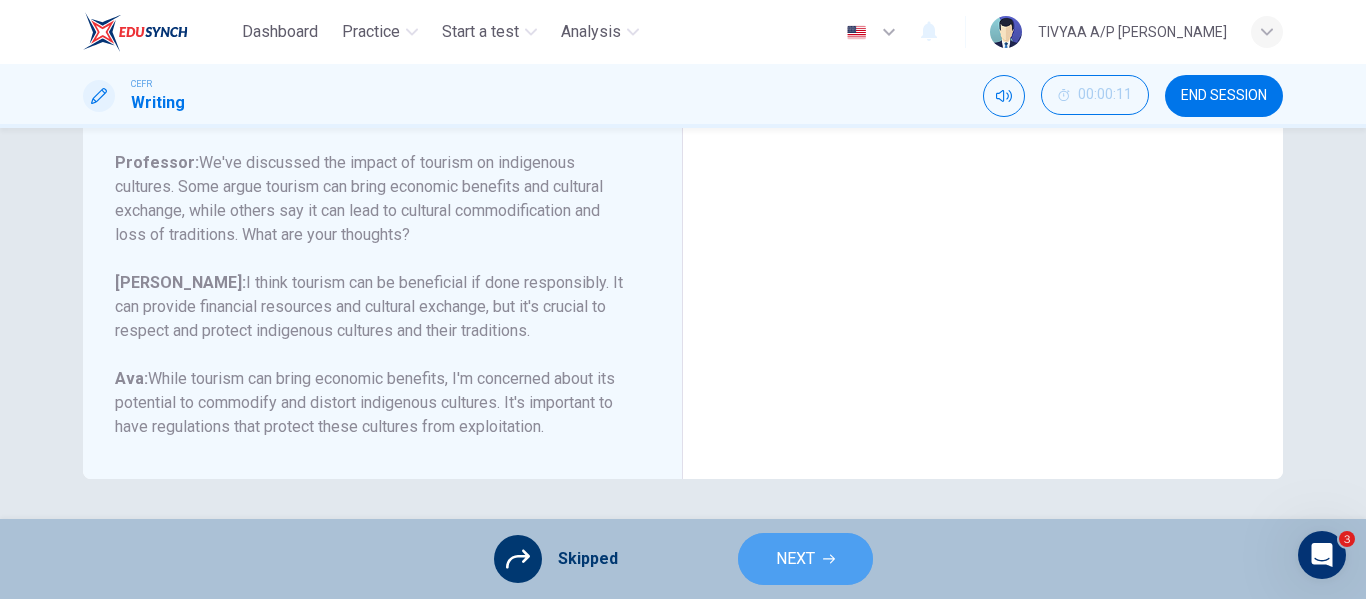 click on "NEXT" at bounding box center [795, 559] 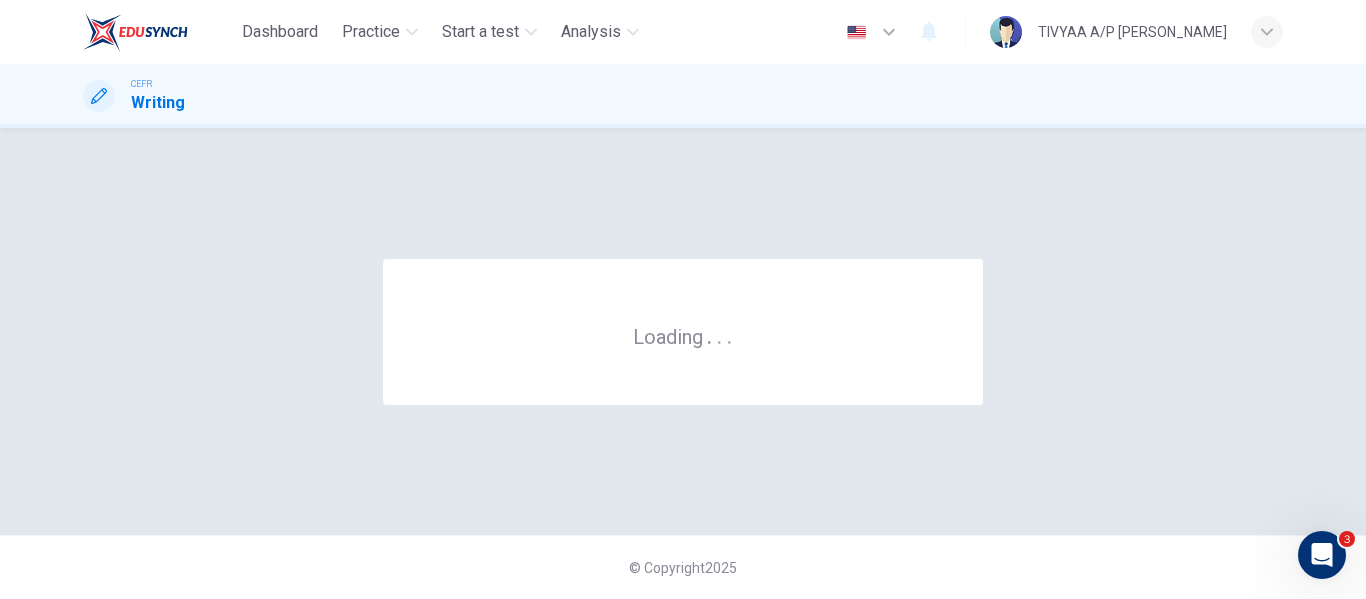 scroll, scrollTop: 0, scrollLeft: 0, axis: both 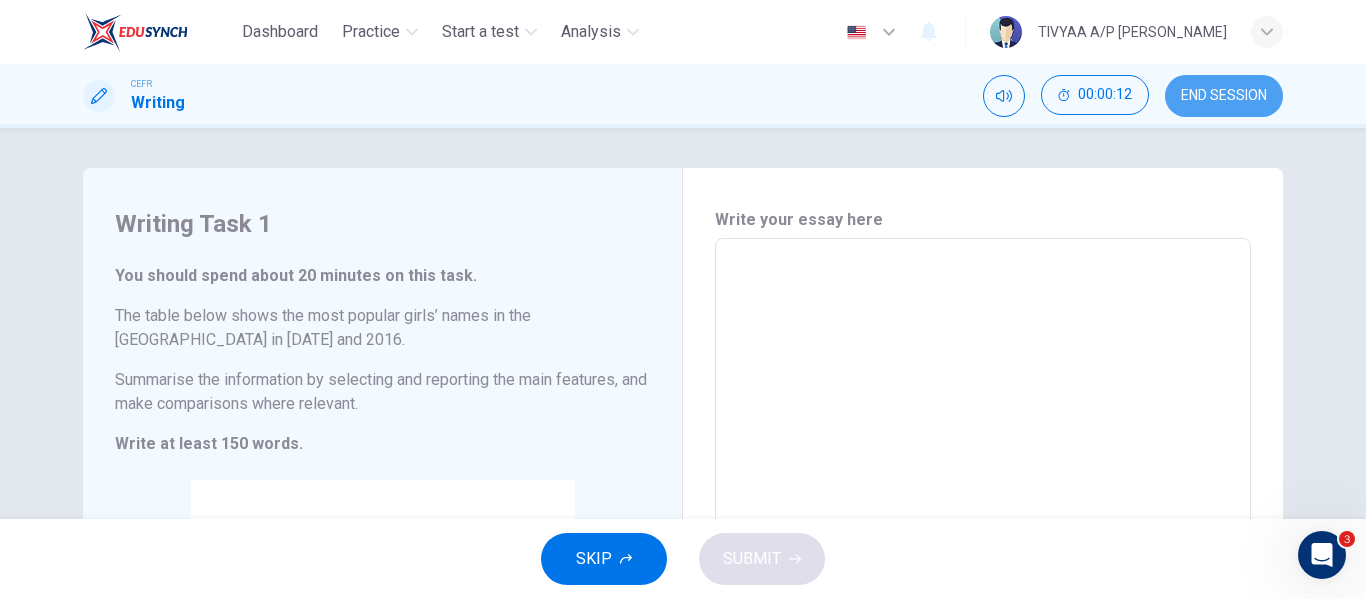 click on "END SESSION" at bounding box center (1224, 96) 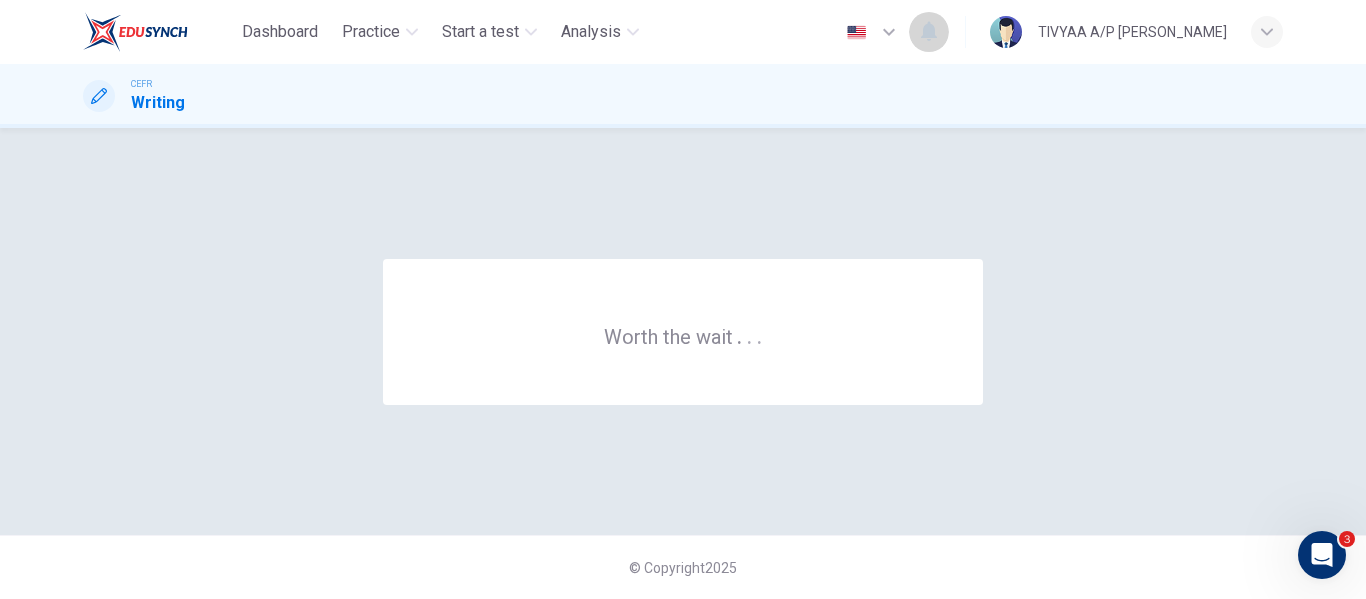 click 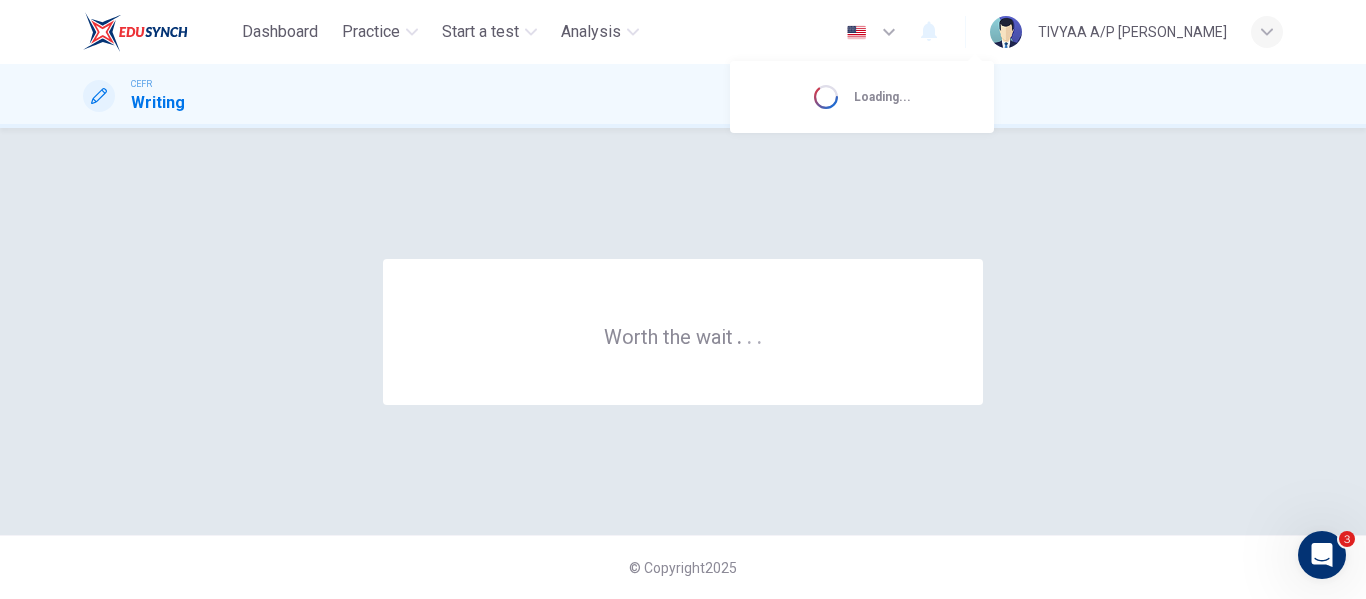 click at bounding box center (683, 299) 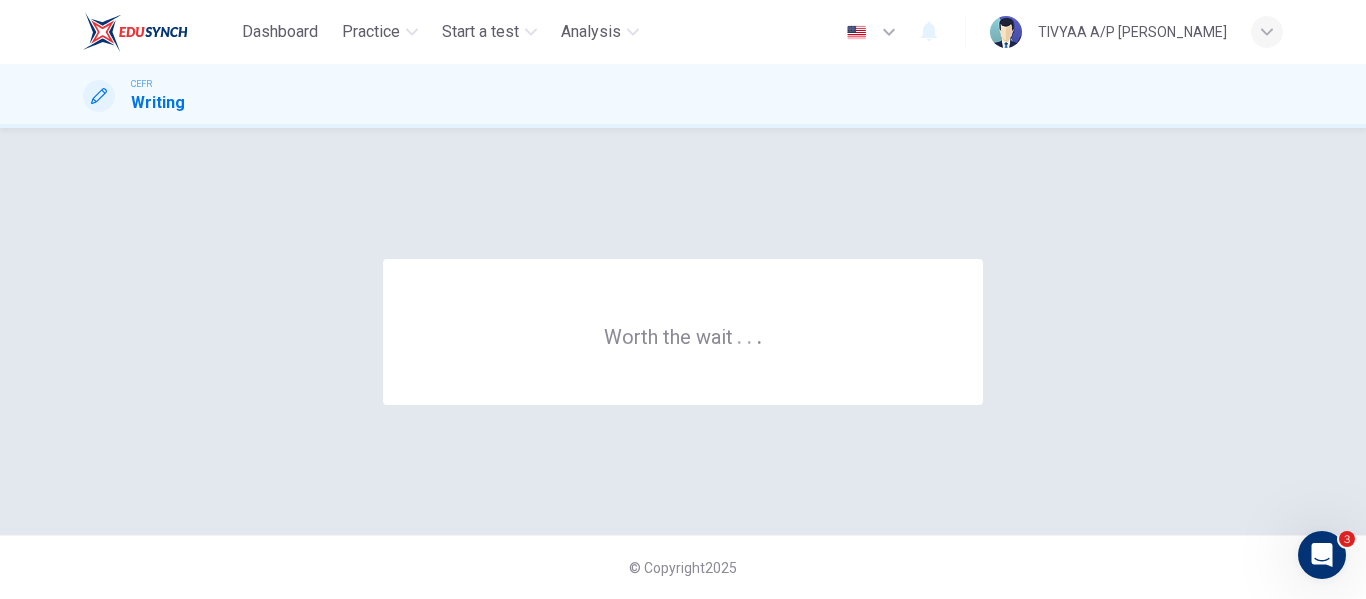 click 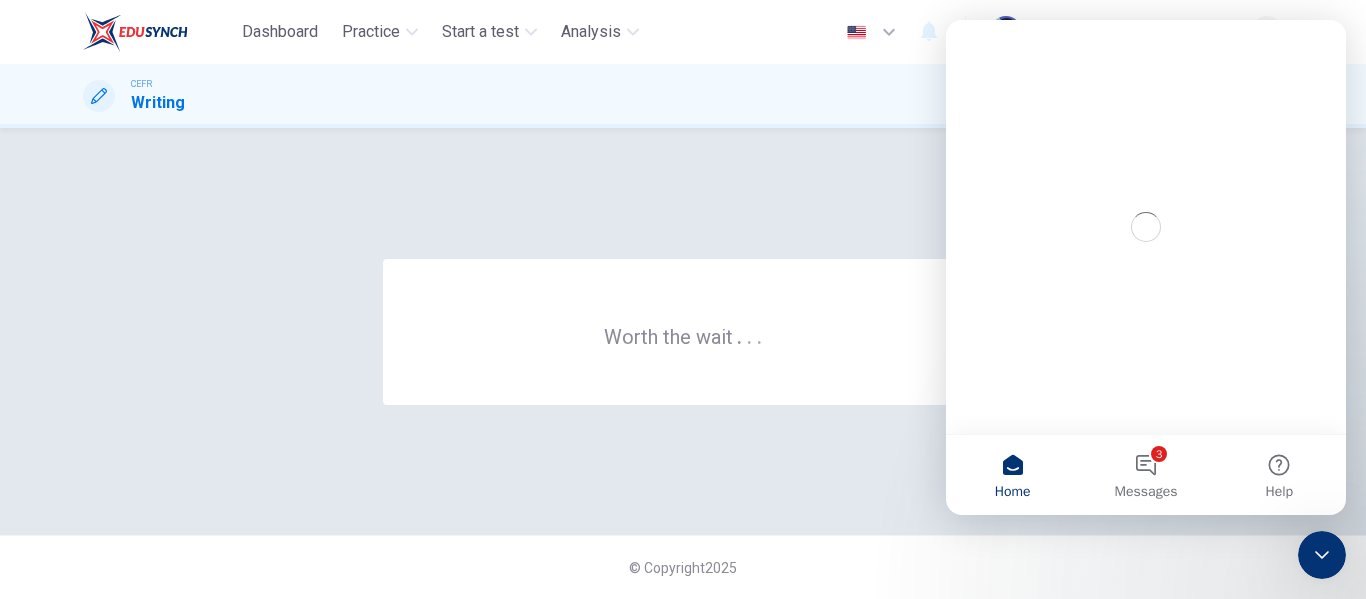 scroll, scrollTop: 0, scrollLeft: 0, axis: both 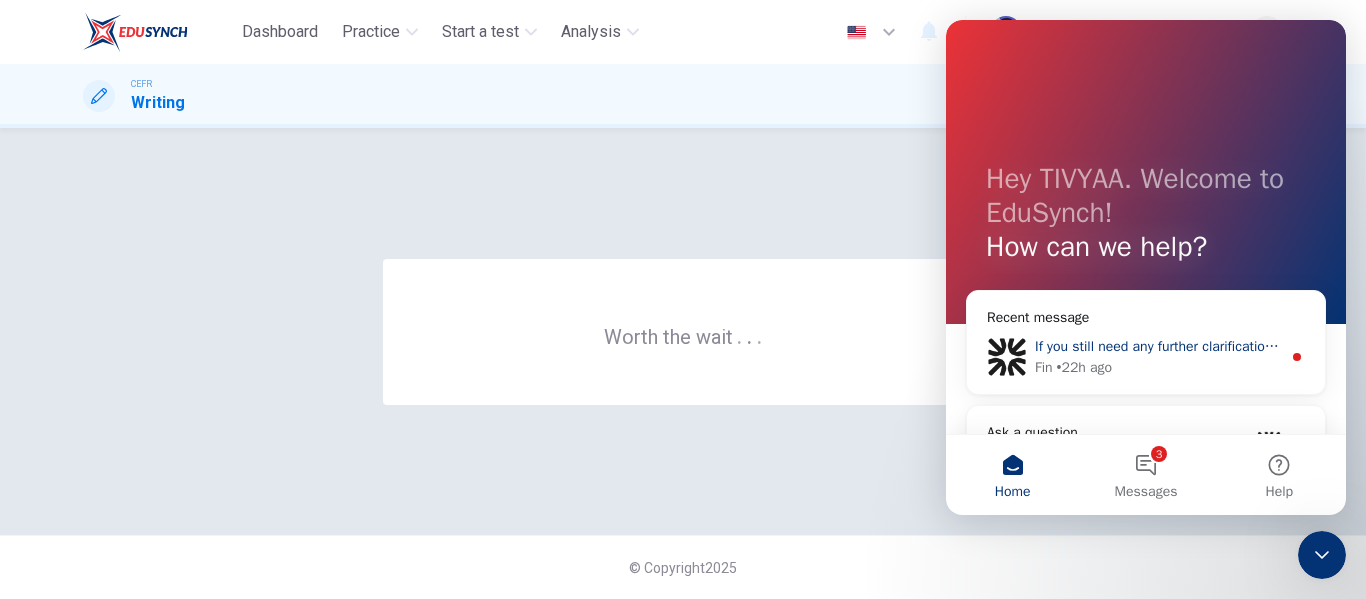 click on "If you still need any further clarification or assistance regarding your test scores or preparation, I’m here to help. Would you like to provide more details about what you’re trying to understand or achieve?" at bounding box center [1653, 346] 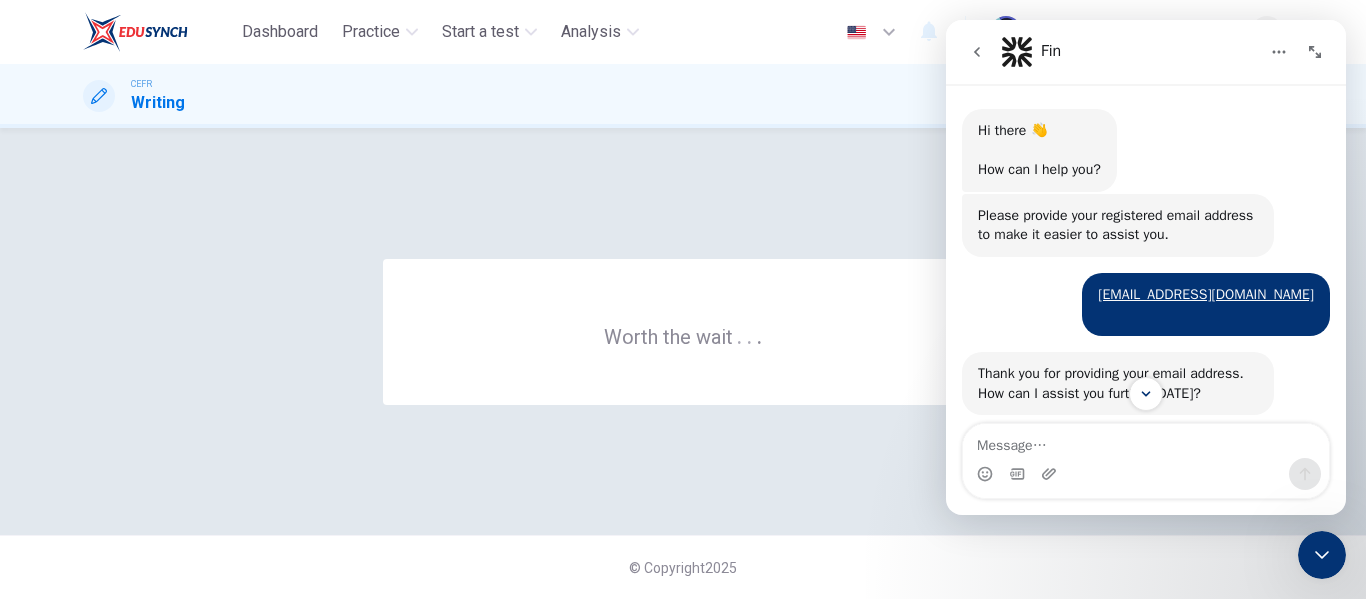 scroll, scrollTop: 3, scrollLeft: 0, axis: vertical 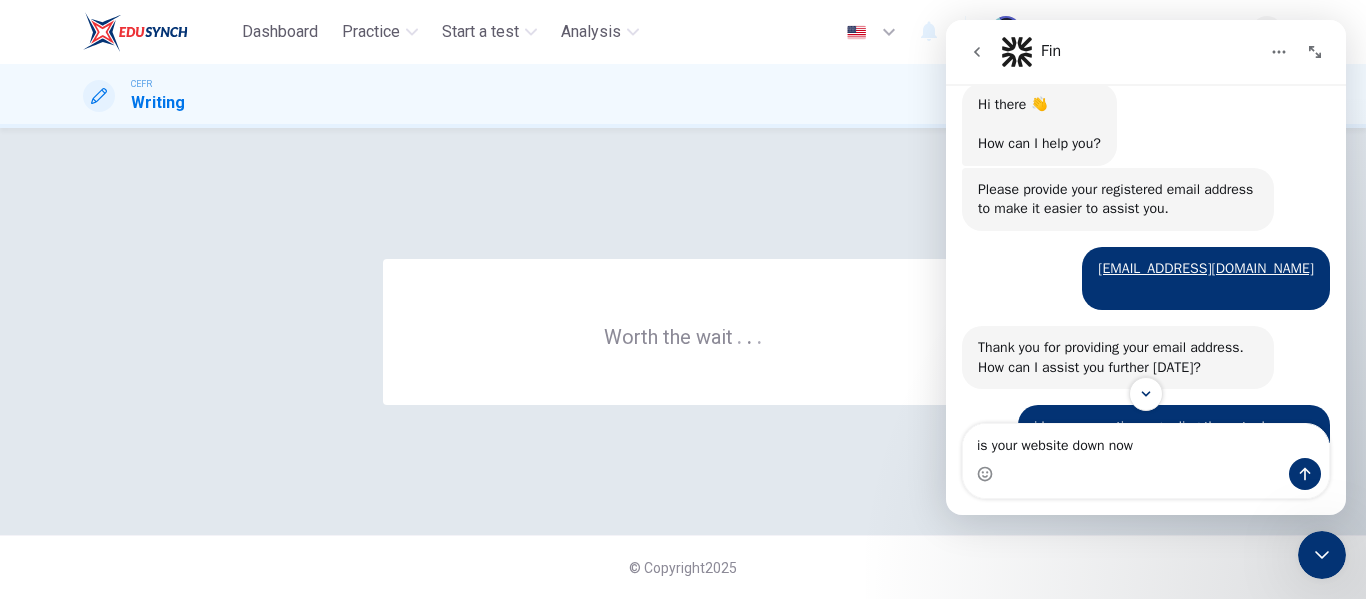 type on "is your website down now?" 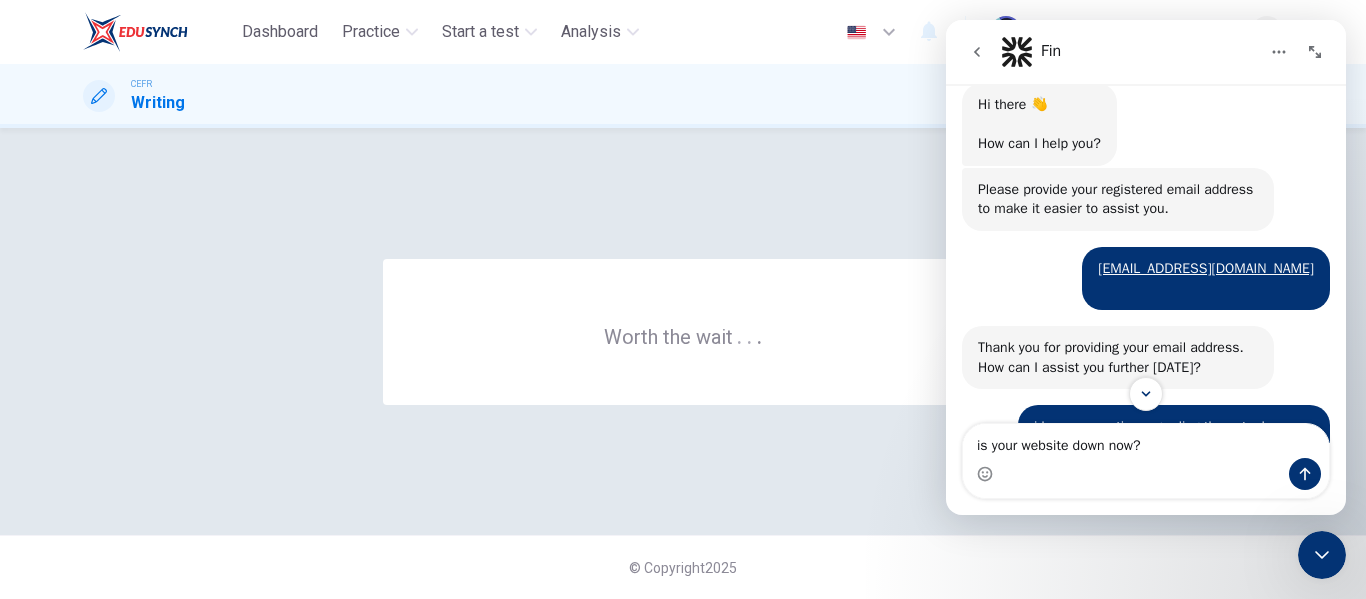 type 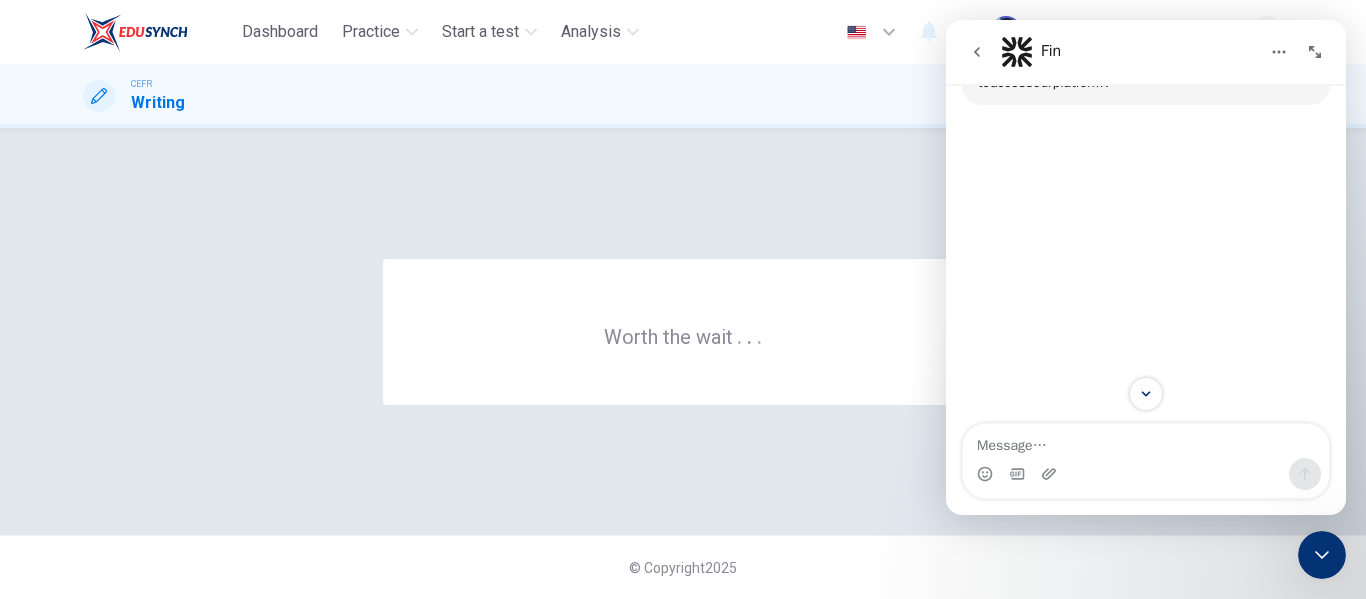 scroll, scrollTop: 19207, scrollLeft: 0, axis: vertical 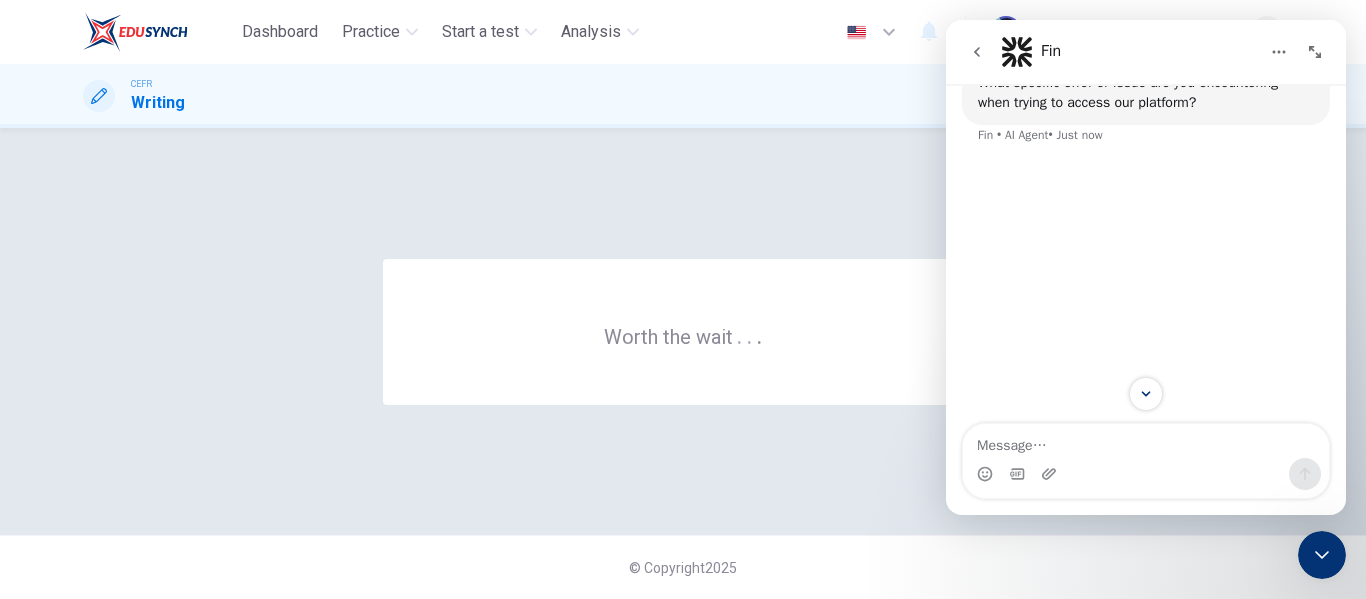 click on "•  Restart your computer  first, as this may fix your issue" at bounding box center (1146, -163) 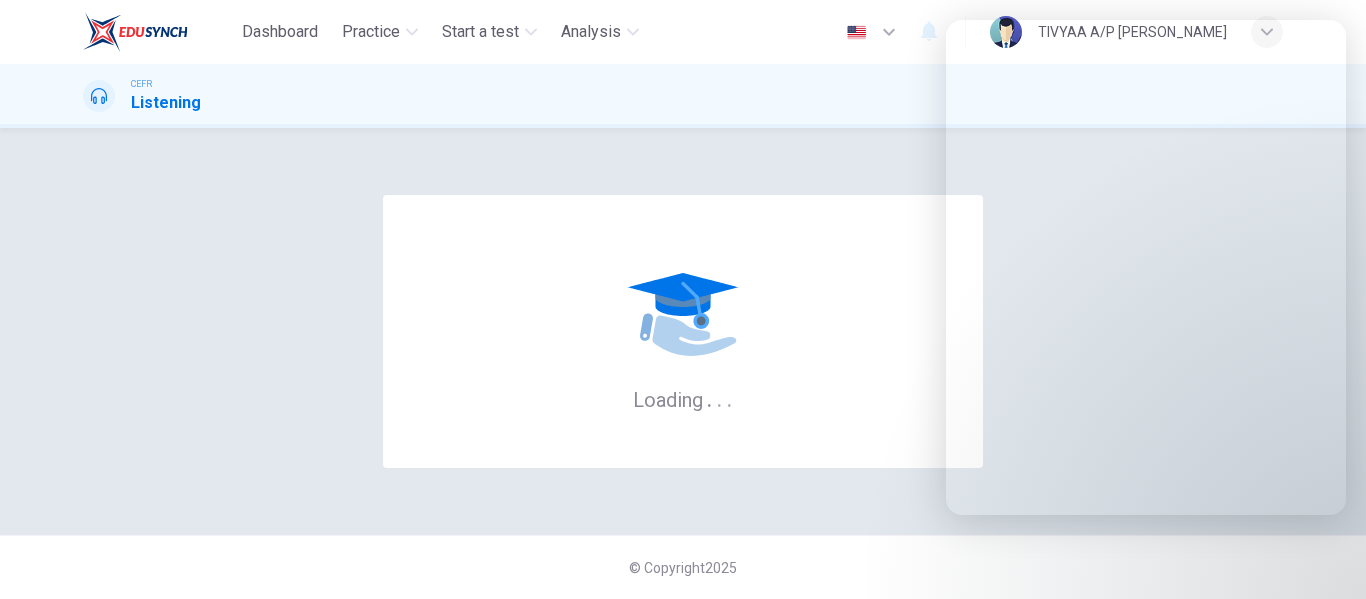 scroll, scrollTop: 0, scrollLeft: 0, axis: both 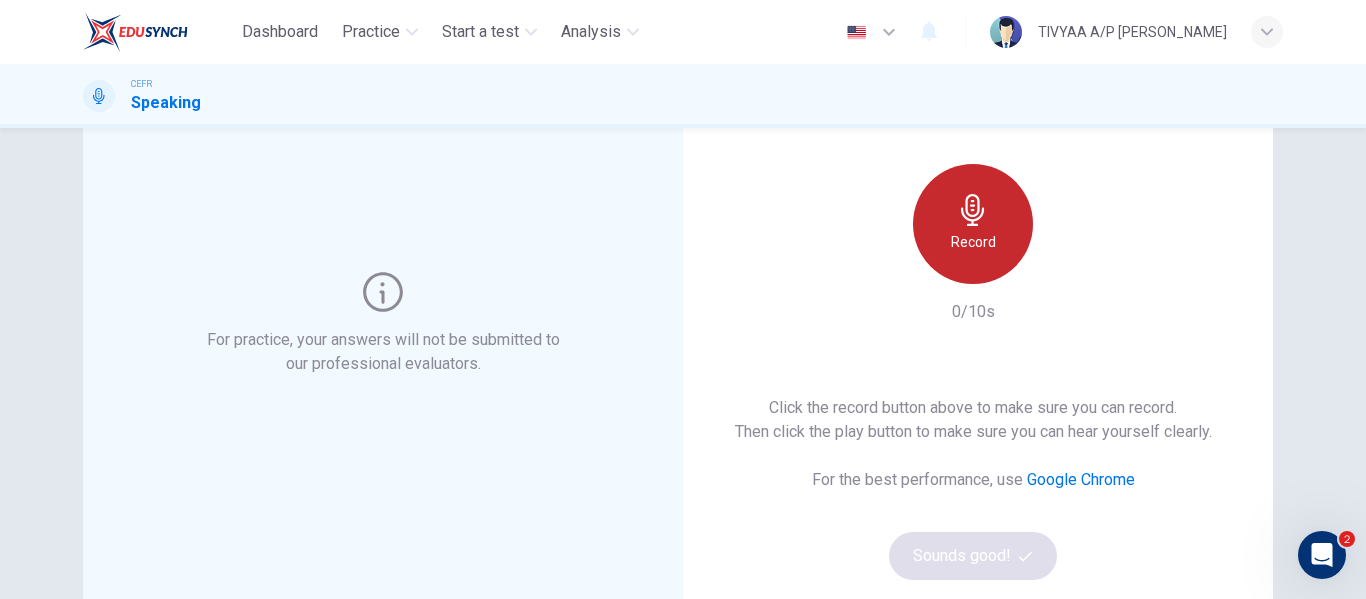 click 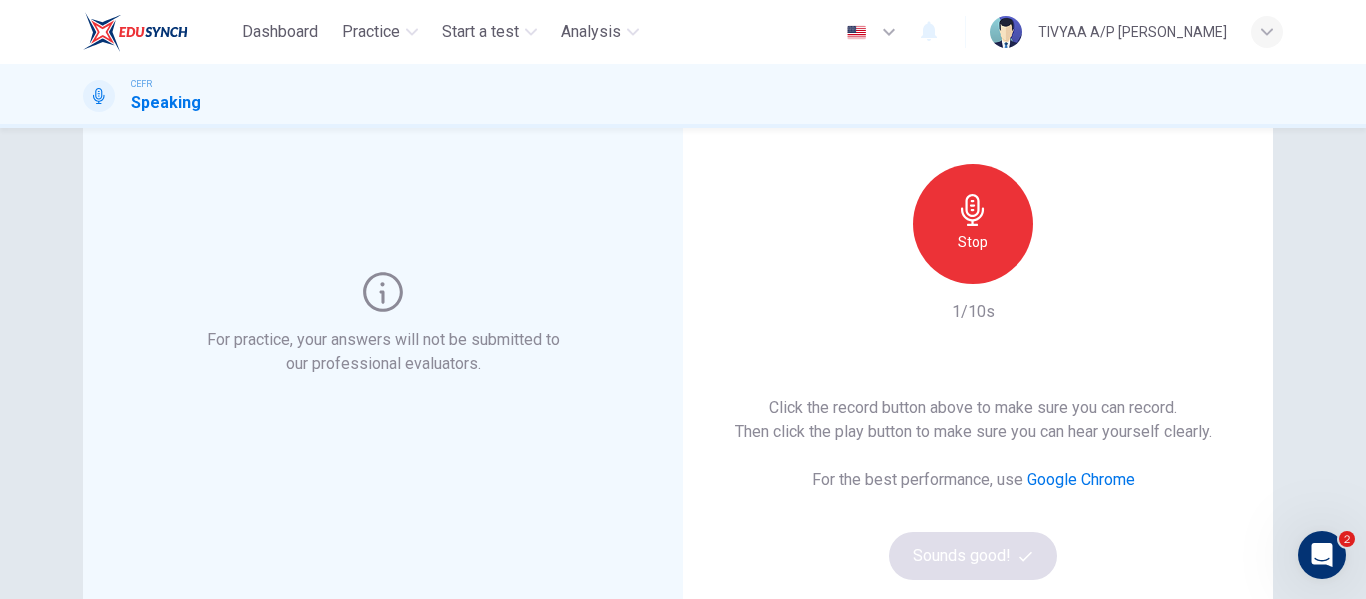 scroll, scrollTop: 191, scrollLeft: 0, axis: vertical 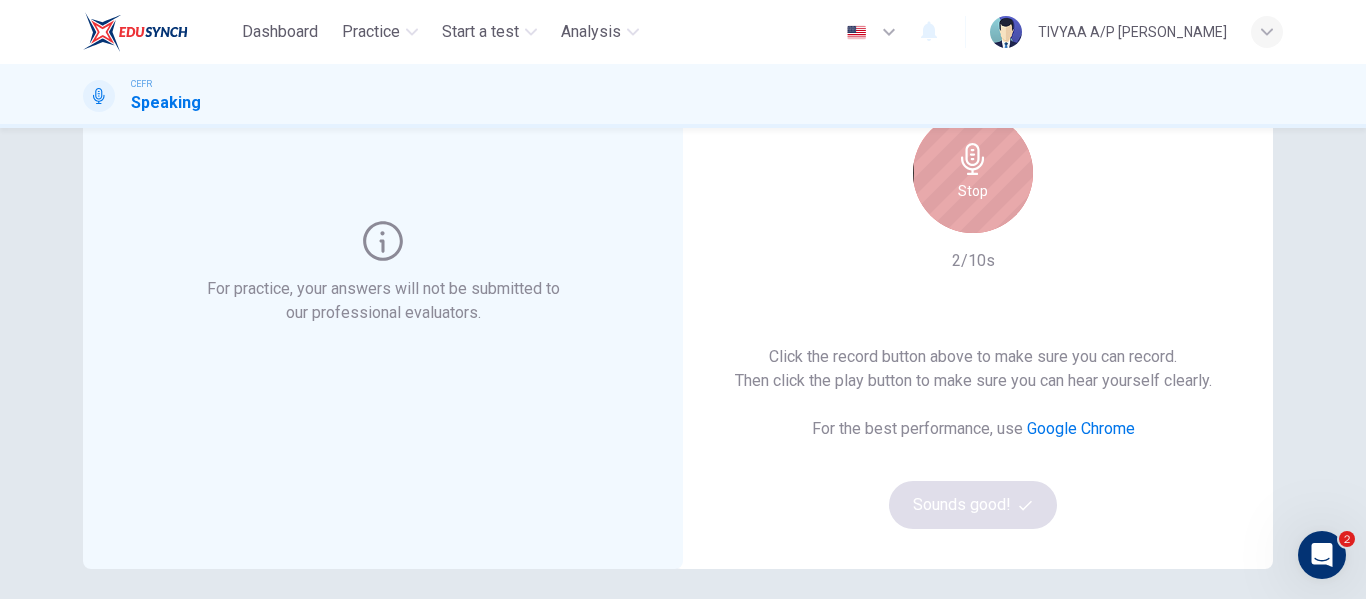 click on "Stop" at bounding box center (973, 173) 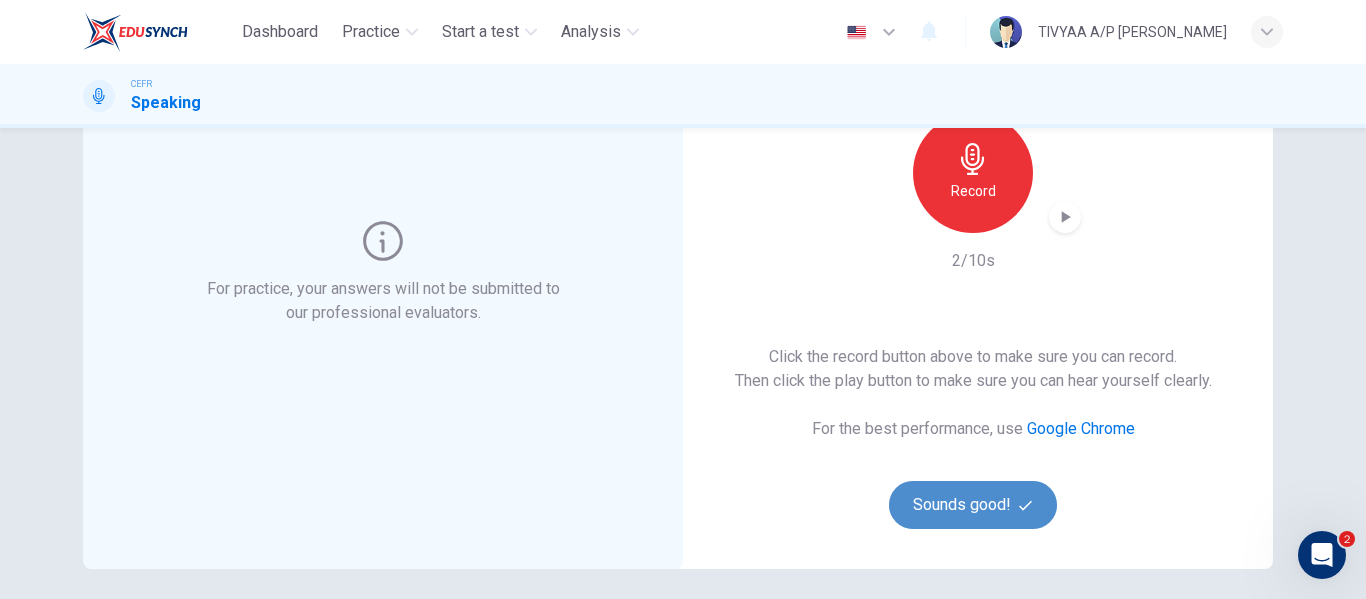 click on "Sounds good!" at bounding box center (973, 505) 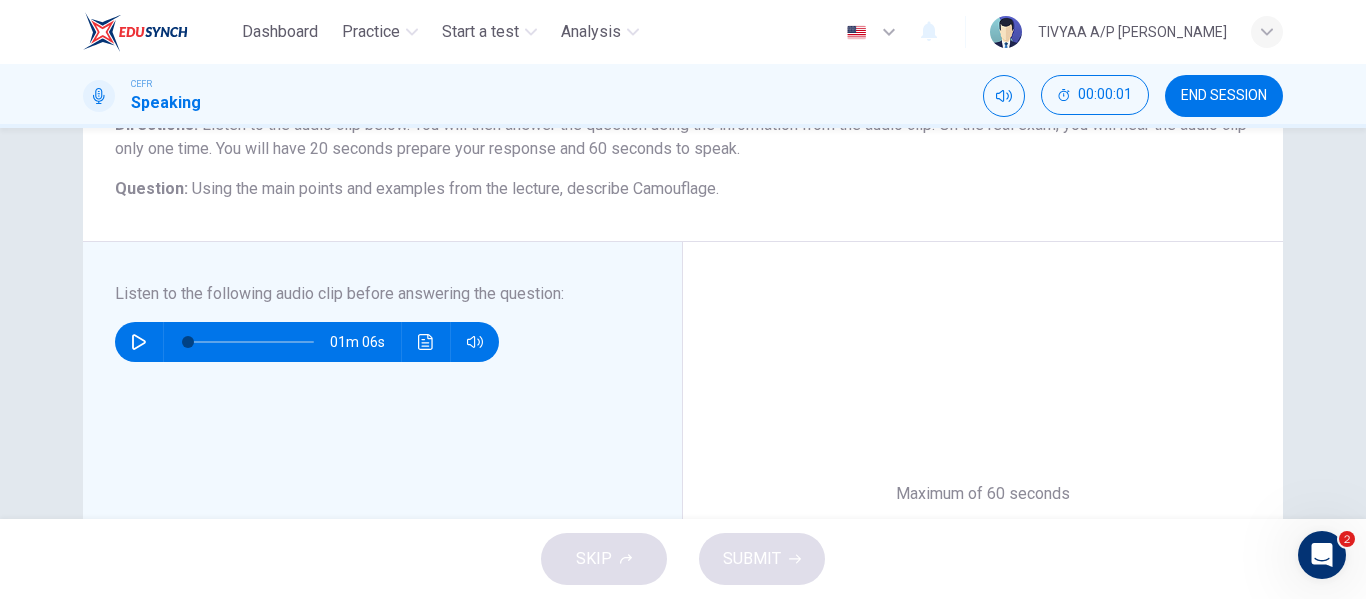 click 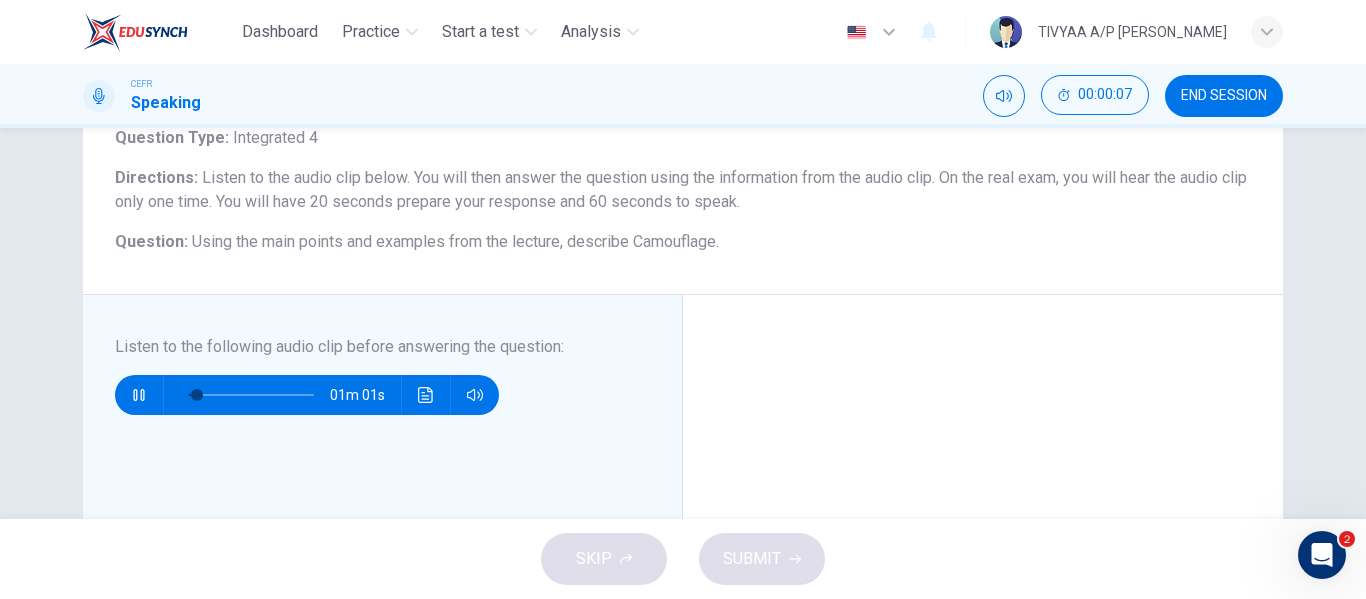 scroll, scrollTop: 476, scrollLeft: 0, axis: vertical 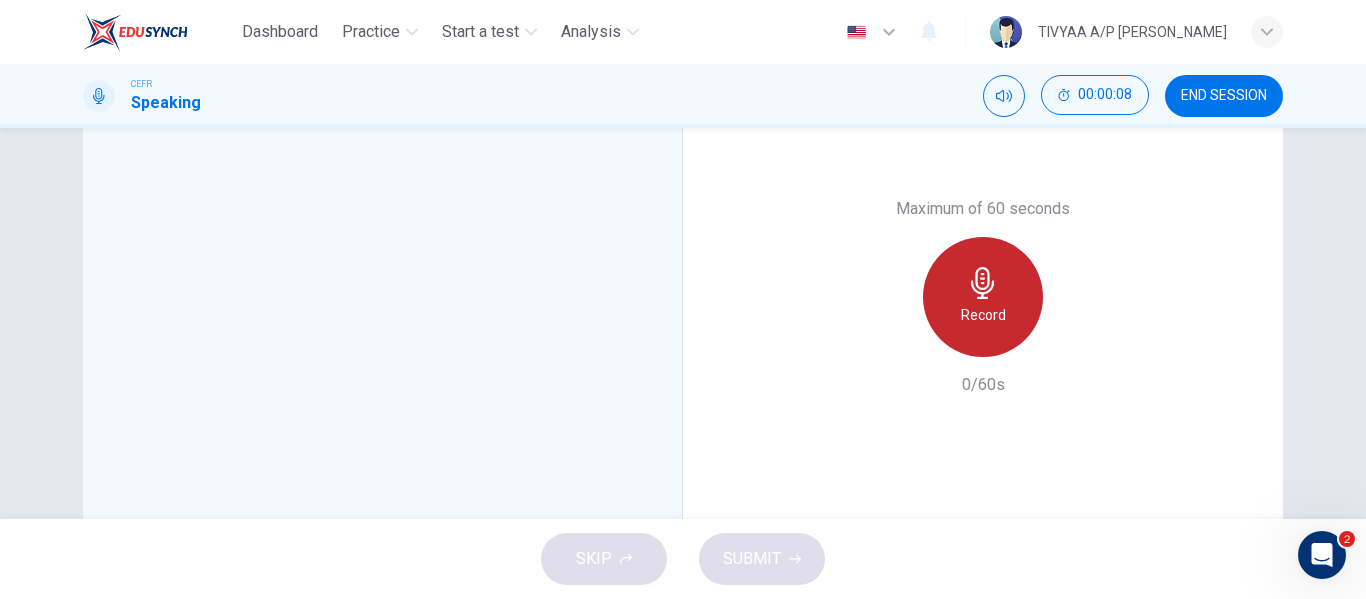 click on "Record" at bounding box center (983, 297) 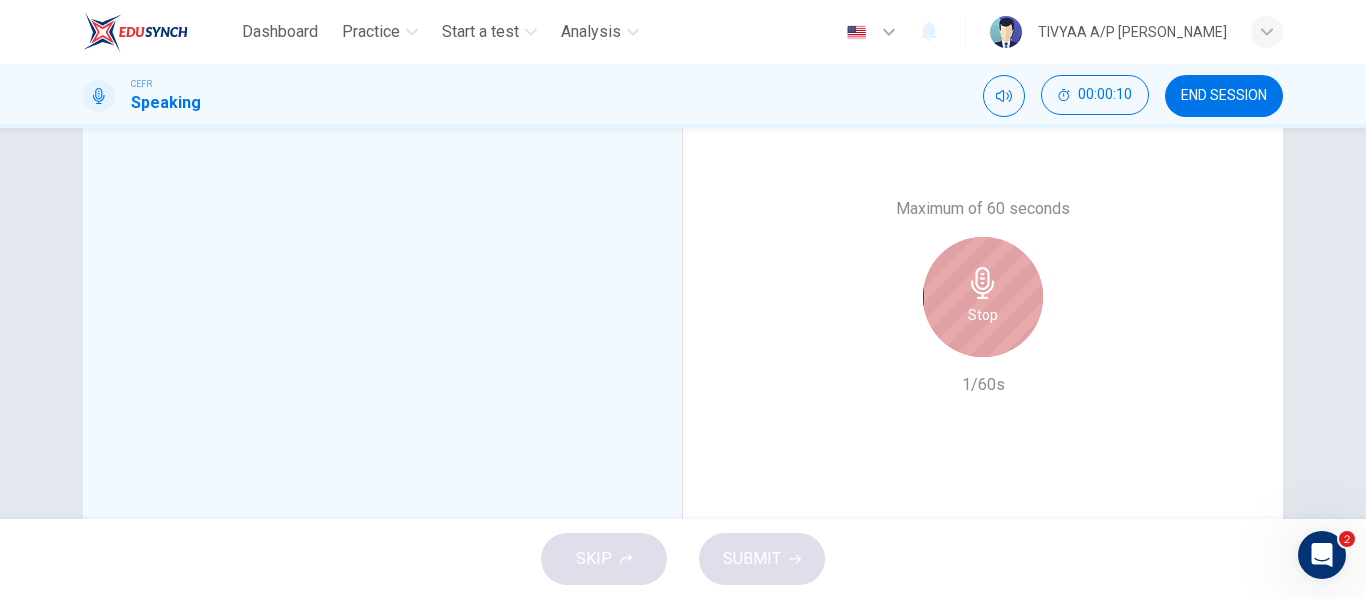 click on "Stop" at bounding box center [983, 297] 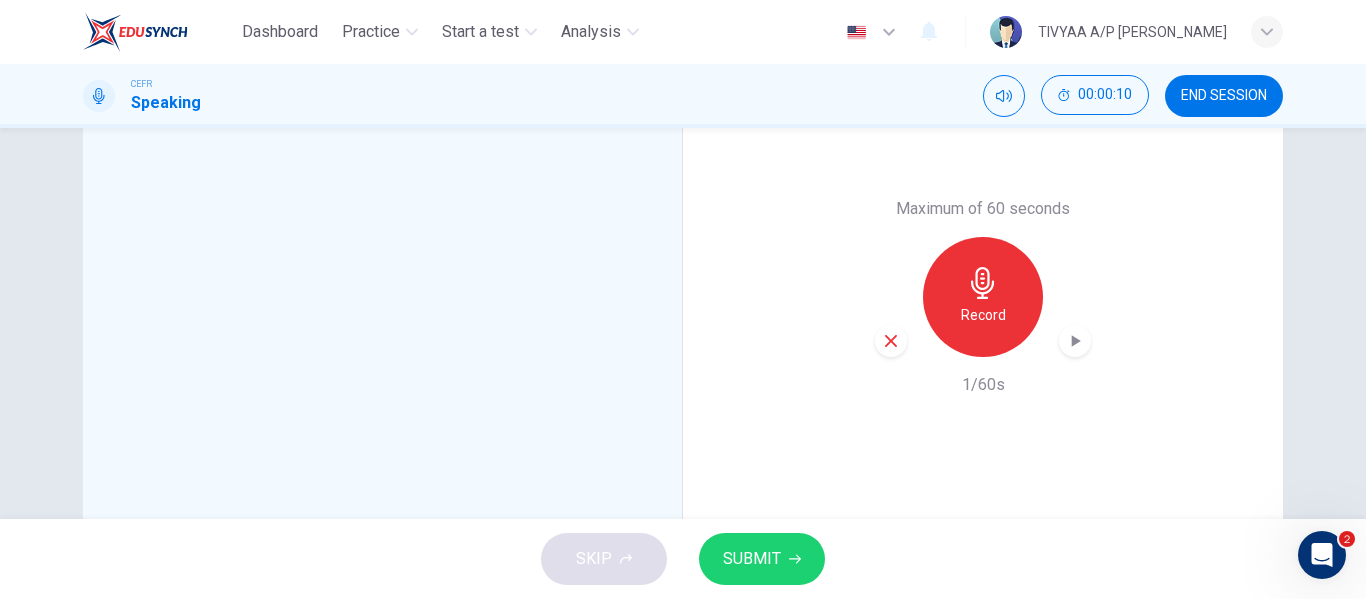click on "Record" at bounding box center [983, 297] 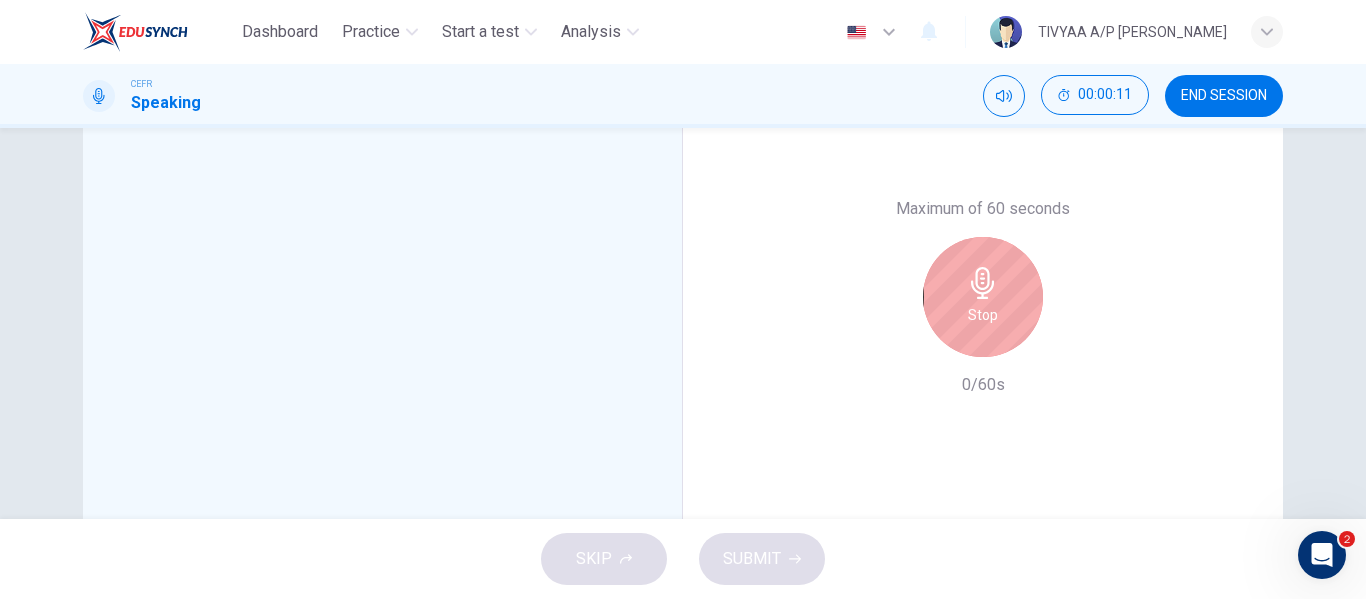 click on "Stop" at bounding box center [983, 297] 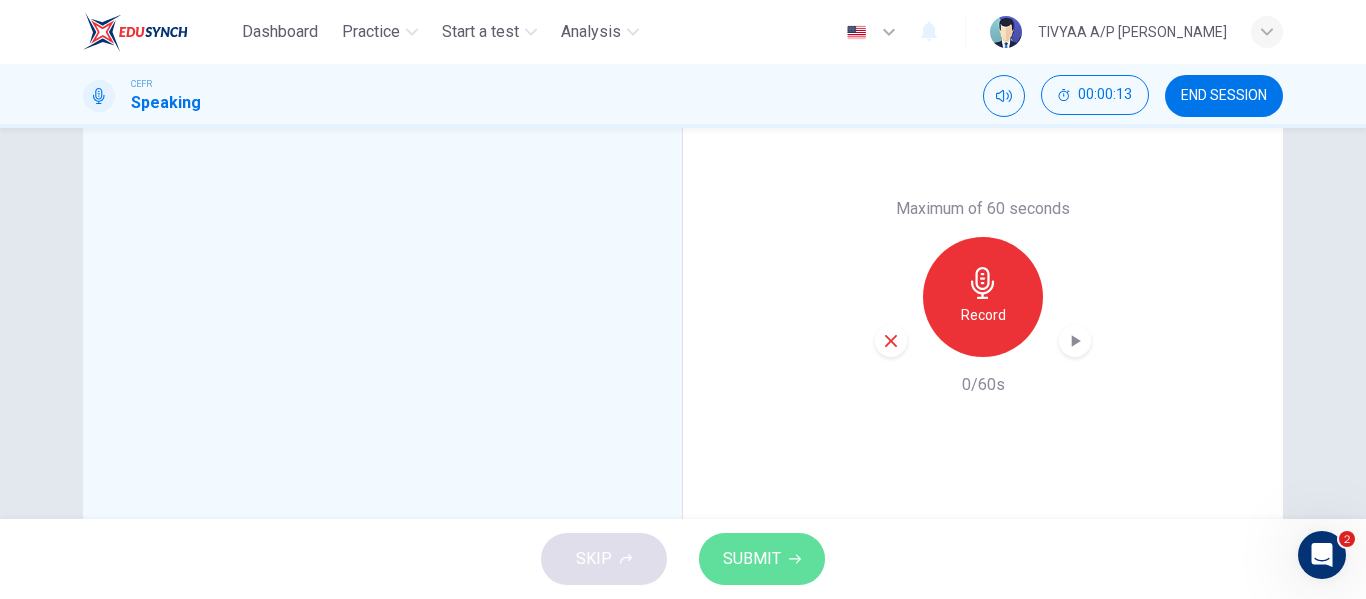 click on "SUBMIT" at bounding box center [752, 559] 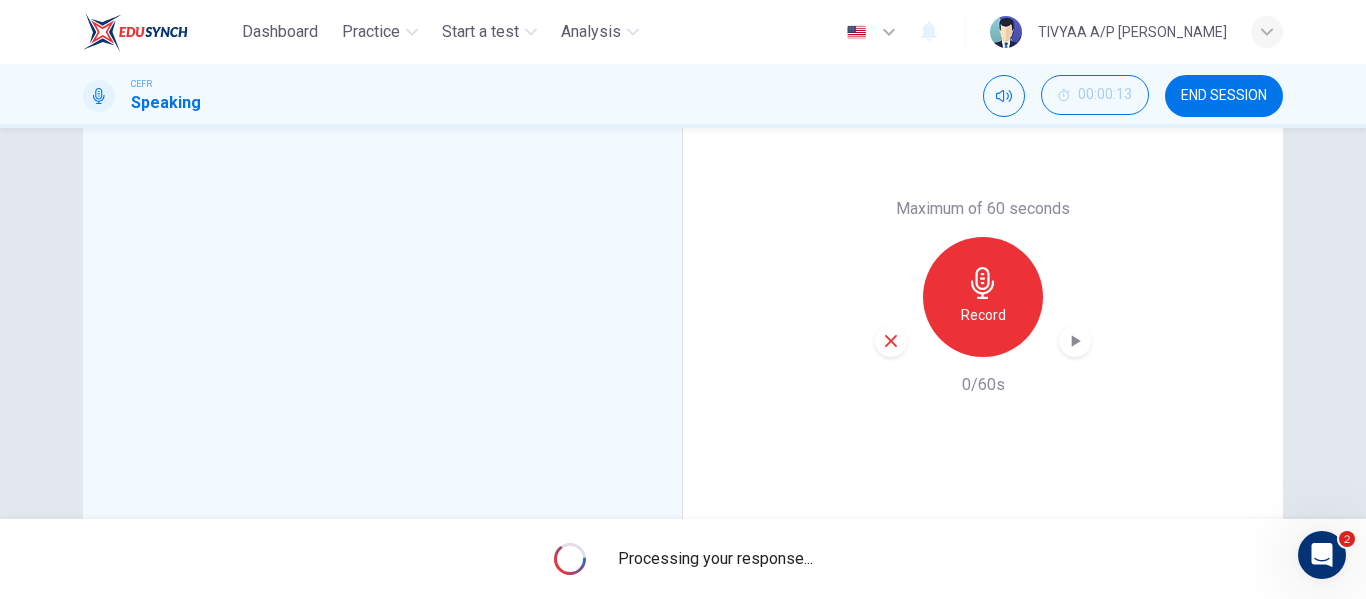 type on "0" 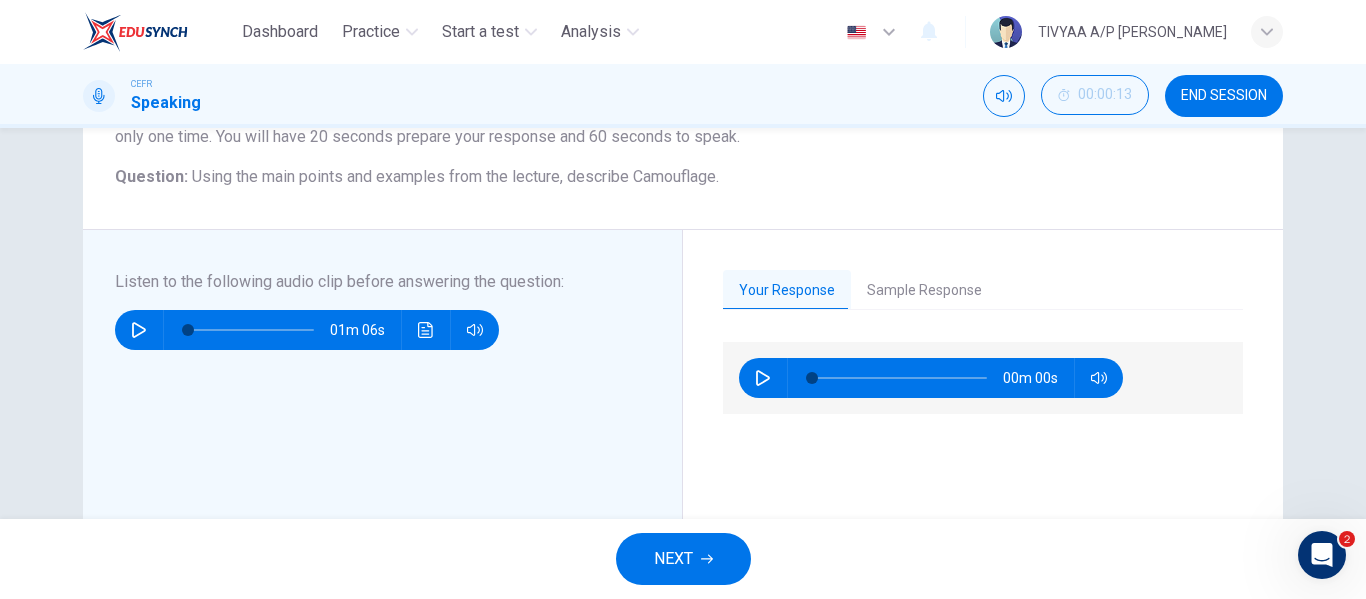 scroll, scrollTop: 202, scrollLeft: 0, axis: vertical 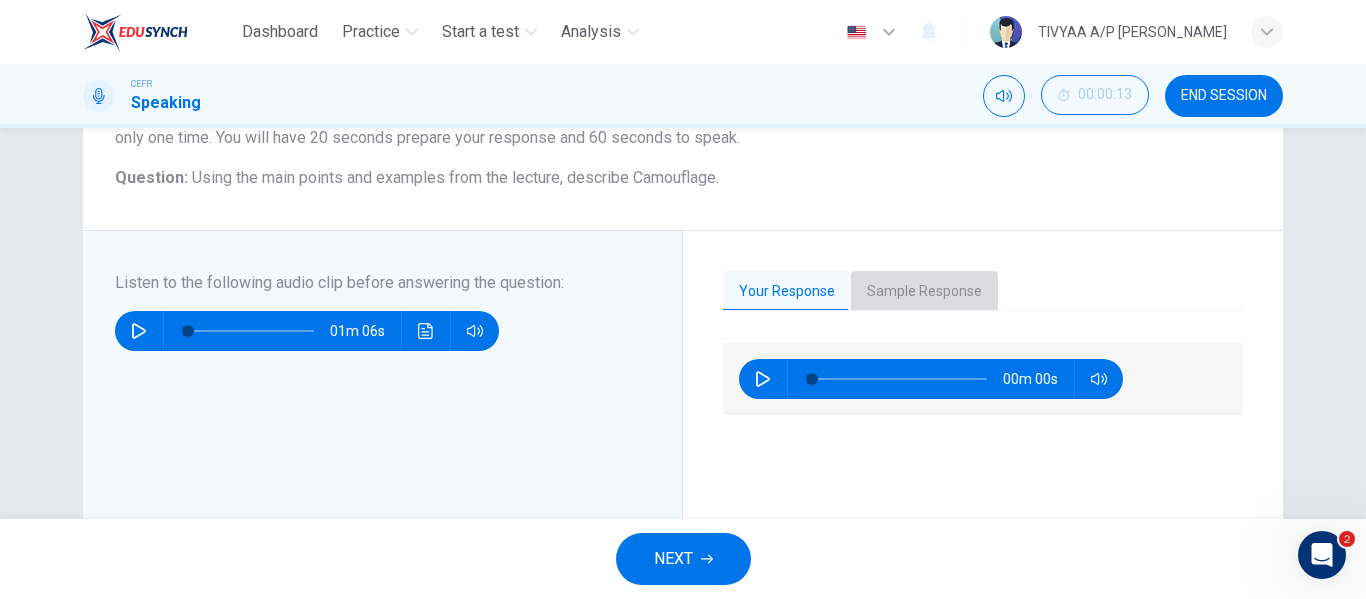 click on "Sample Response" at bounding box center (924, 292) 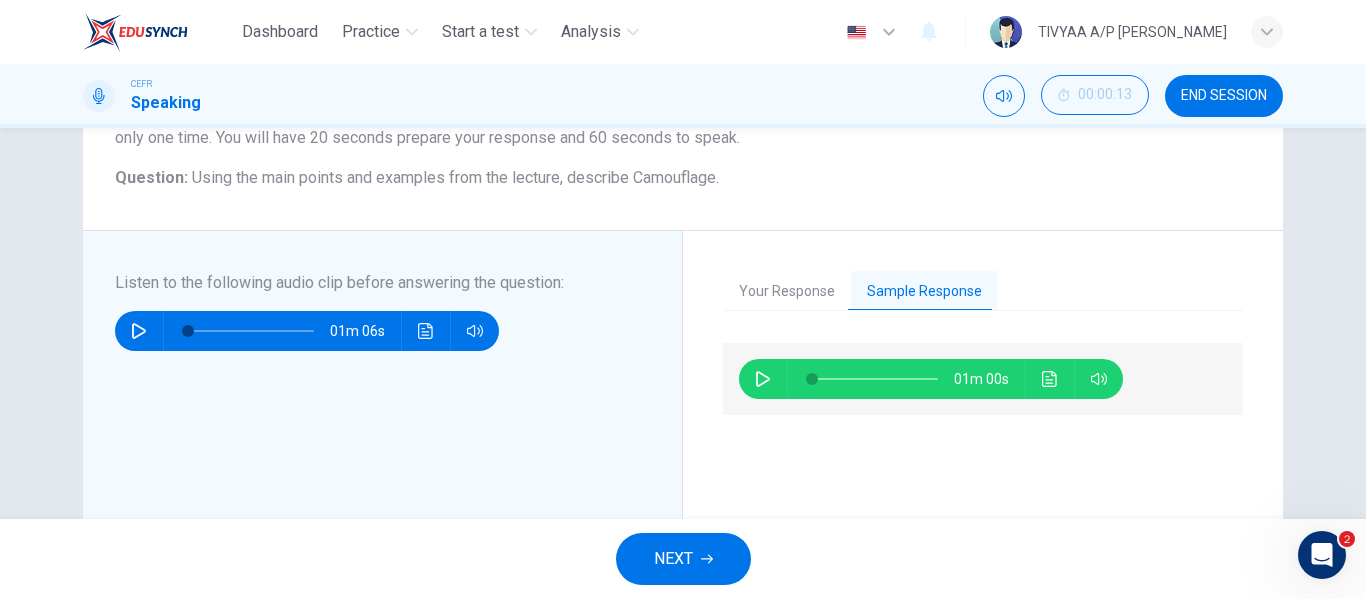 click on "NEXT" at bounding box center (673, 559) 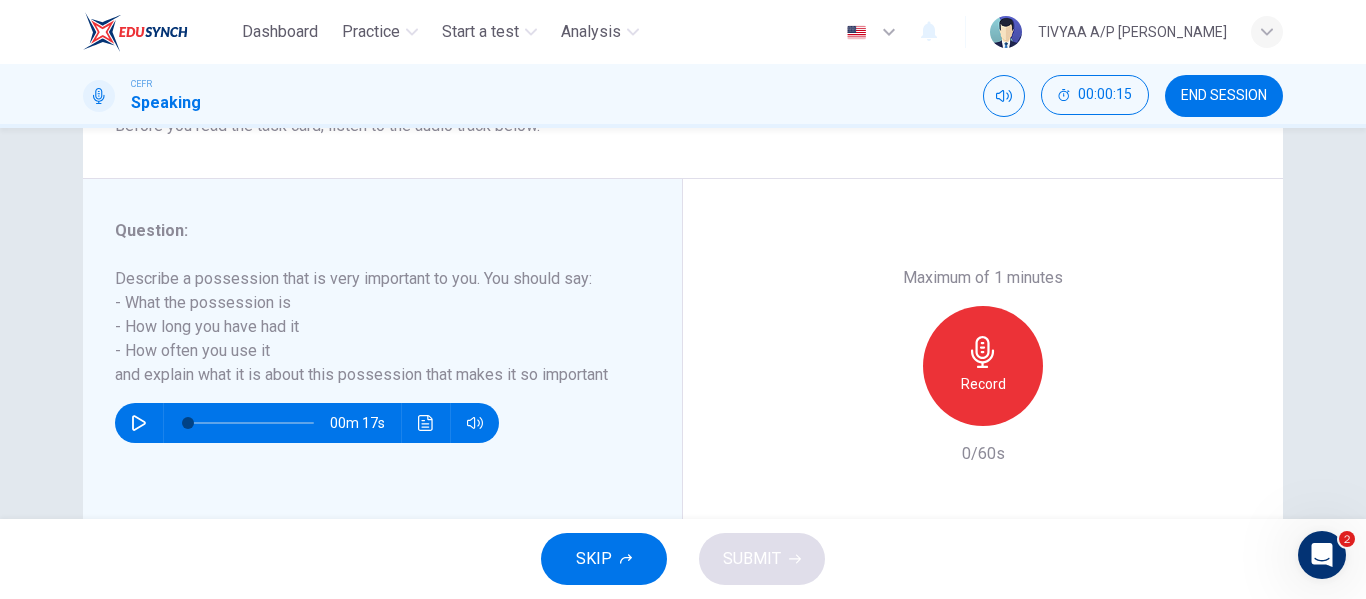 scroll, scrollTop: 312, scrollLeft: 0, axis: vertical 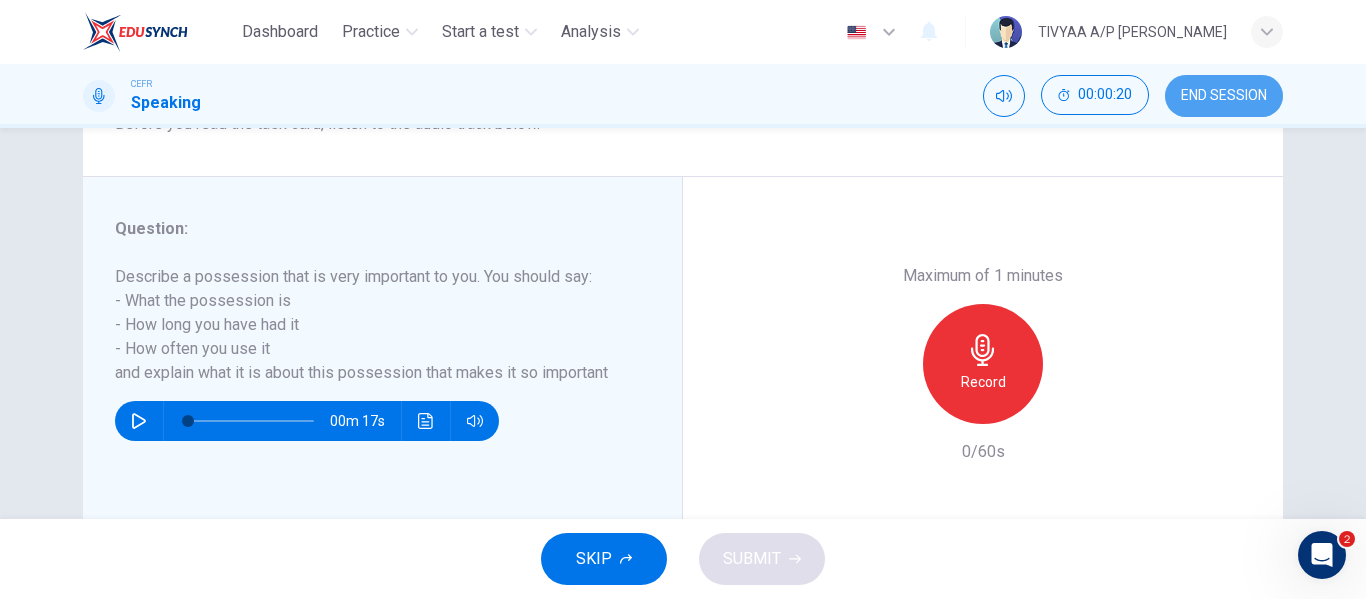 click on "END SESSION" at bounding box center [1224, 96] 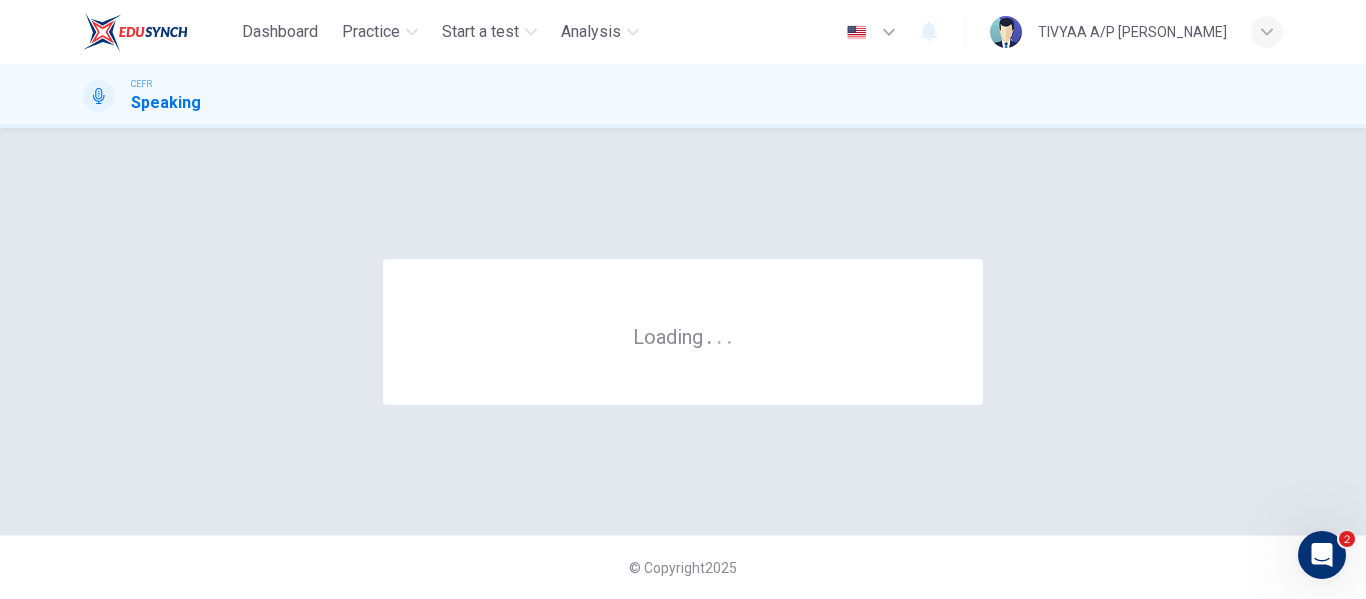 scroll, scrollTop: 0, scrollLeft: 0, axis: both 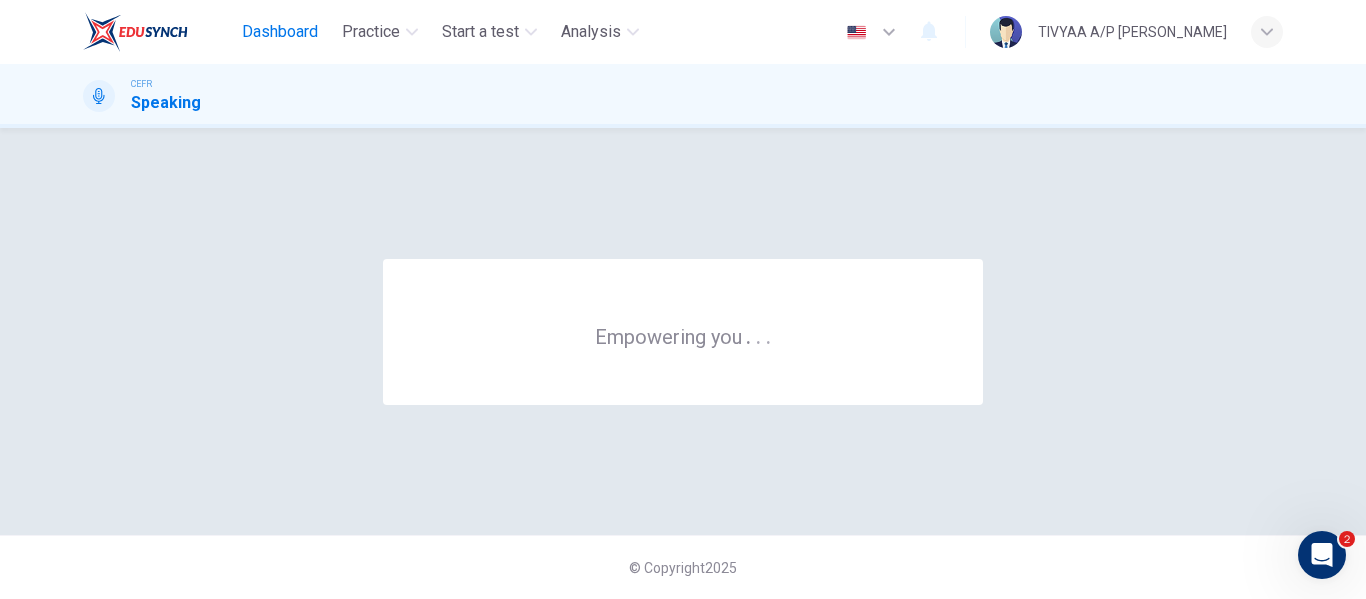 click on "Dashboard" at bounding box center (280, 32) 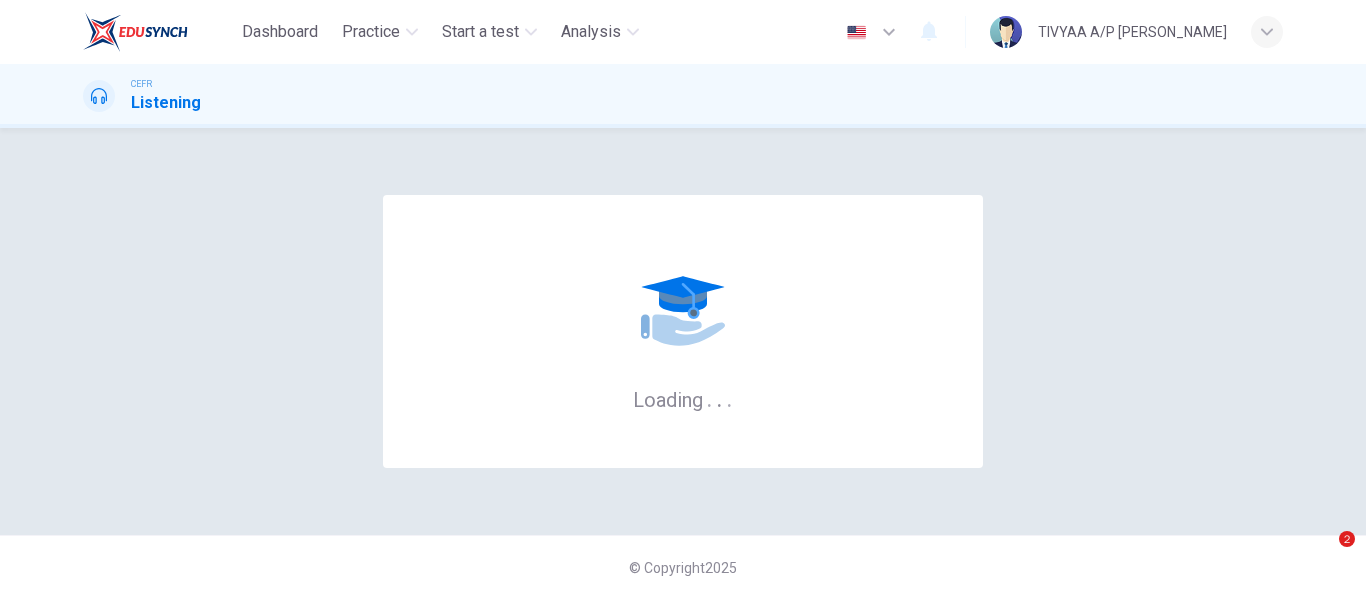 scroll, scrollTop: 0, scrollLeft: 0, axis: both 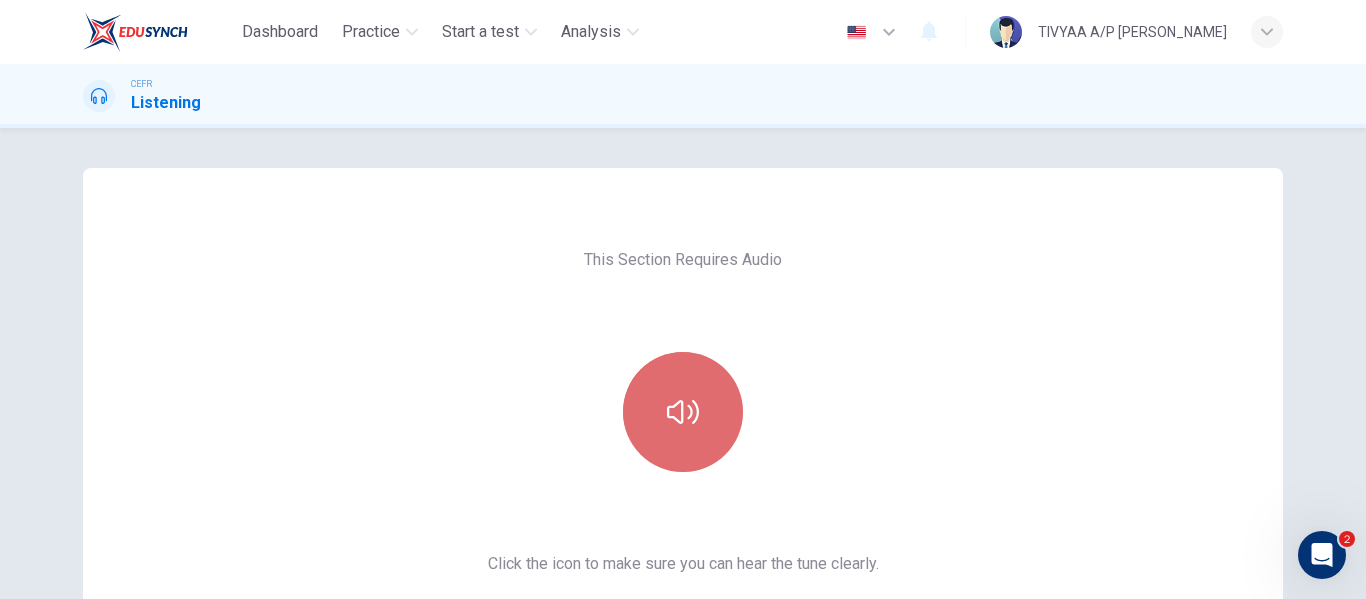 click at bounding box center [683, 412] 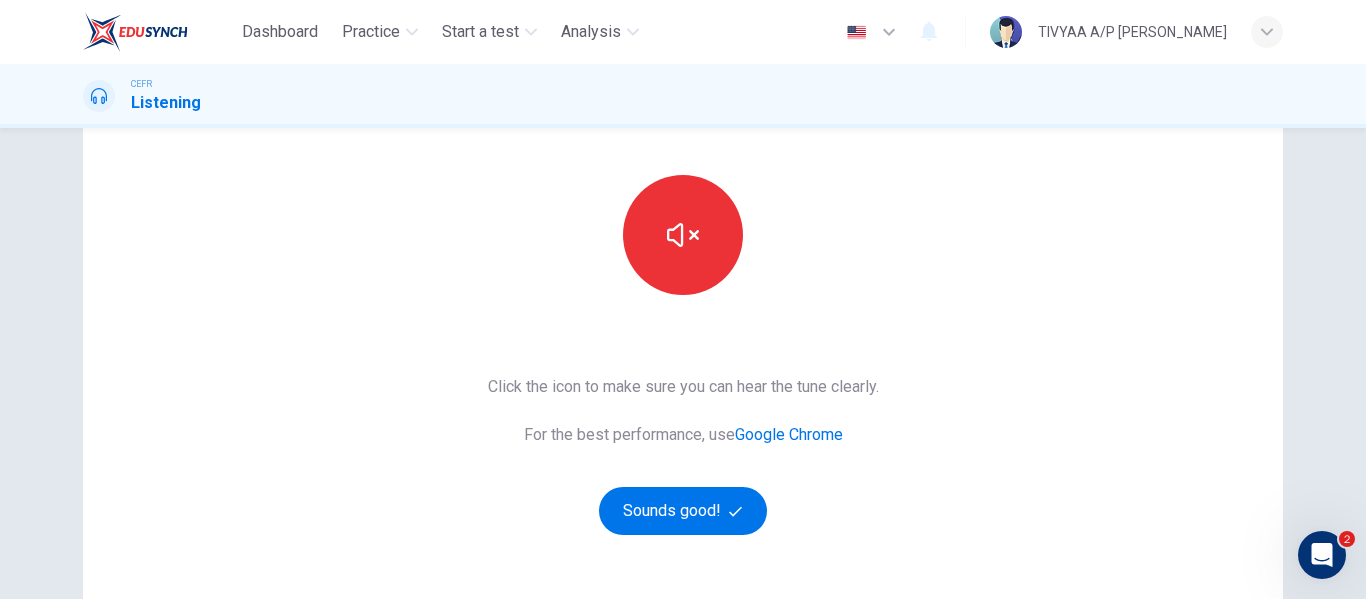 scroll, scrollTop: 174, scrollLeft: 0, axis: vertical 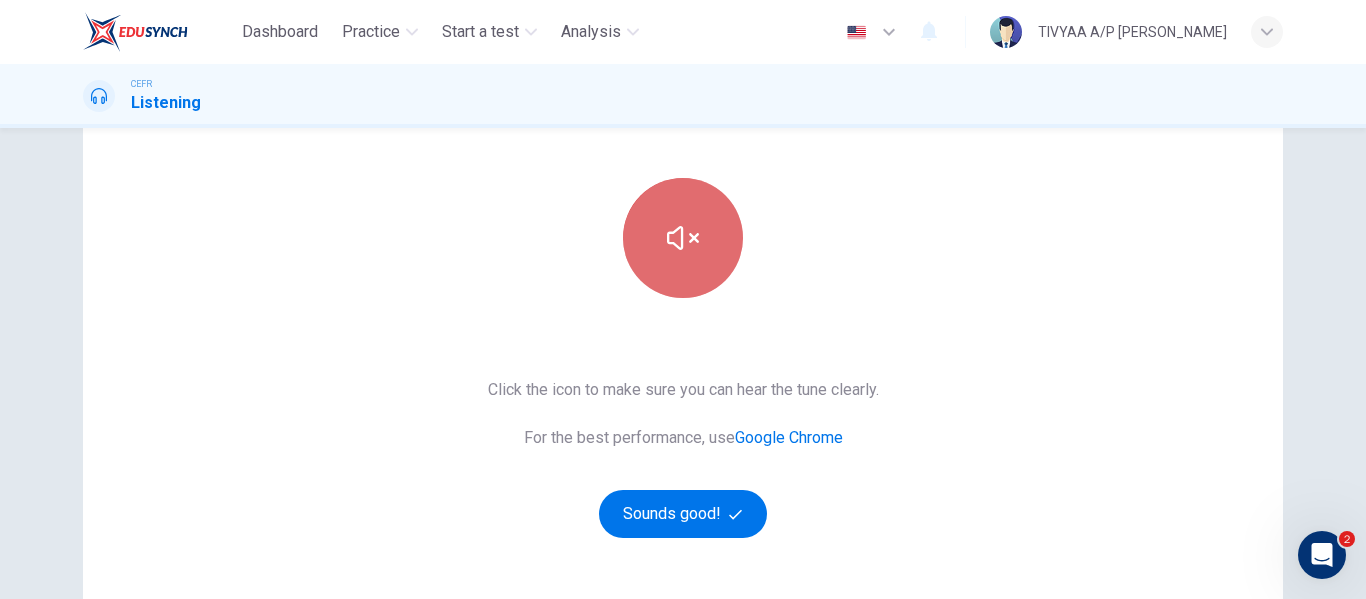 click 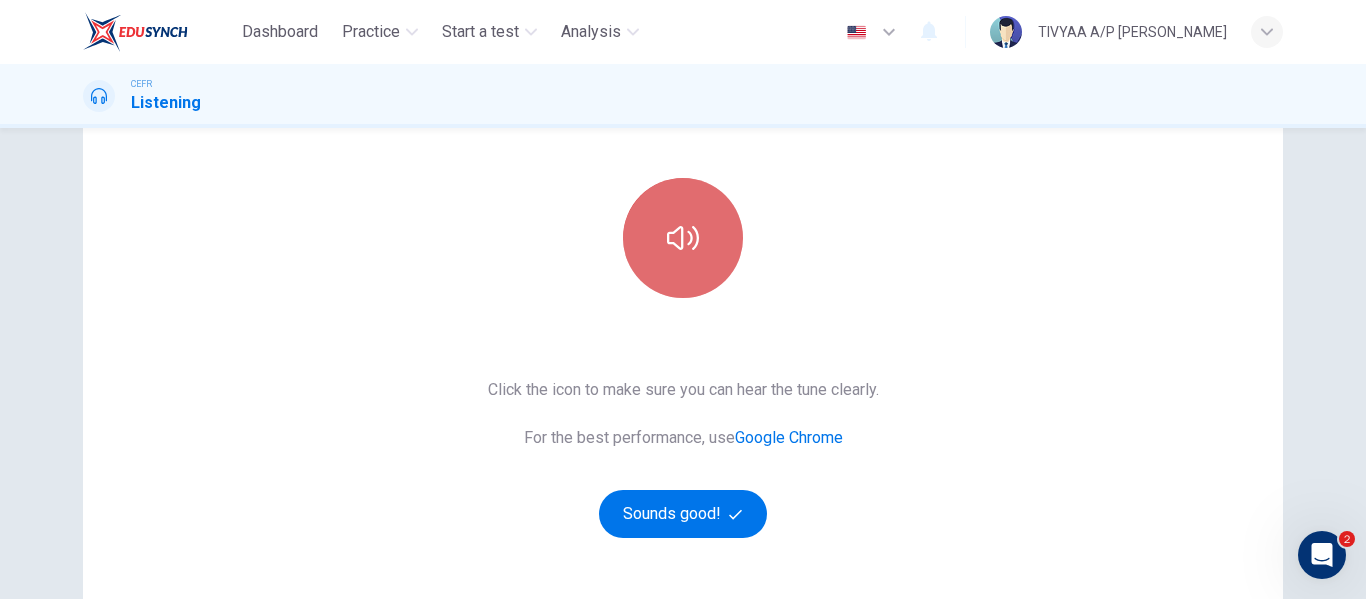 click 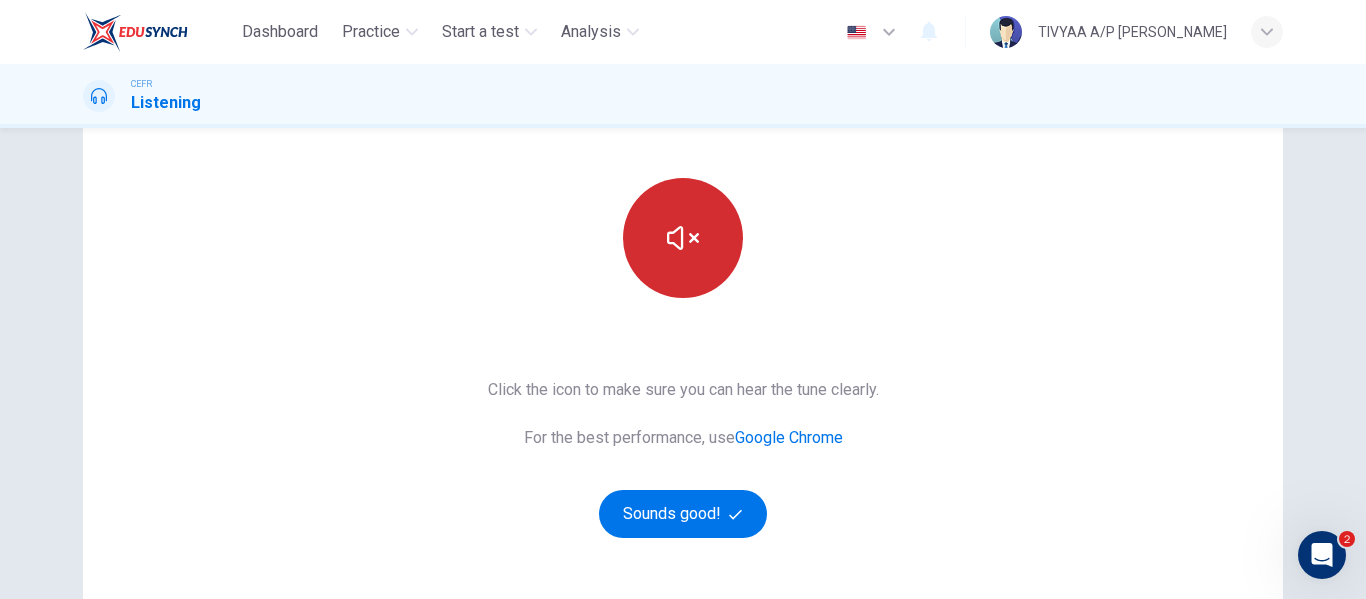 type 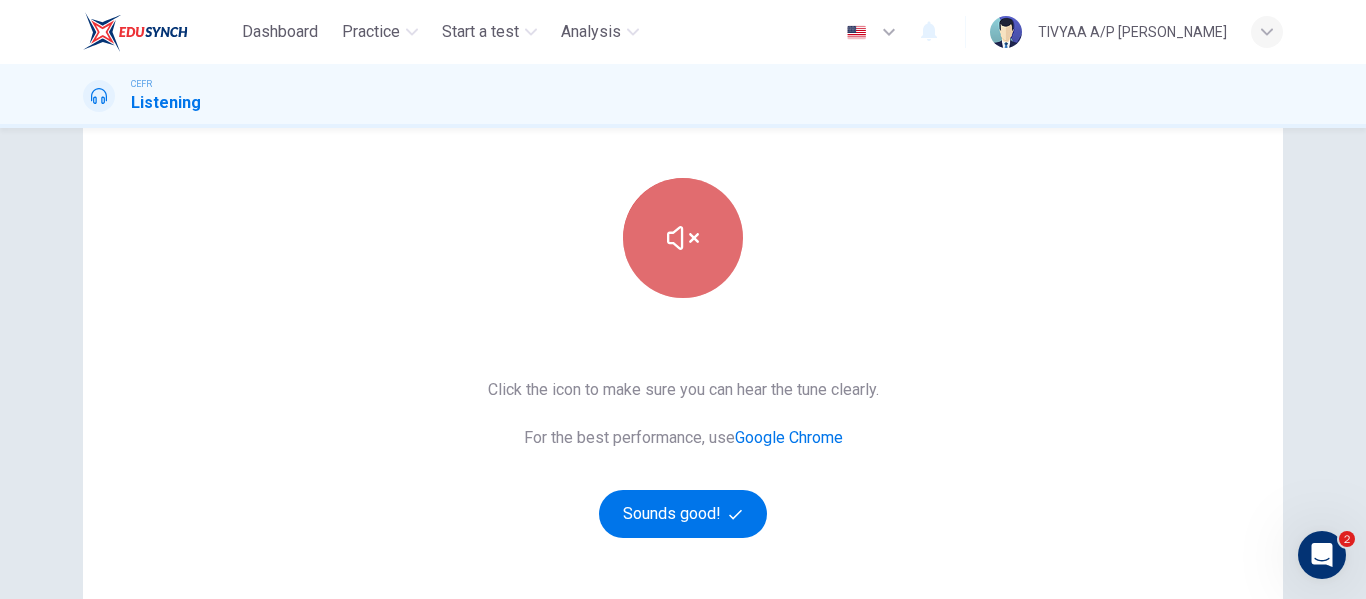 click at bounding box center [683, 238] 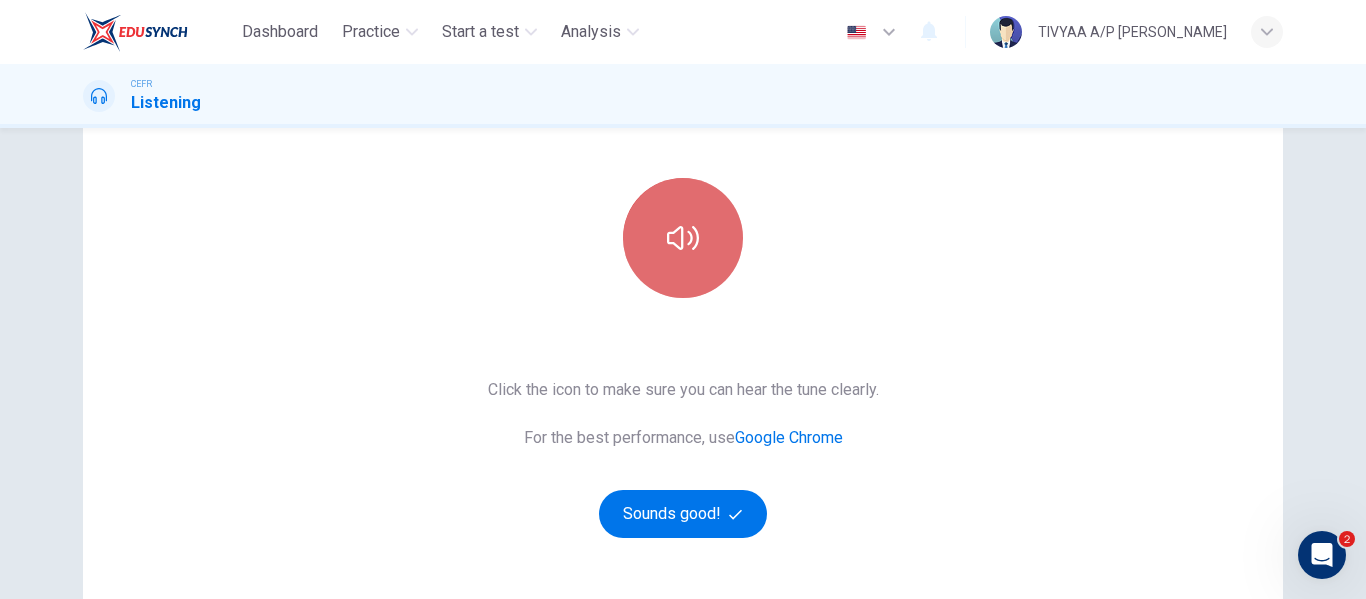 click at bounding box center [683, 238] 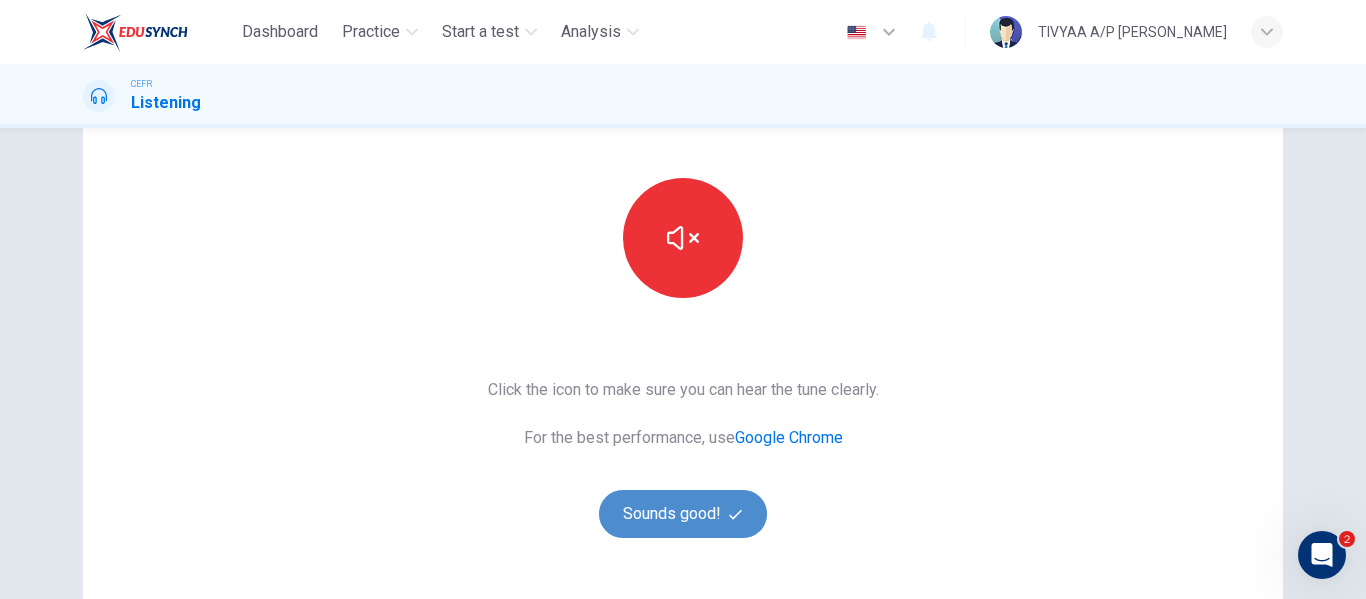 click on "Sounds good!" at bounding box center (683, 514) 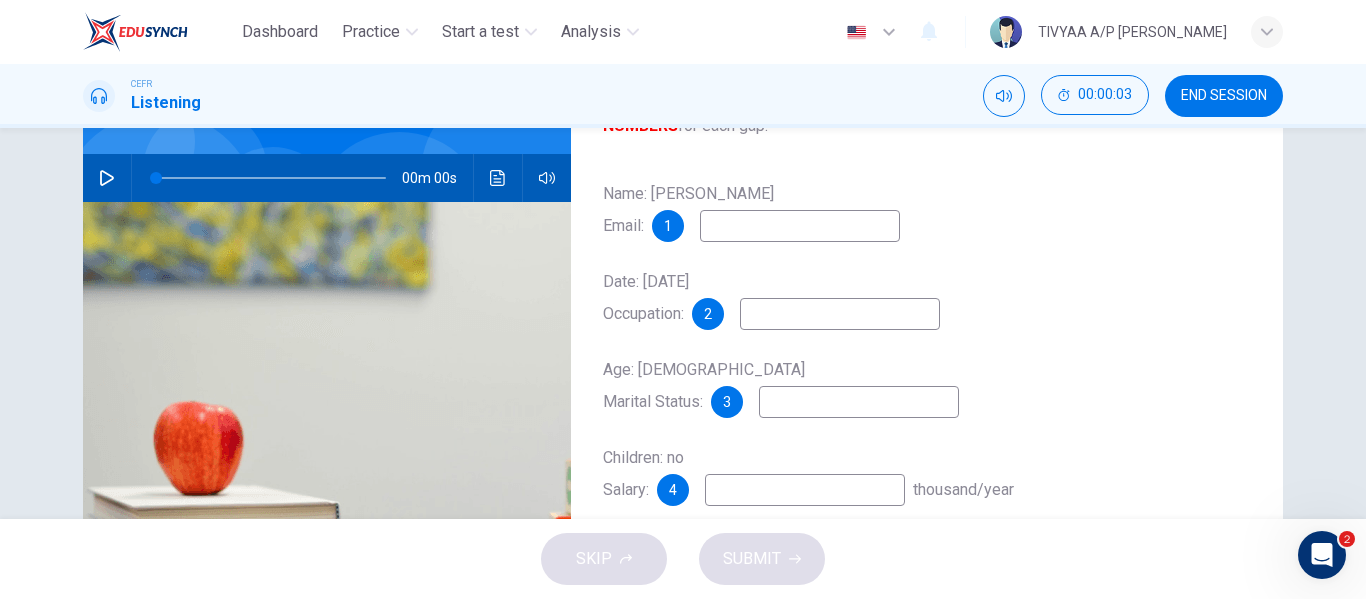 scroll, scrollTop: 57, scrollLeft: 0, axis: vertical 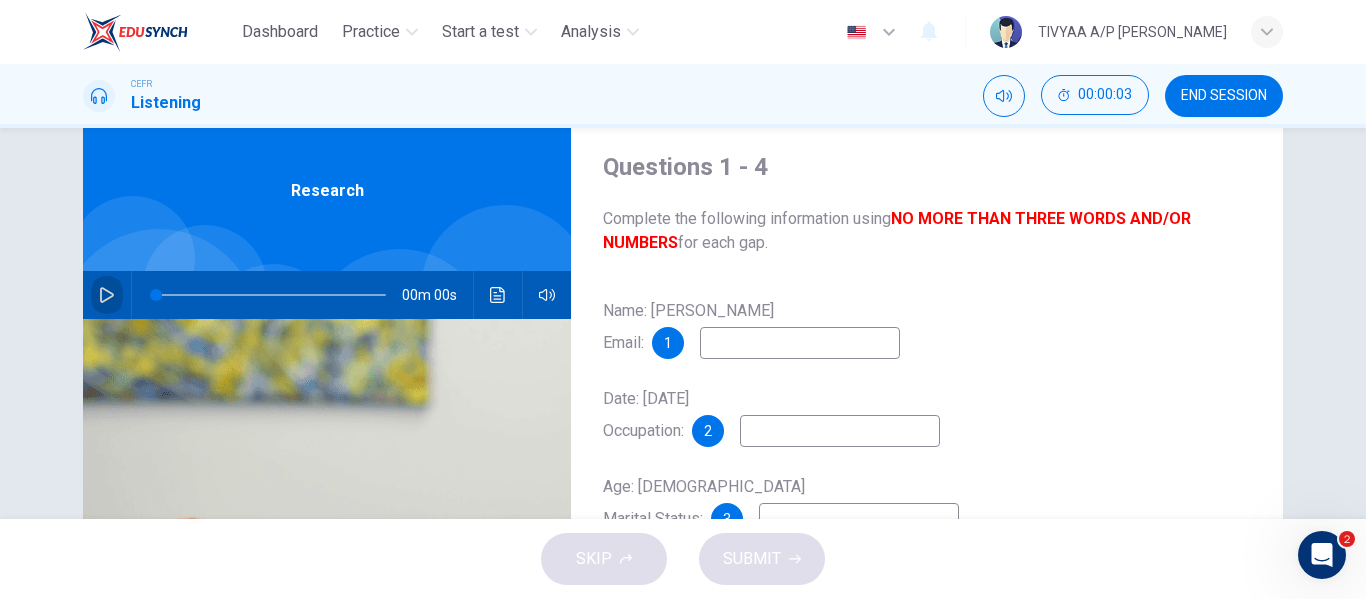 click at bounding box center [107, 295] 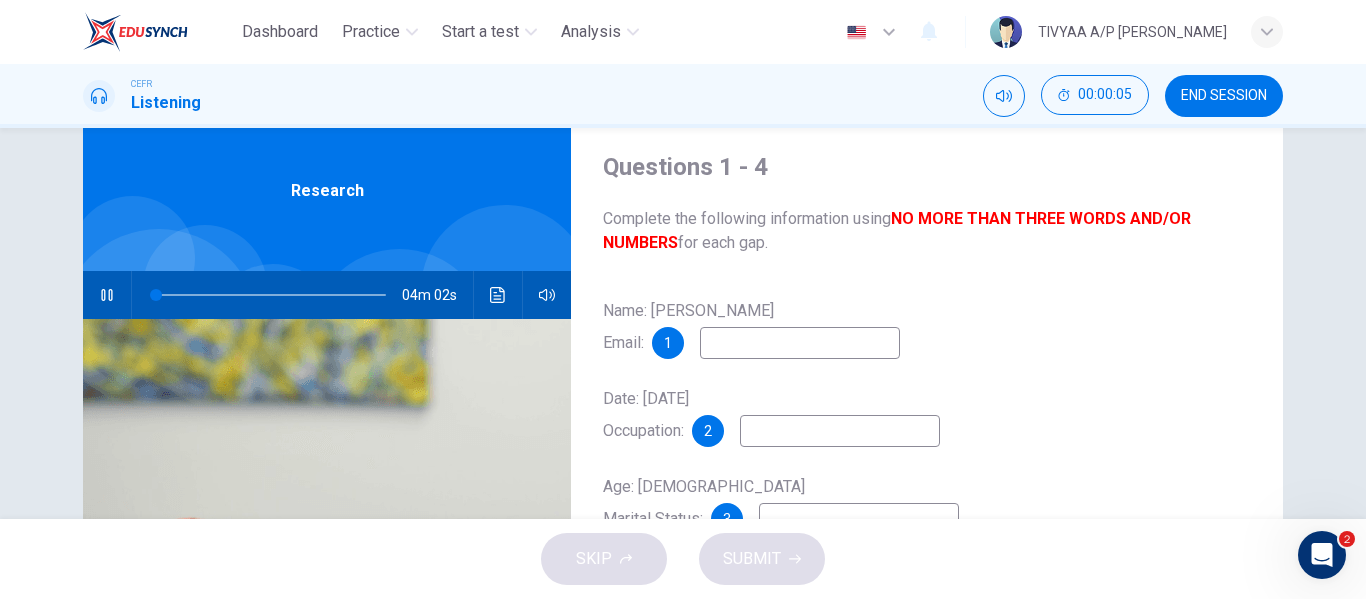 type 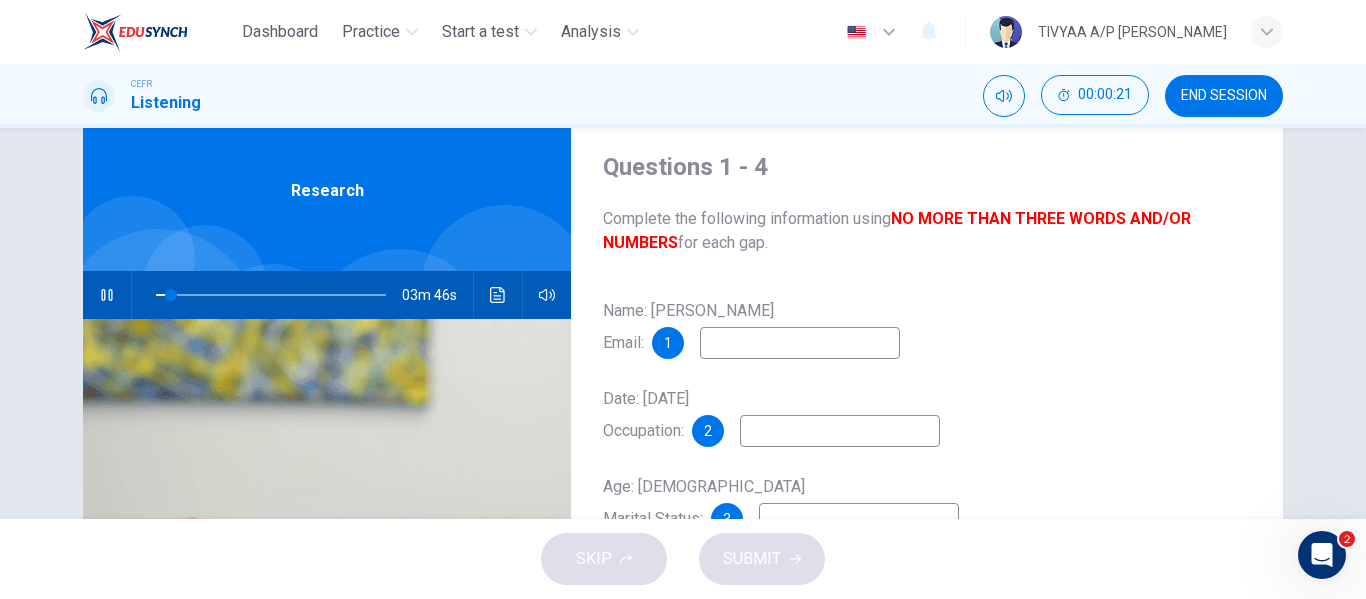 click at bounding box center [800, 343] 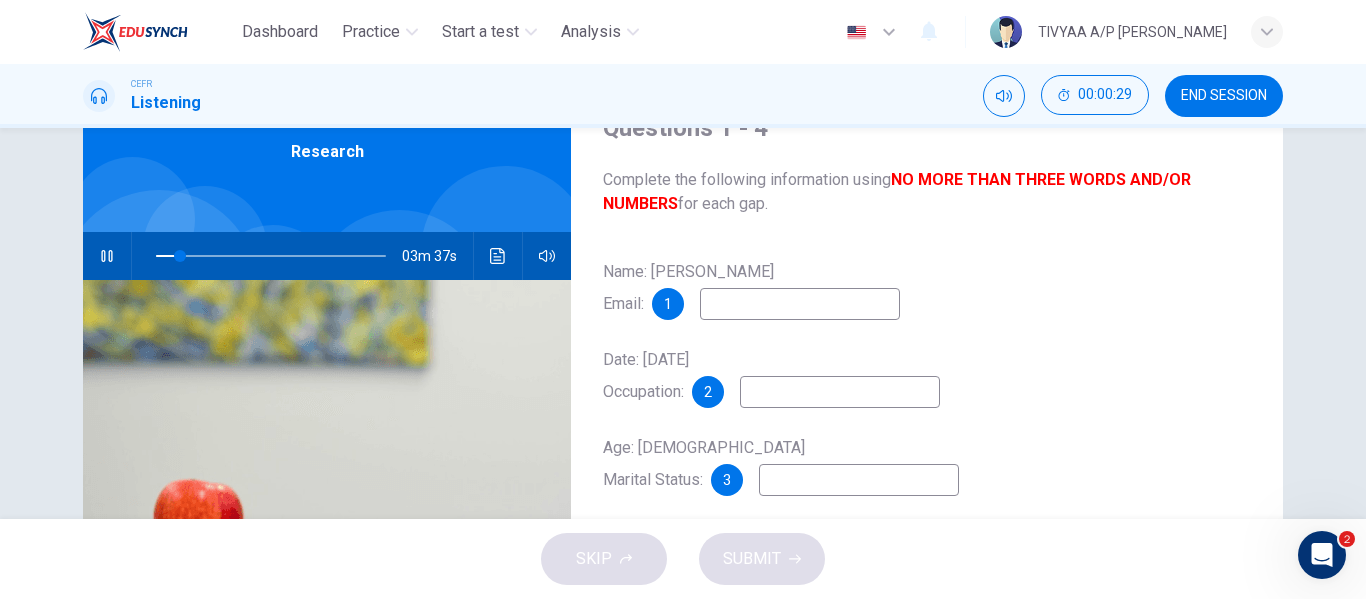scroll, scrollTop: 88, scrollLeft: 0, axis: vertical 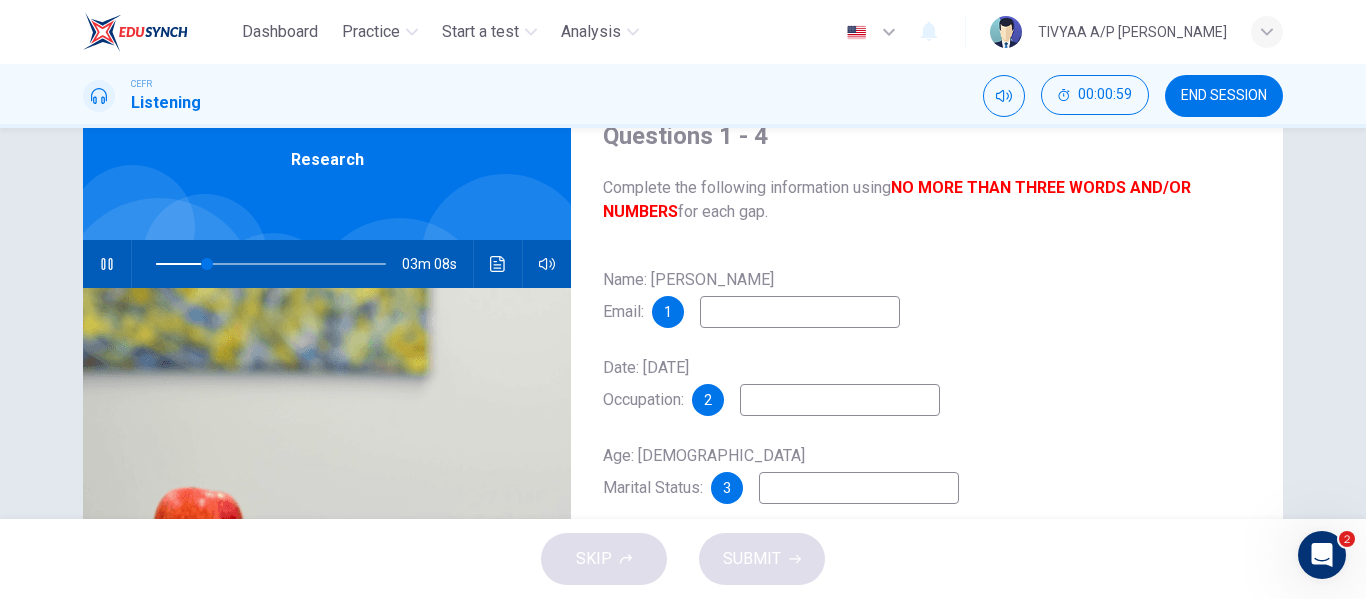 type on "23" 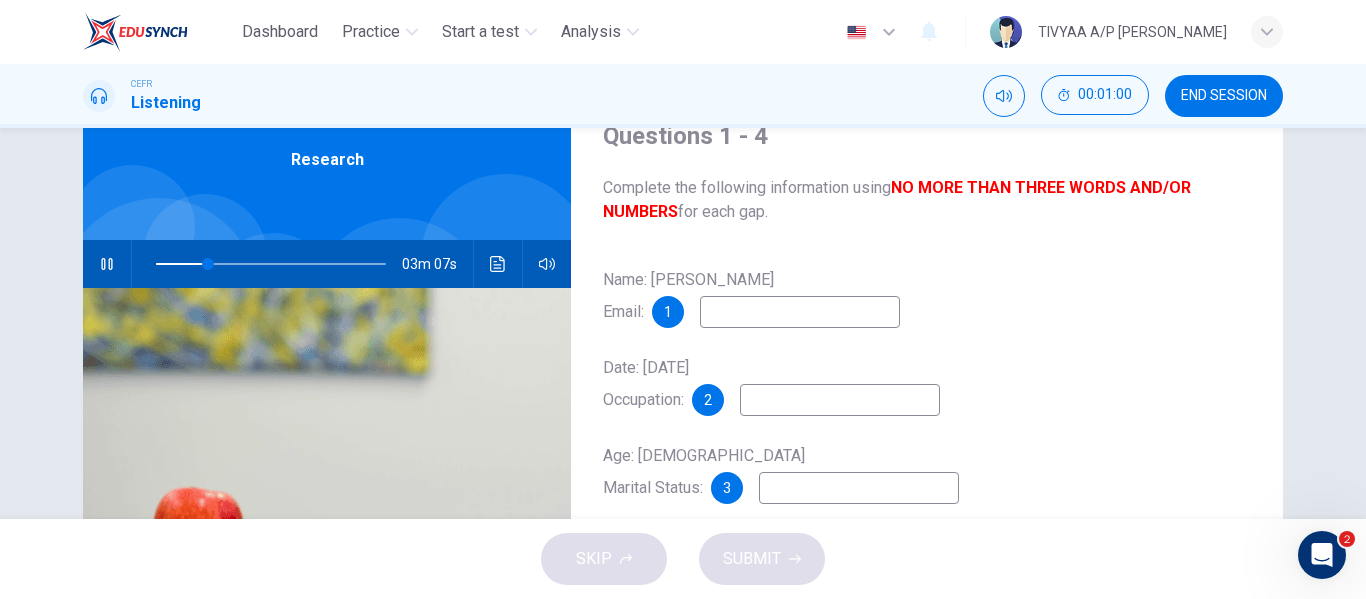type on "w" 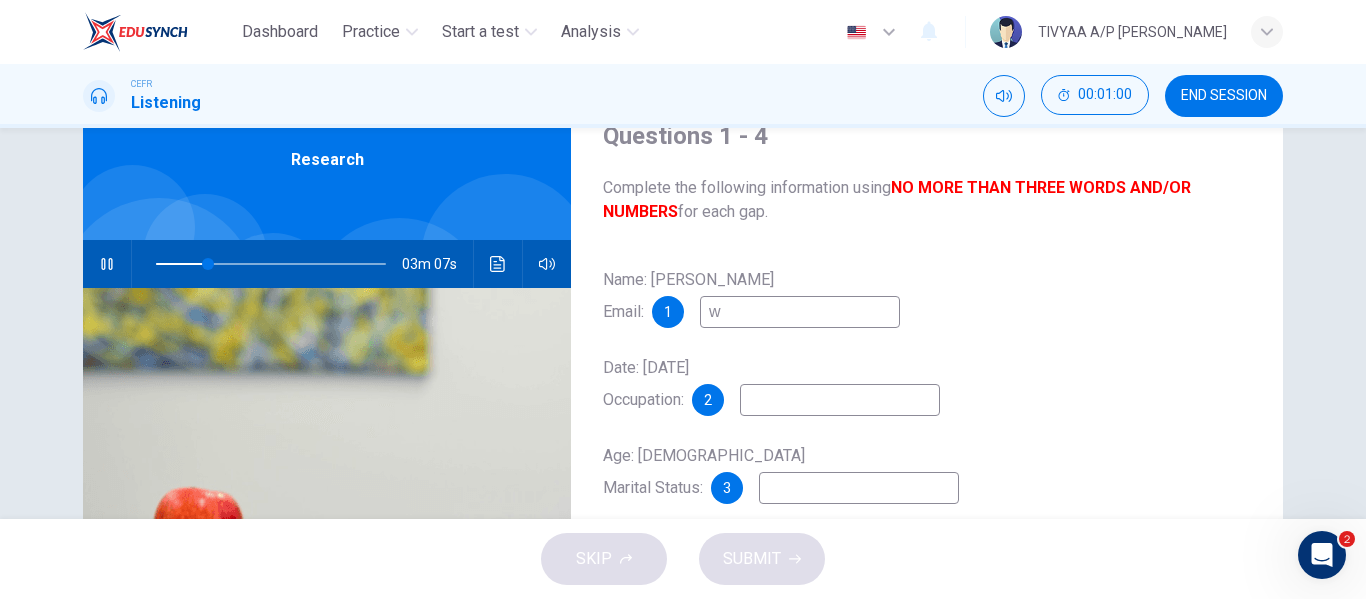 type on "23" 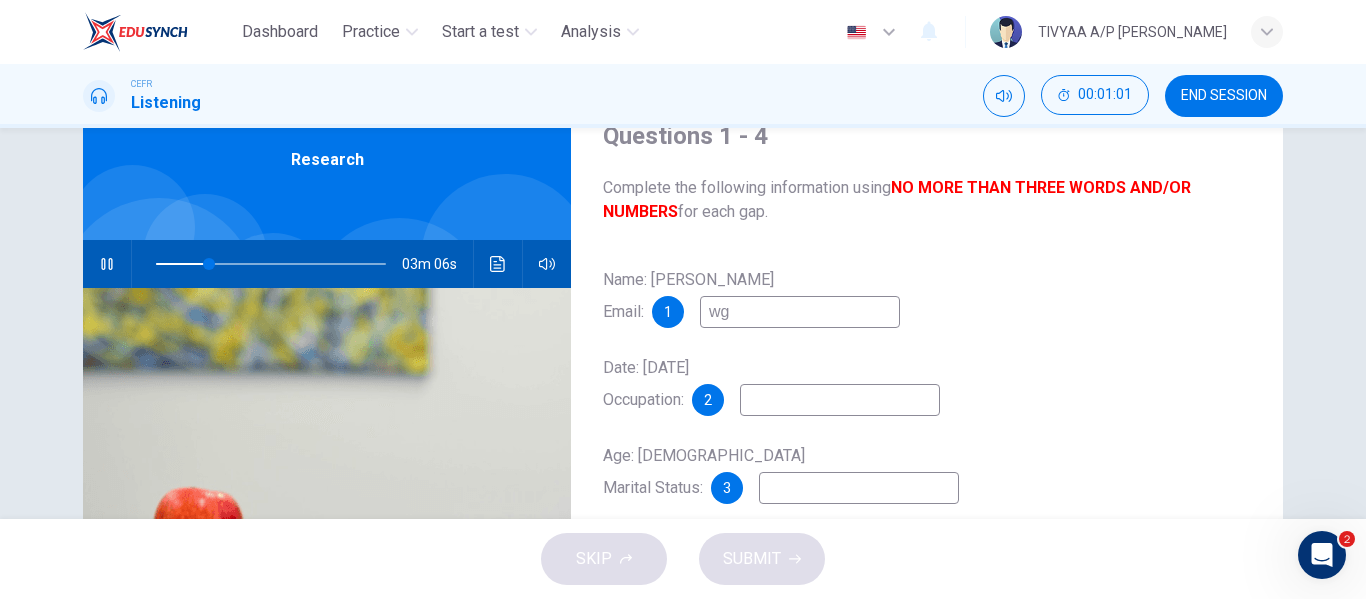 type on "wgl" 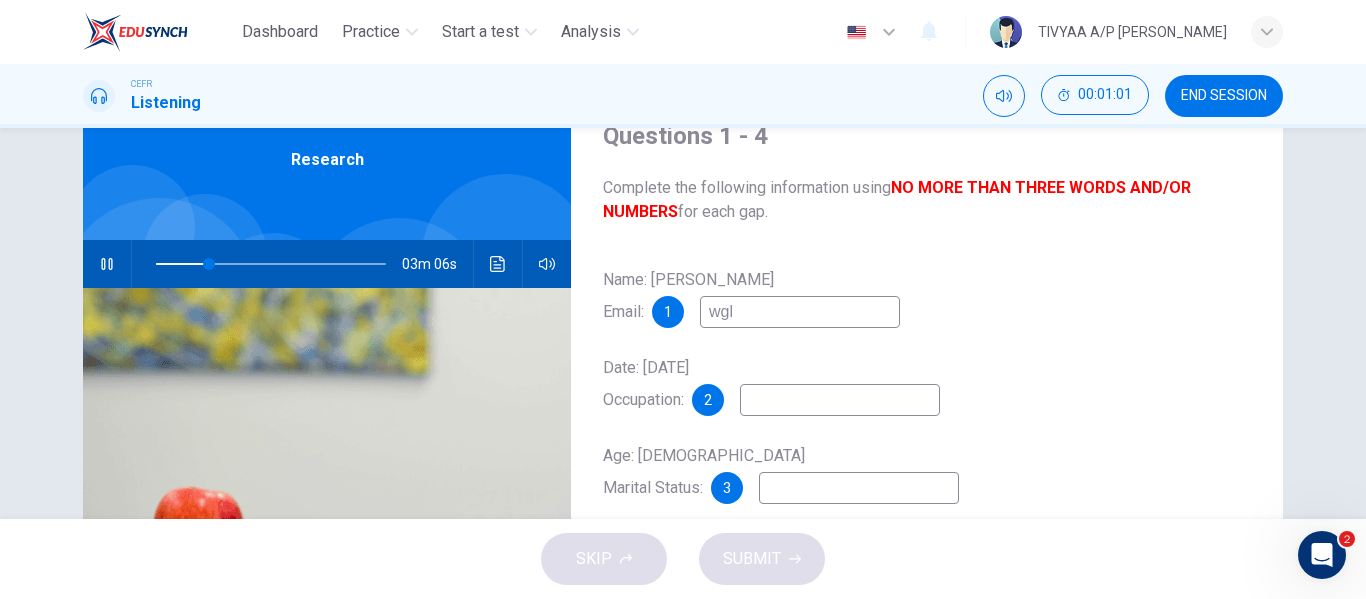 type on "23" 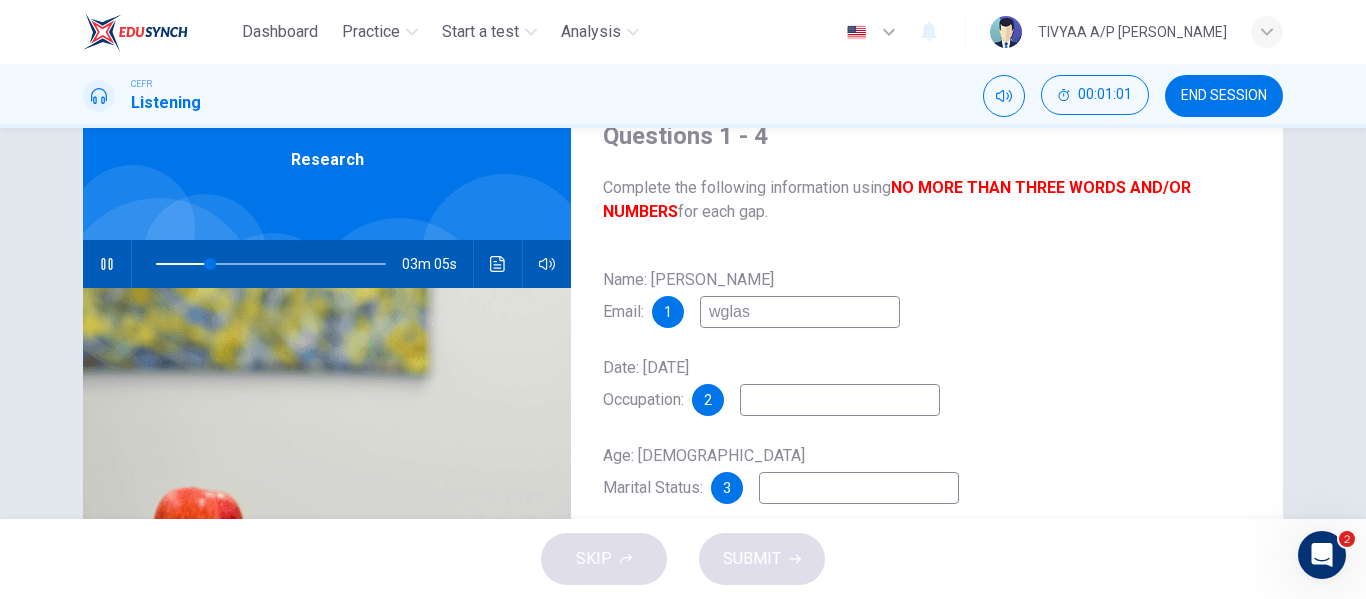 type on "wglass" 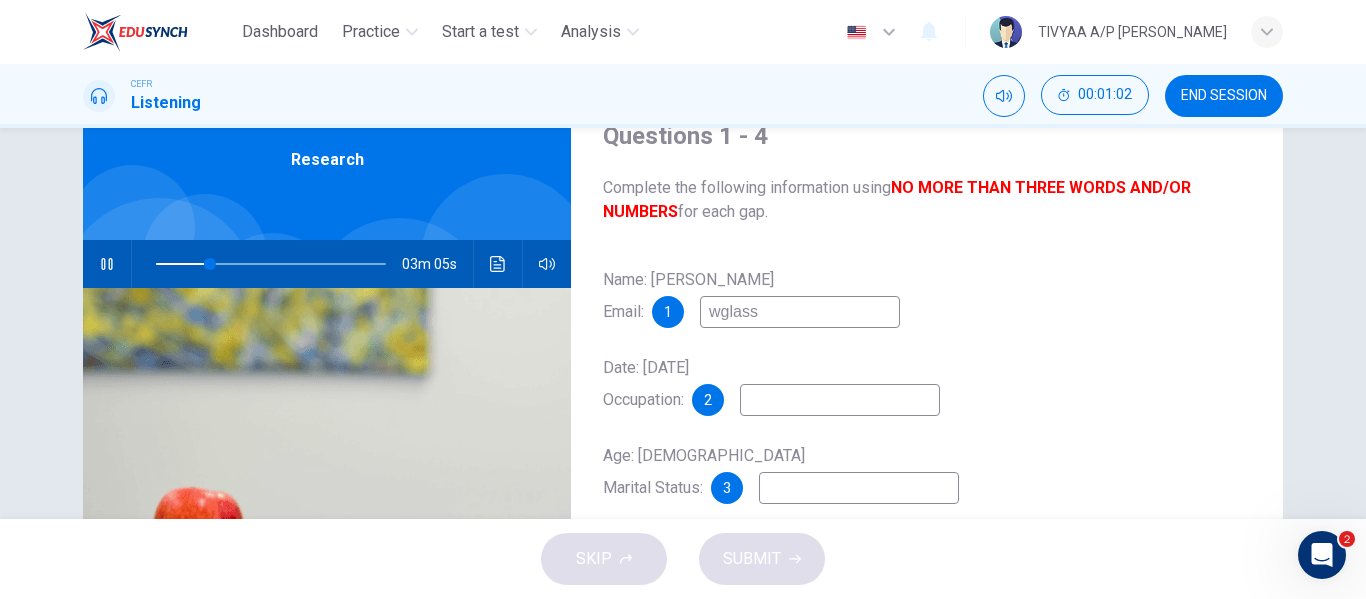 type on "24" 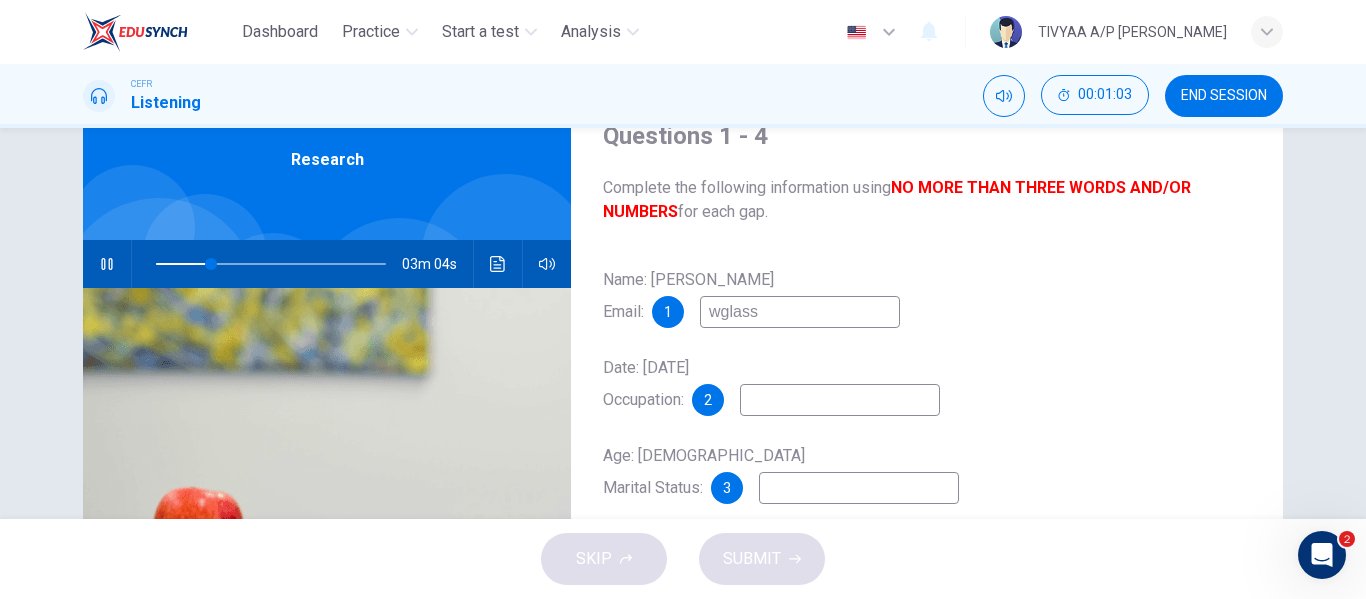 type on "wglass@" 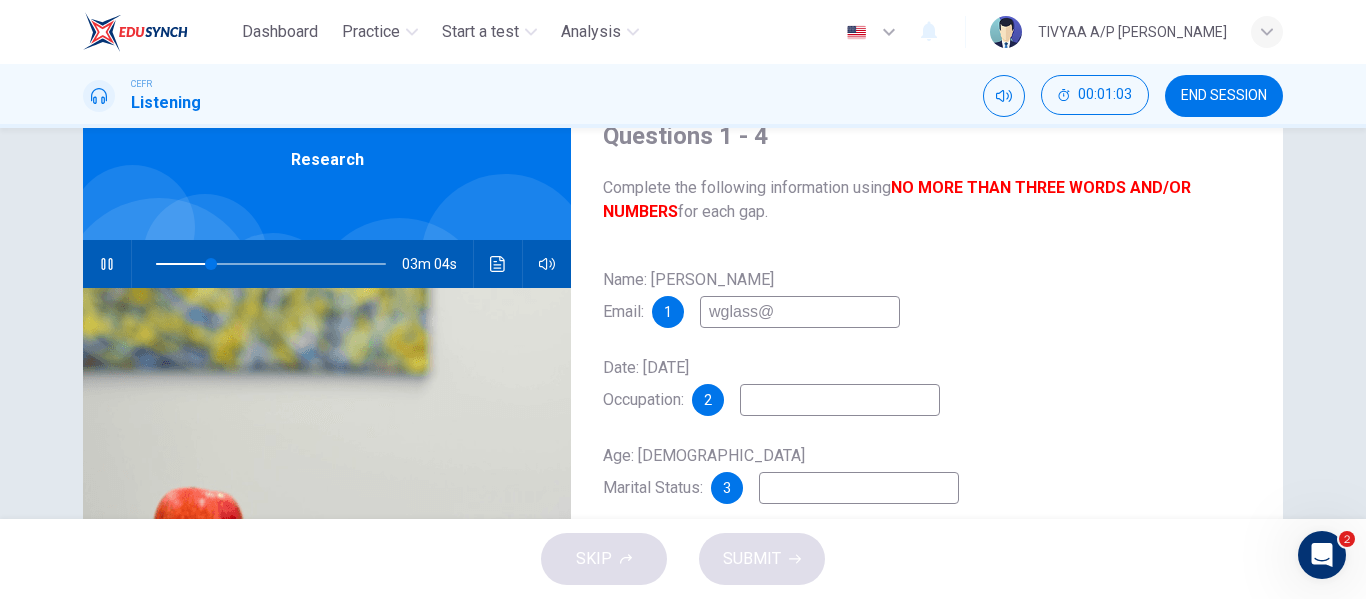 type on "24" 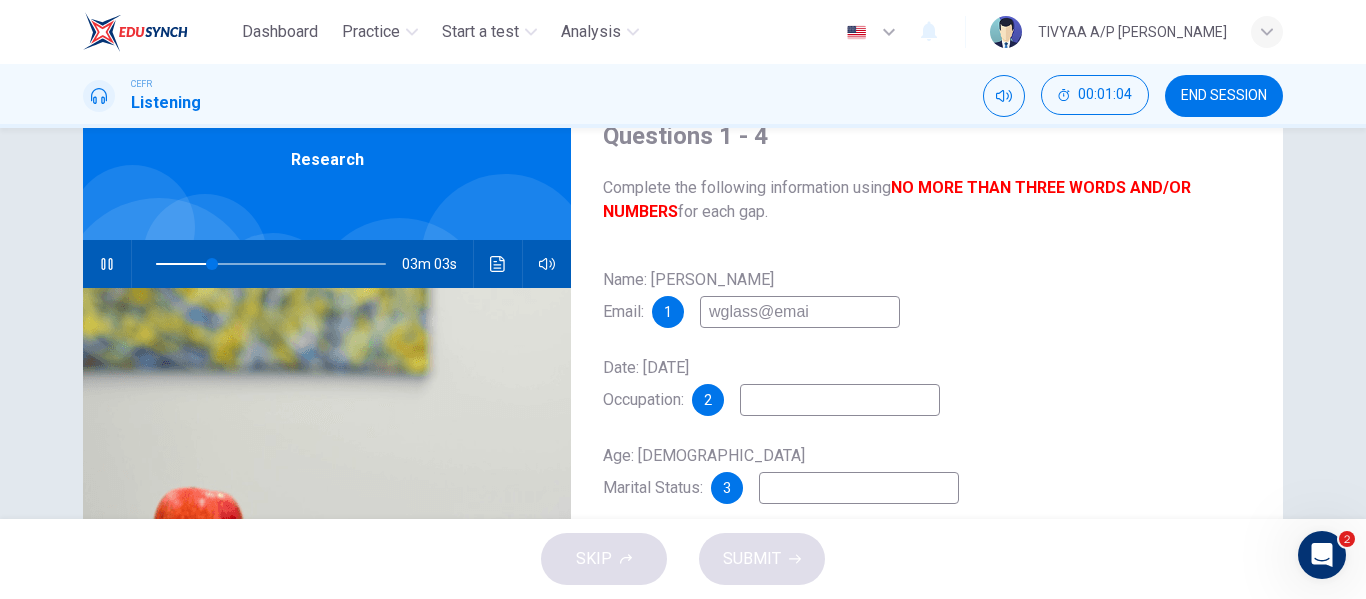 type on "wglass@email" 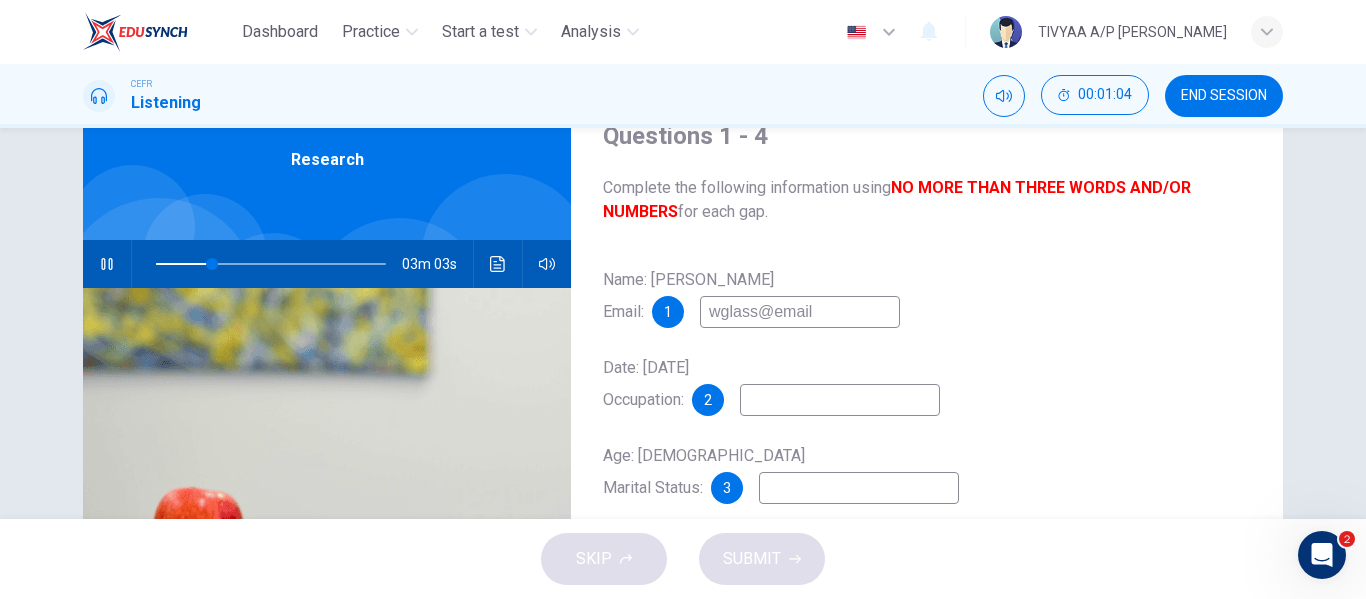 type on "25" 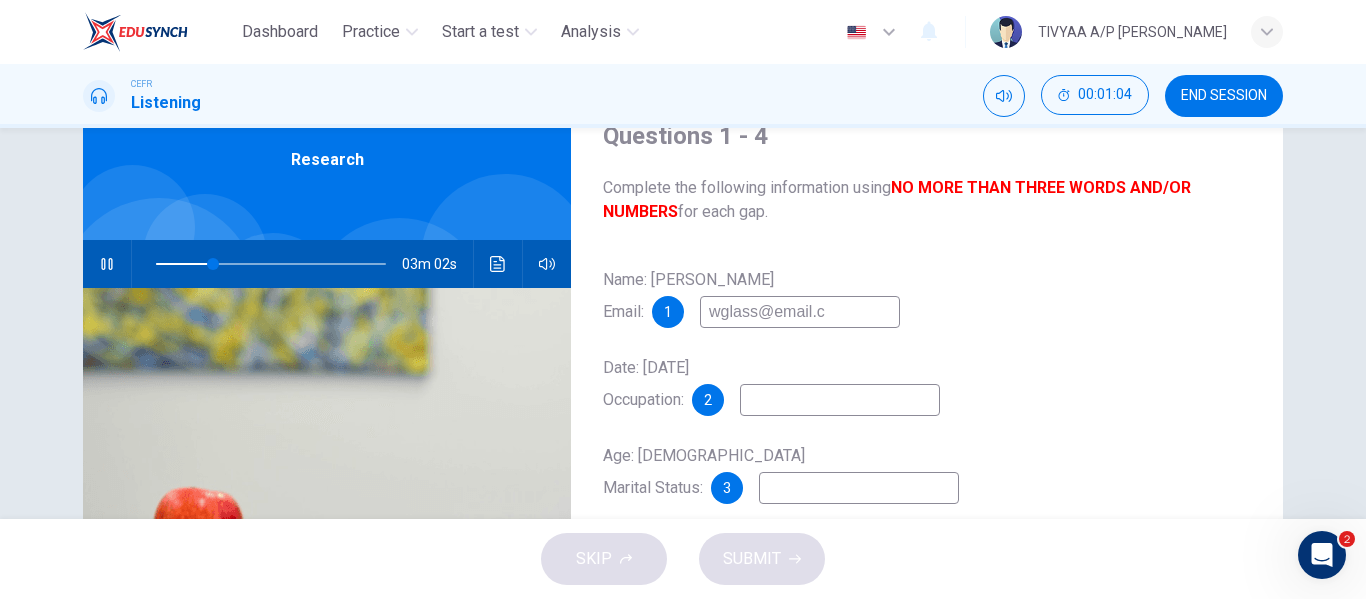 type on "wglass@email.co" 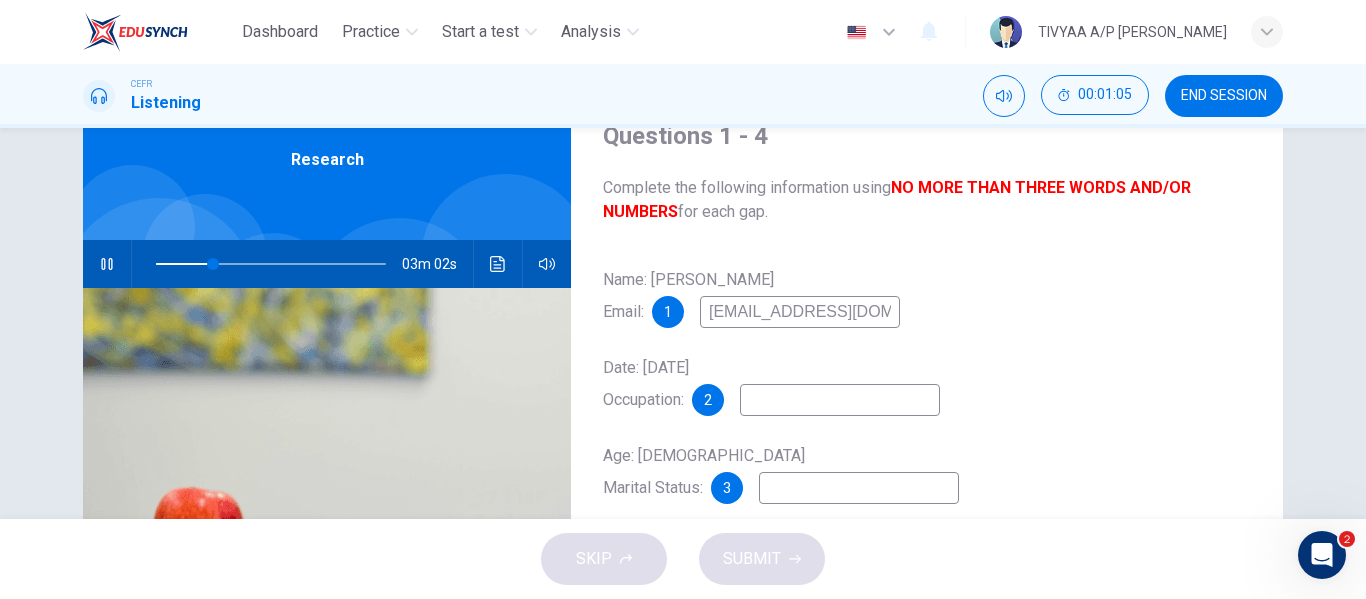 type on "25" 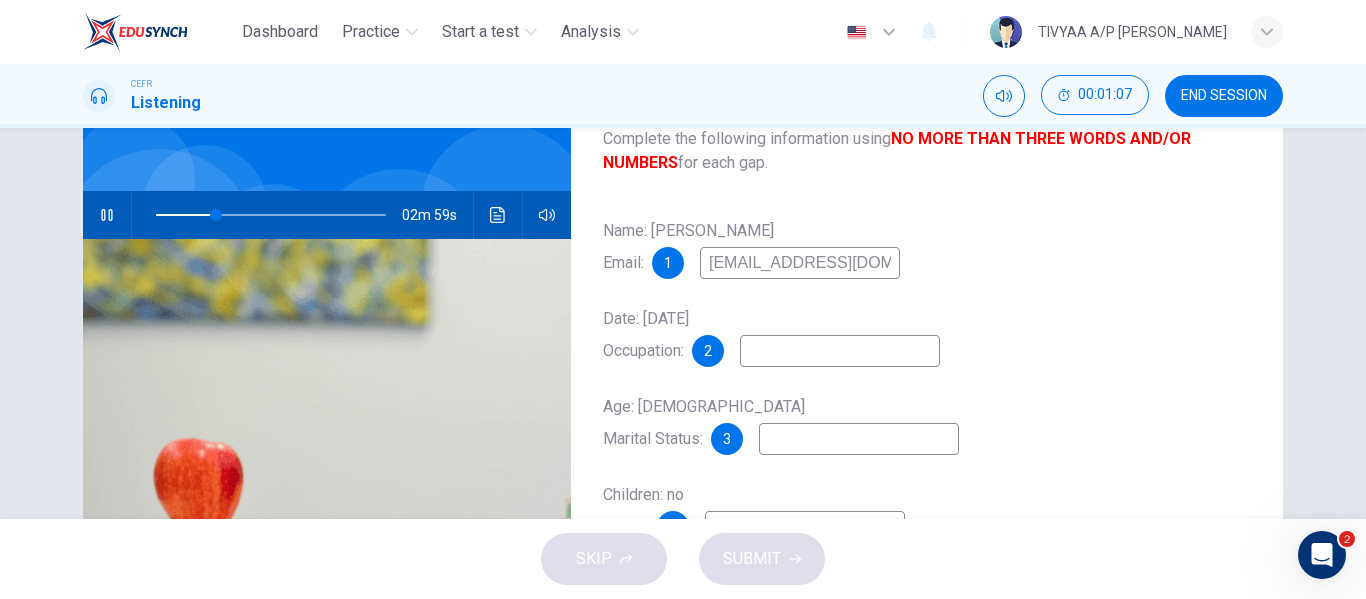 scroll, scrollTop: 138, scrollLeft: 0, axis: vertical 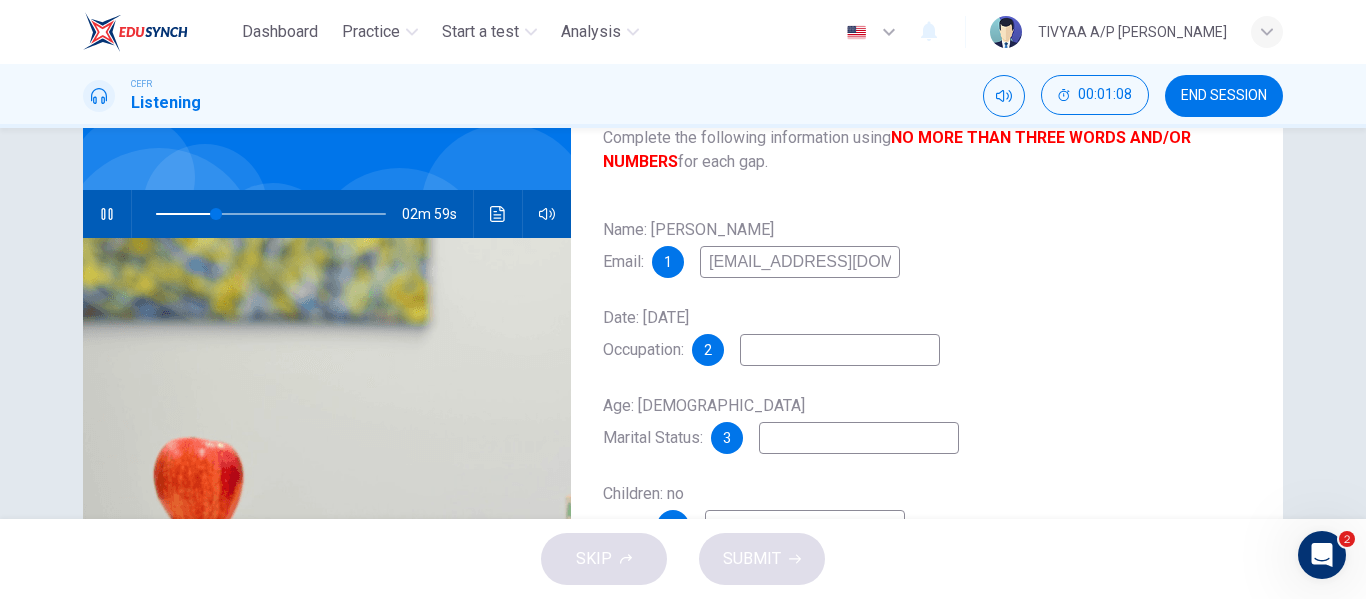 type on "26" 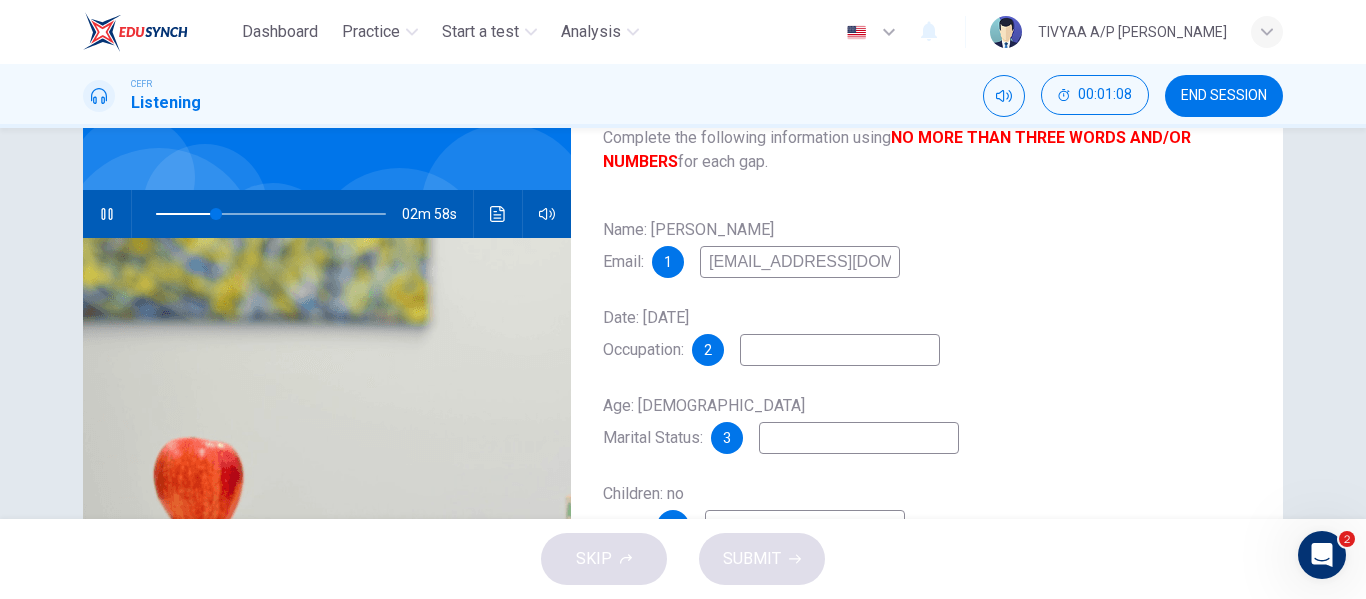 click at bounding box center [840, 350] 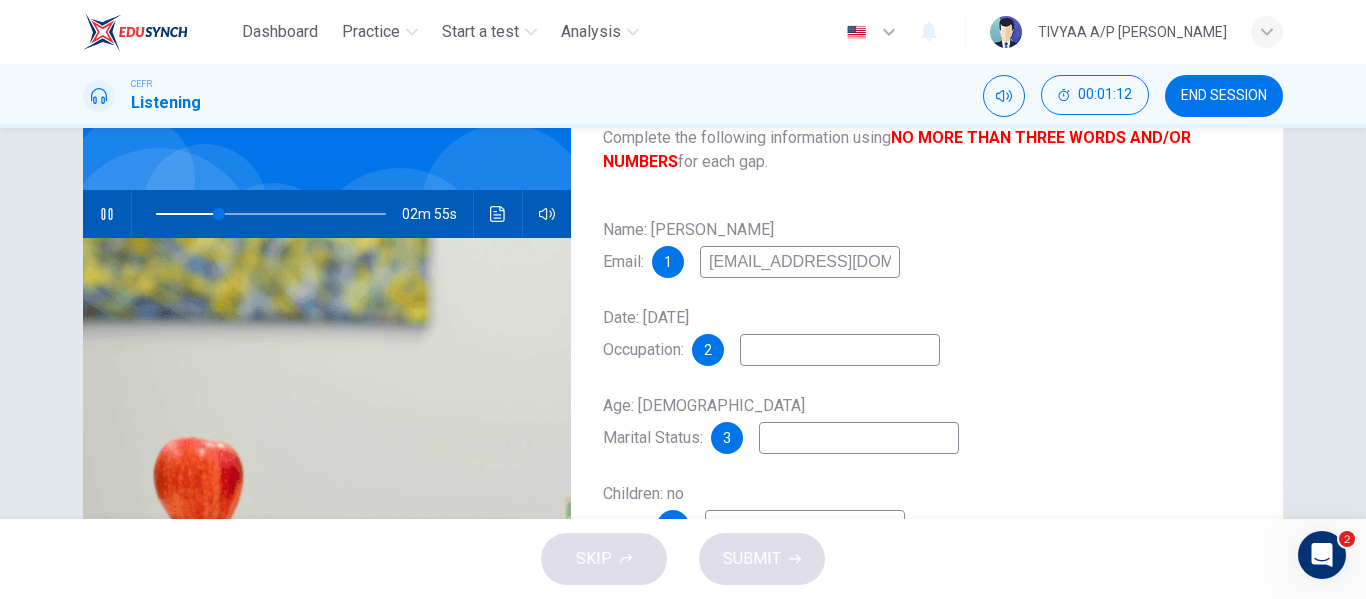 type on "28" 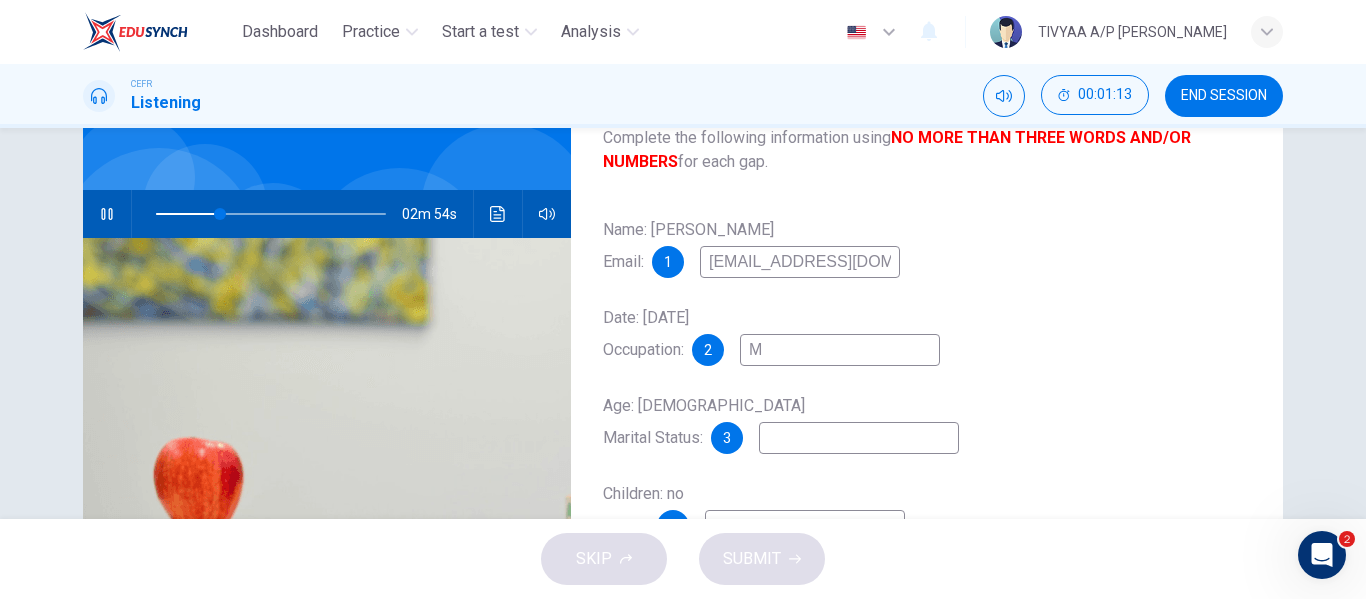 type on "MI" 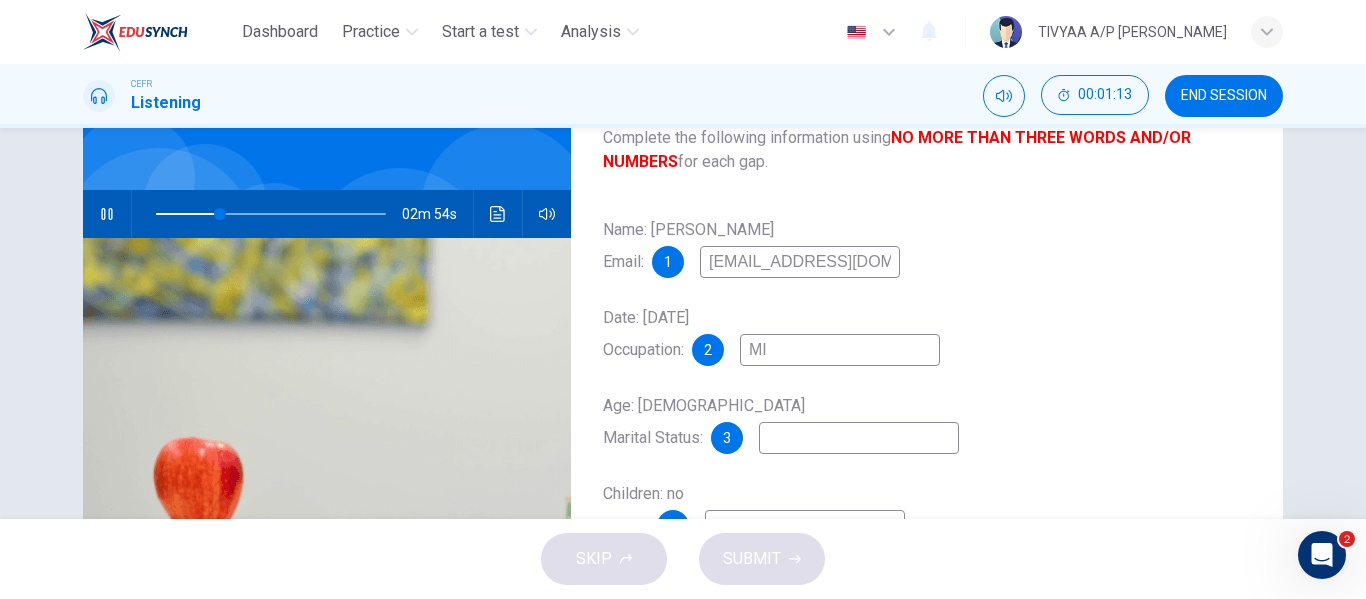 type on "28" 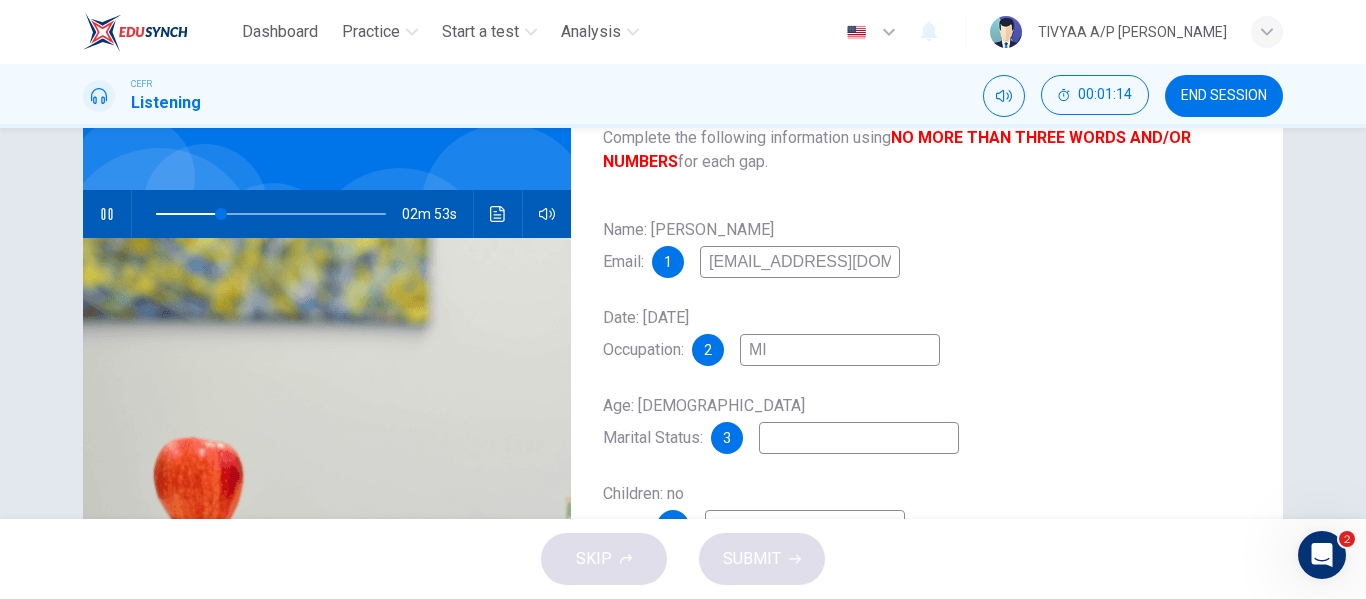 type on "M" 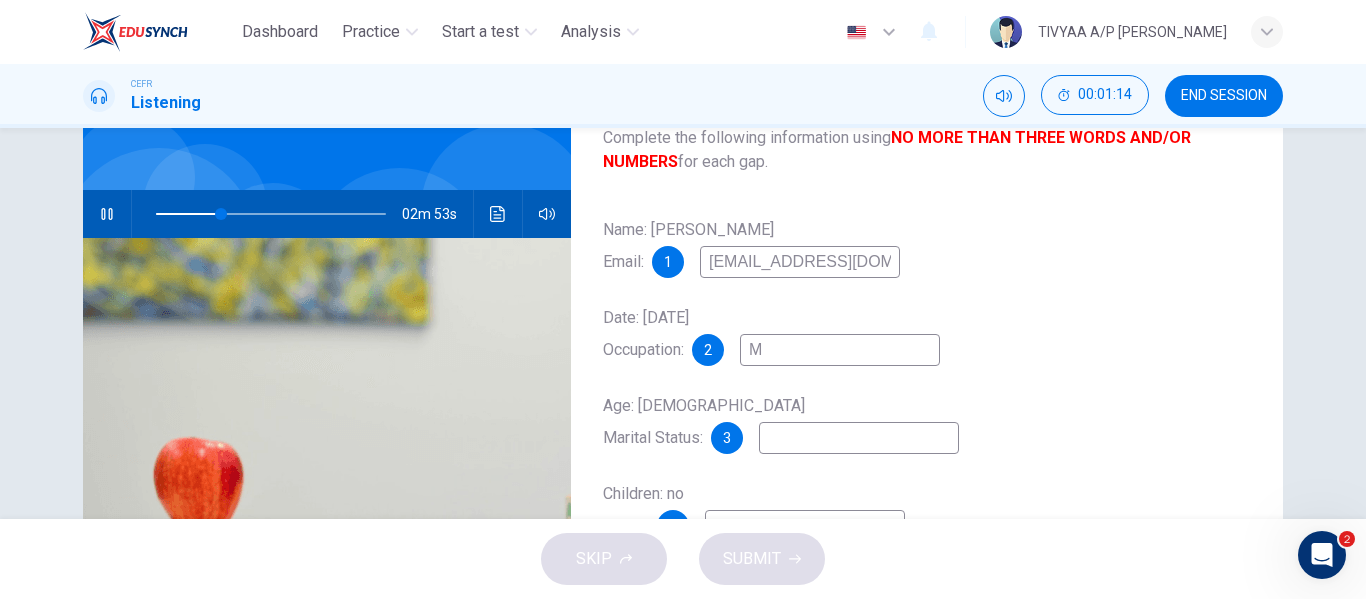 type 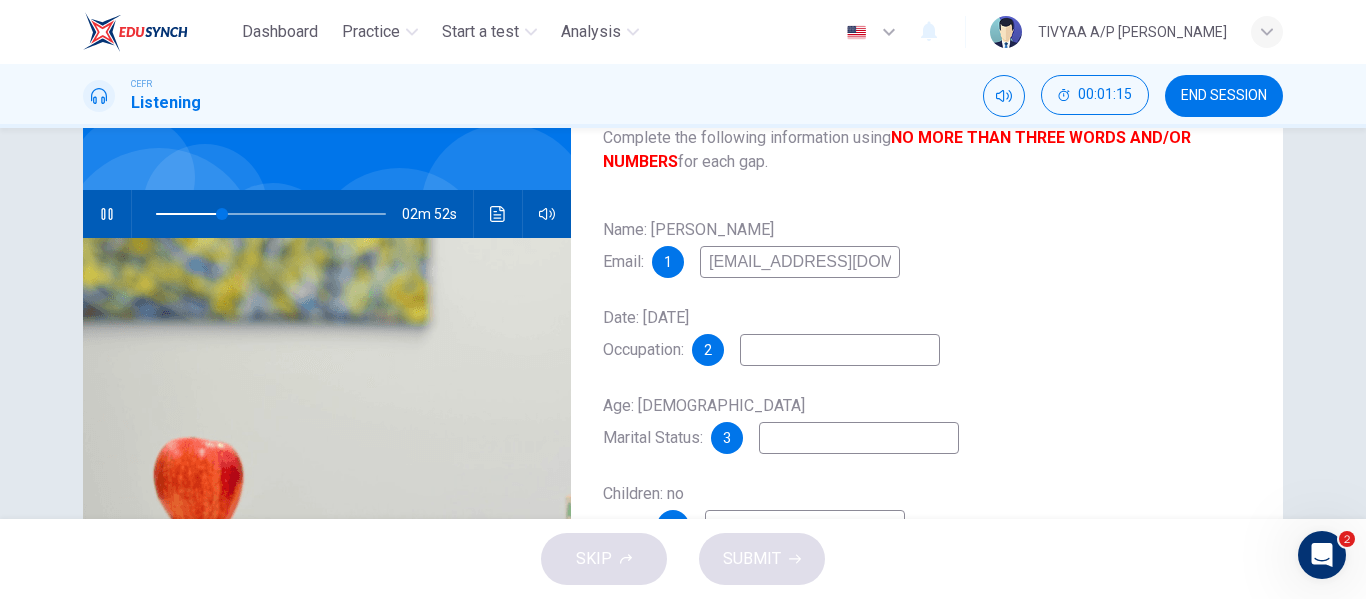 type on "29" 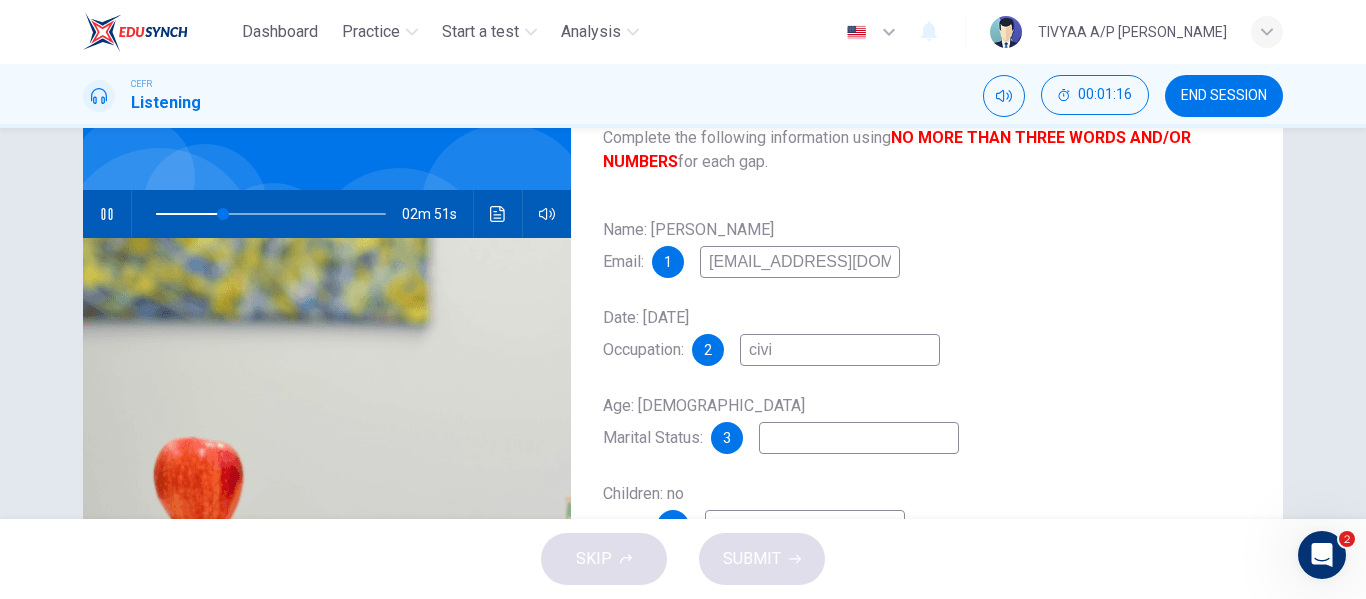 type on "civil" 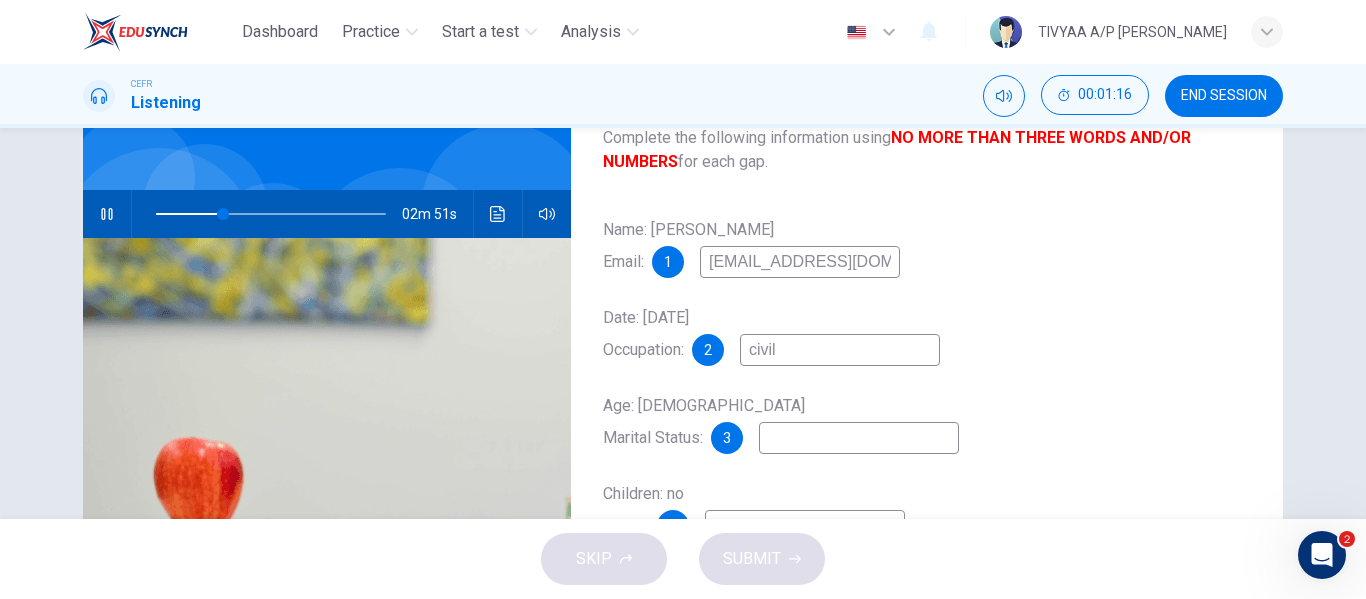 type on "30" 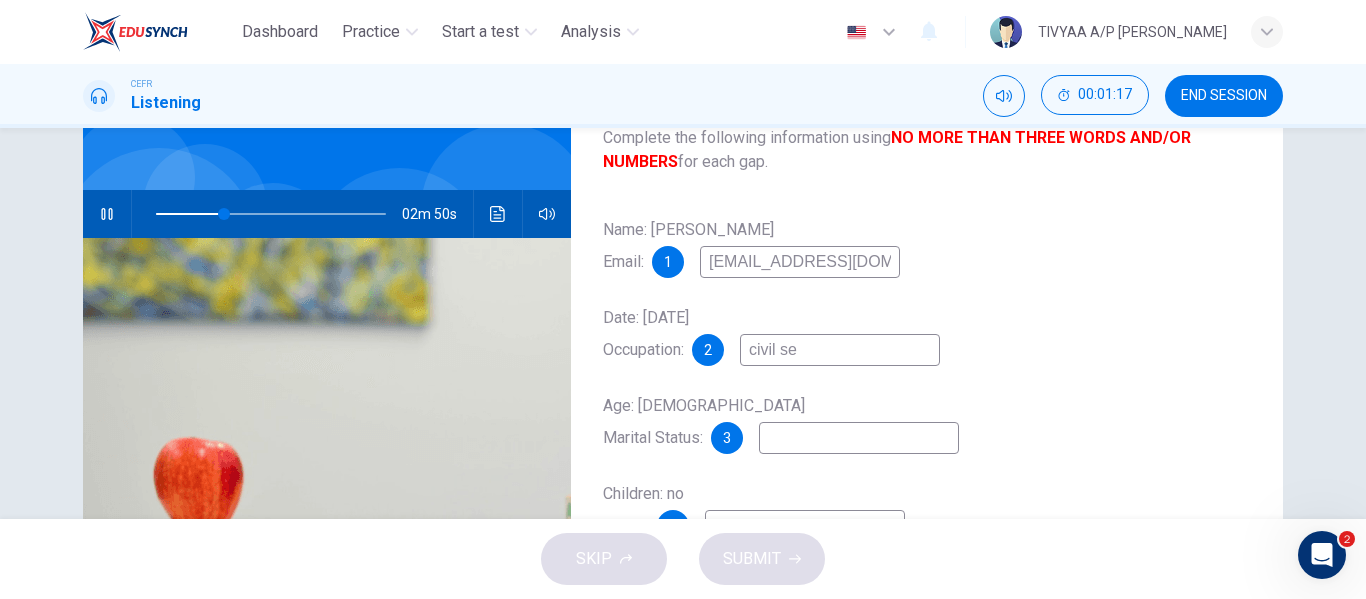 type on "civil ser" 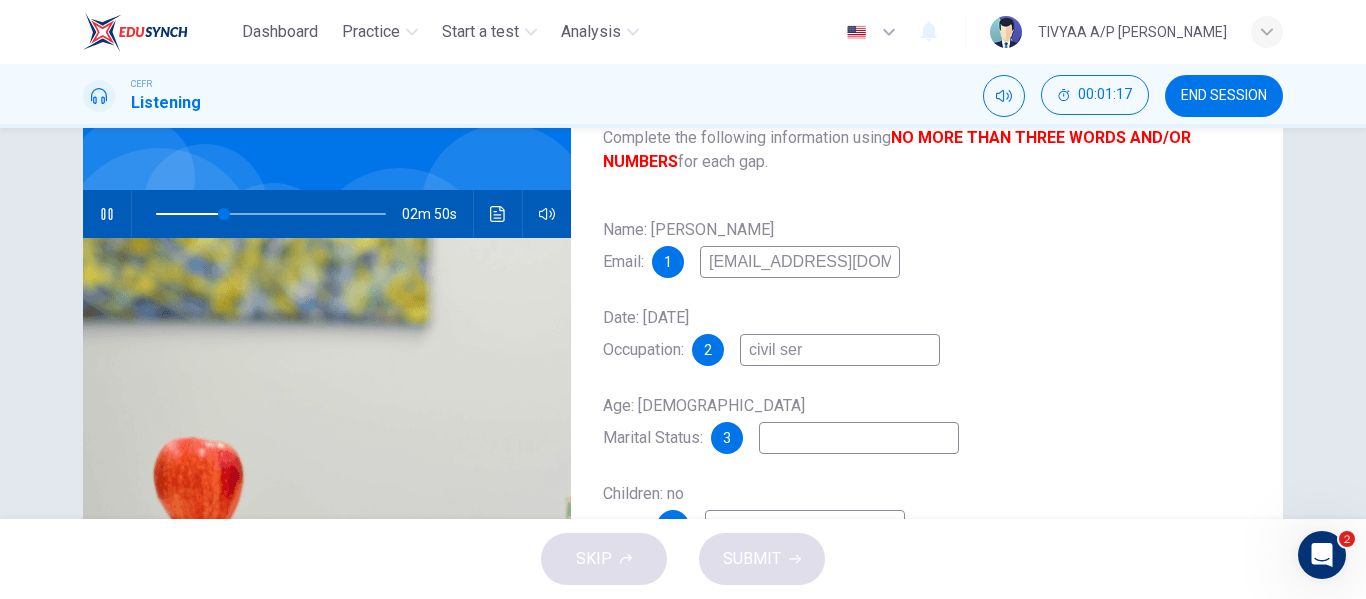 type on "30" 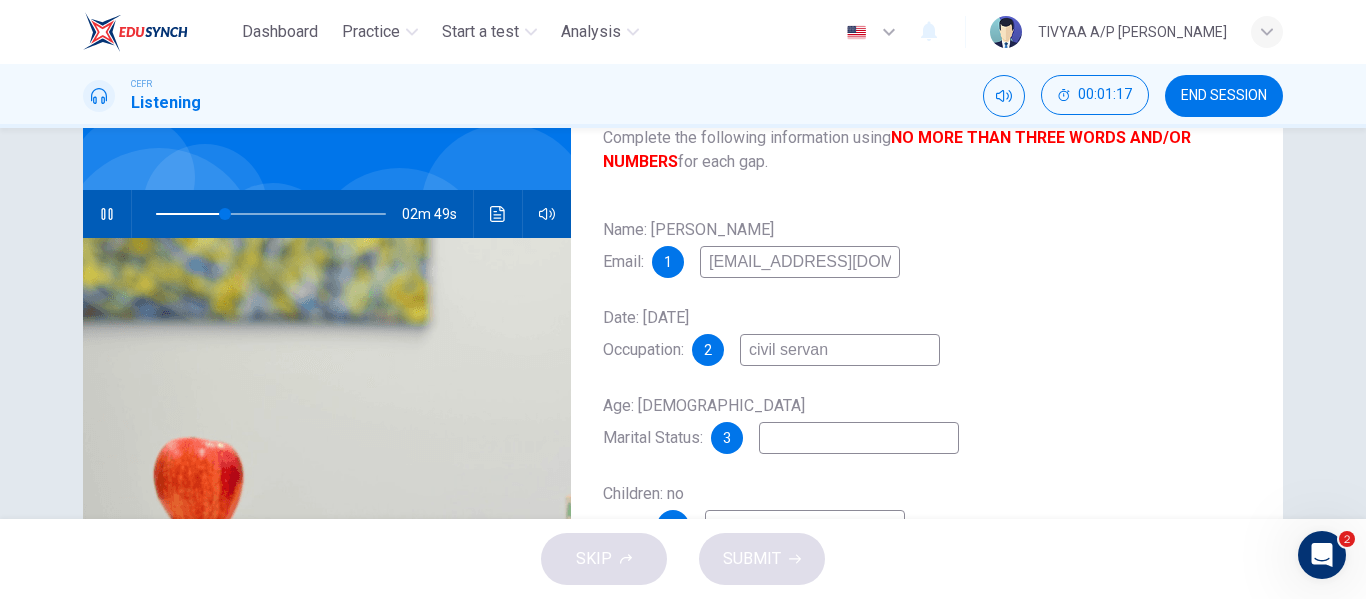 type on "civil servant" 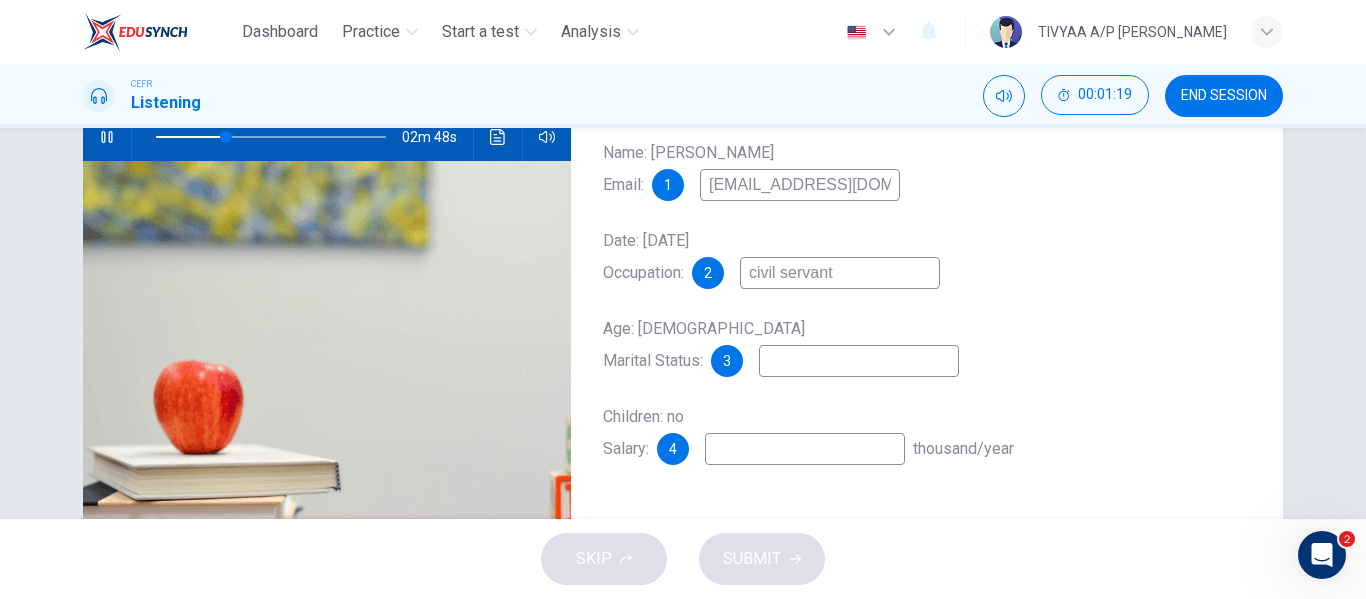 scroll, scrollTop: 234, scrollLeft: 0, axis: vertical 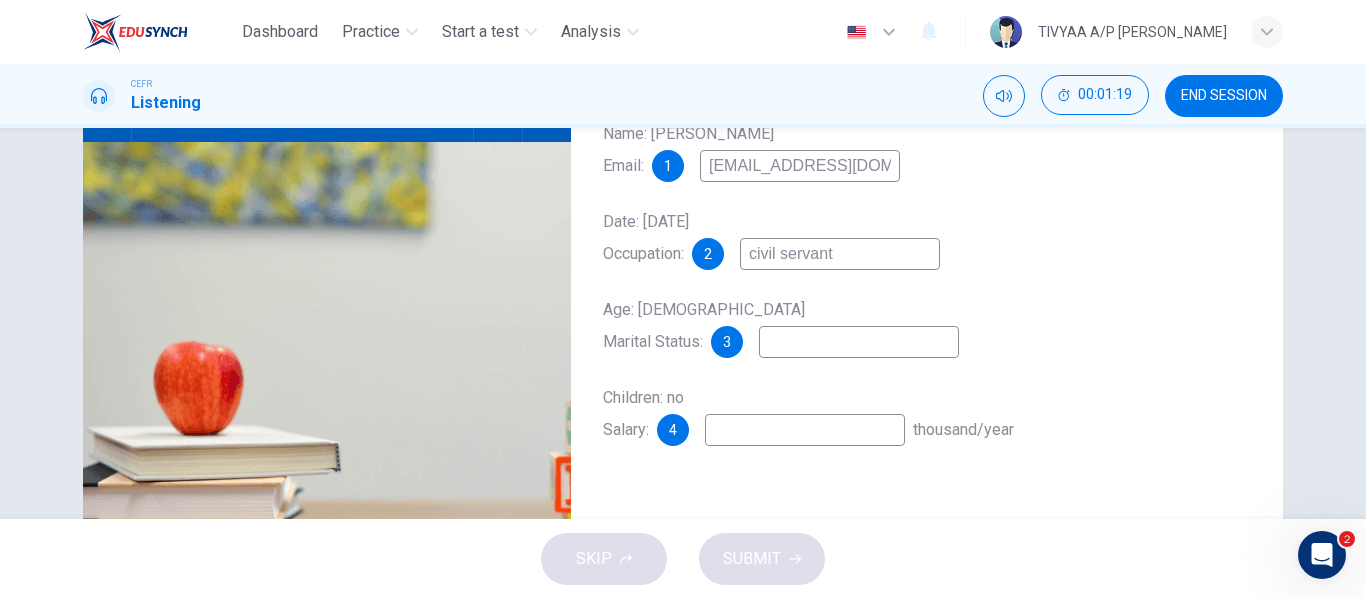 type on "31" 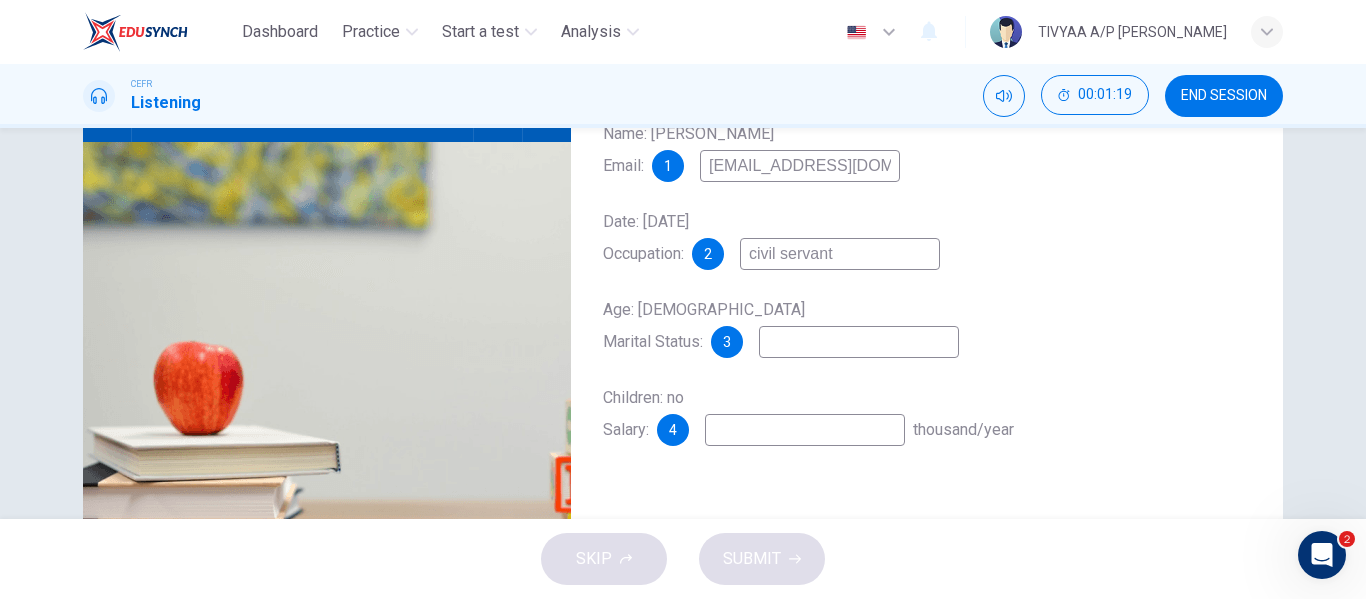 type on "civil servant" 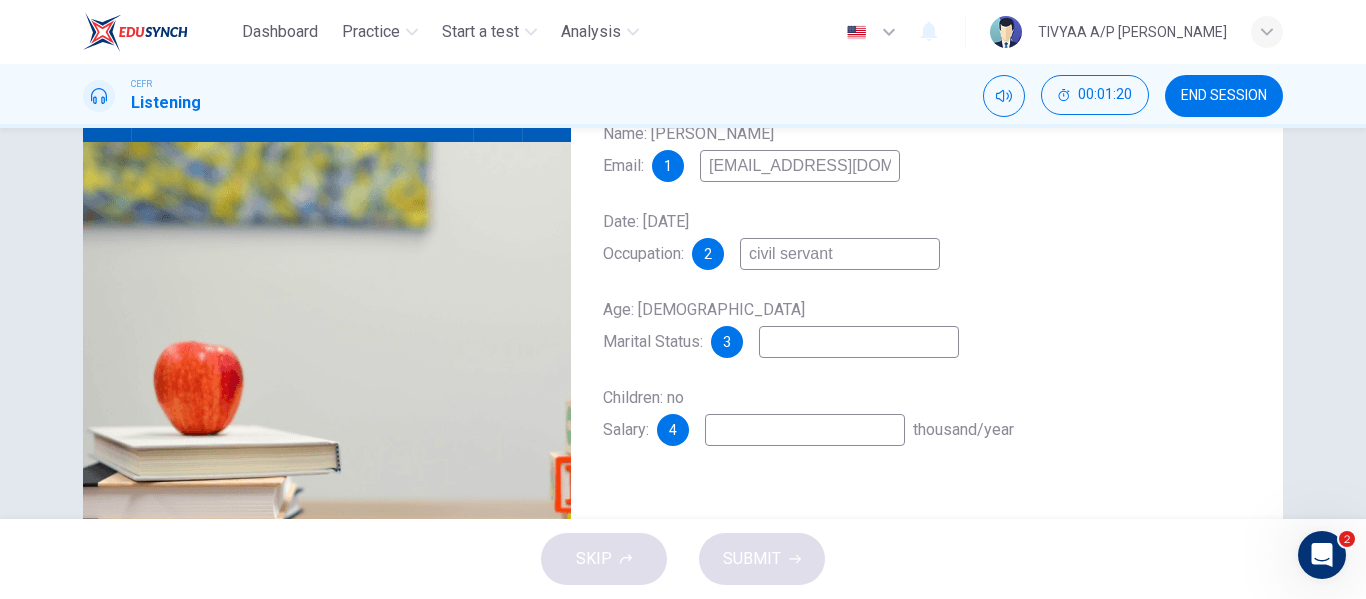 type on "31" 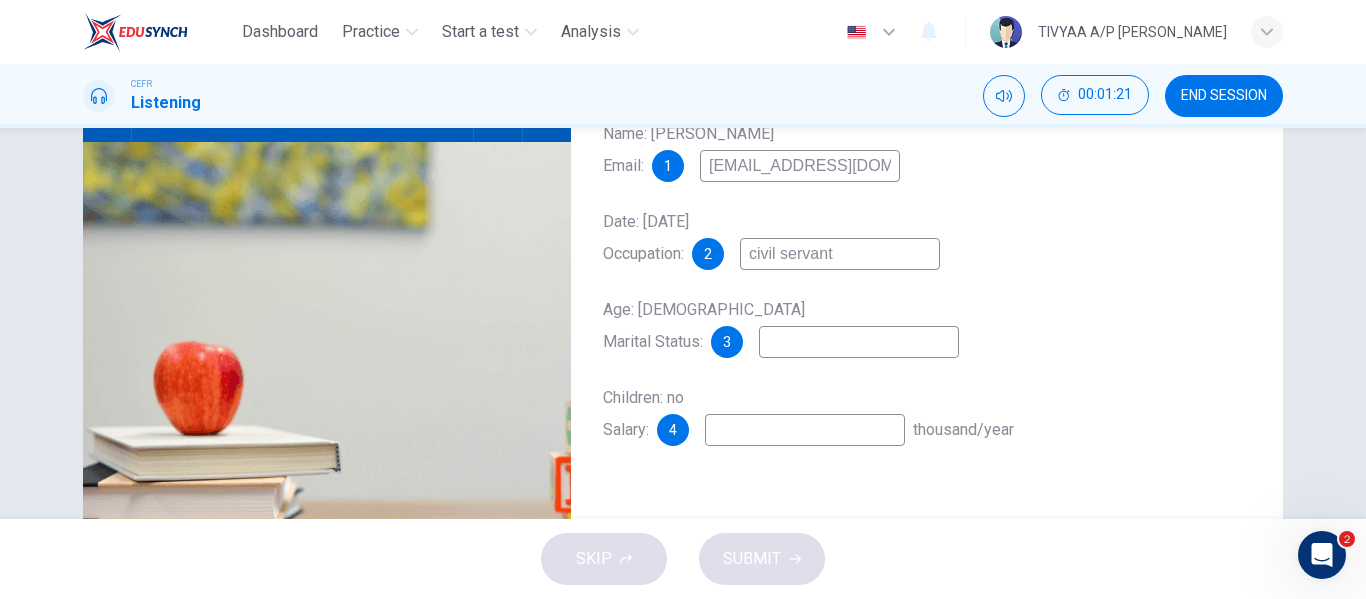 type on "l" 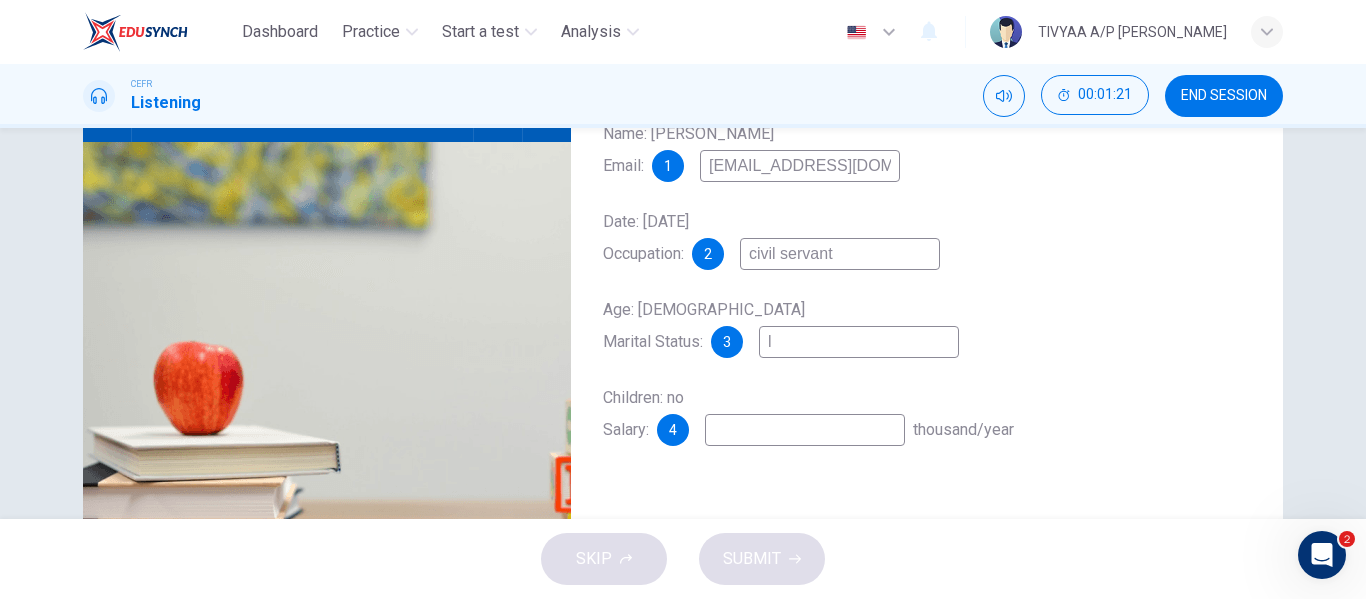 type on "32" 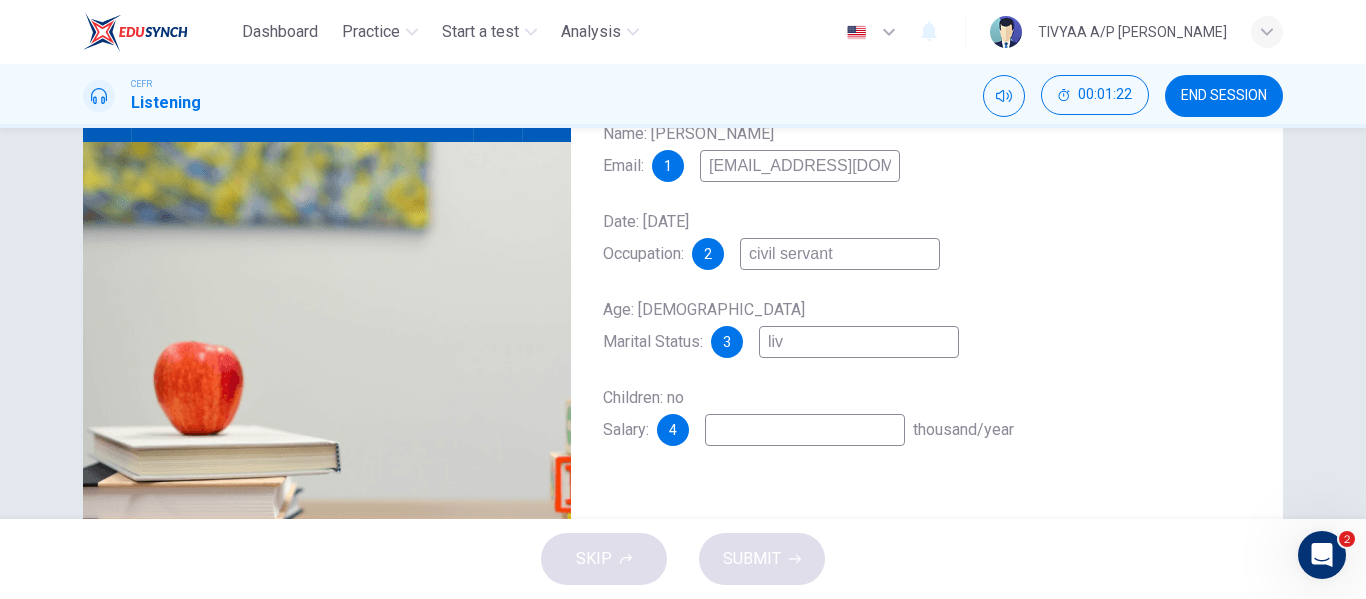 type on "live" 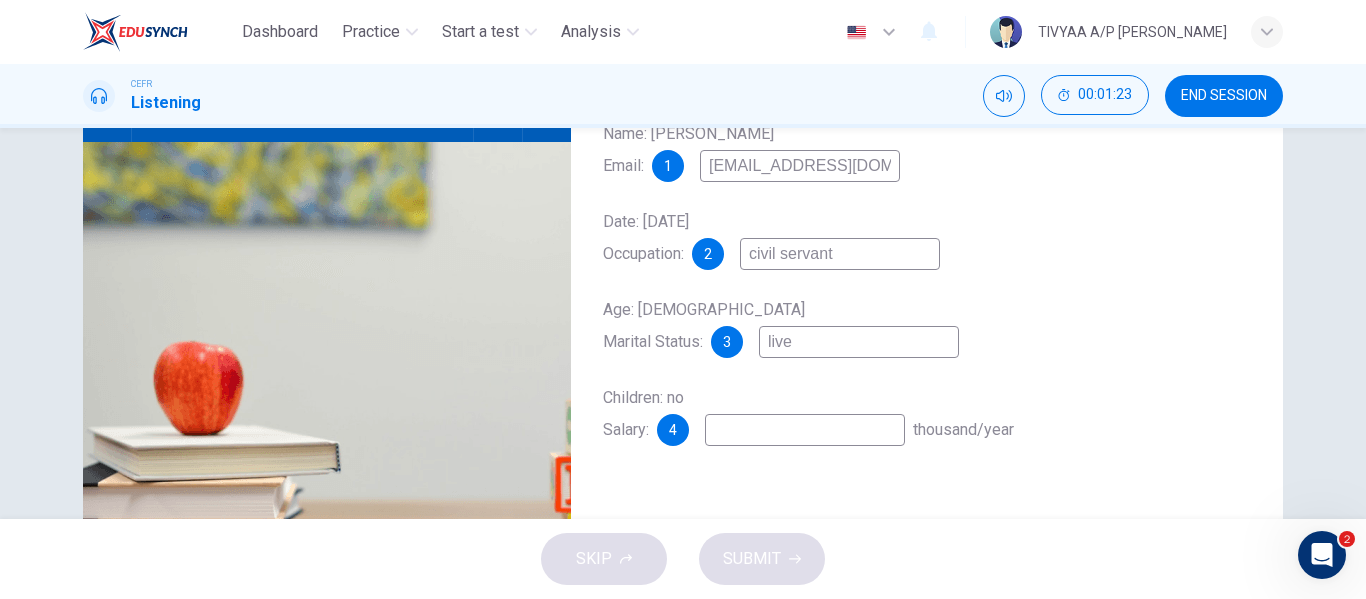 type on "32" 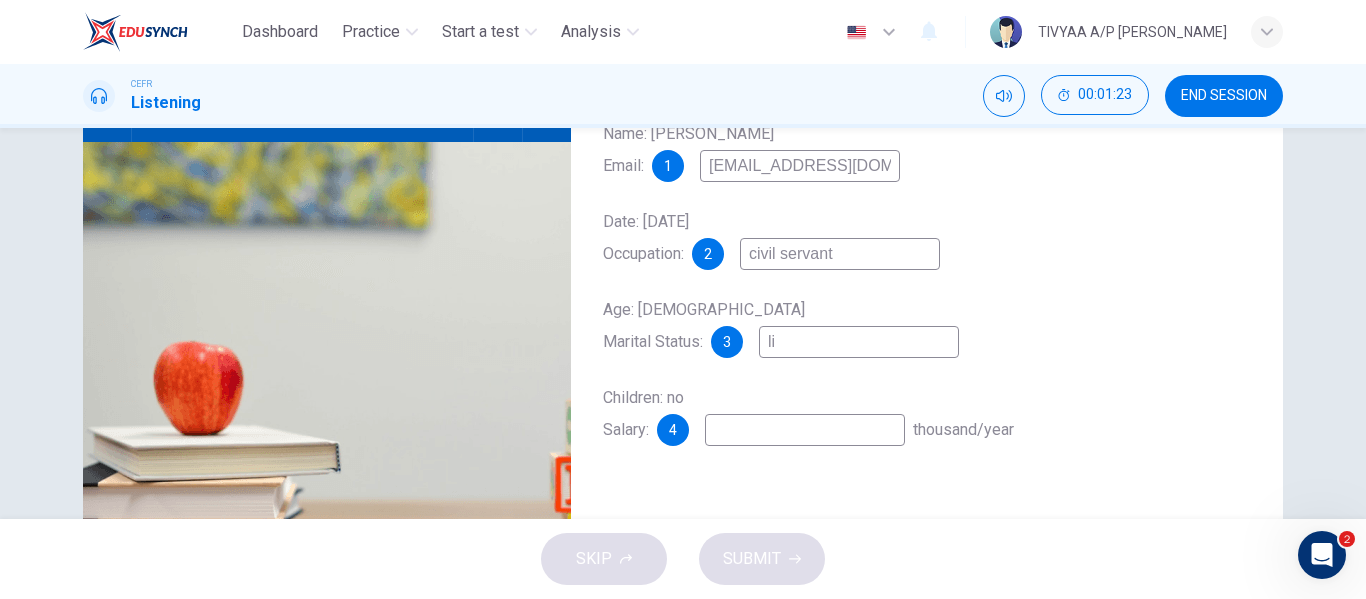 type on "l" 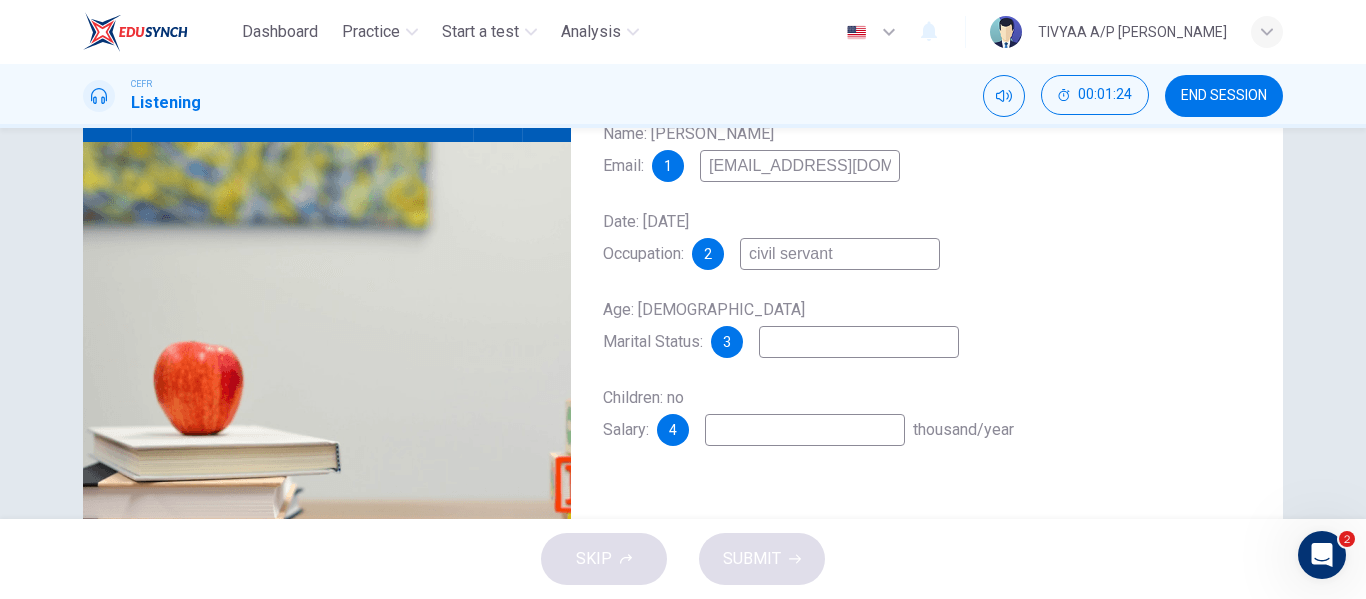 type on "s" 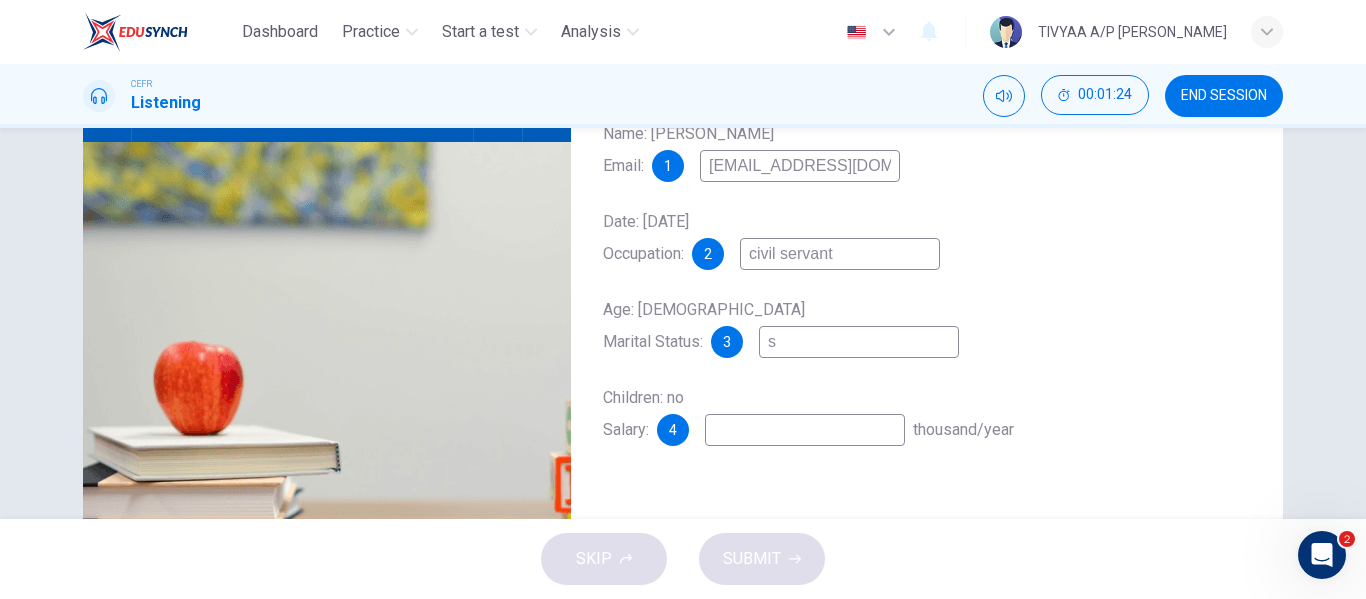 type on "32" 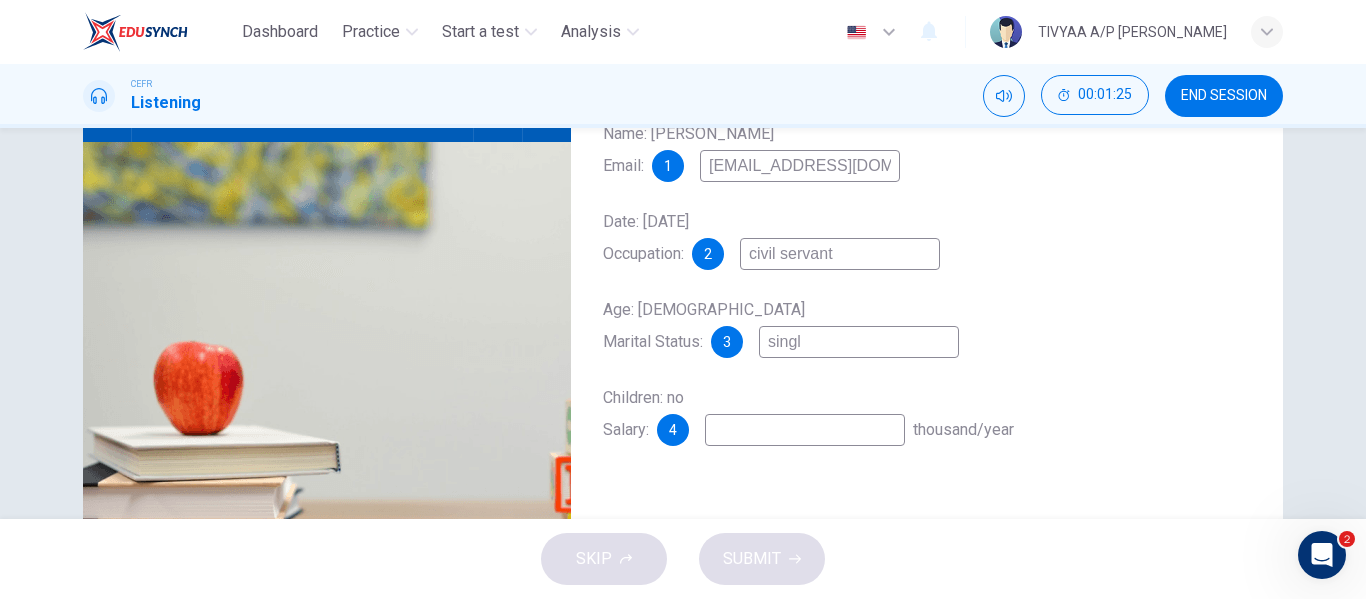 type on "single" 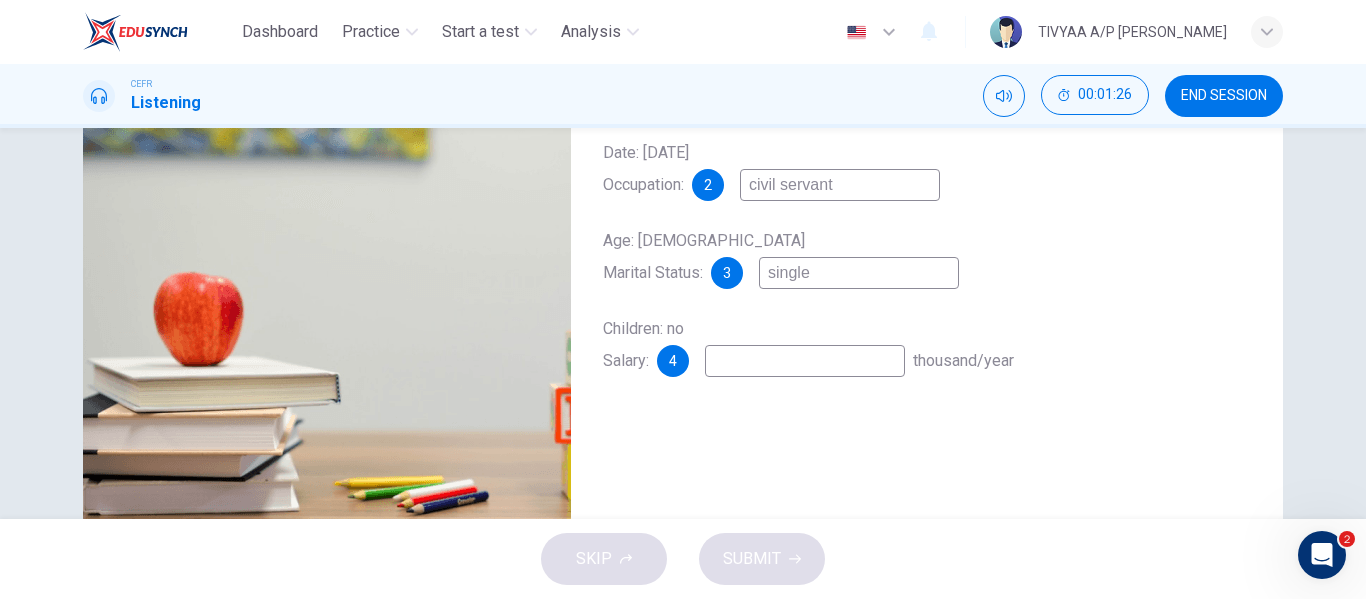 scroll, scrollTop: 304, scrollLeft: 0, axis: vertical 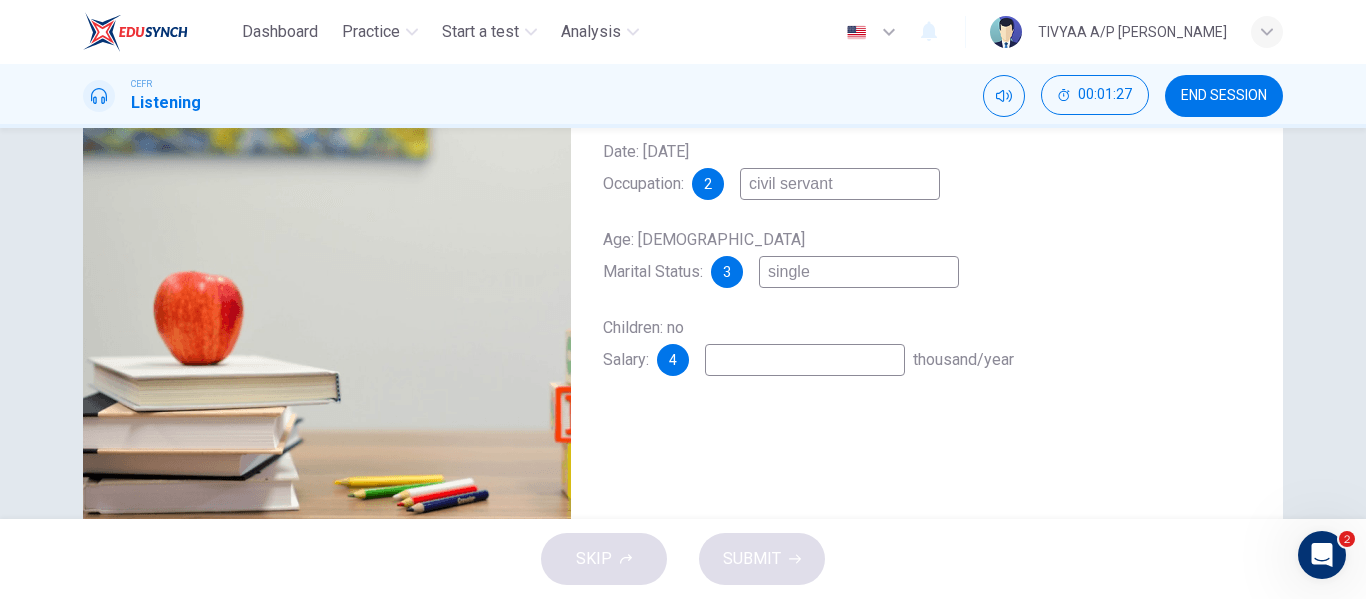 type on "34" 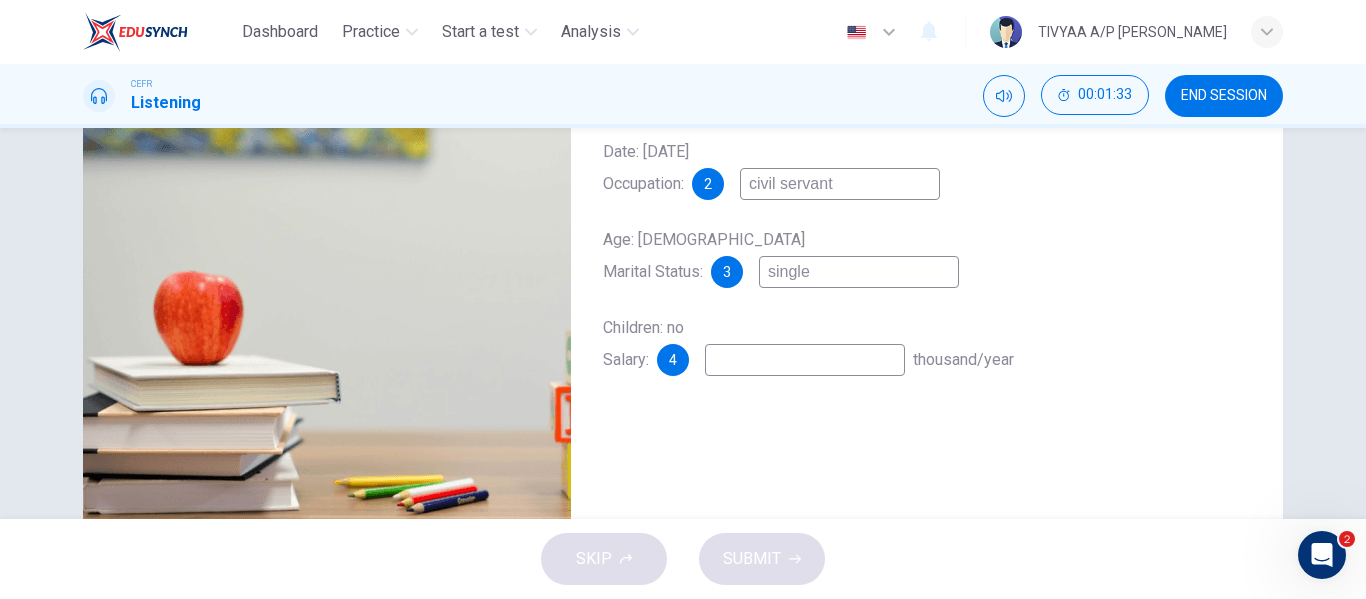 type on "37" 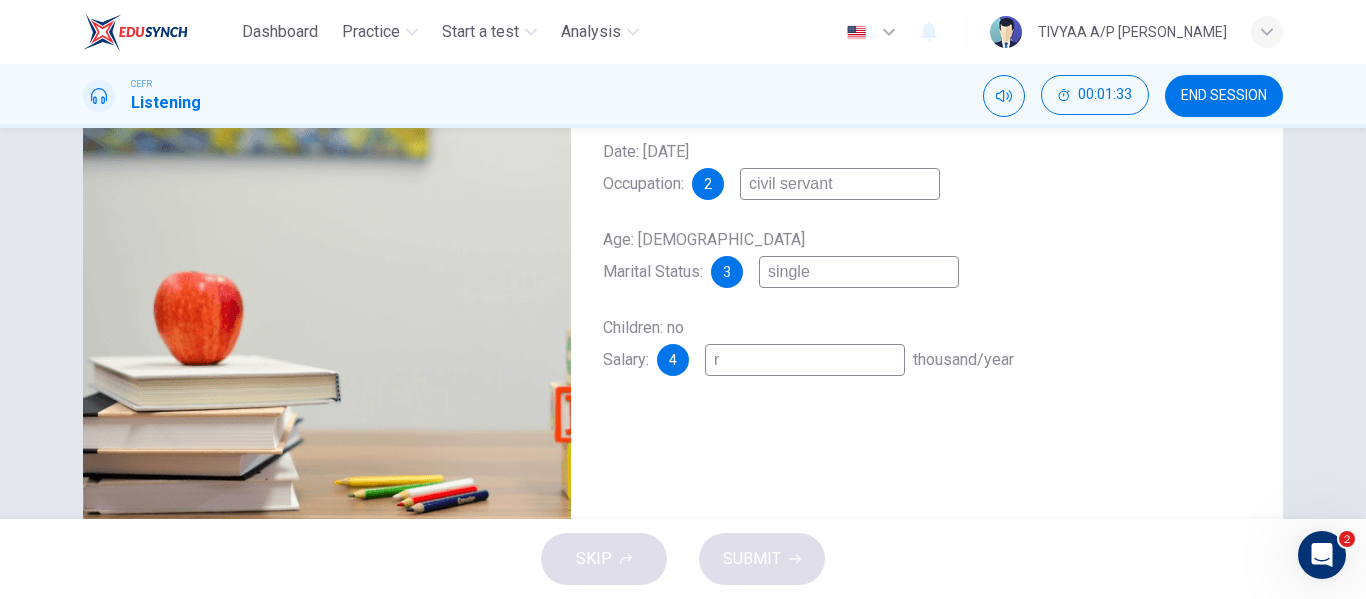type on "37" 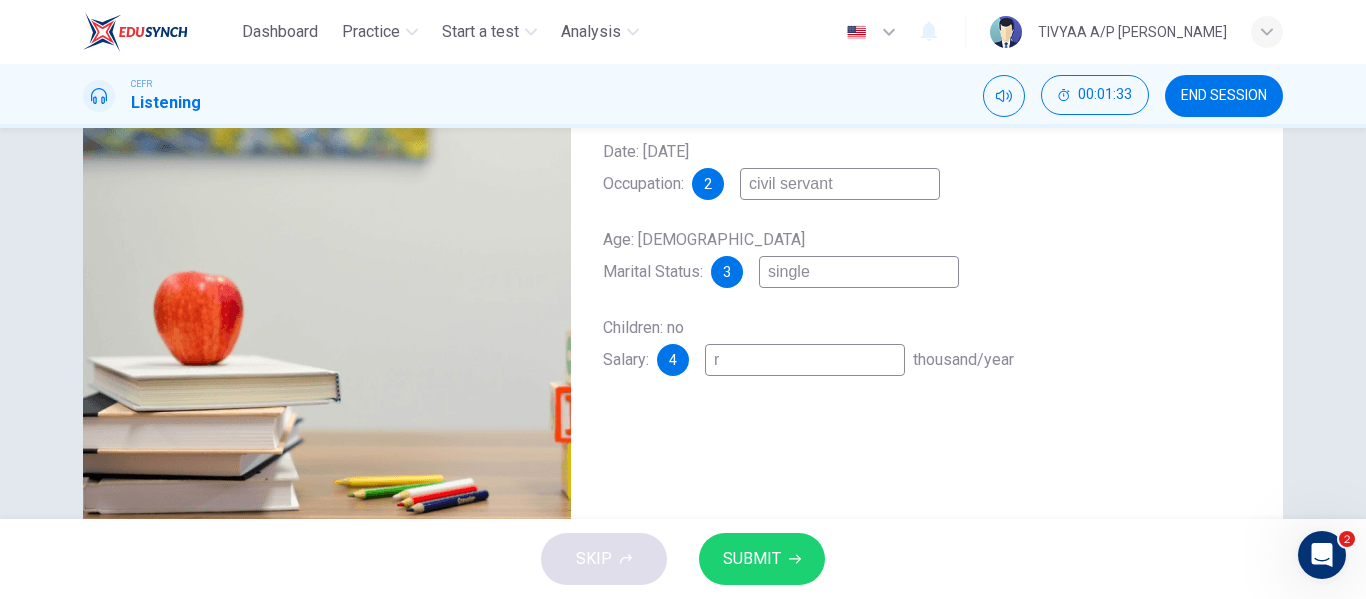 type on "ra" 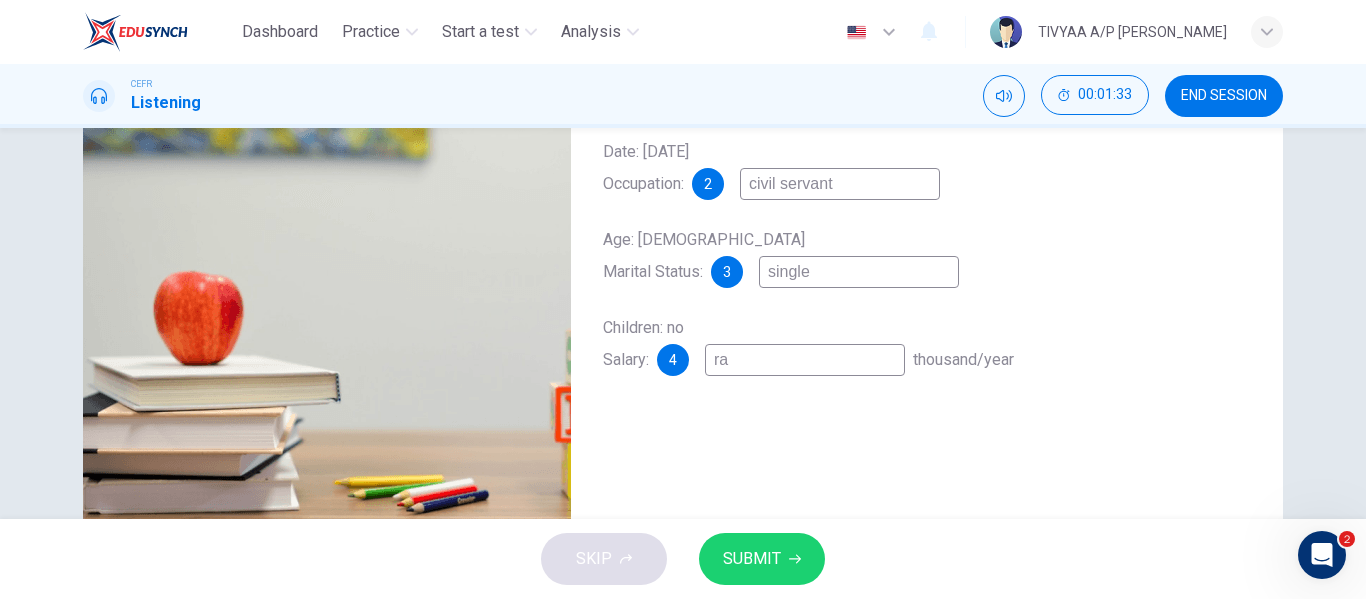 type on "rat" 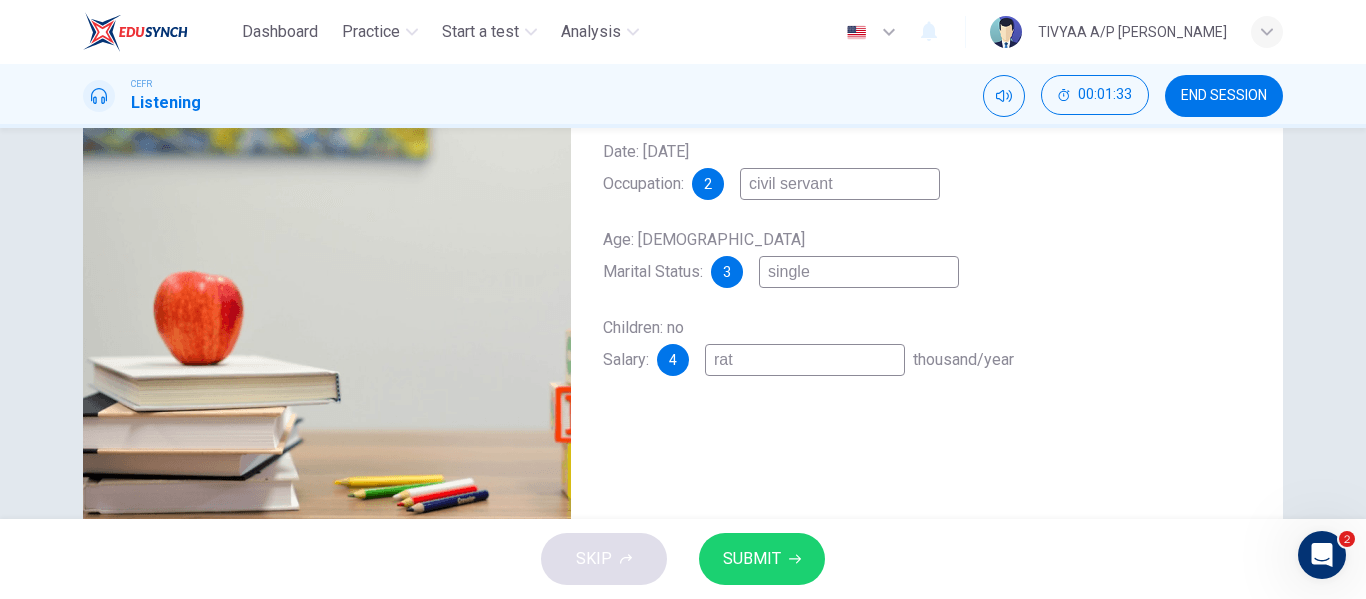 type on "37" 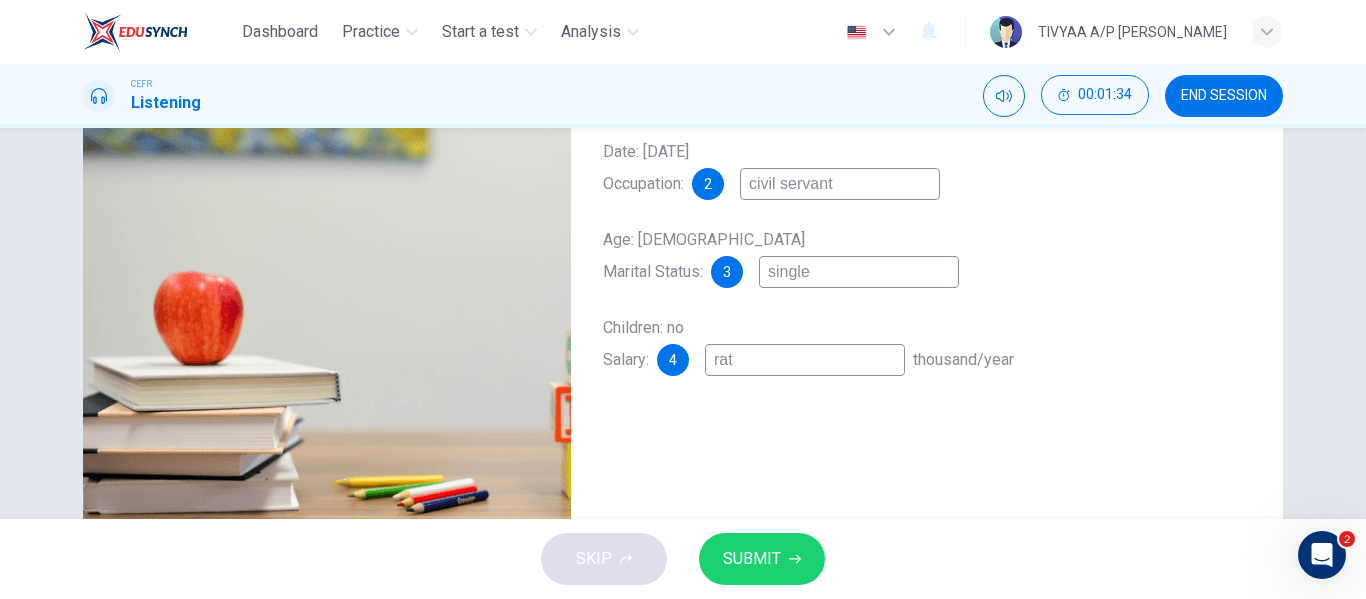 type on "rath" 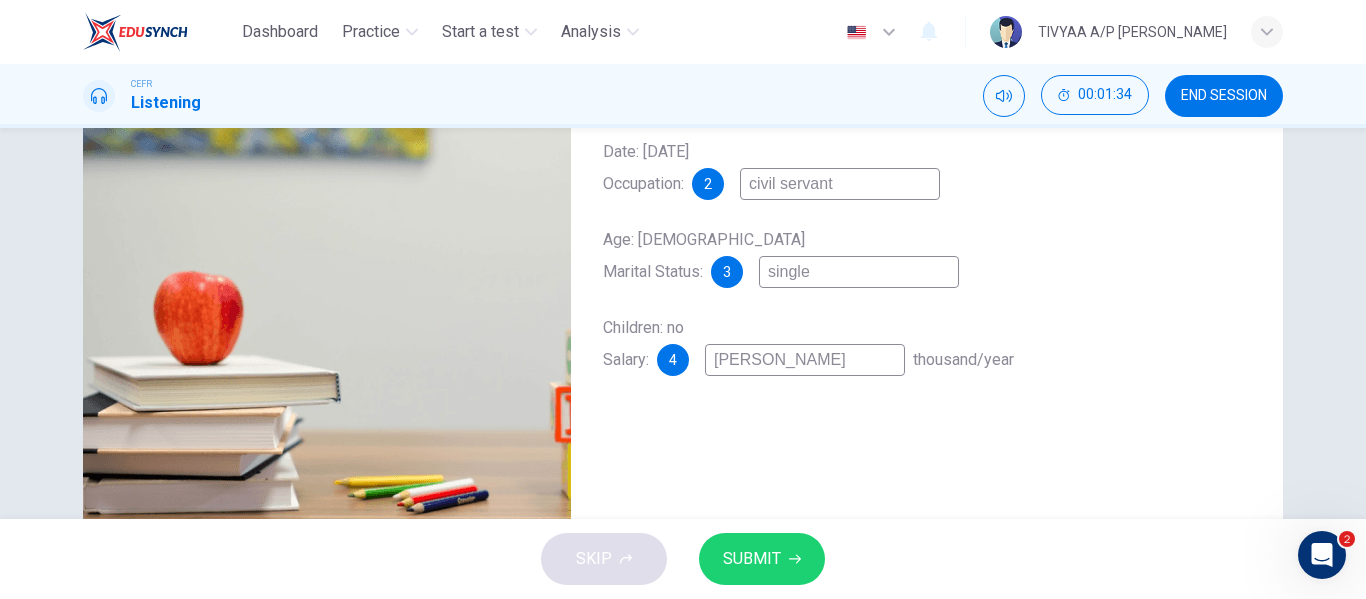 type on "37" 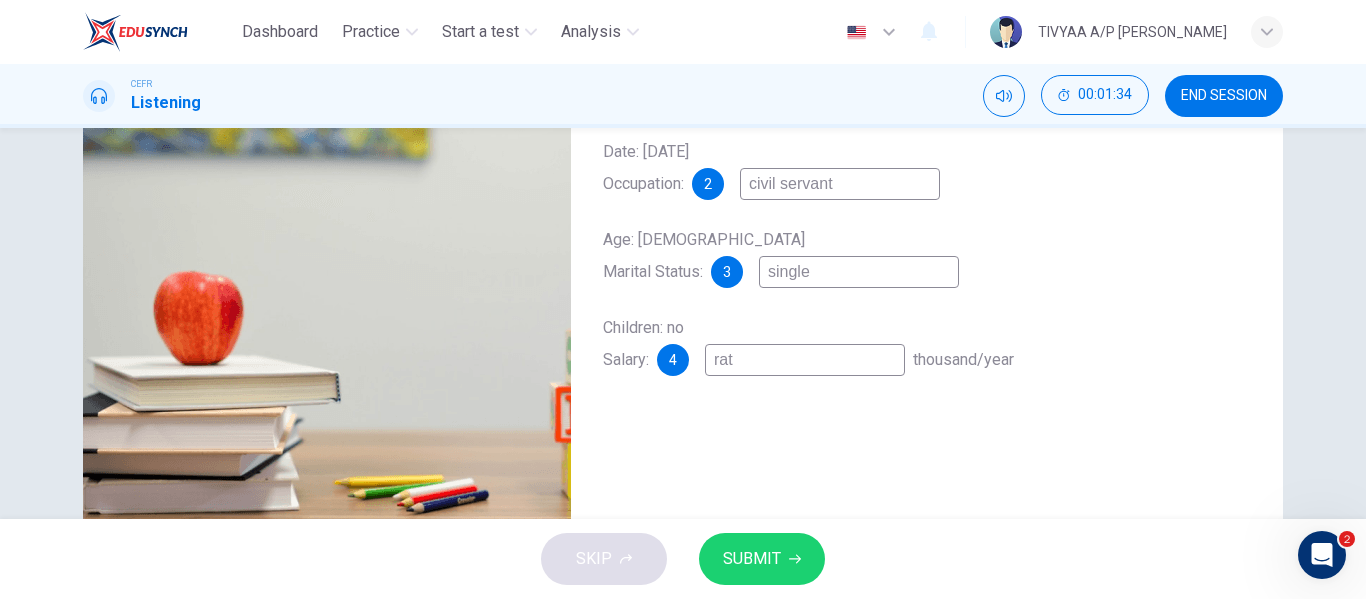 type on "37" 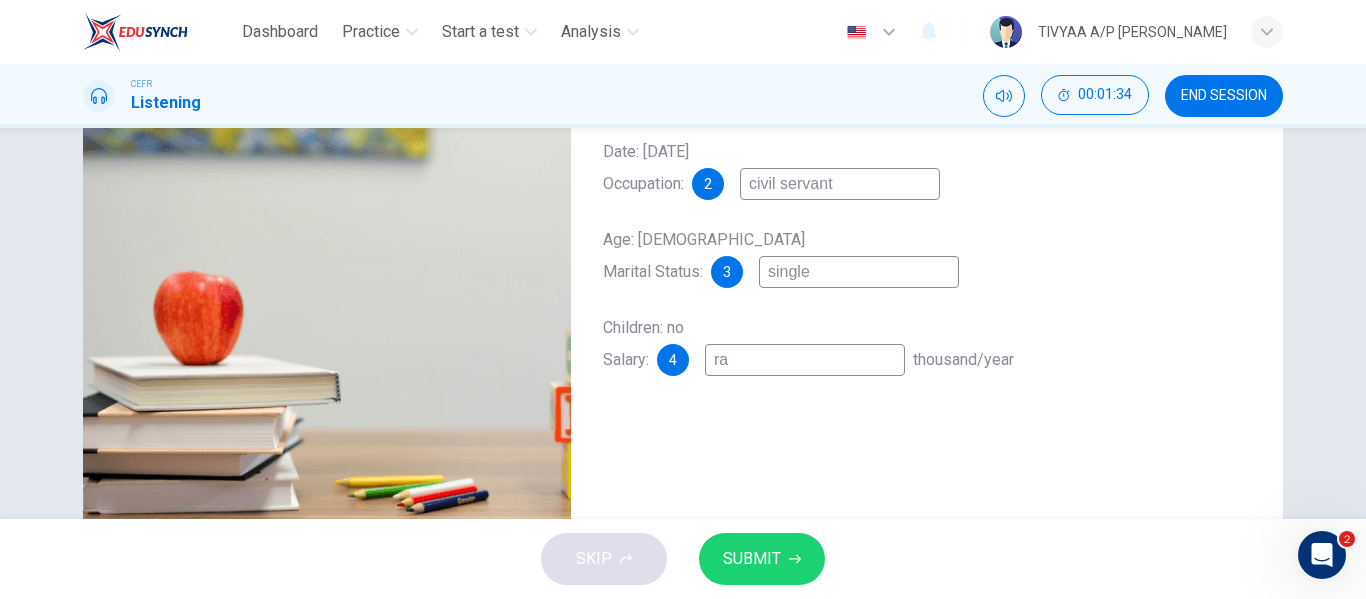 type on "37" 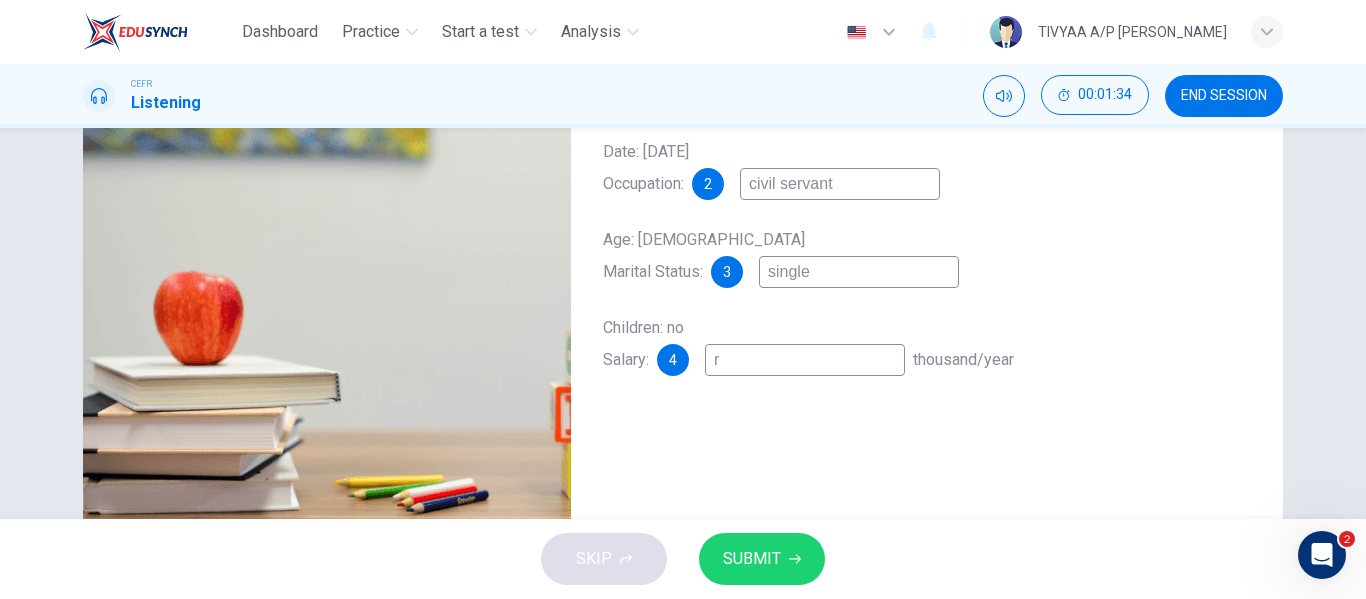 type on "37" 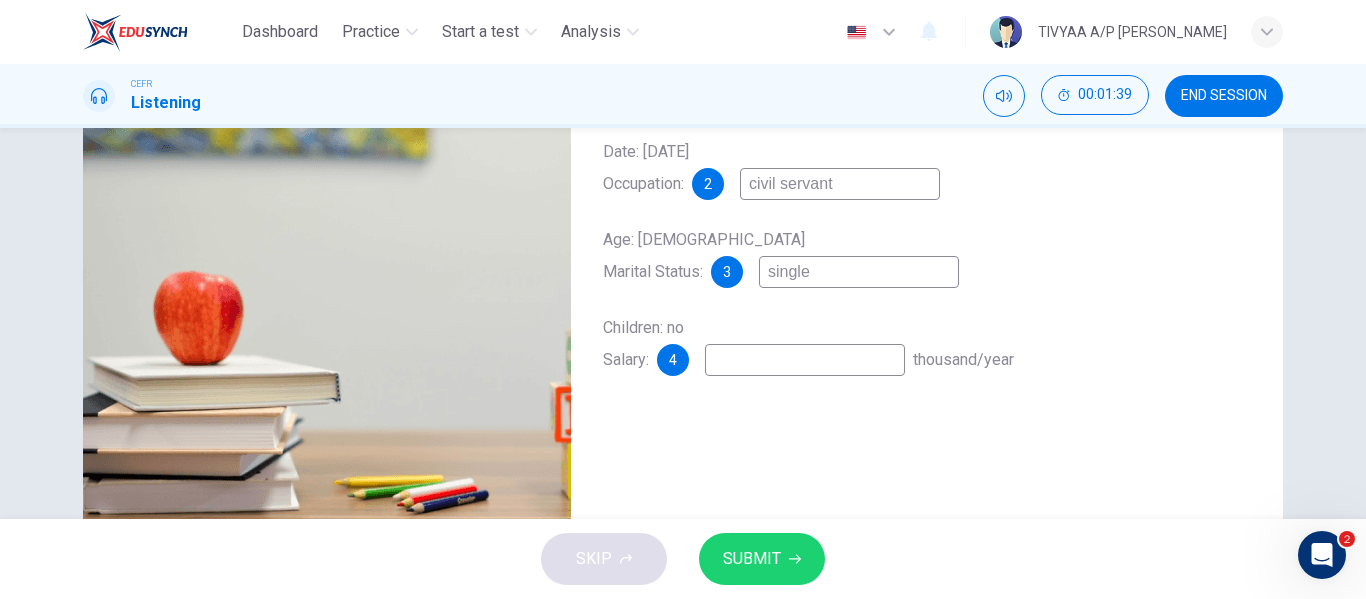 type on "39" 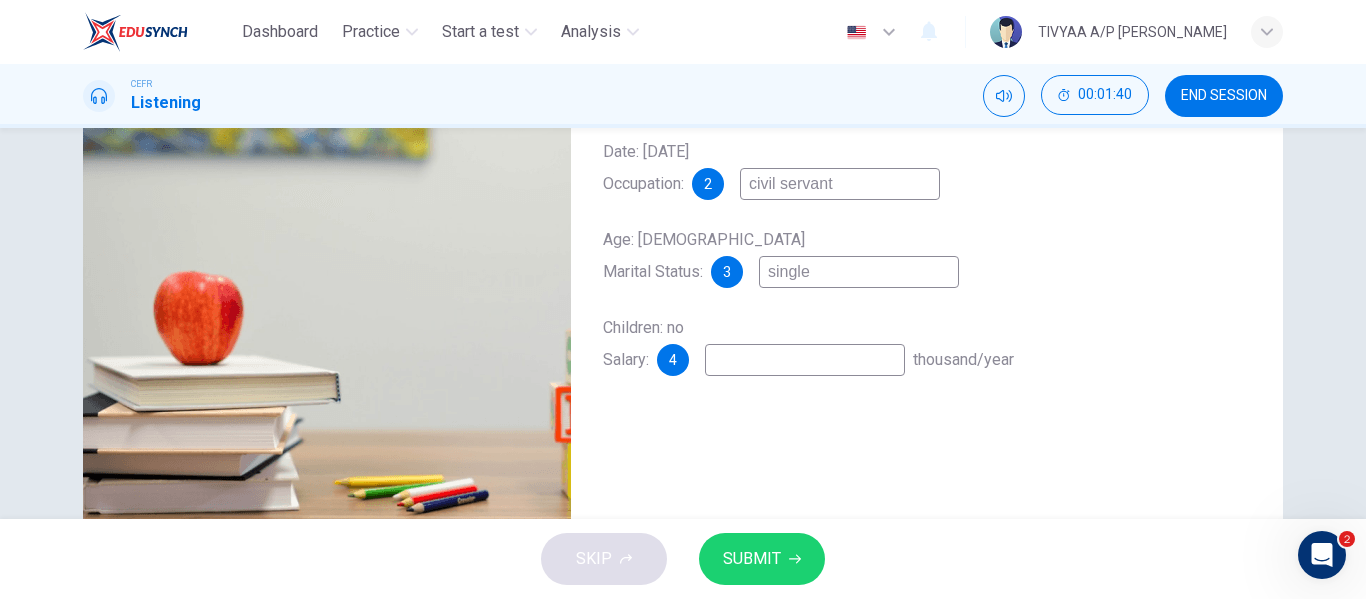 type on "2" 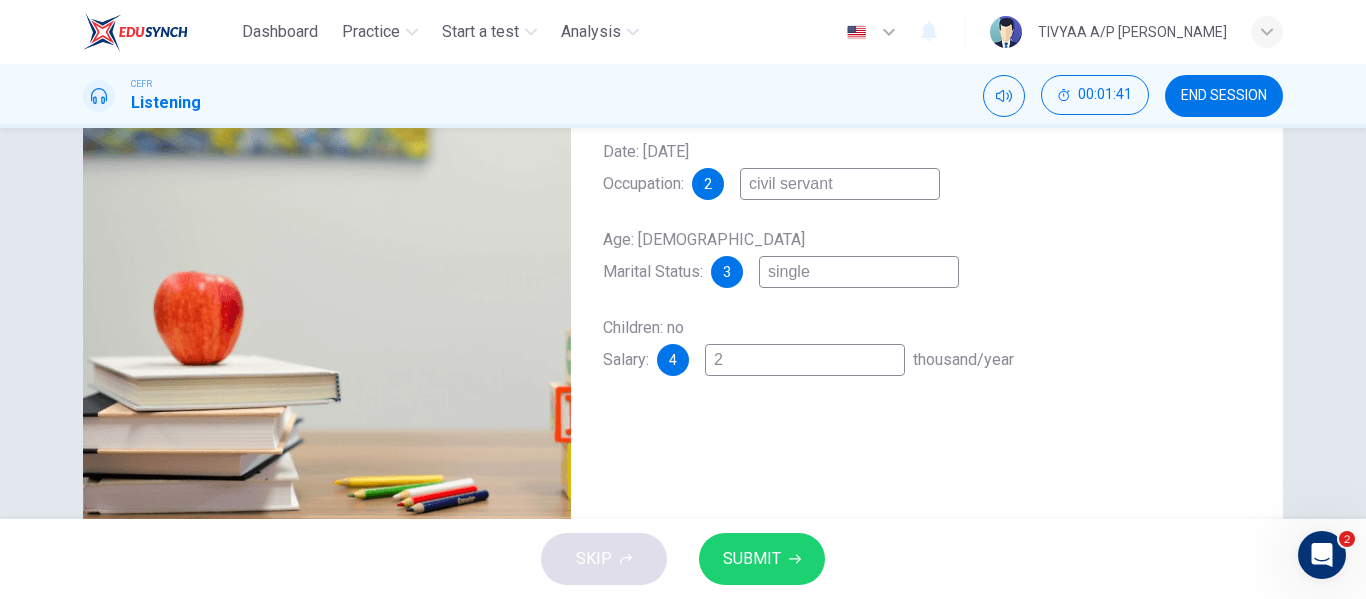 type on "40" 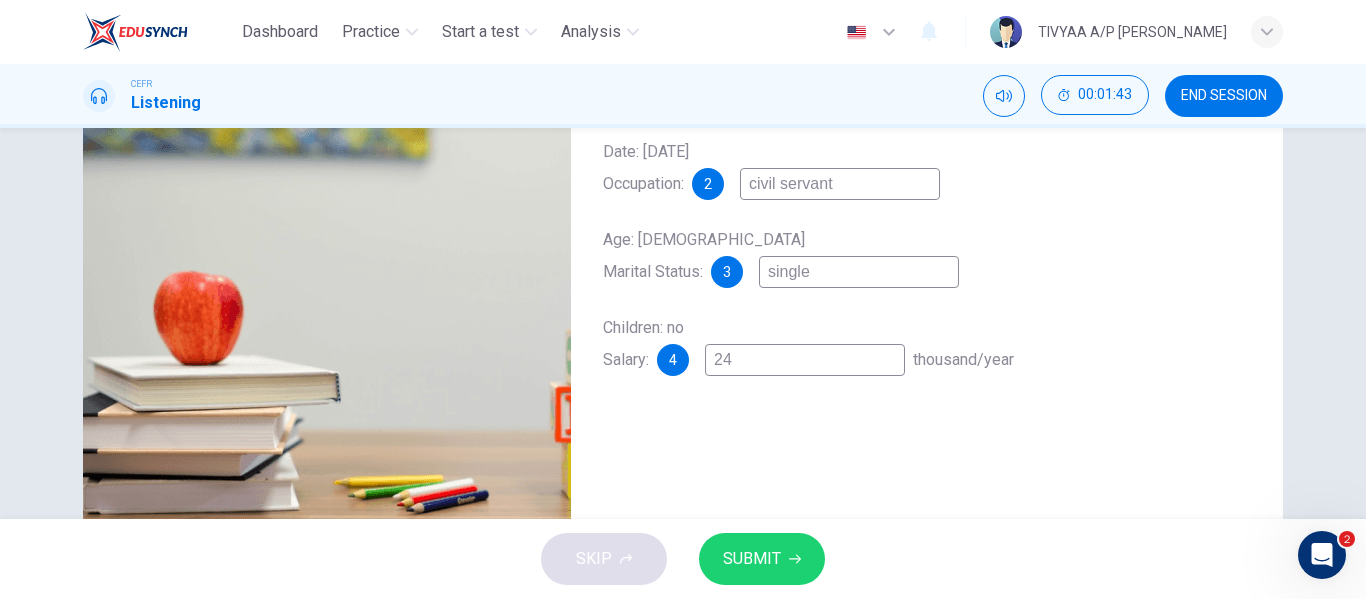 type on "41" 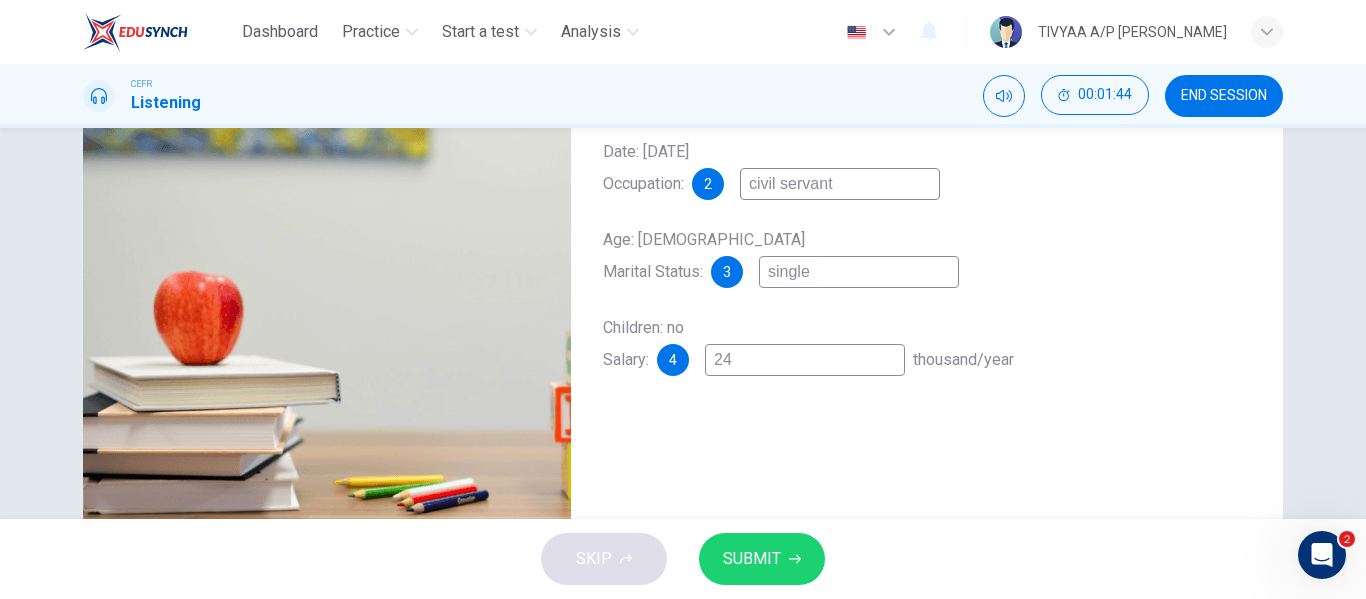 type on "24" 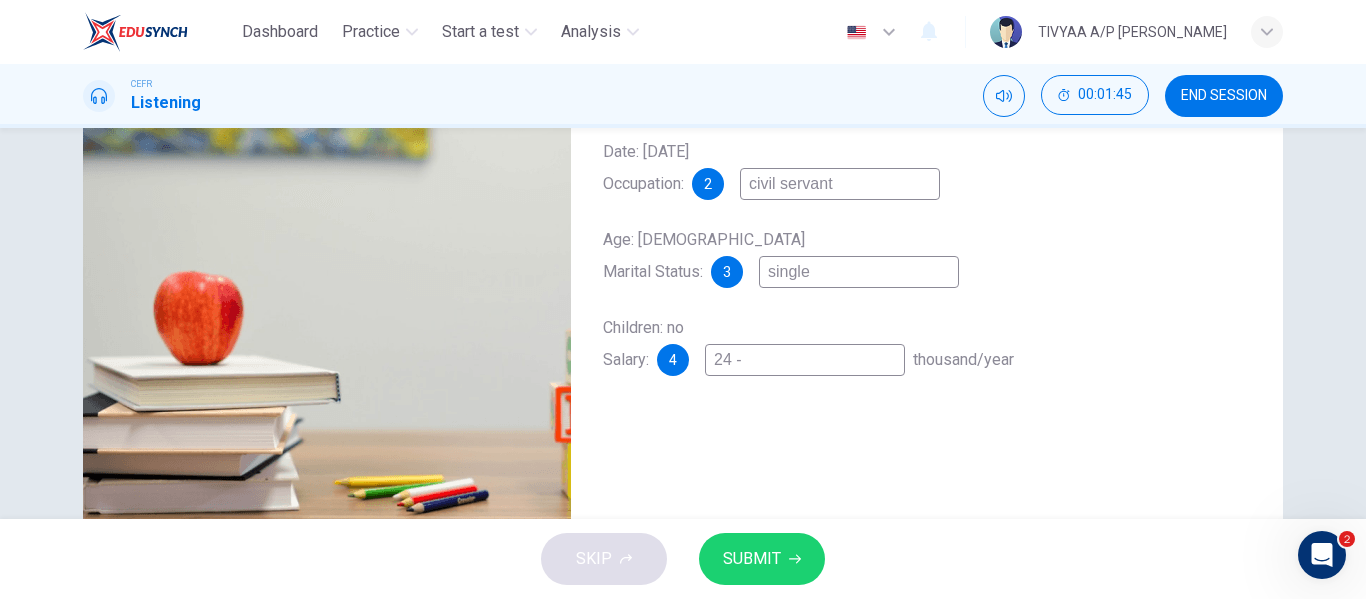 type on "42" 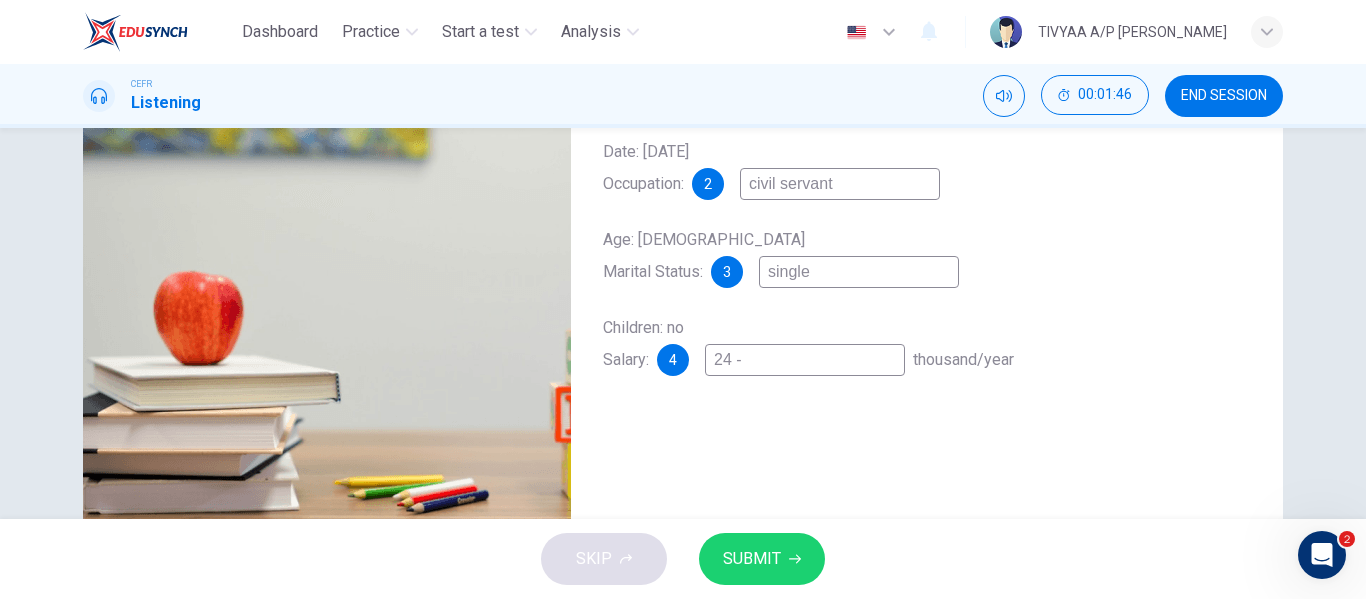 type on "24 - 2" 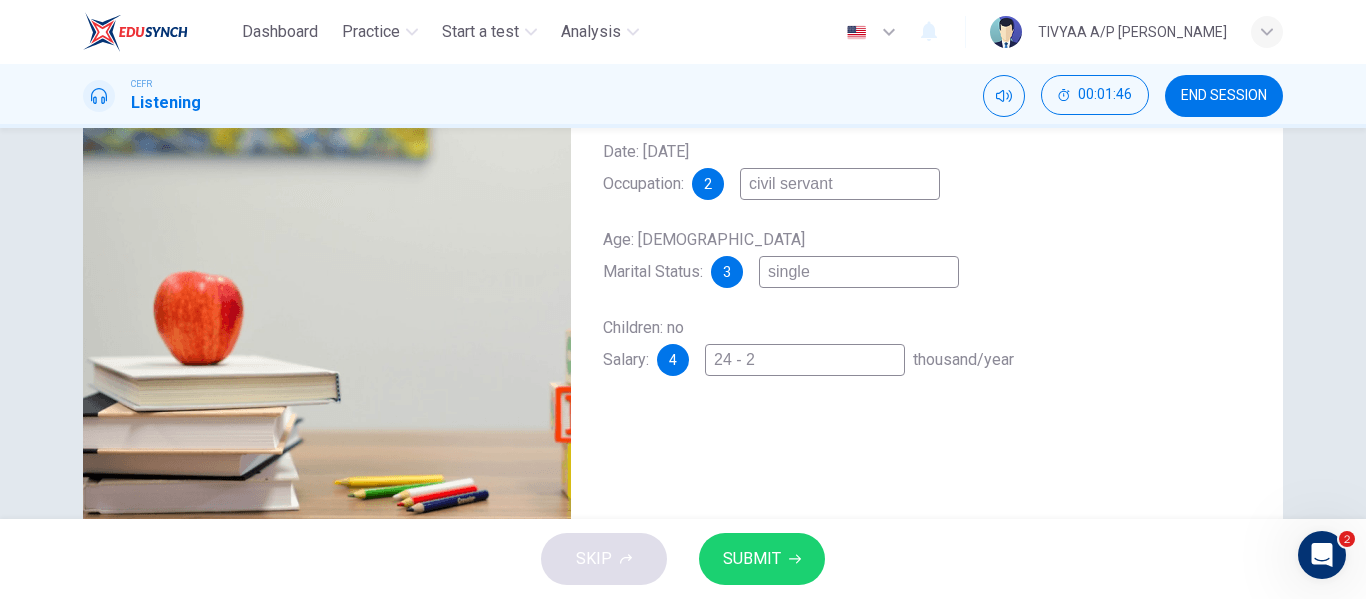 type on "42" 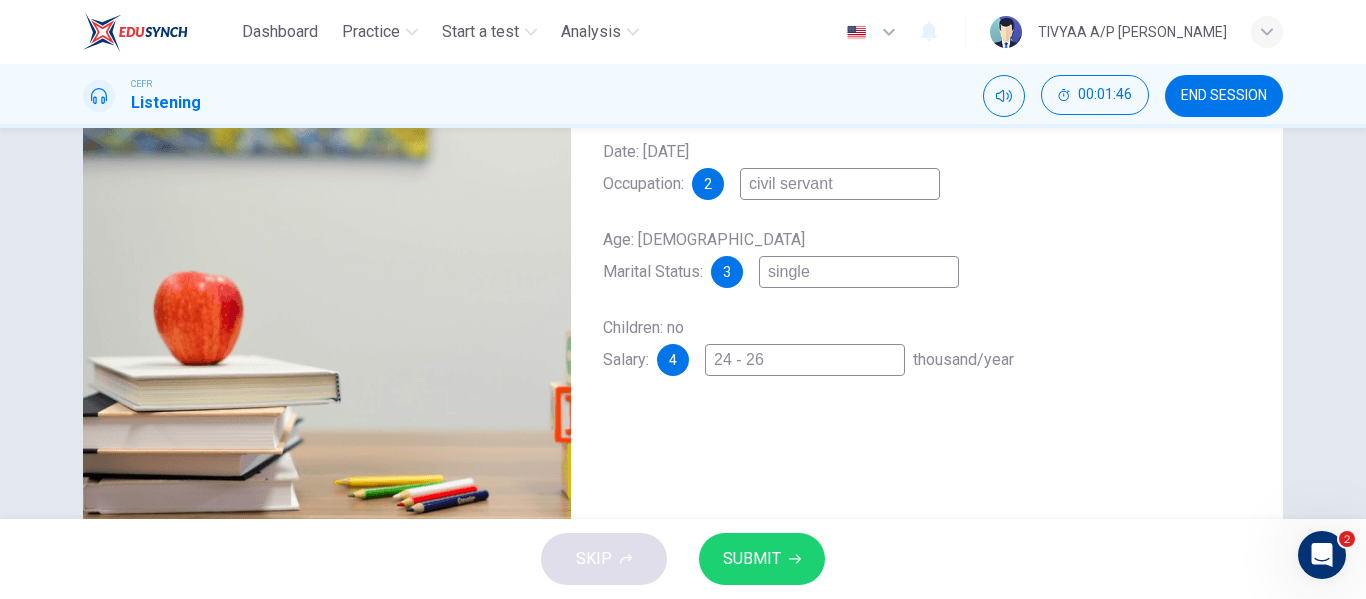 type on "24 - 26" 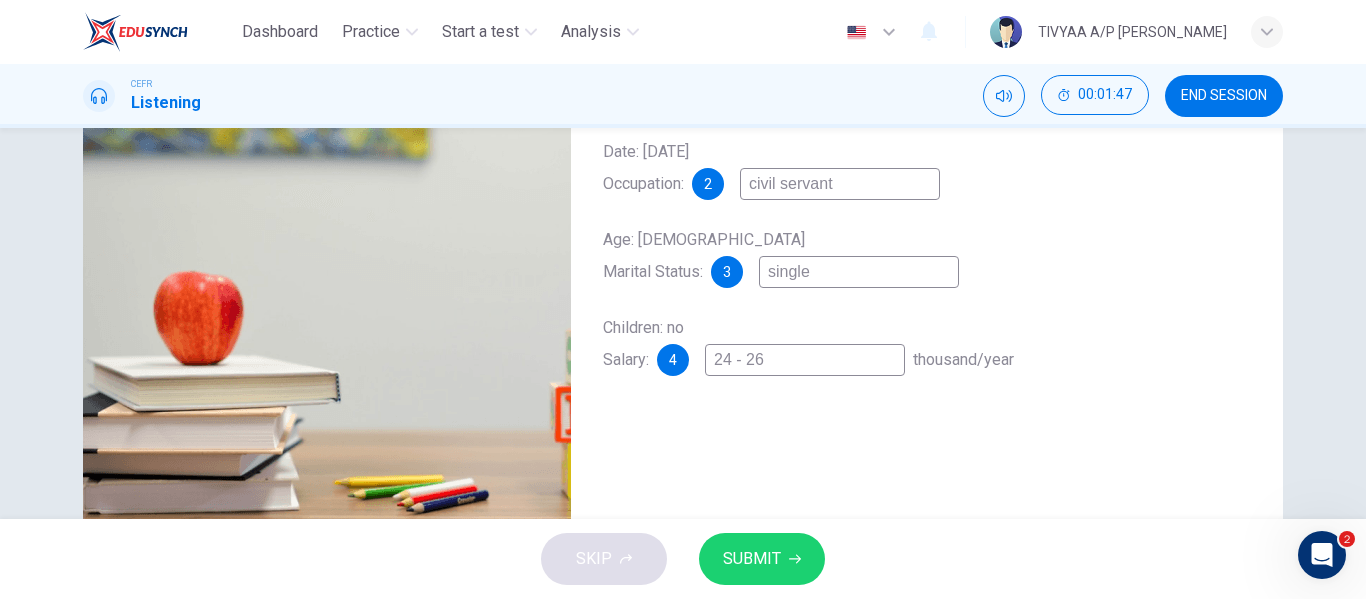 type on "24 - 26 t" 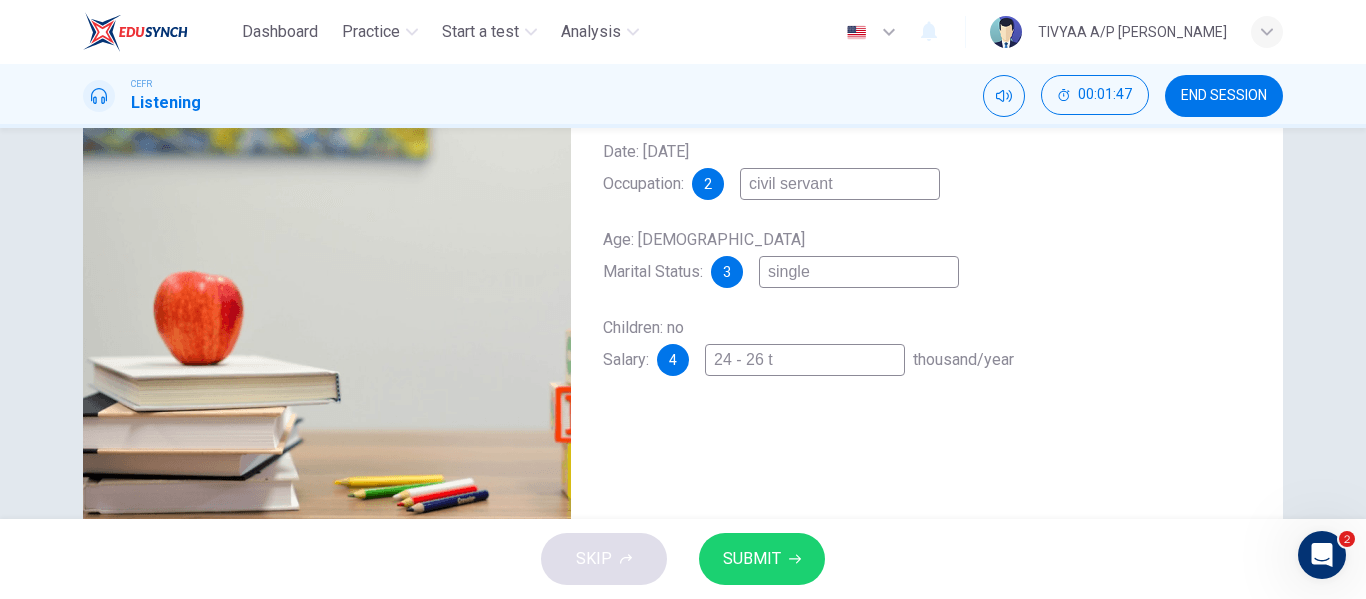 type on "24 - 26 th" 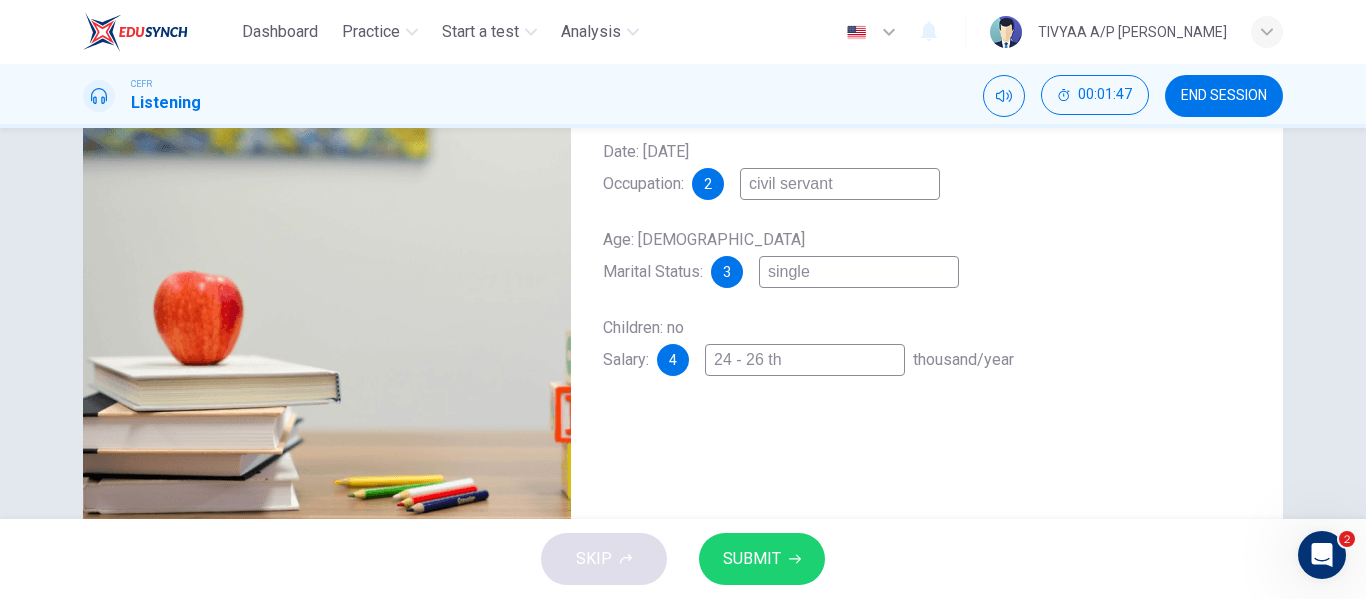 type on "42" 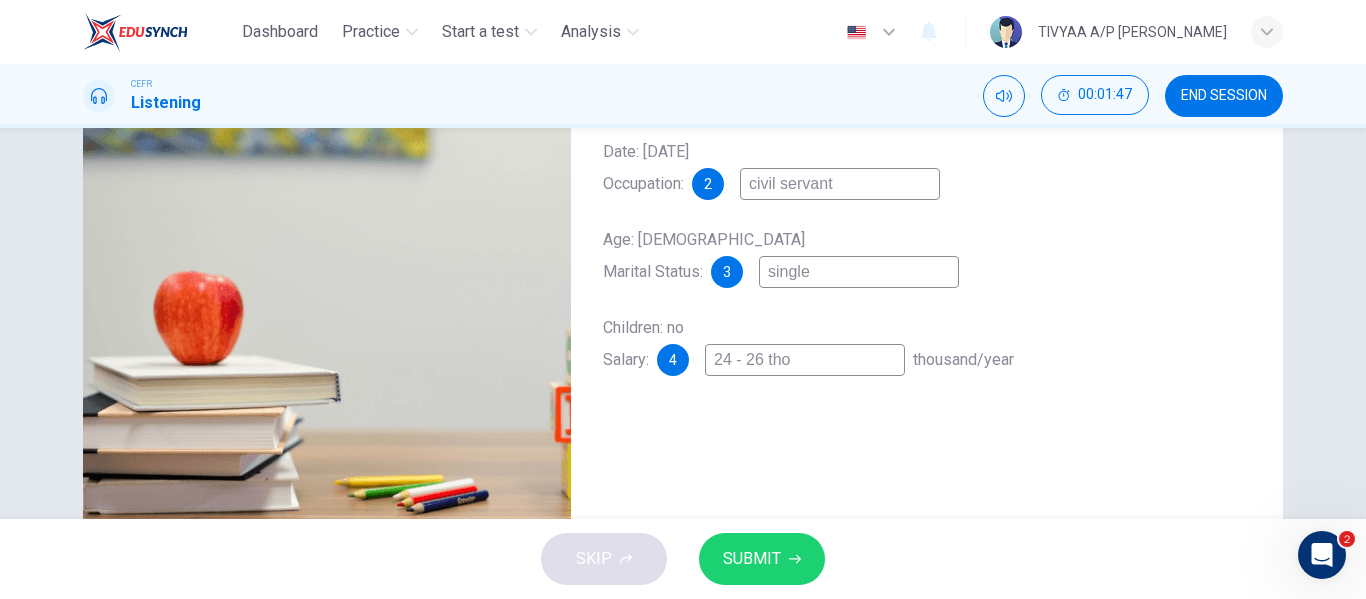type on "42" 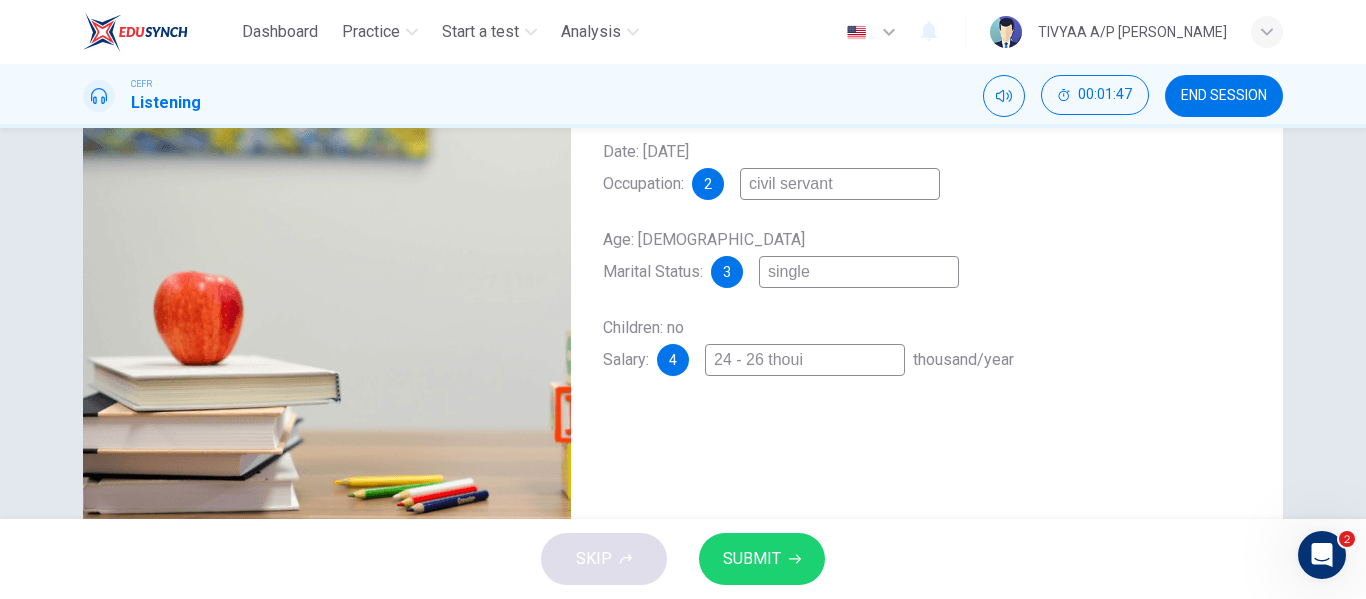 type on "24 - 26 thouis" 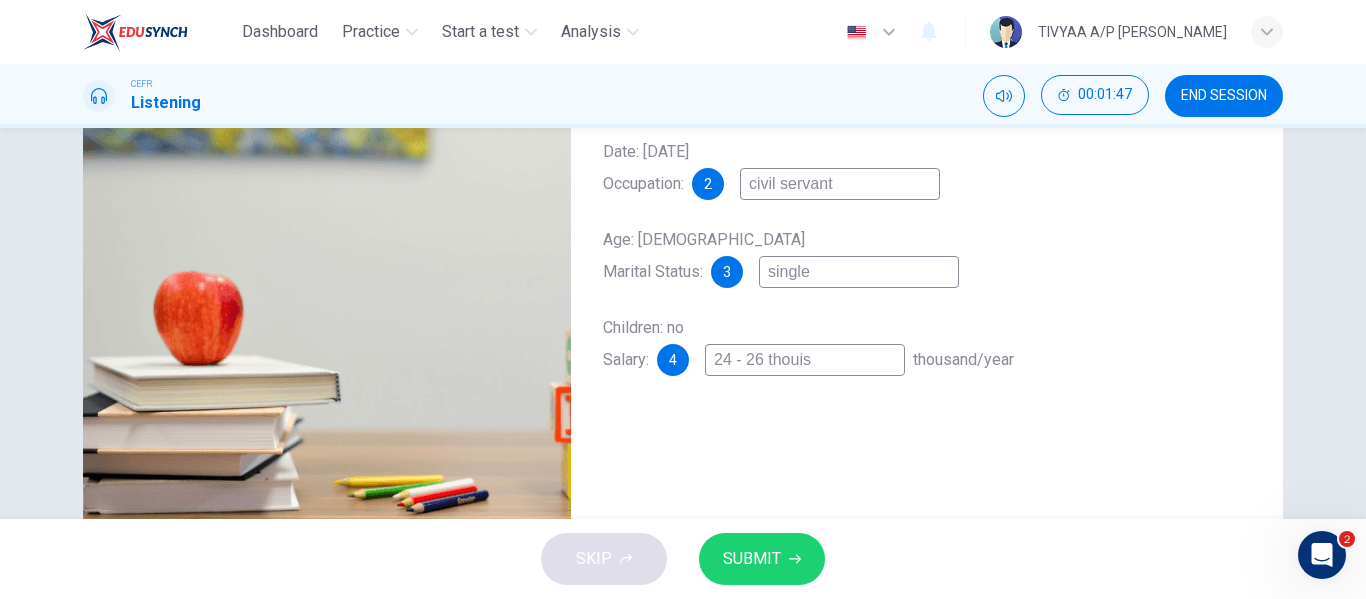 type on "42" 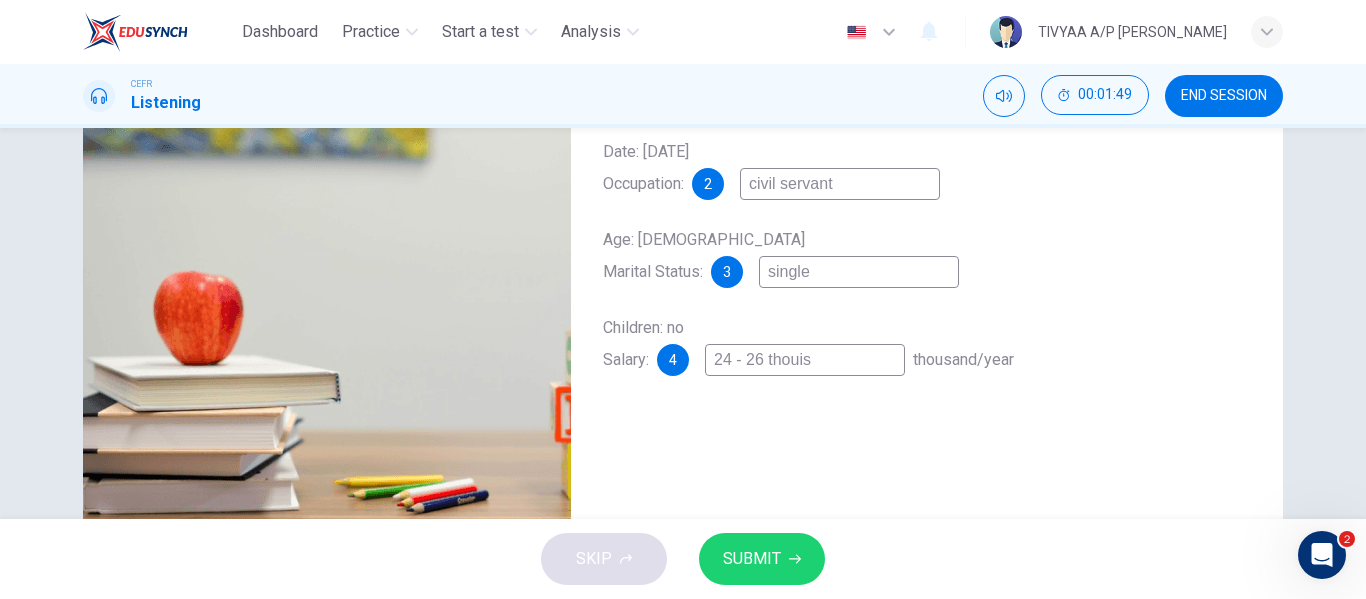 type on "24 - 26 thouisa" 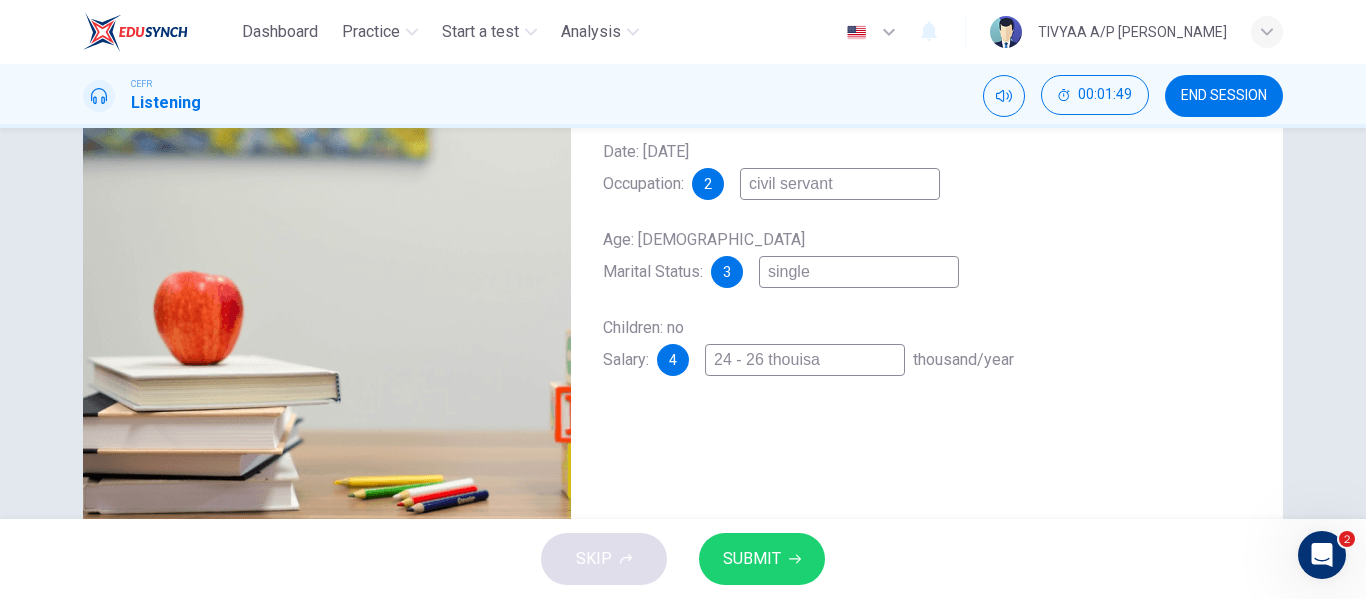 type on "43" 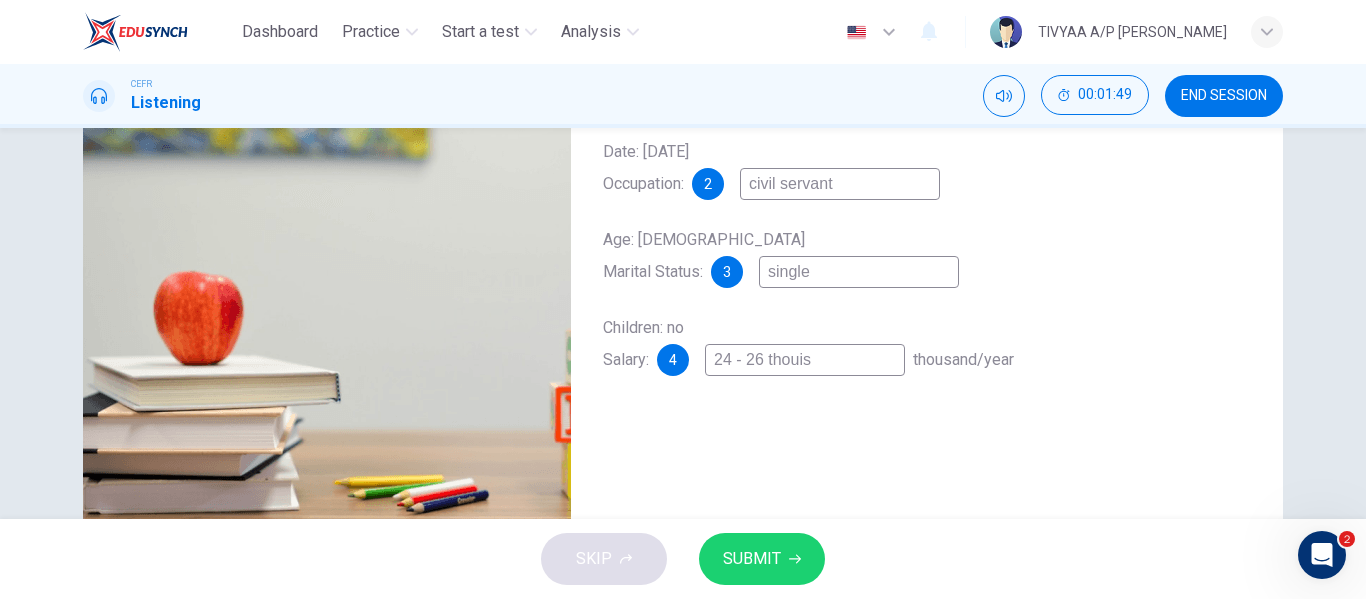 type on "43" 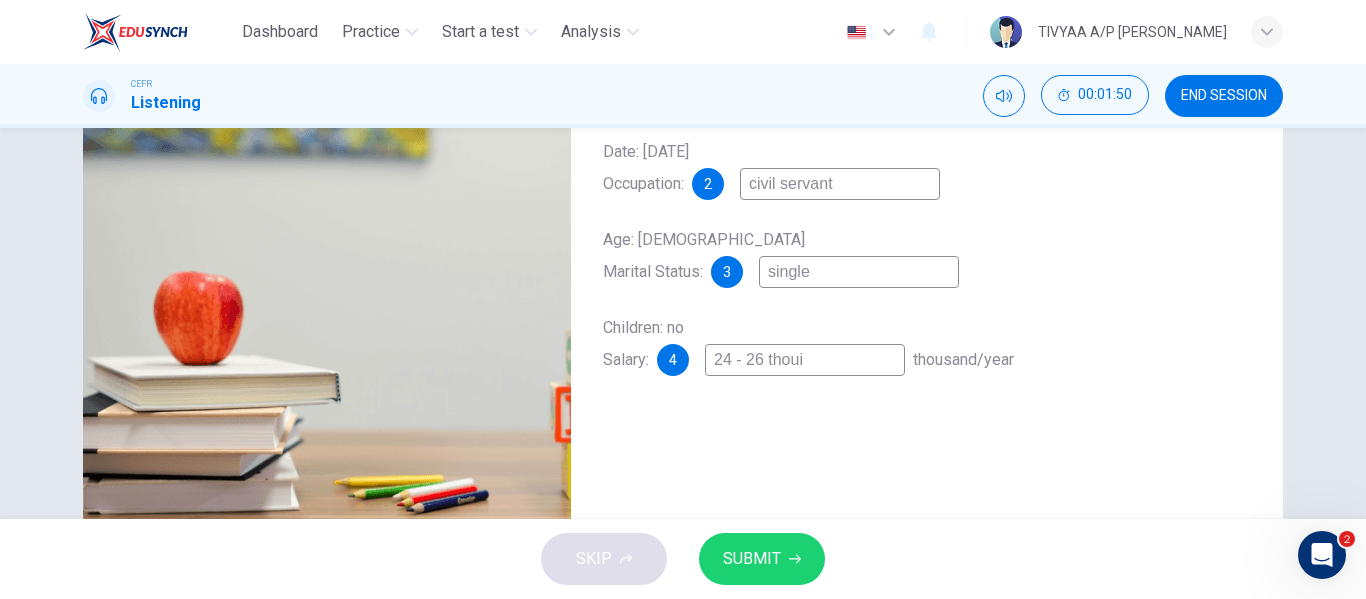 type on "43" 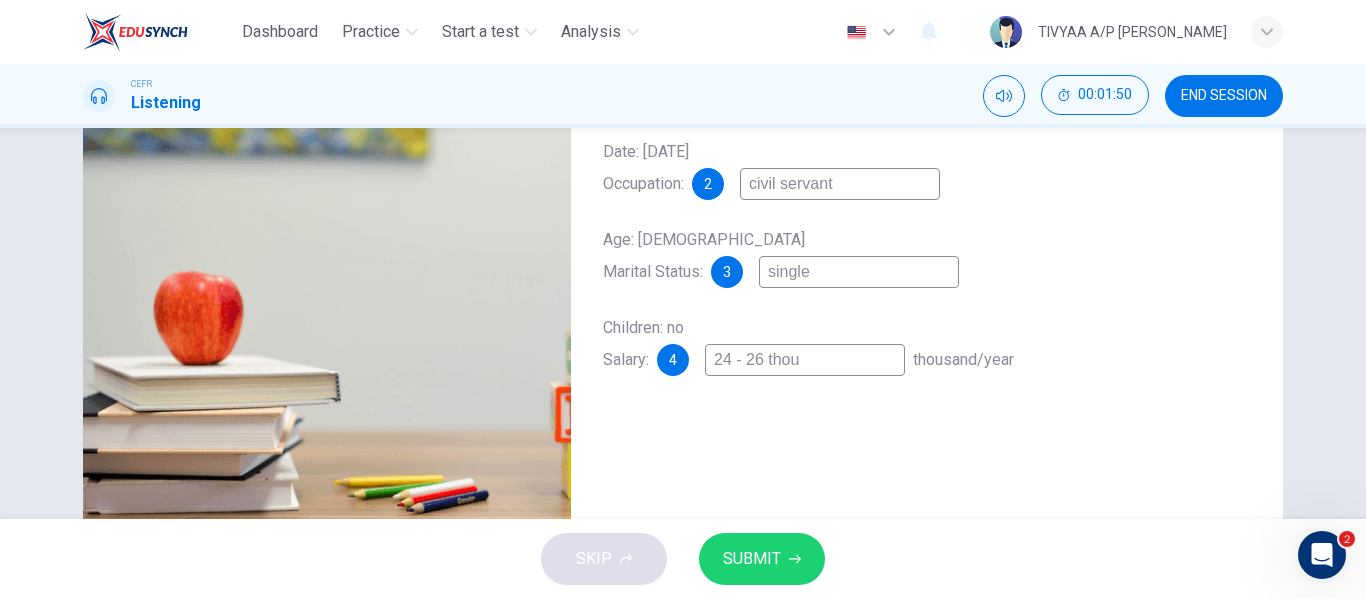 type on "43" 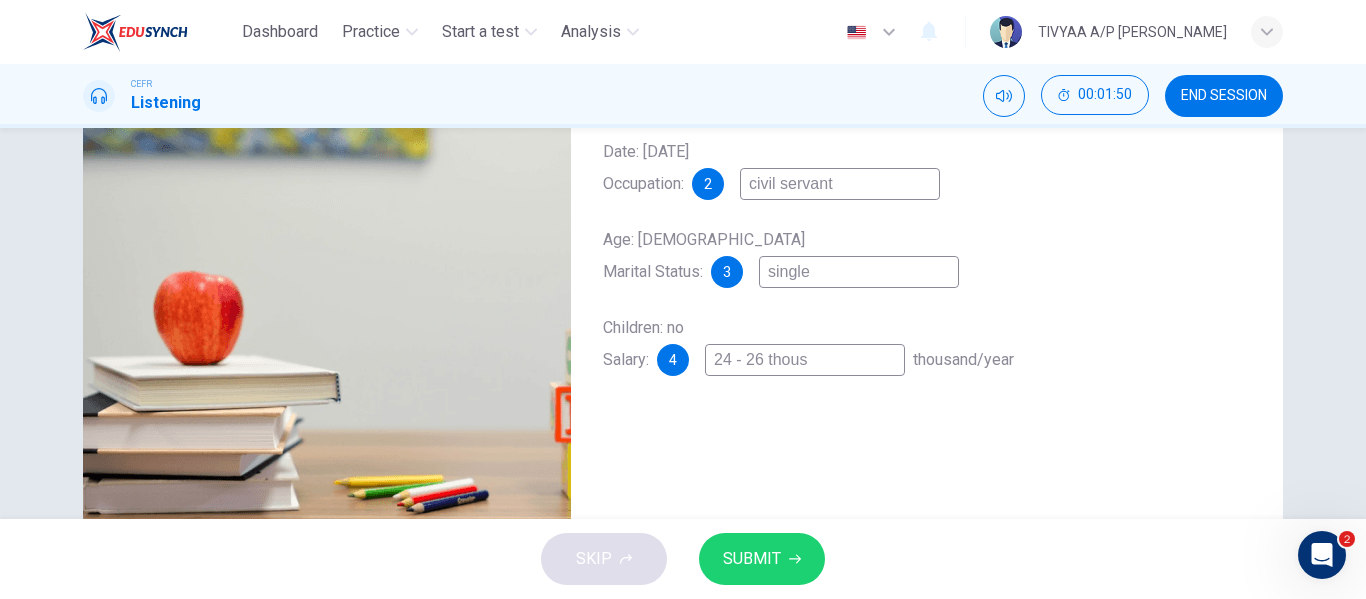 type on "44" 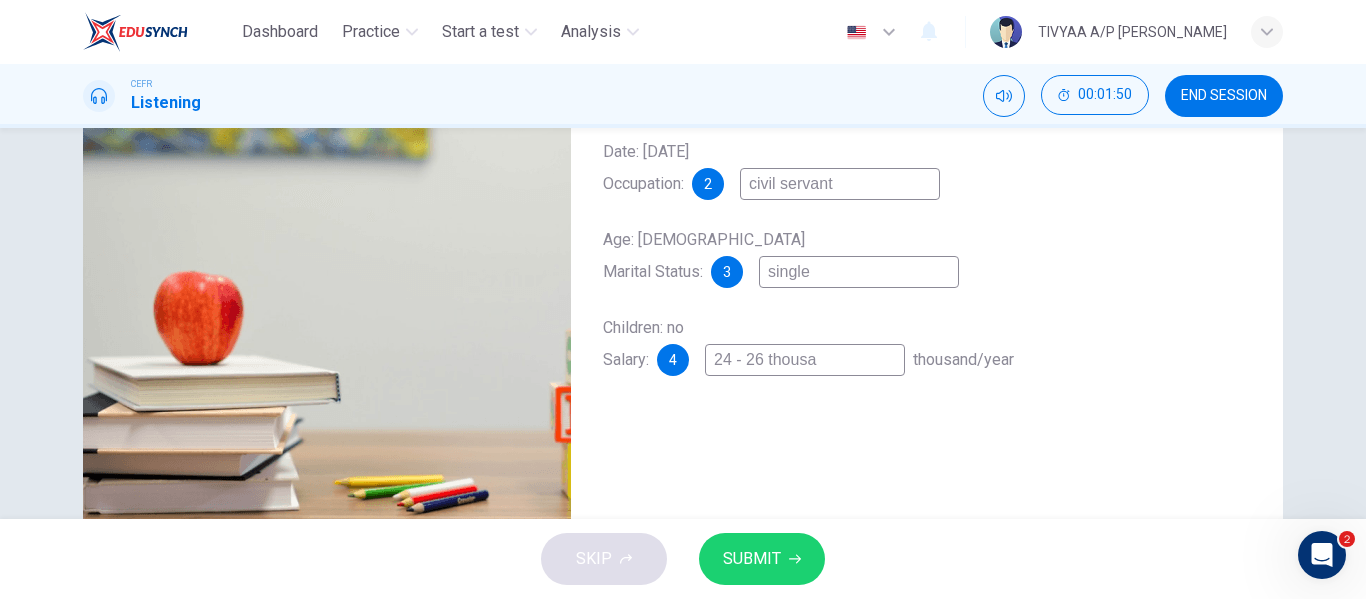 type on "44" 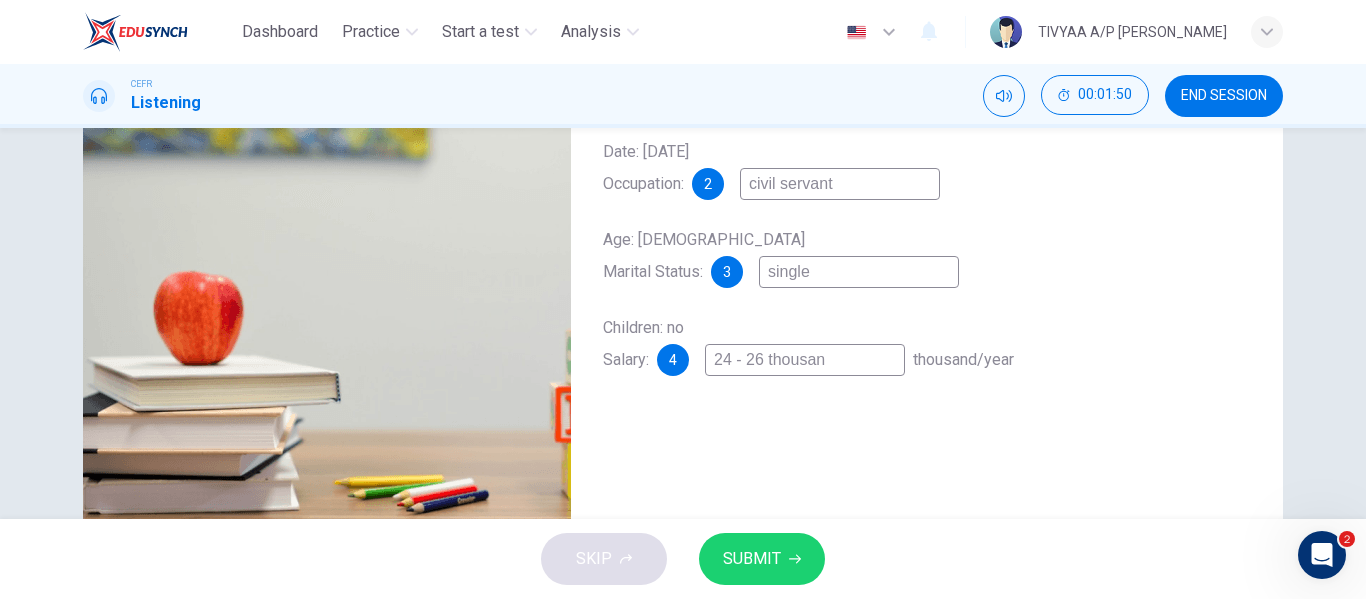 type on "44" 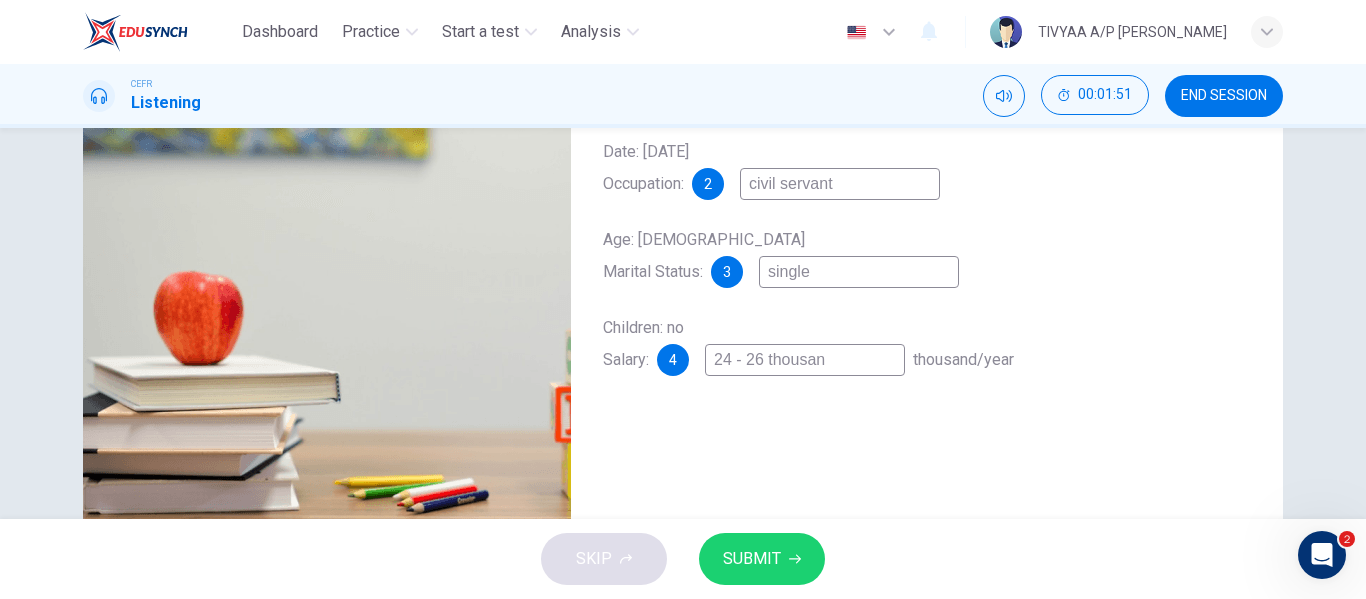 type on "24 - 26 thousand" 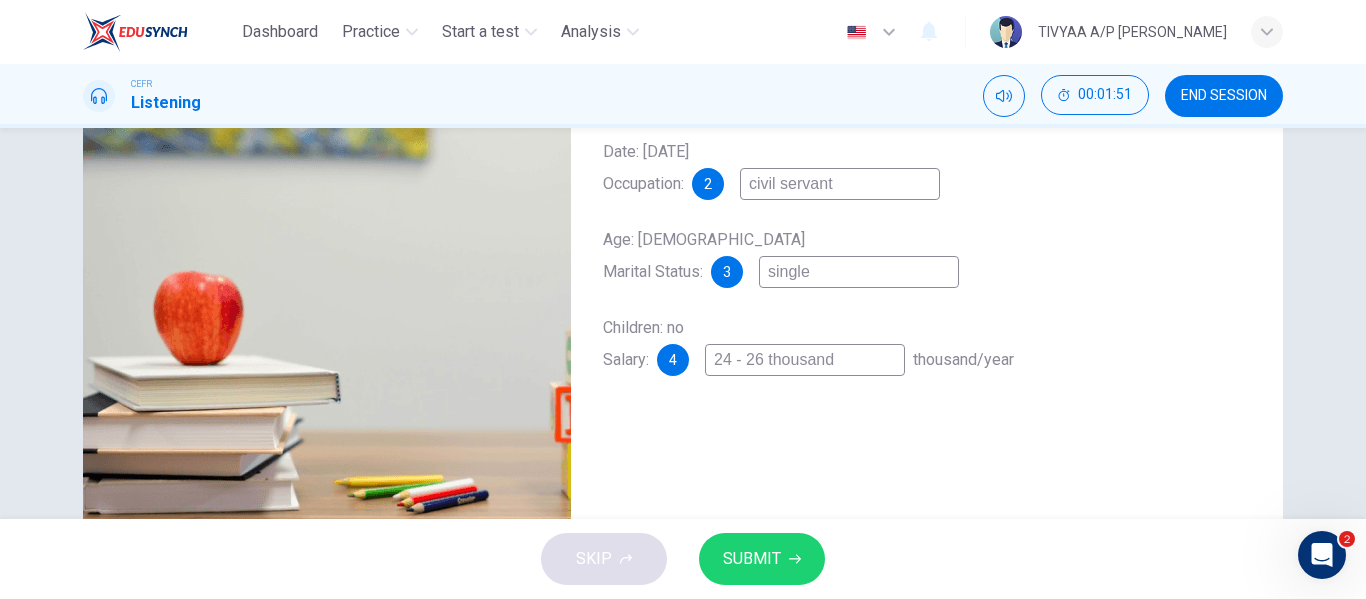 type on "44" 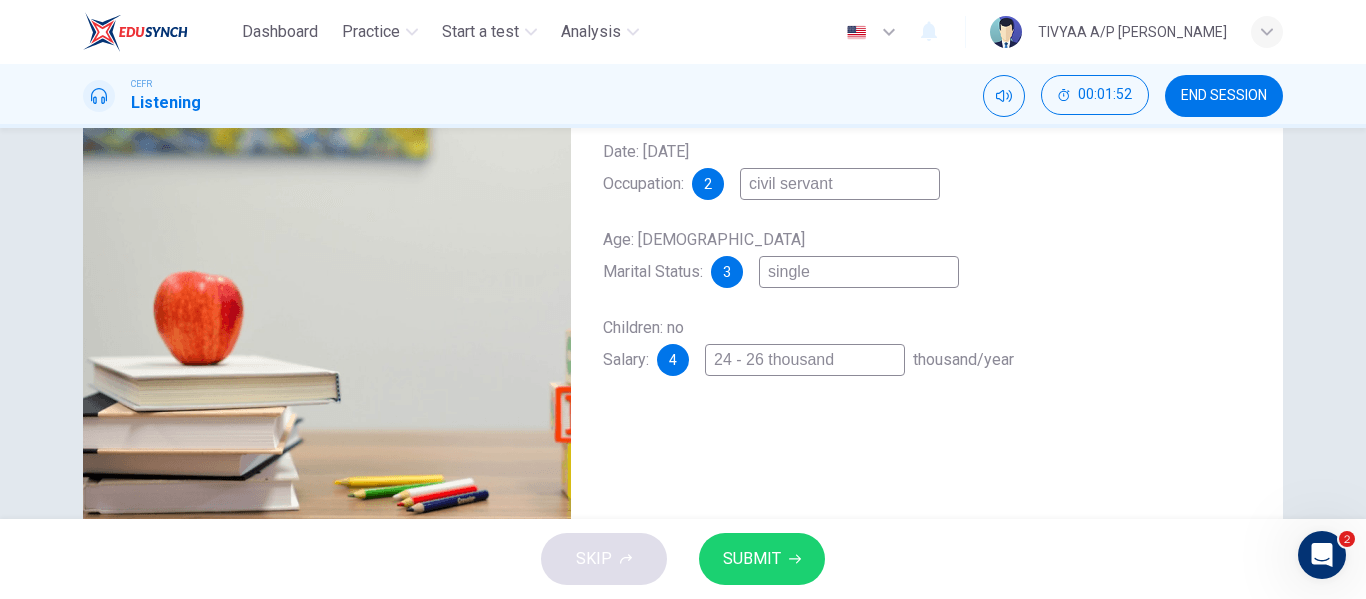 type on "24 - 26 thousan" 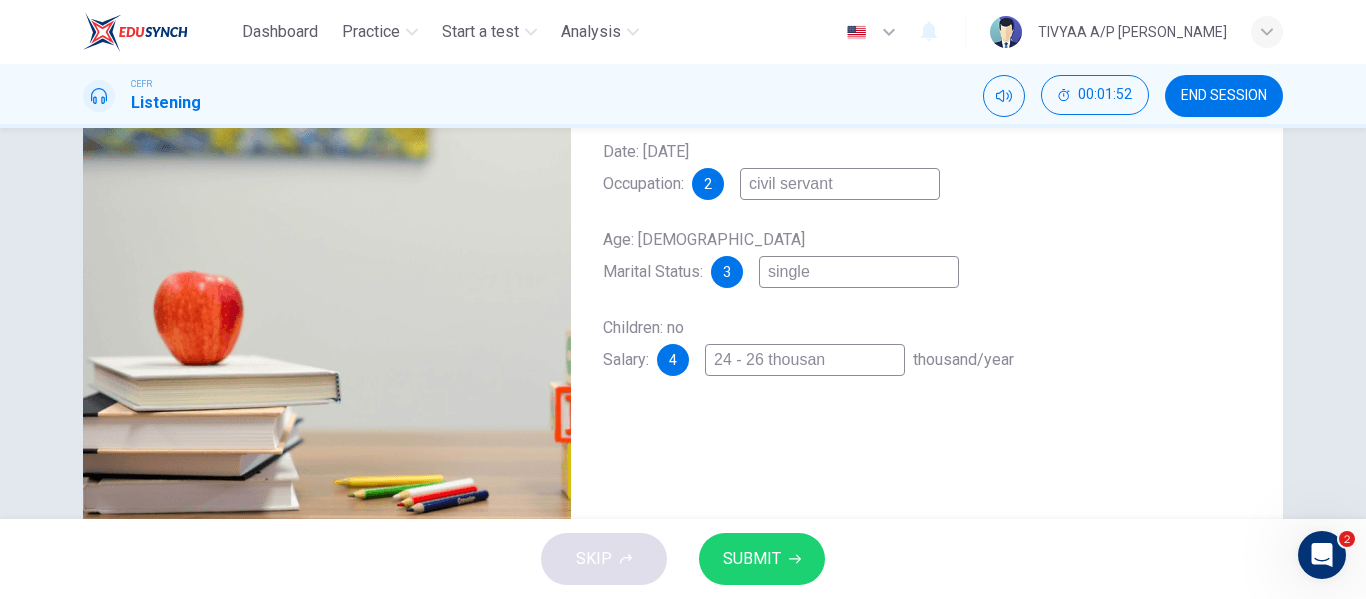 type on "44" 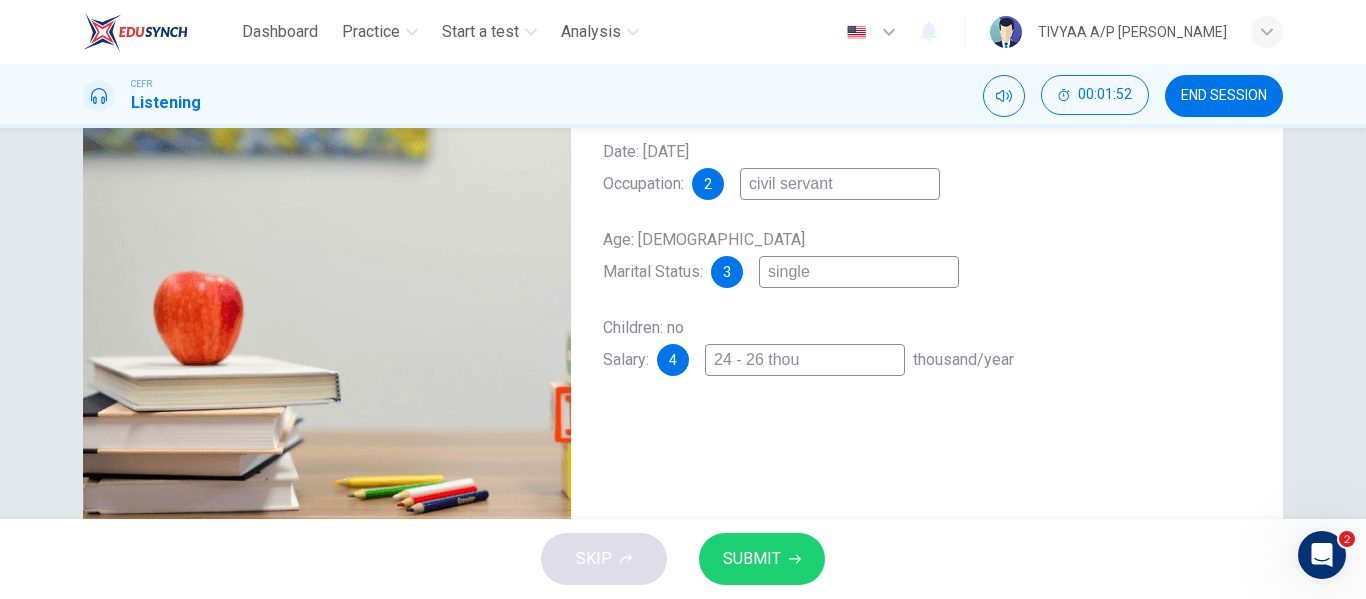 type on "24 - 26 tho" 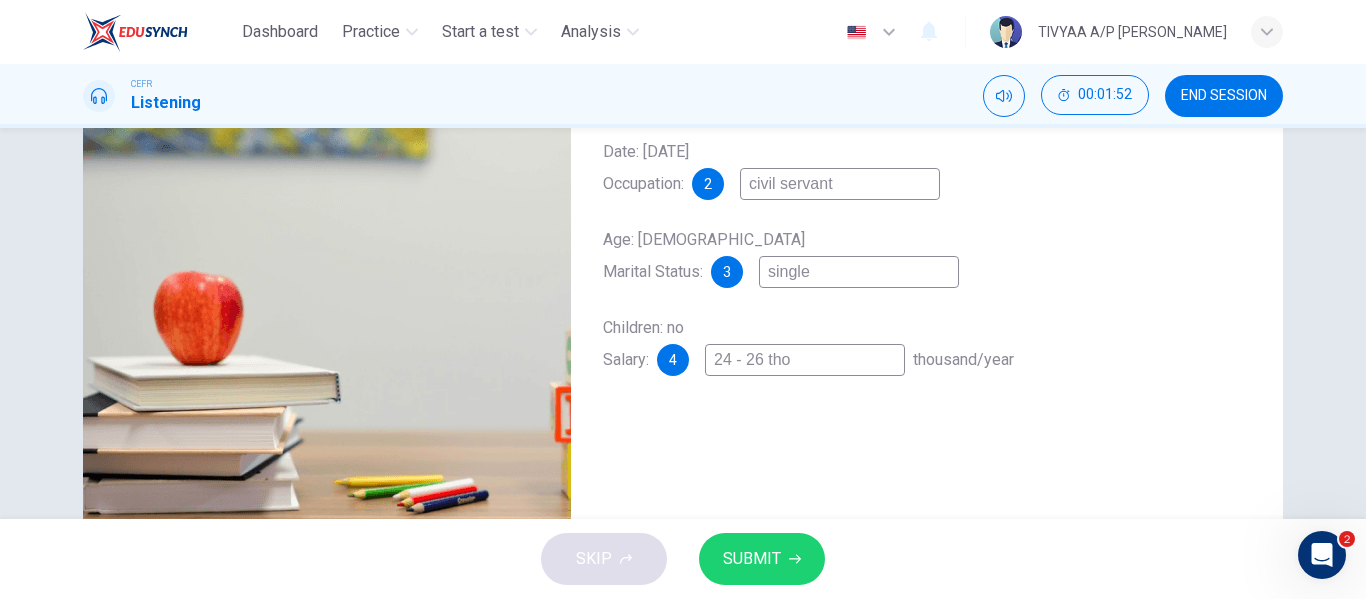 type on "24 - 26 th" 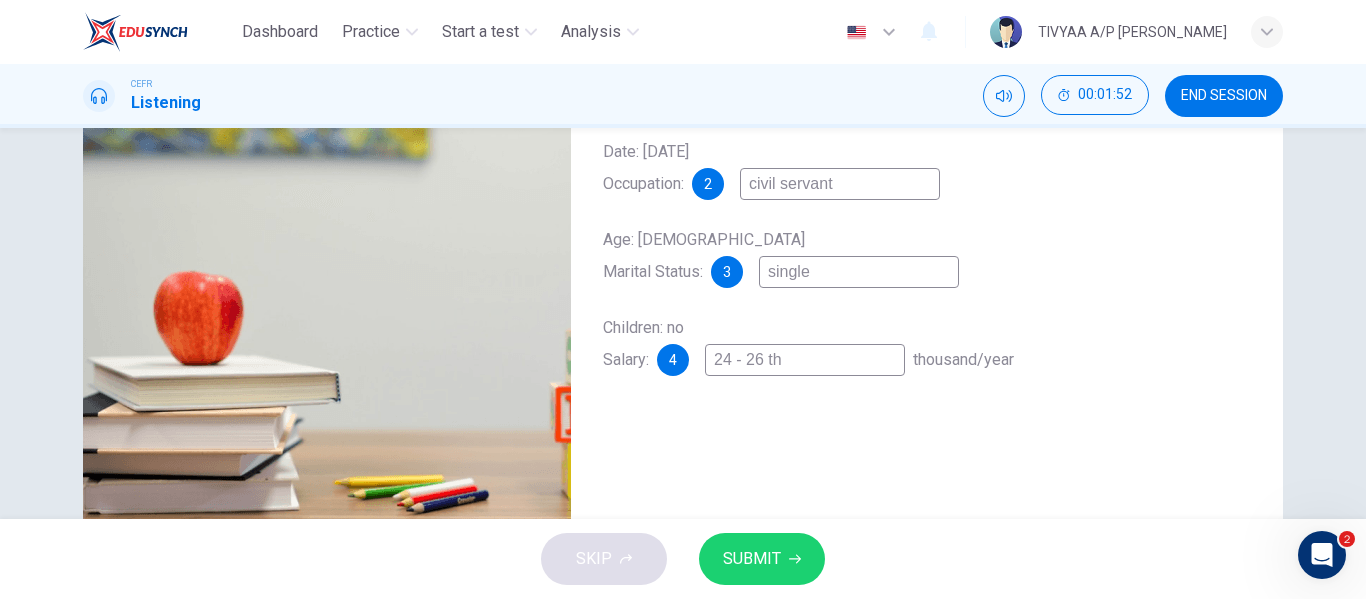 type on "44" 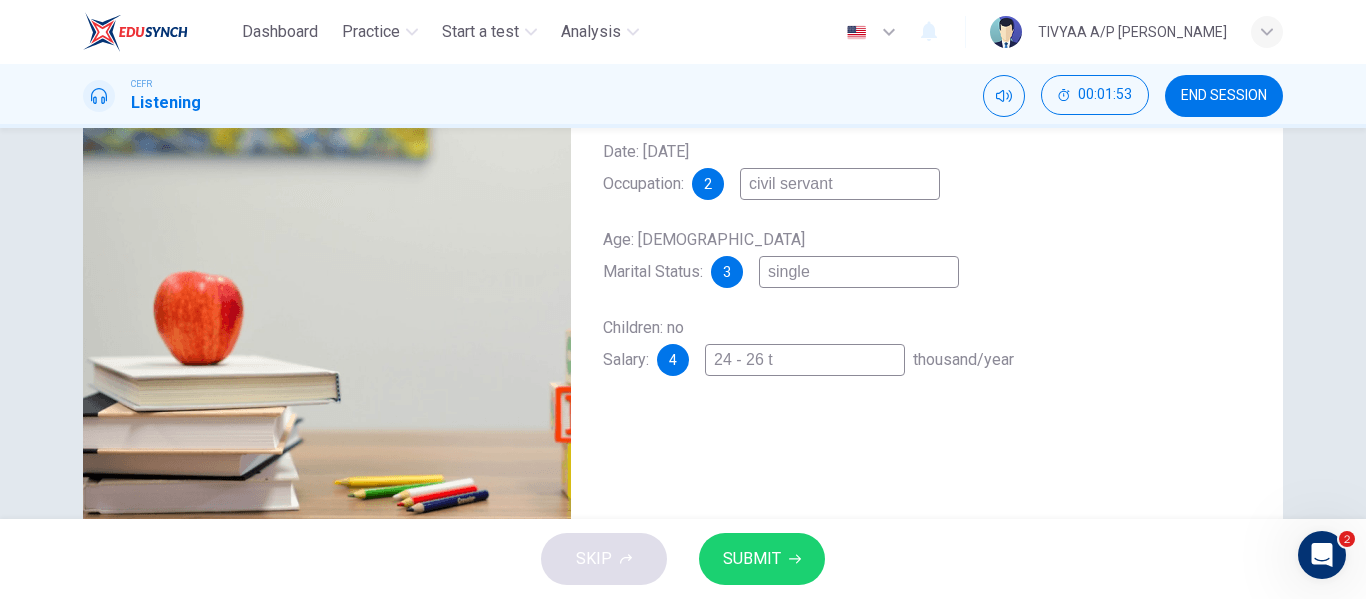type on "45" 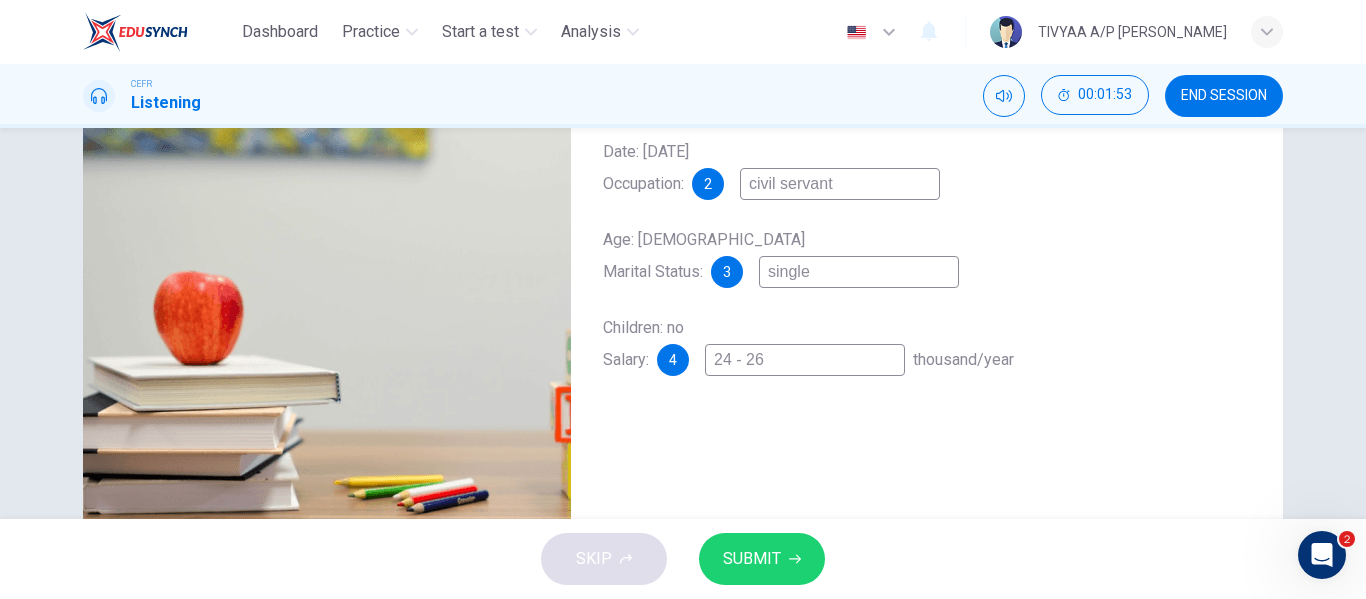 type on "24 - 26" 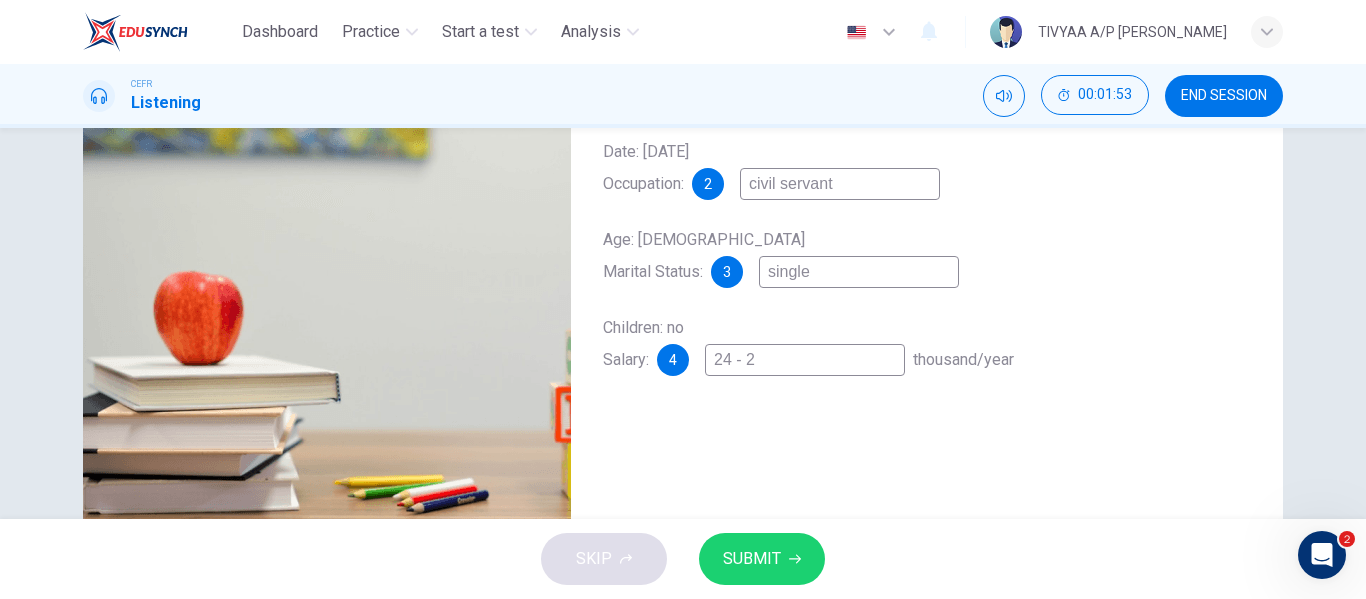 type on "45" 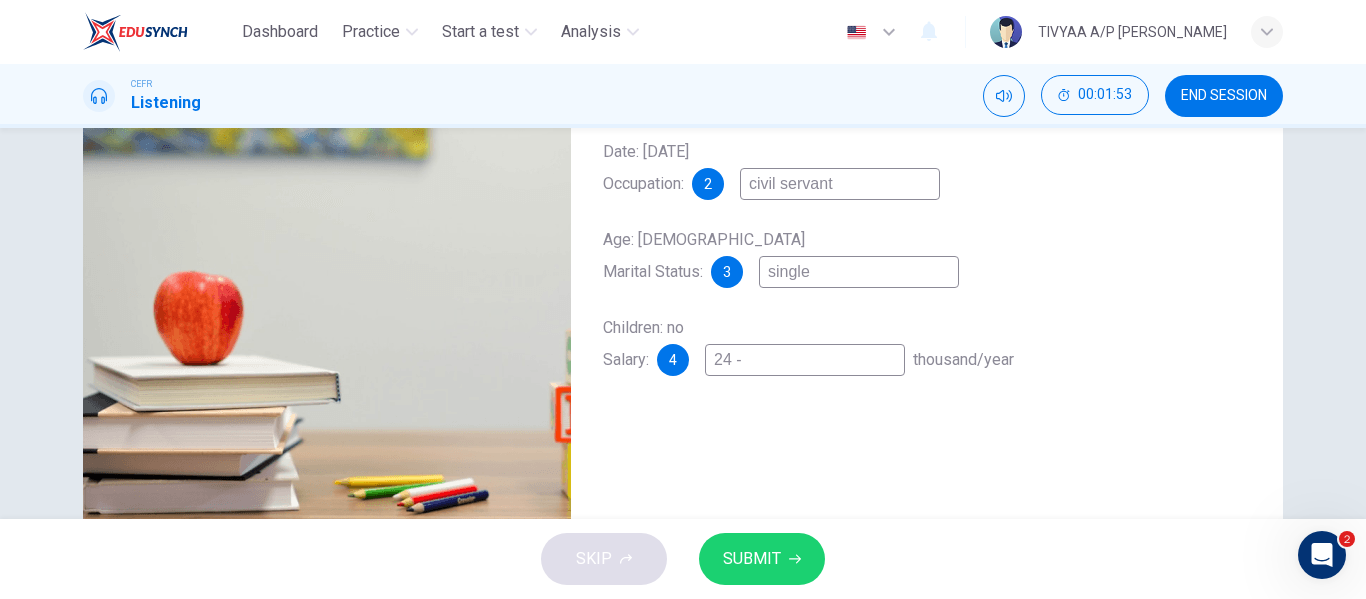 type on "45" 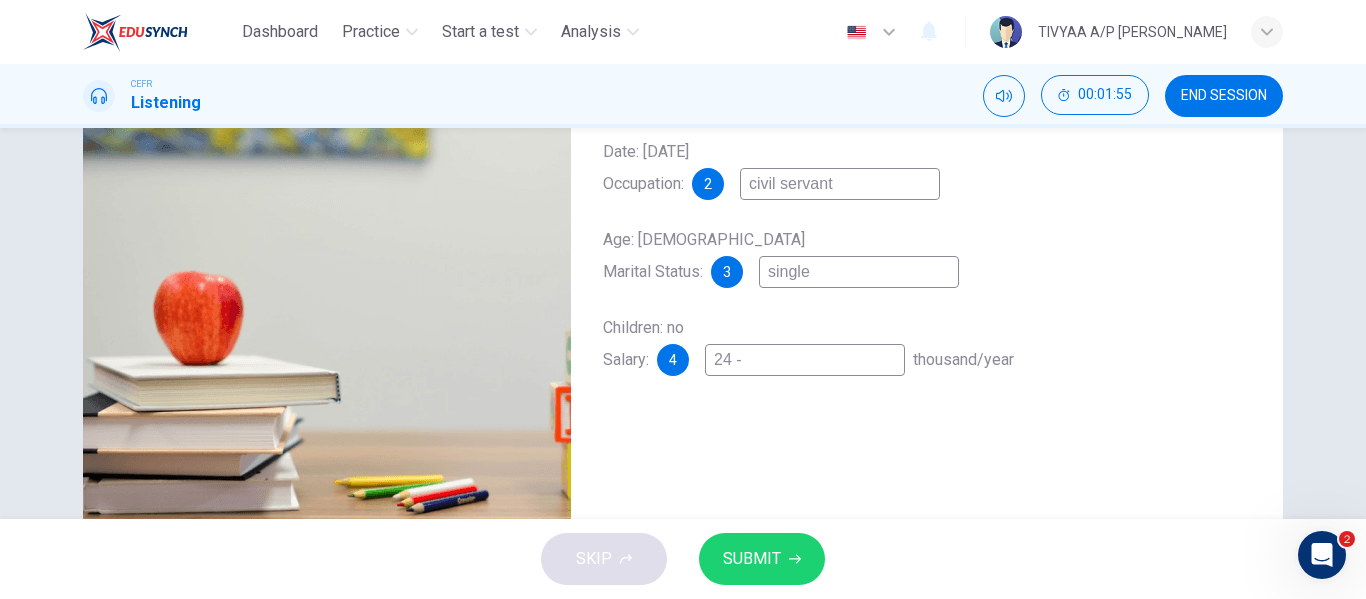 type on "24 -" 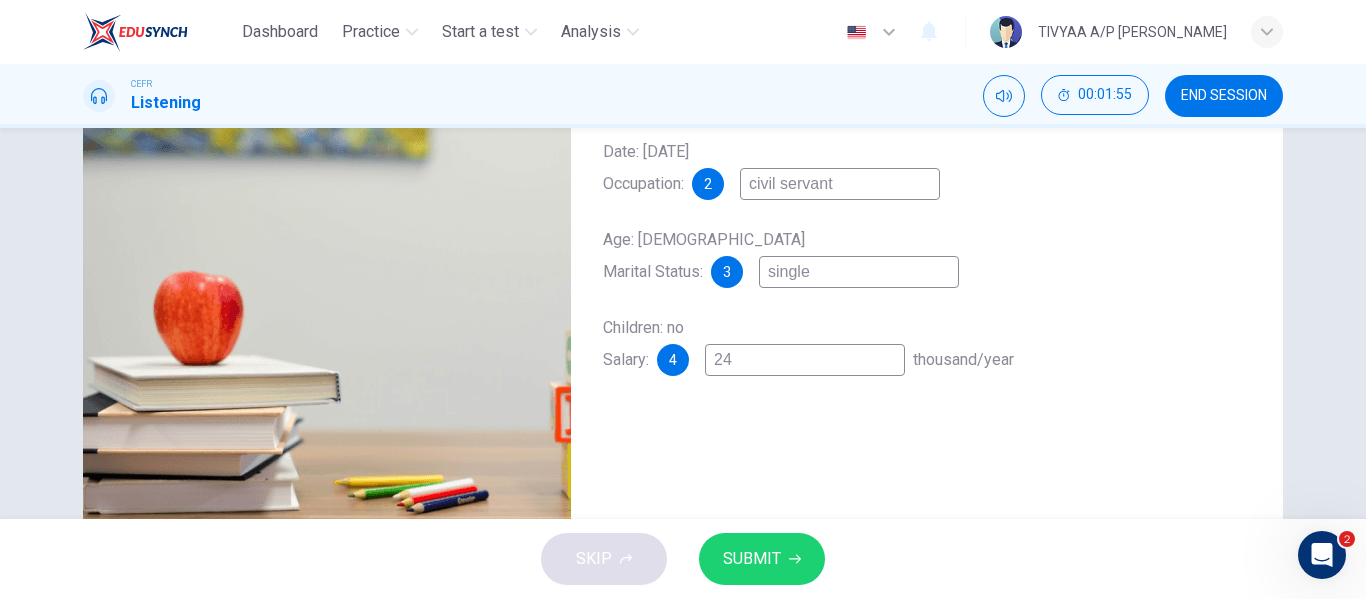 type on "45" 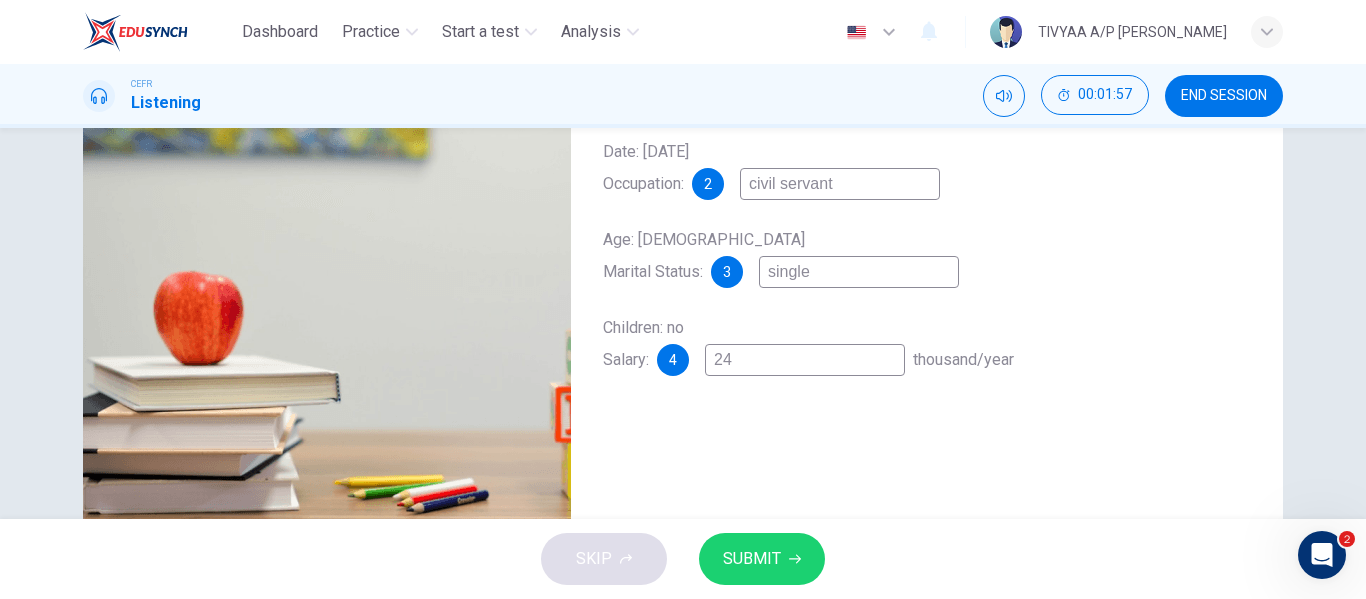 type on "46" 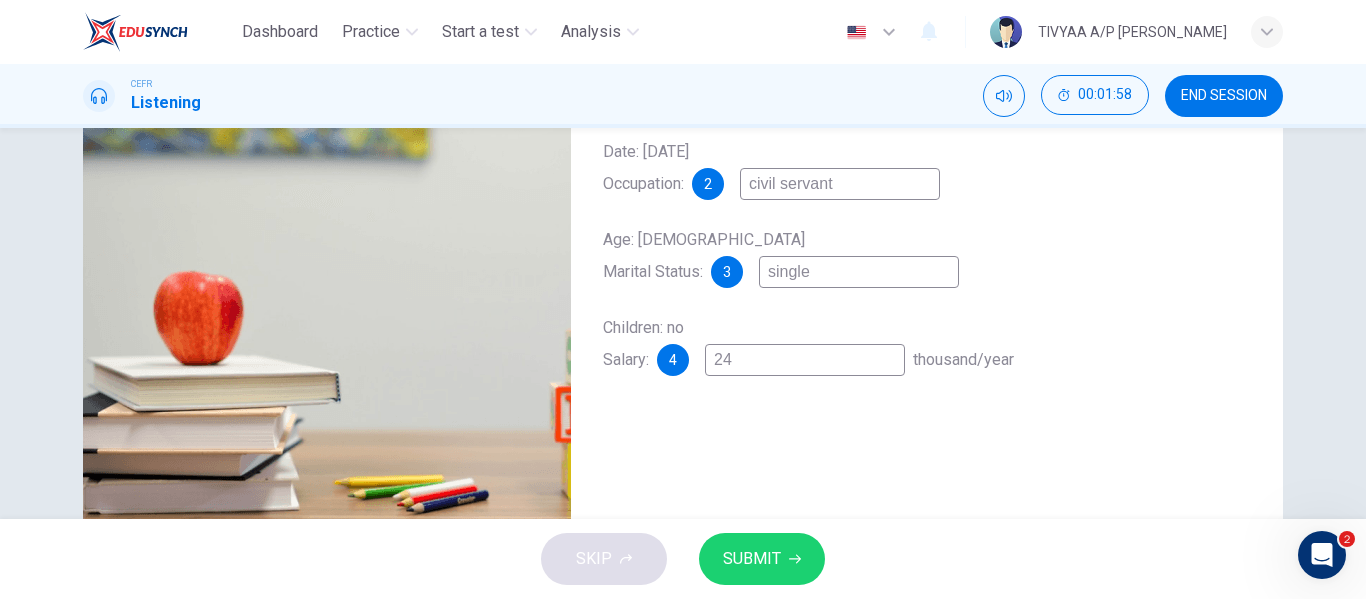 type on "240" 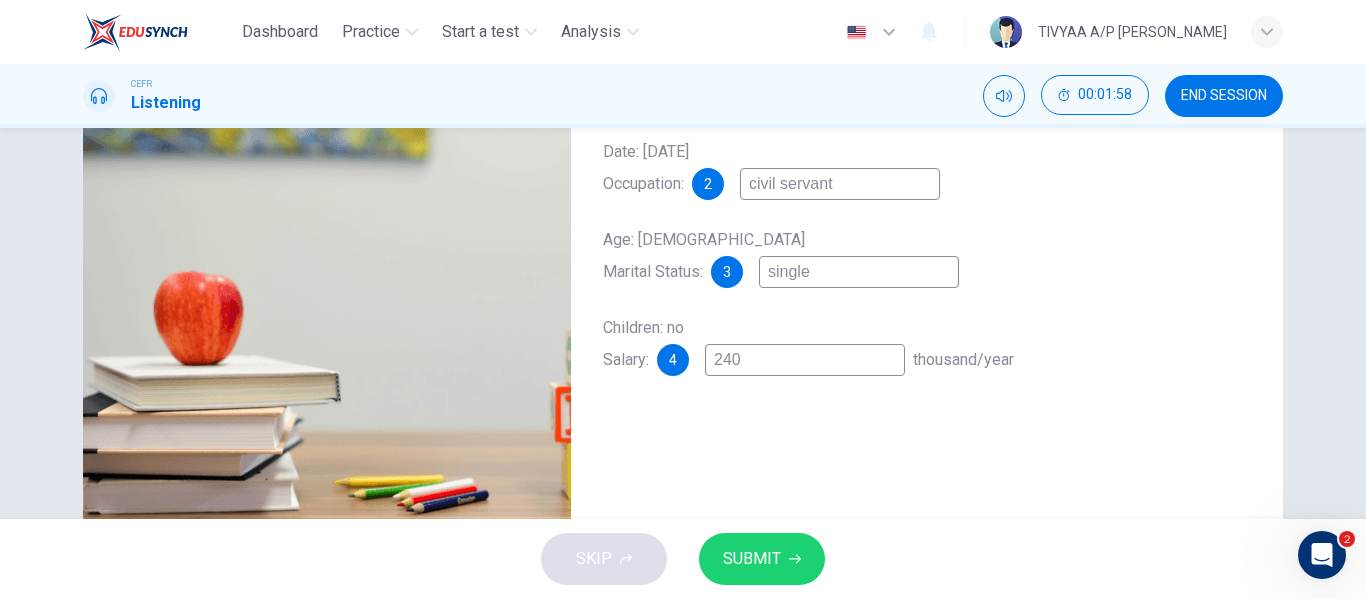 type on "47" 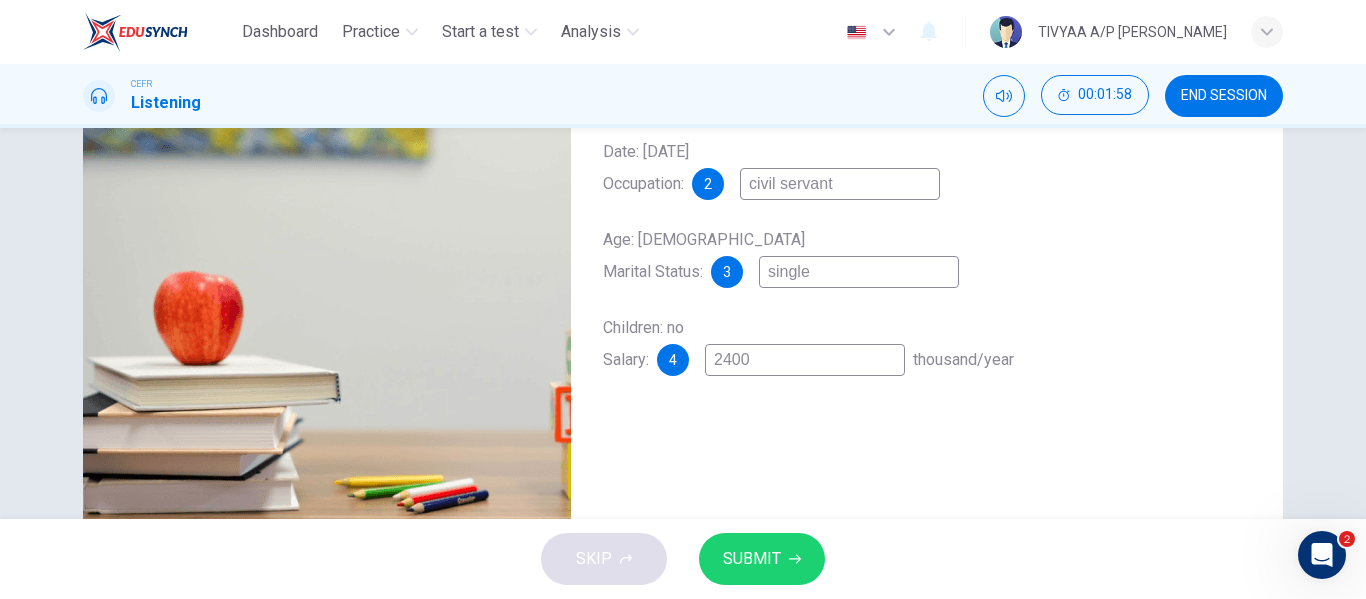 type on "47" 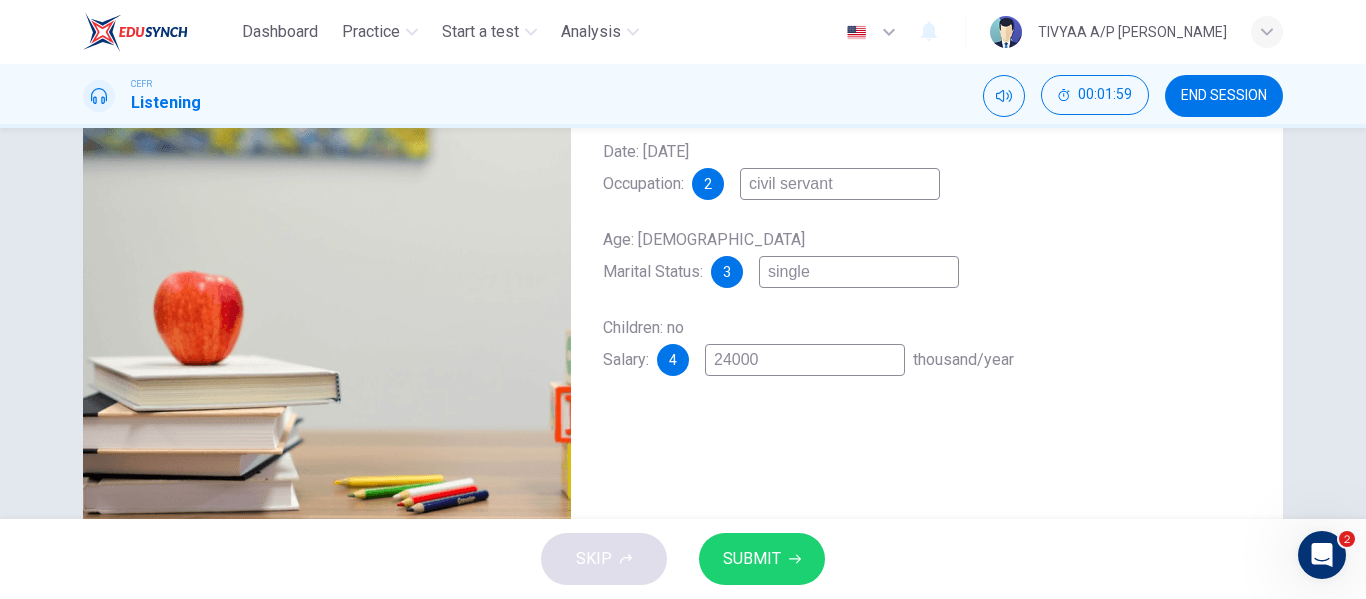 type on "47" 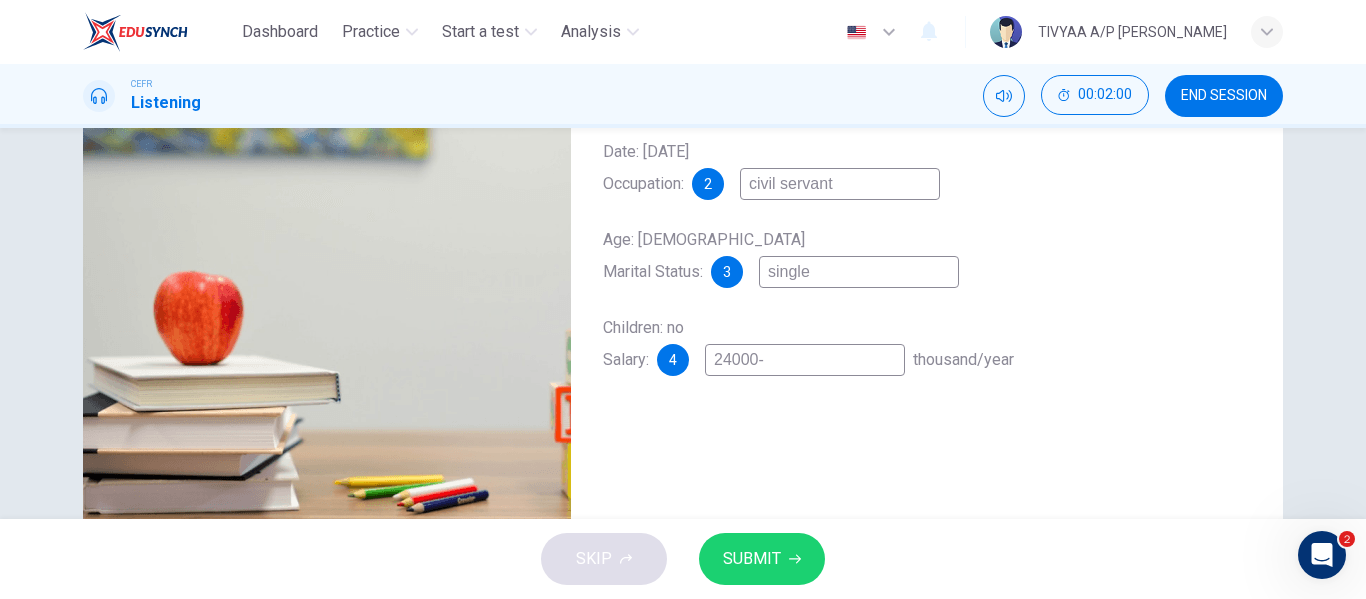 type on "24000-2" 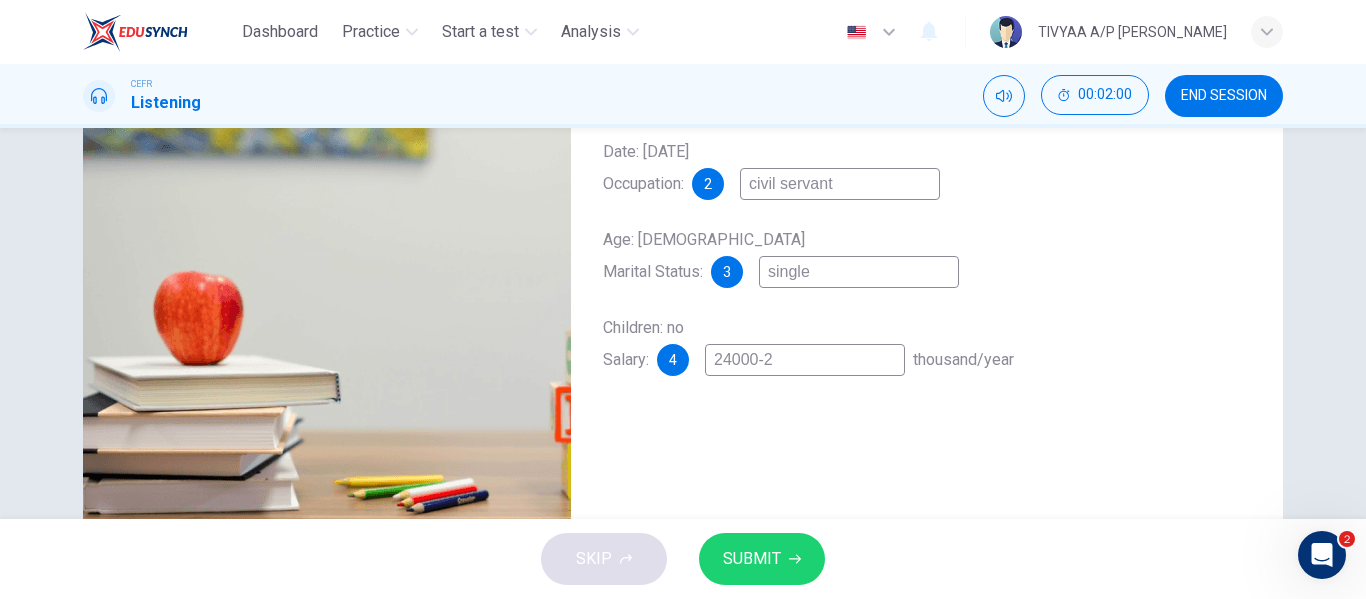 type on "48" 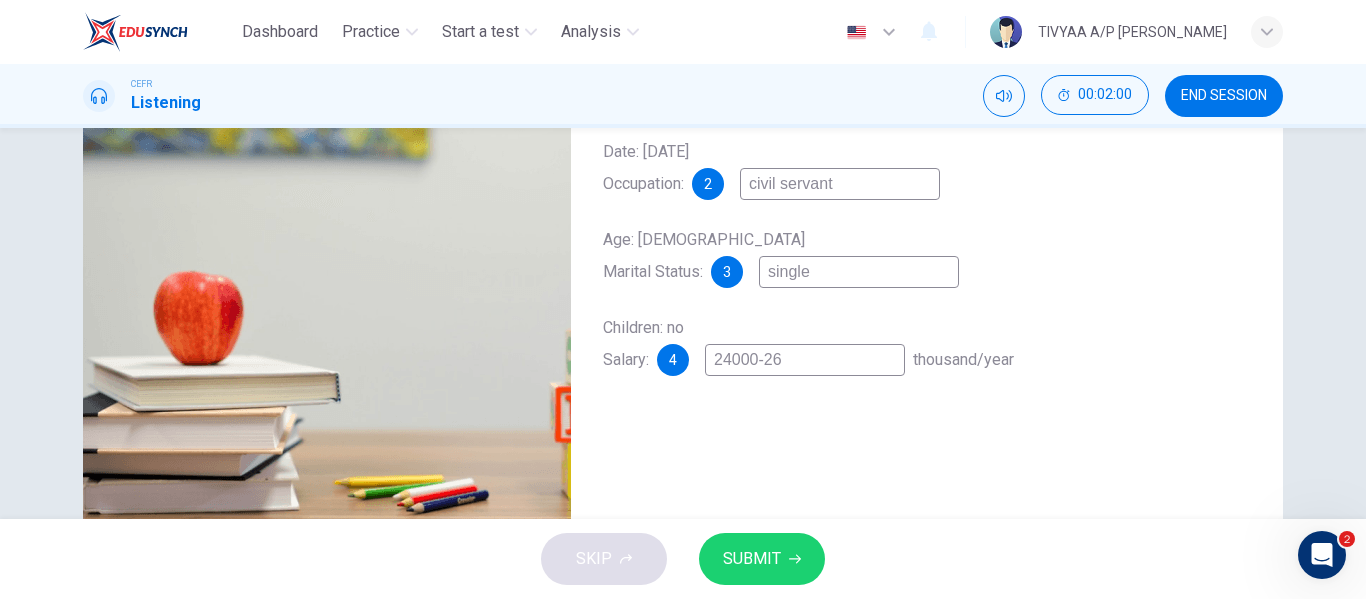 type on "48" 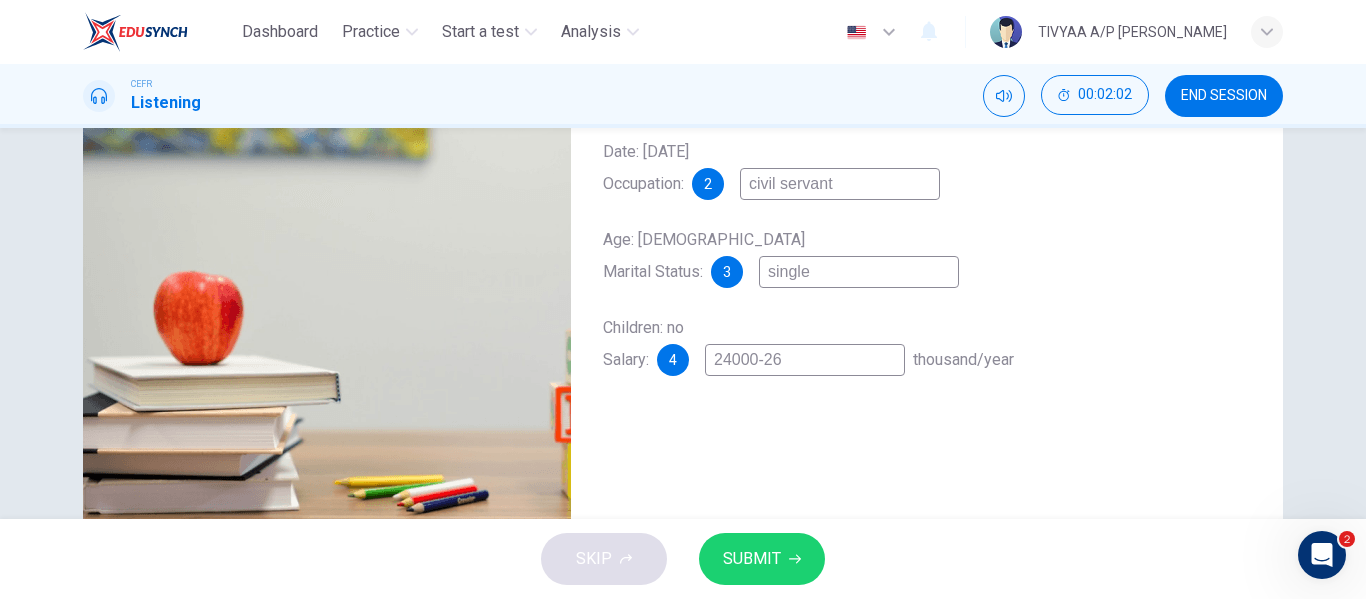 type on "24000-260" 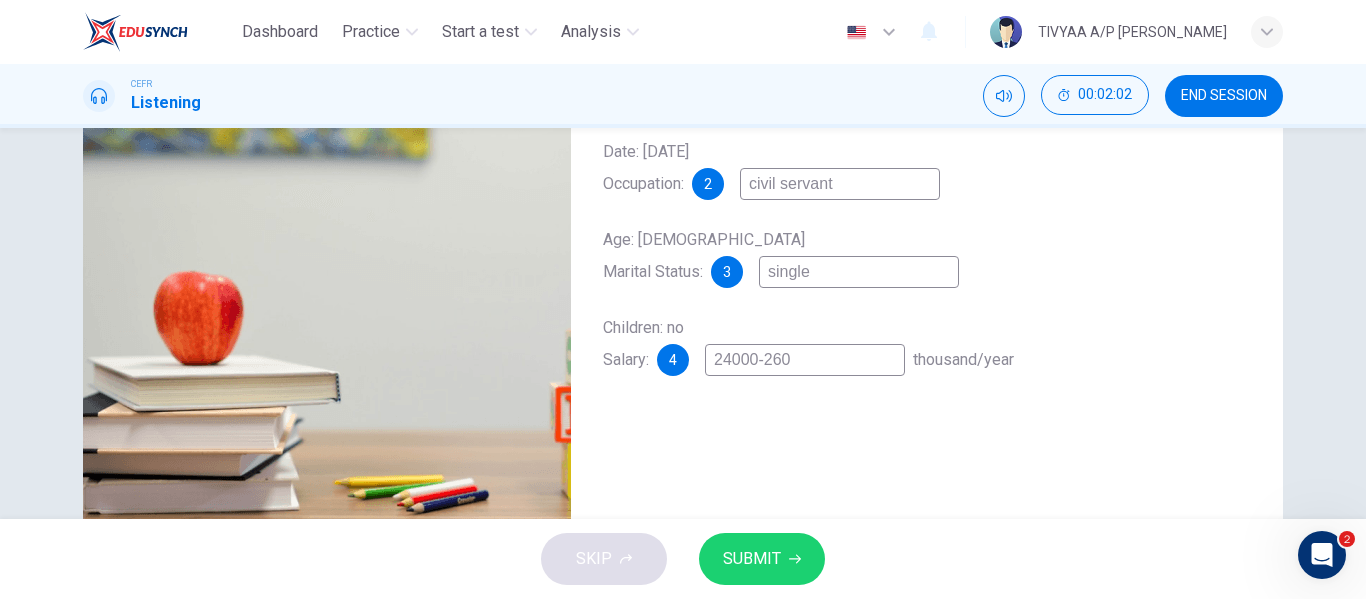 type on "48" 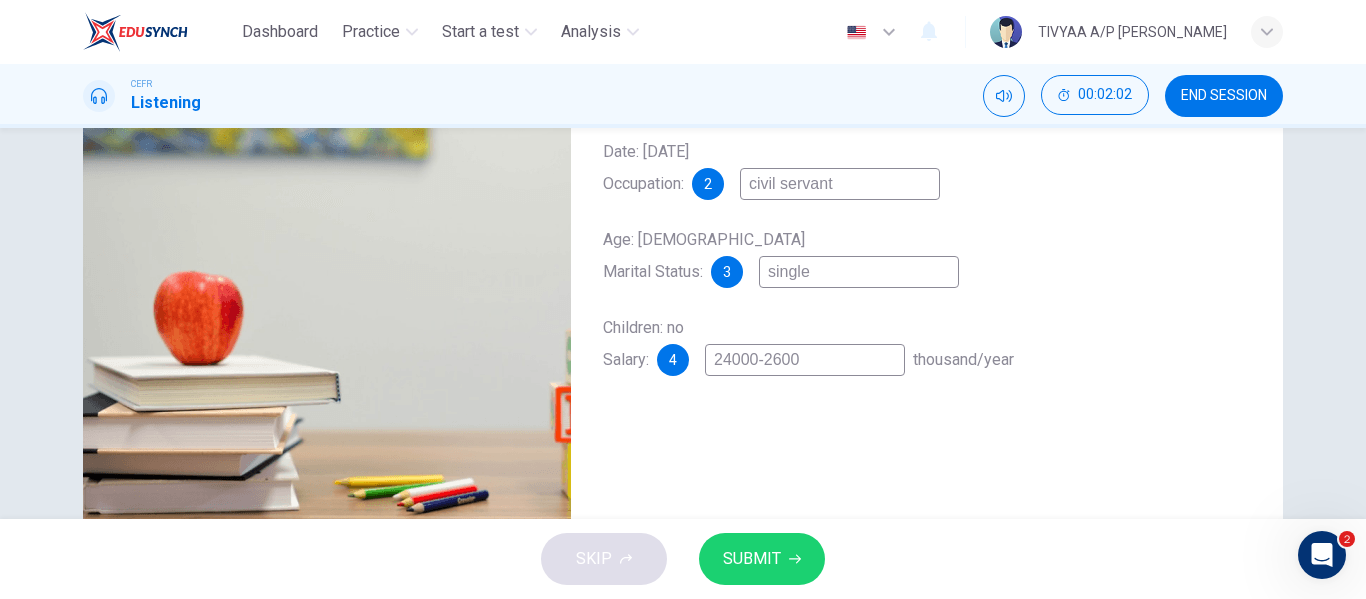 type on "48" 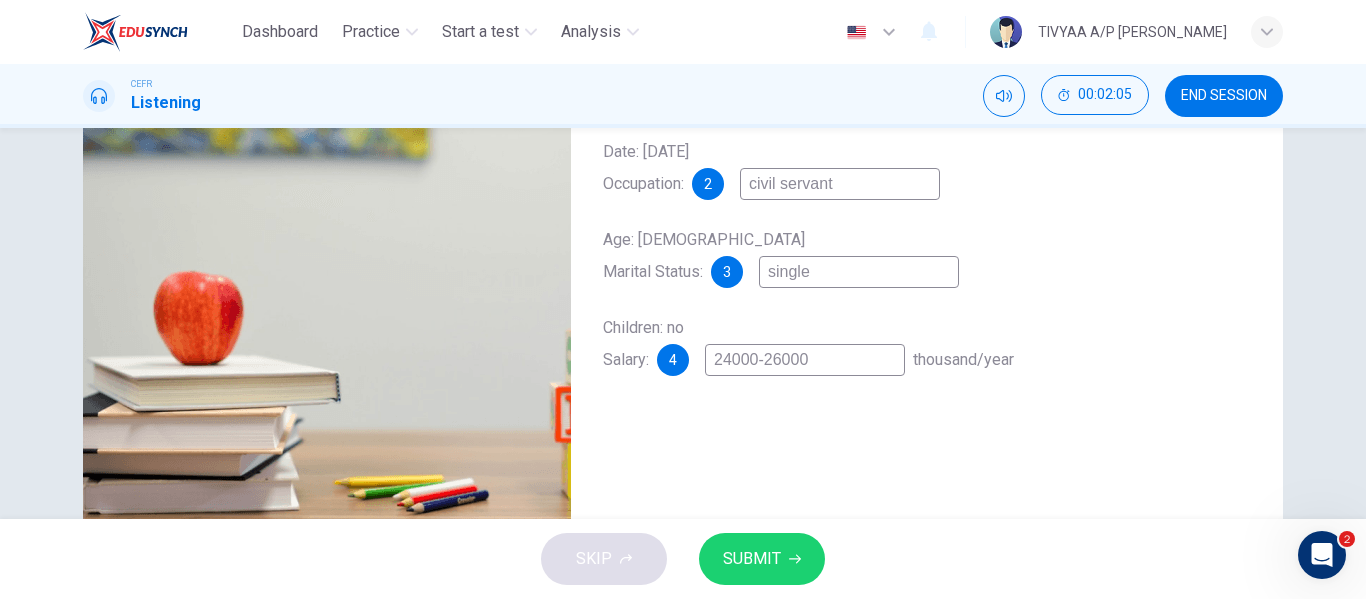 type on "50" 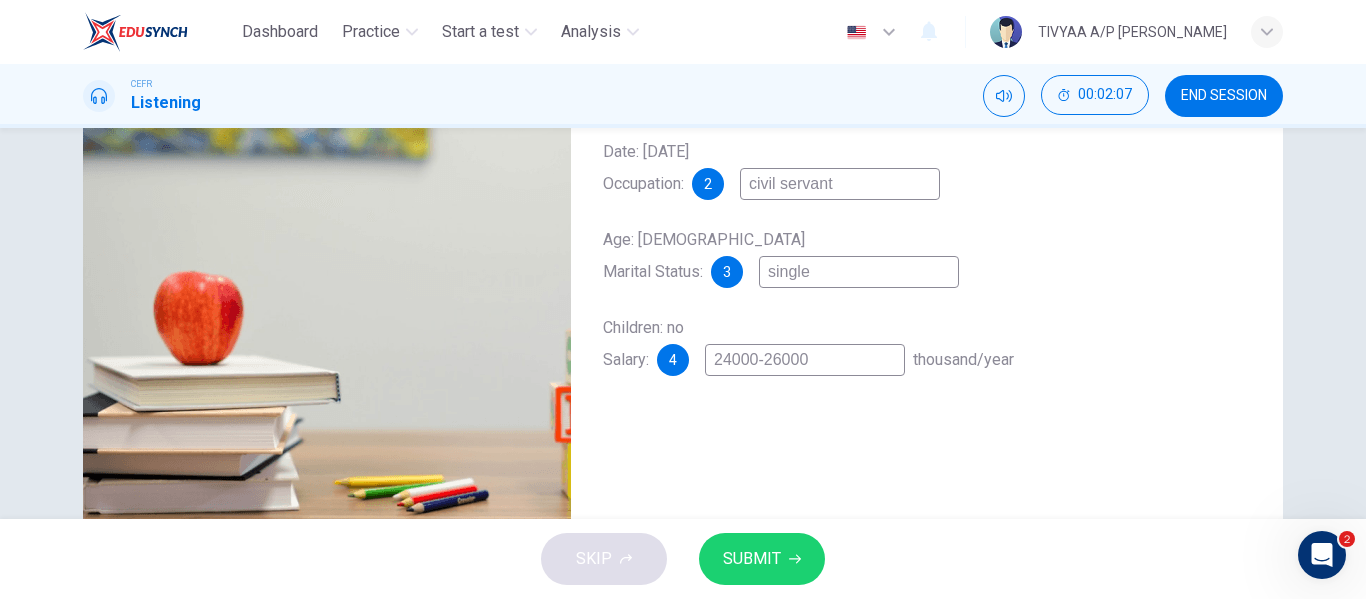 drag, startPoint x: 984, startPoint y: 358, endPoint x: 909, endPoint y: 373, distance: 76.48529 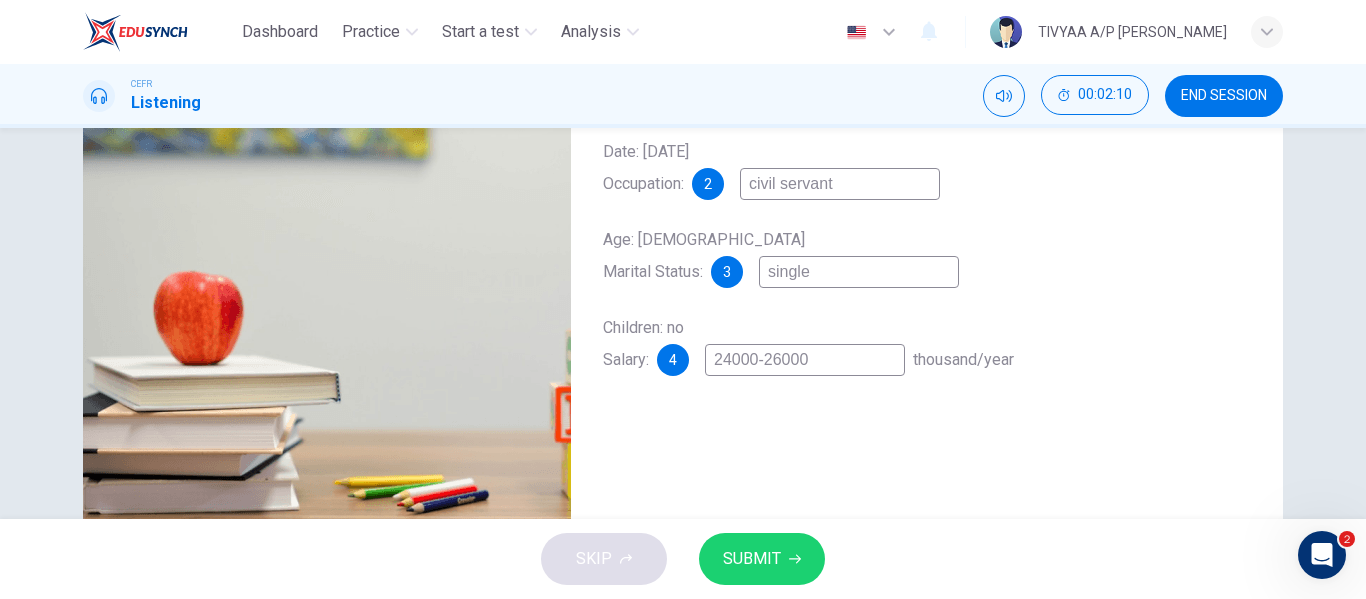 drag, startPoint x: 859, startPoint y: 367, endPoint x: 735, endPoint y: 368, distance: 124.004036 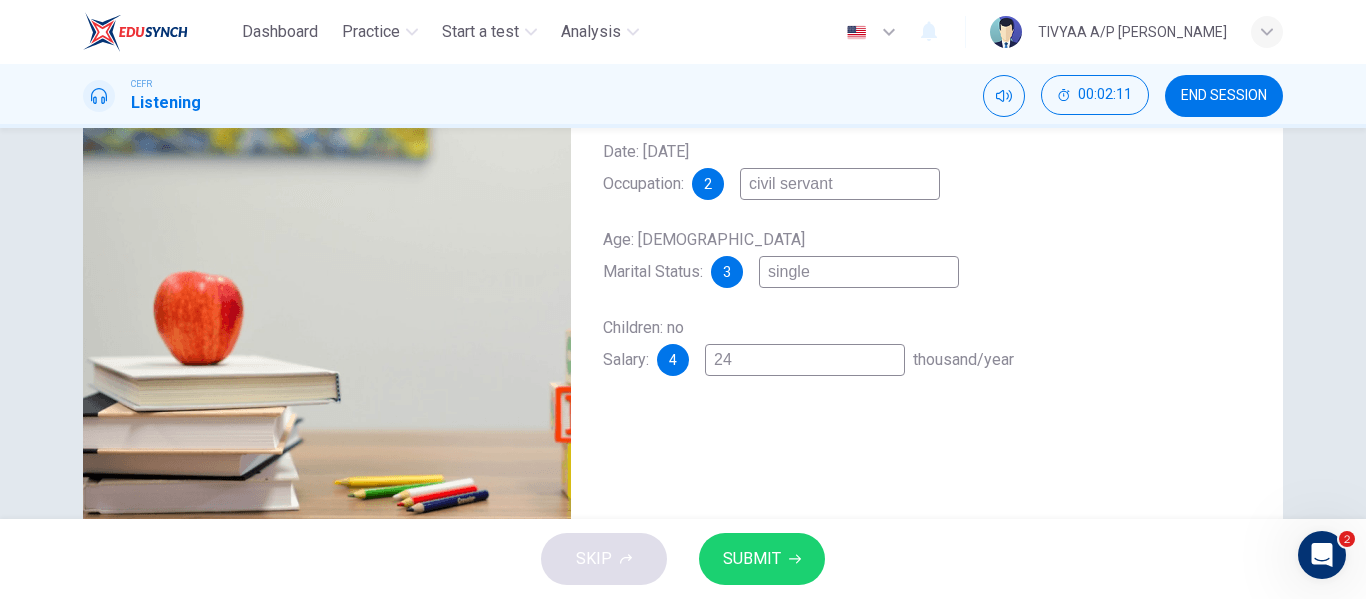 type on "52" 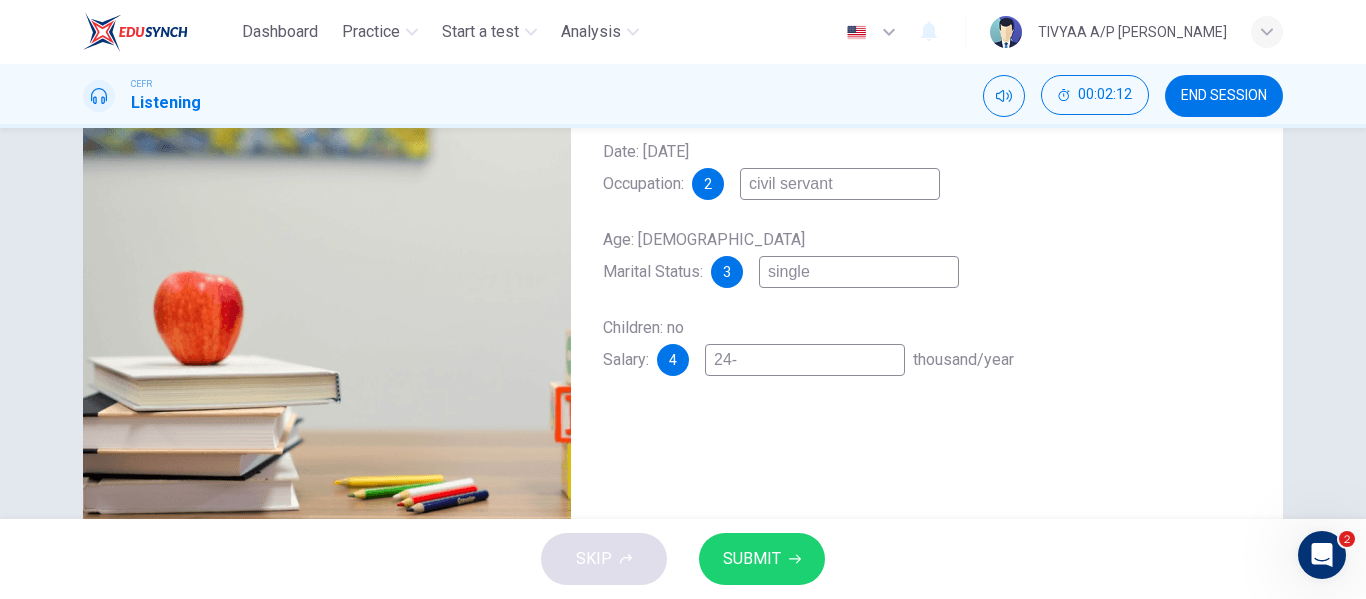 type on "53" 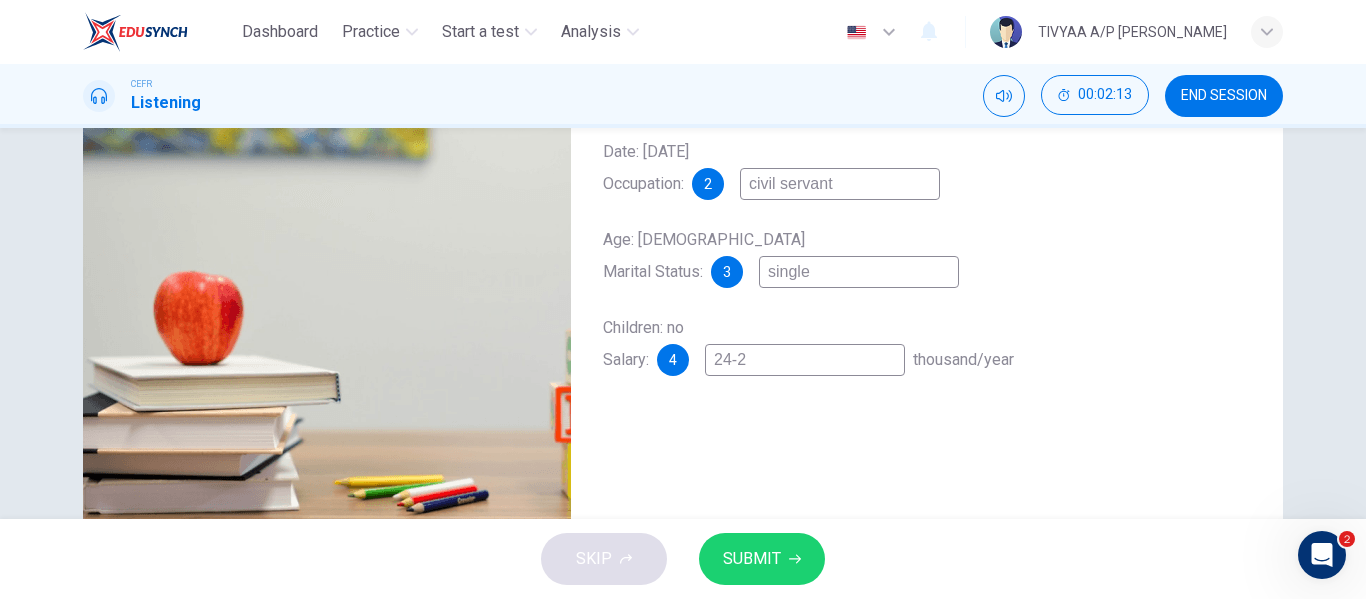 type on "24-26" 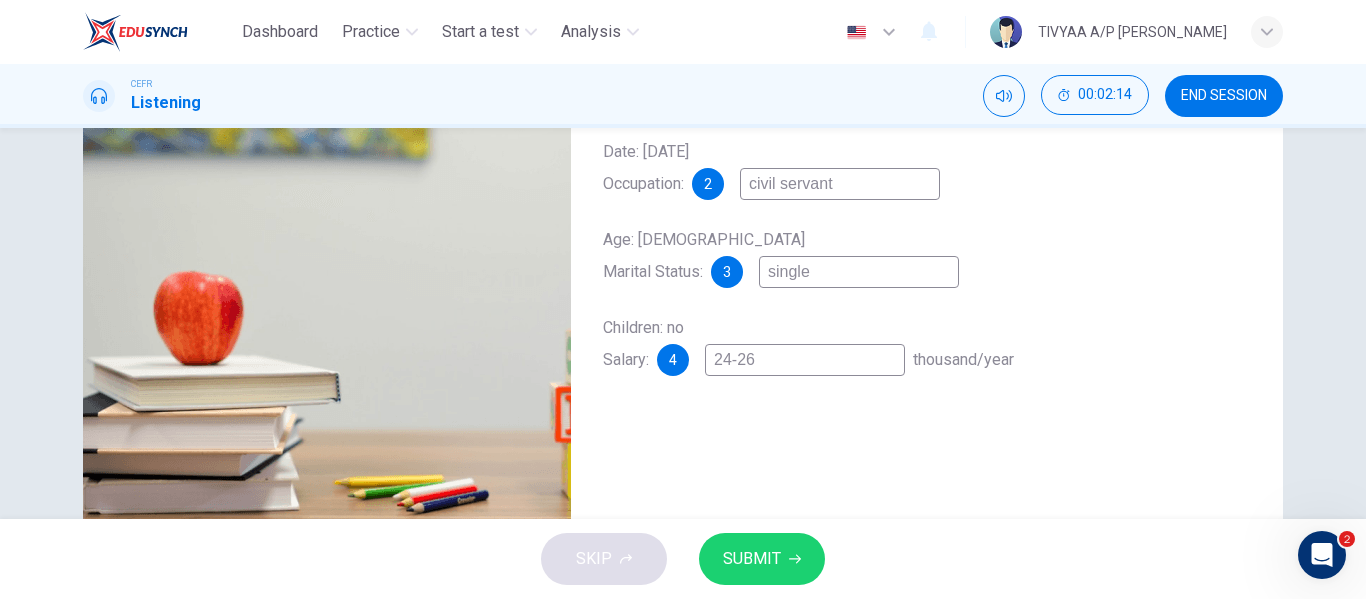 scroll, scrollTop: 384, scrollLeft: 0, axis: vertical 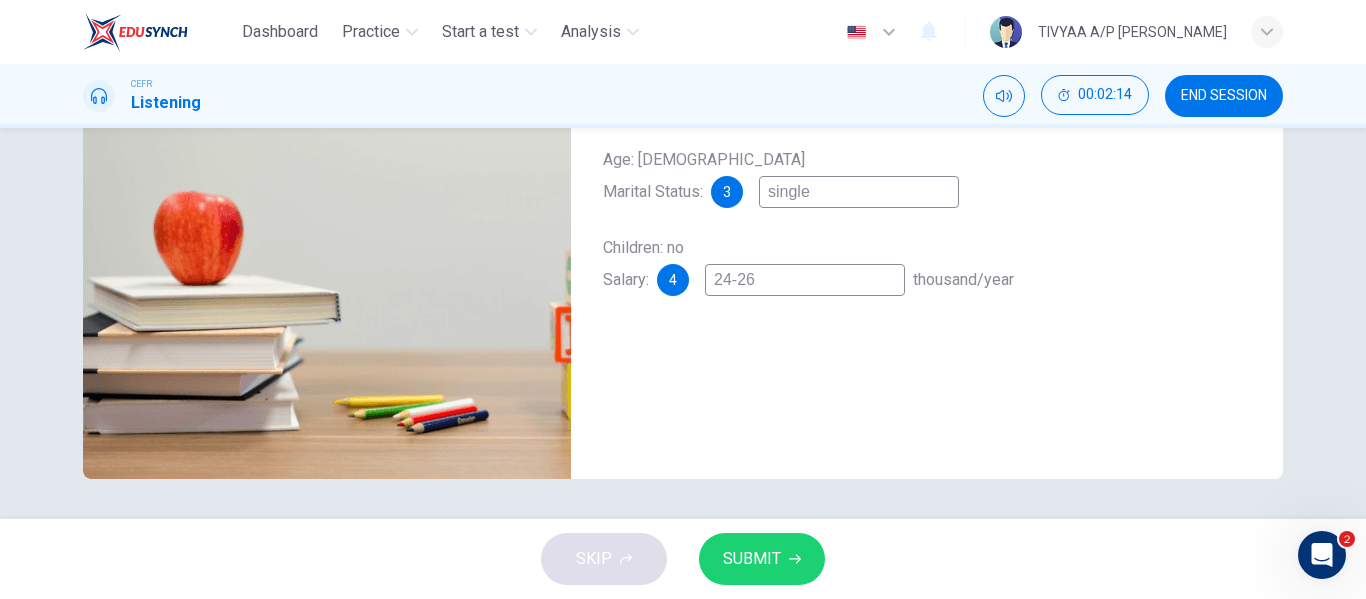 type on "53" 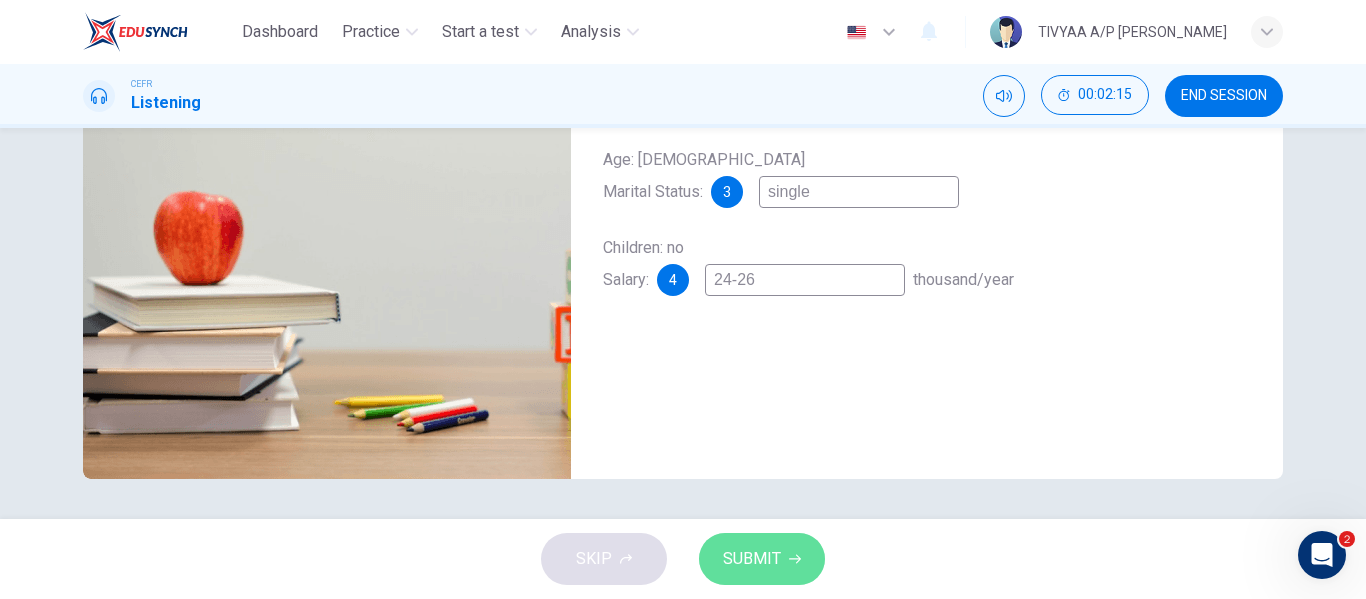 click on "SUBMIT" at bounding box center [752, 559] 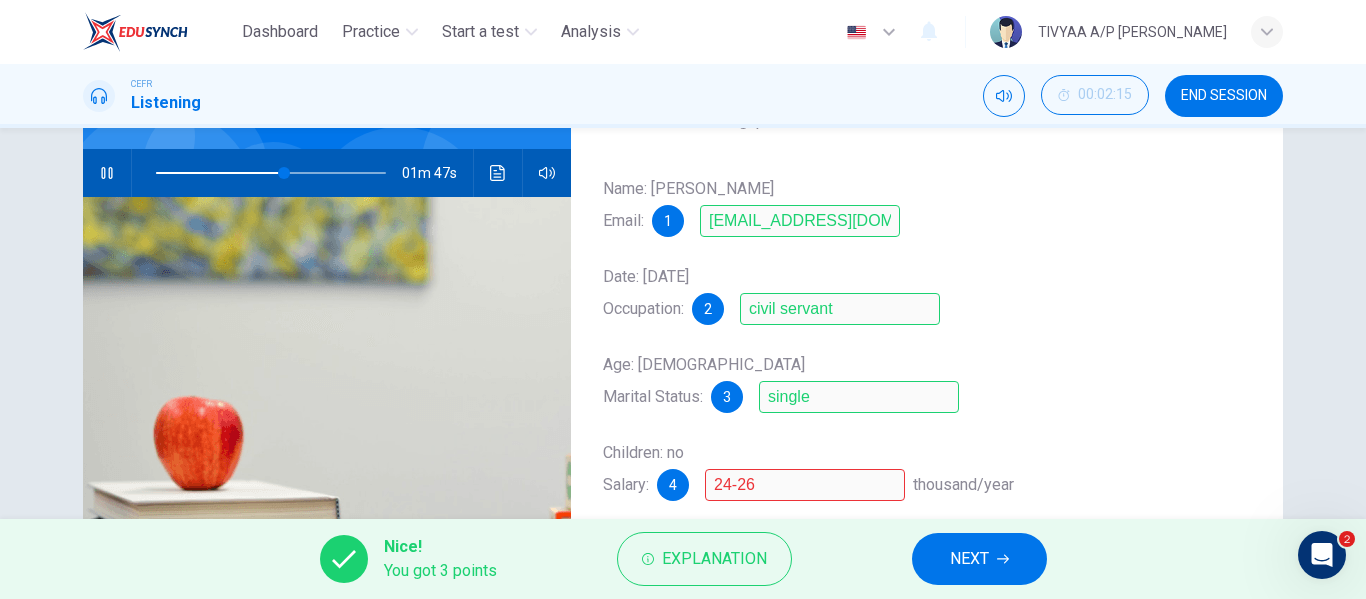 scroll, scrollTop: 351, scrollLeft: 0, axis: vertical 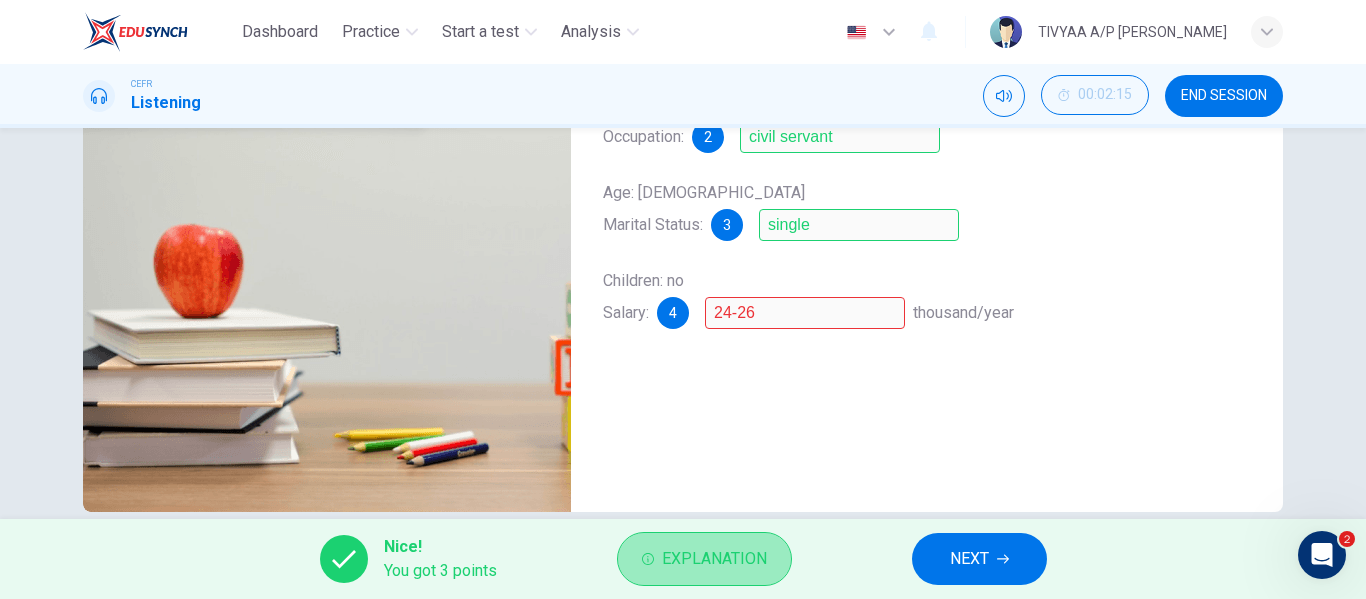 click on "Explanation" at bounding box center (714, 559) 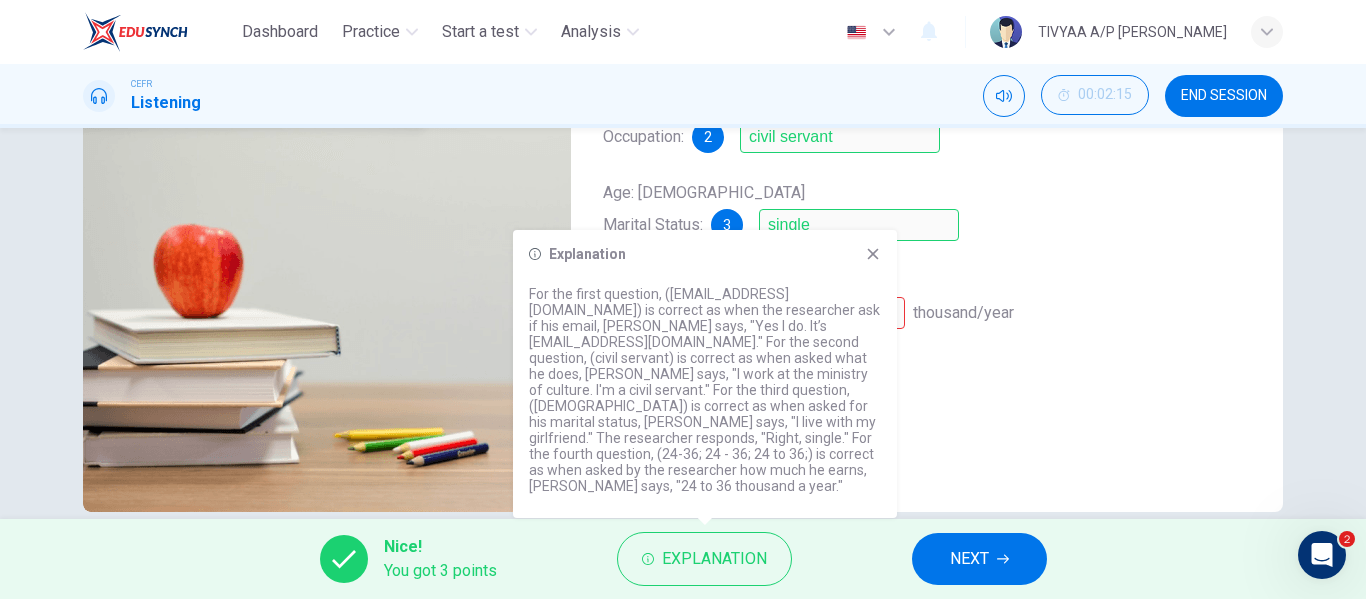 scroll, scrollTop: 384, scrollLeft: 0, axis: vertical 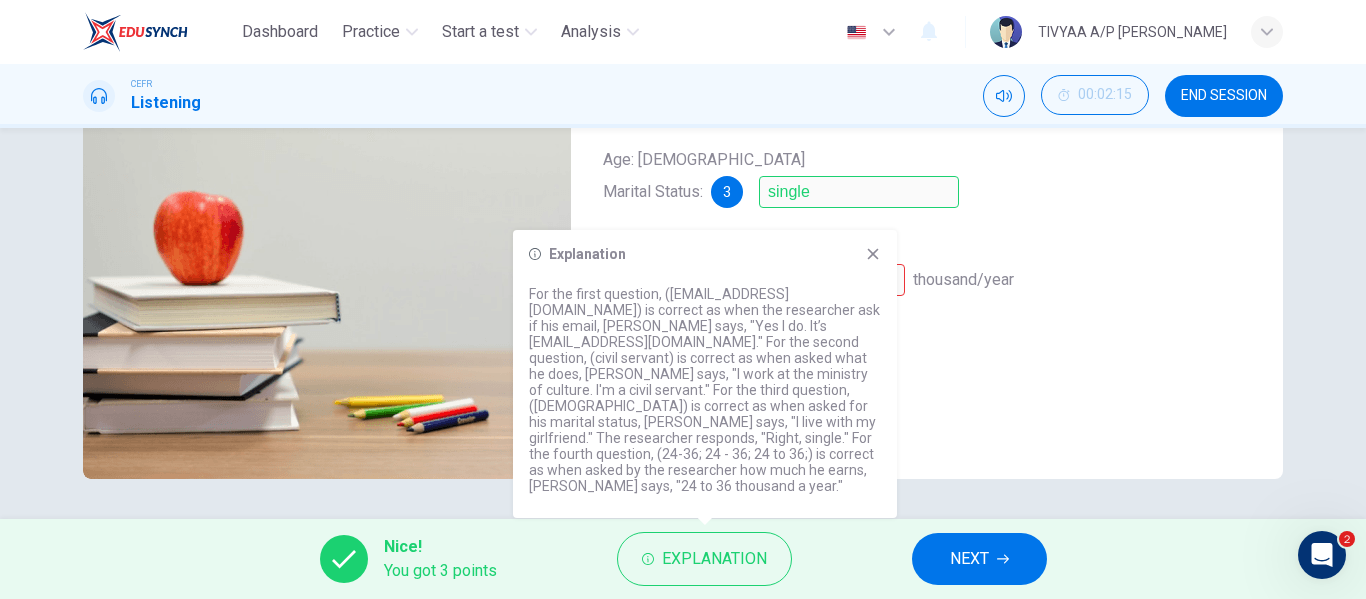 click 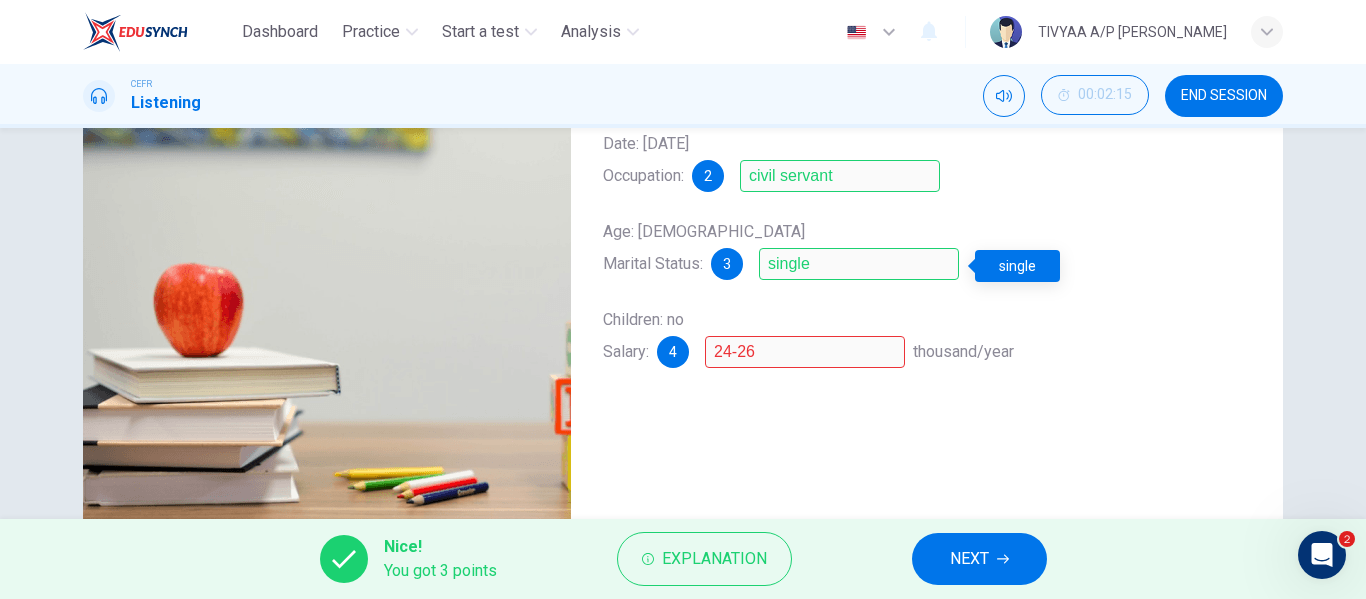 scroll, scrollTop: 313, scrollLeft: 0, axis: vertical 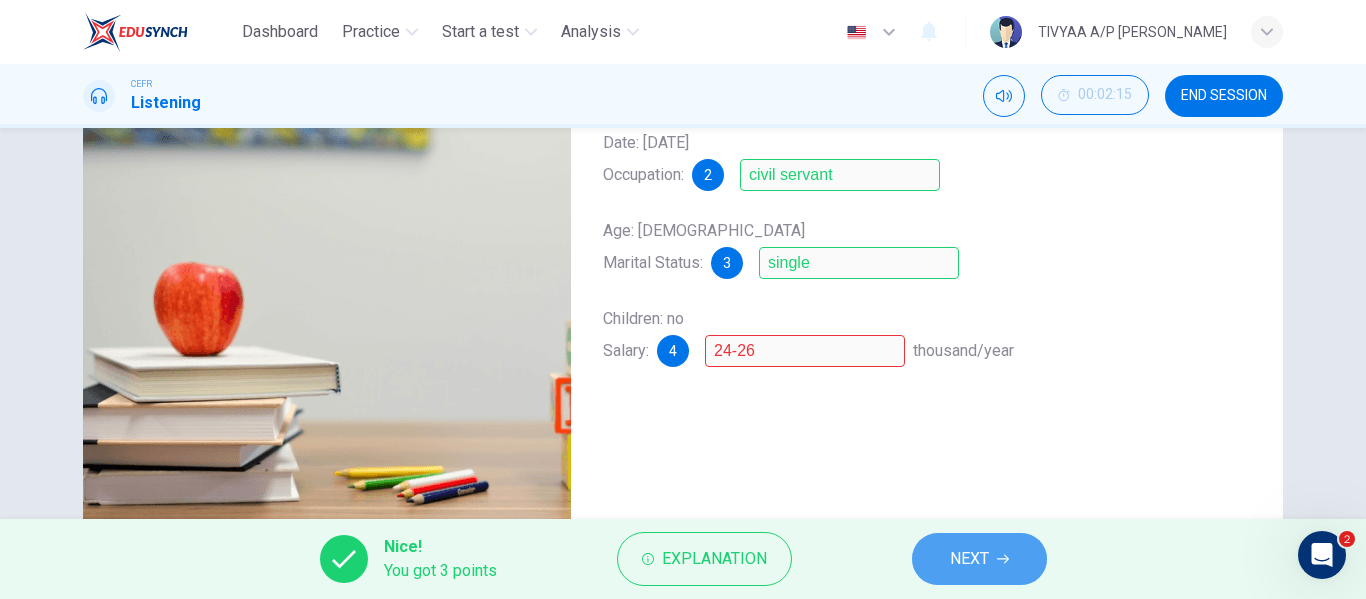 click on "NEXT" at bounding box center [969, 559] 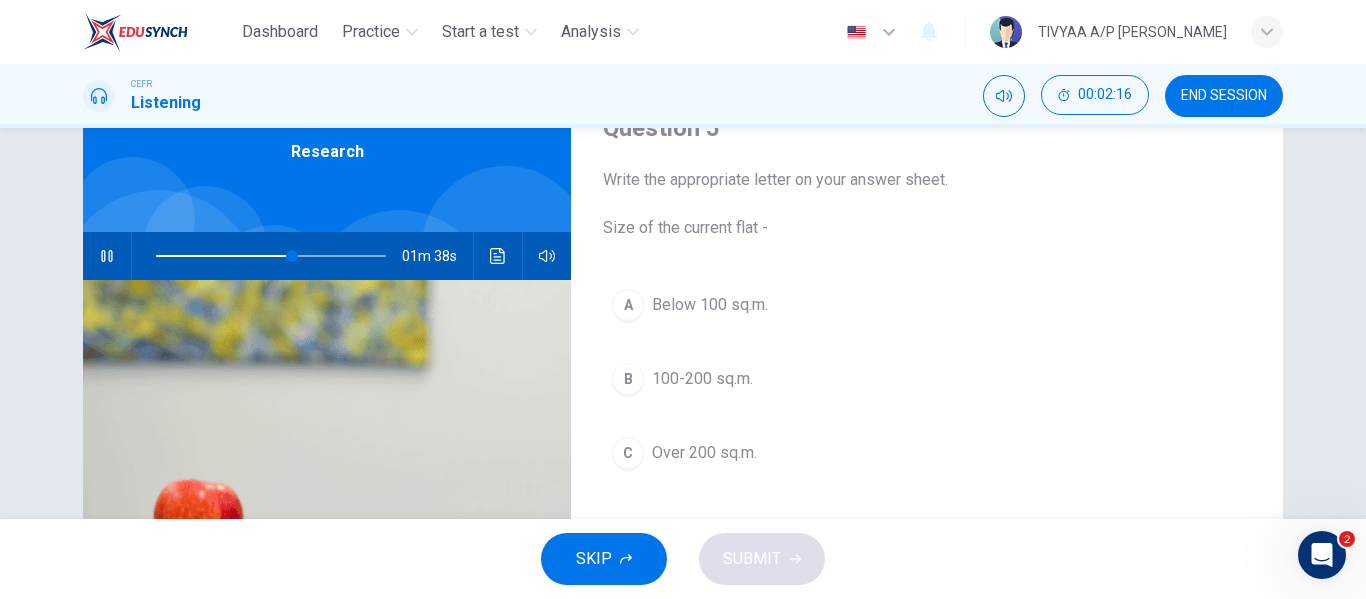 scroll, scrollTop: 95, scrollLeft: 0, axis: vertical 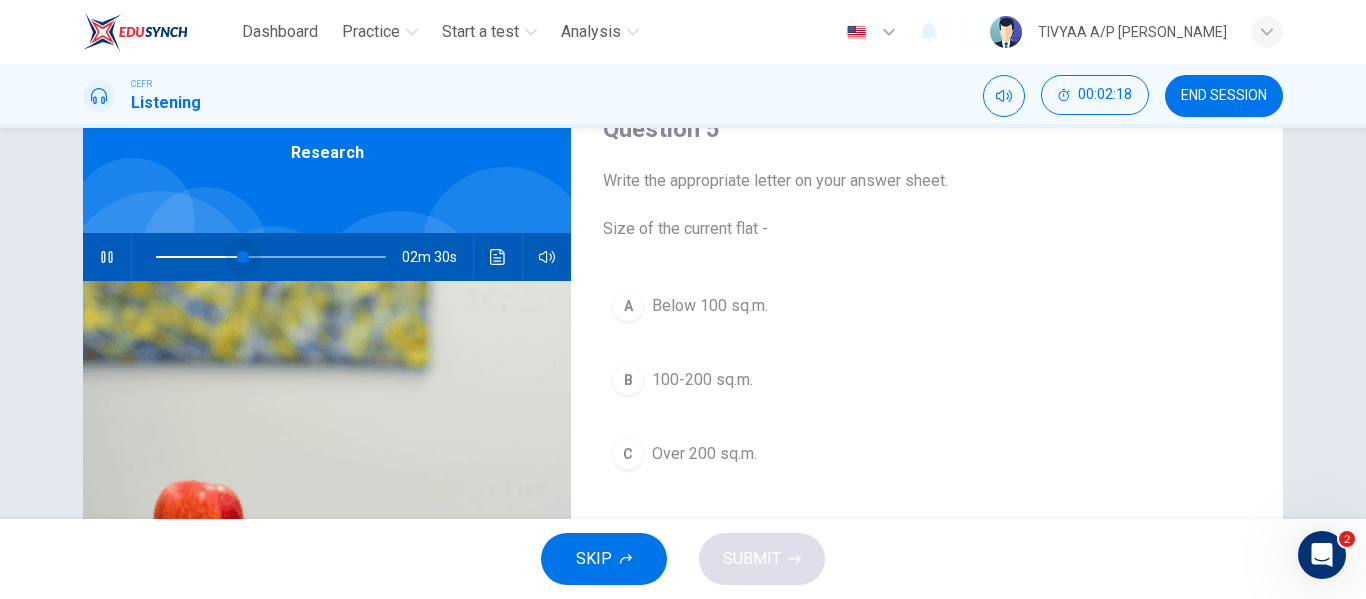 click at bounding box center [271, 257] 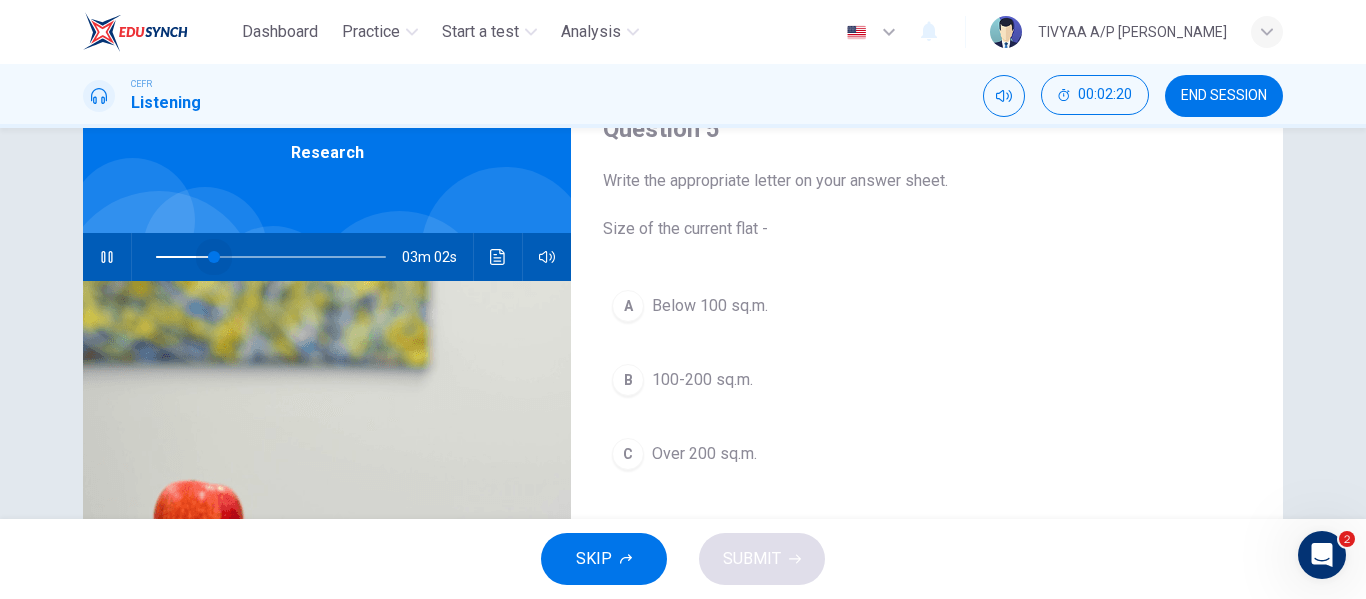 click at bounding box center (271, 257) 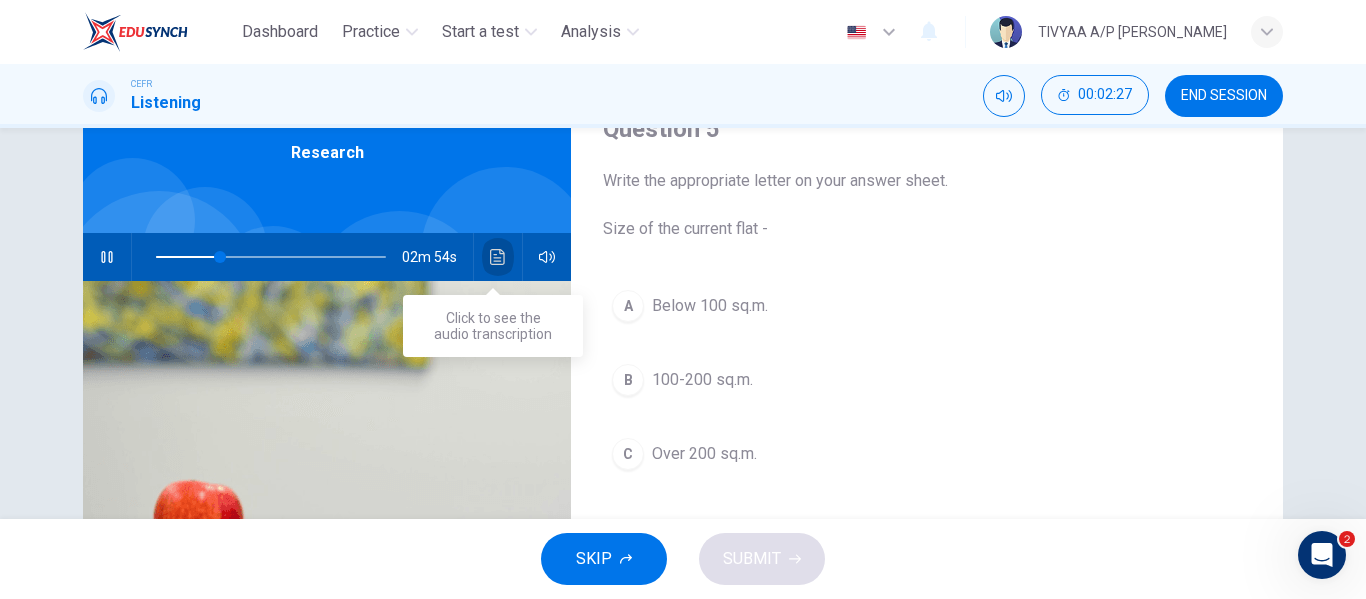 click at bounding box center [498, 257] 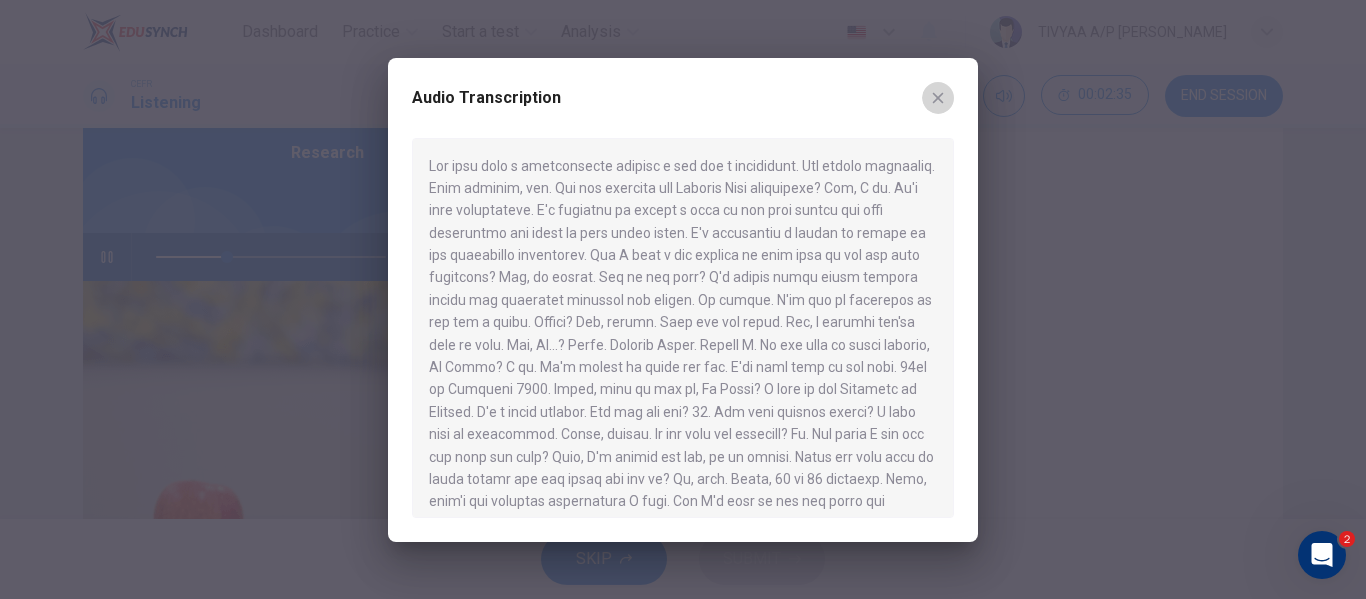 click 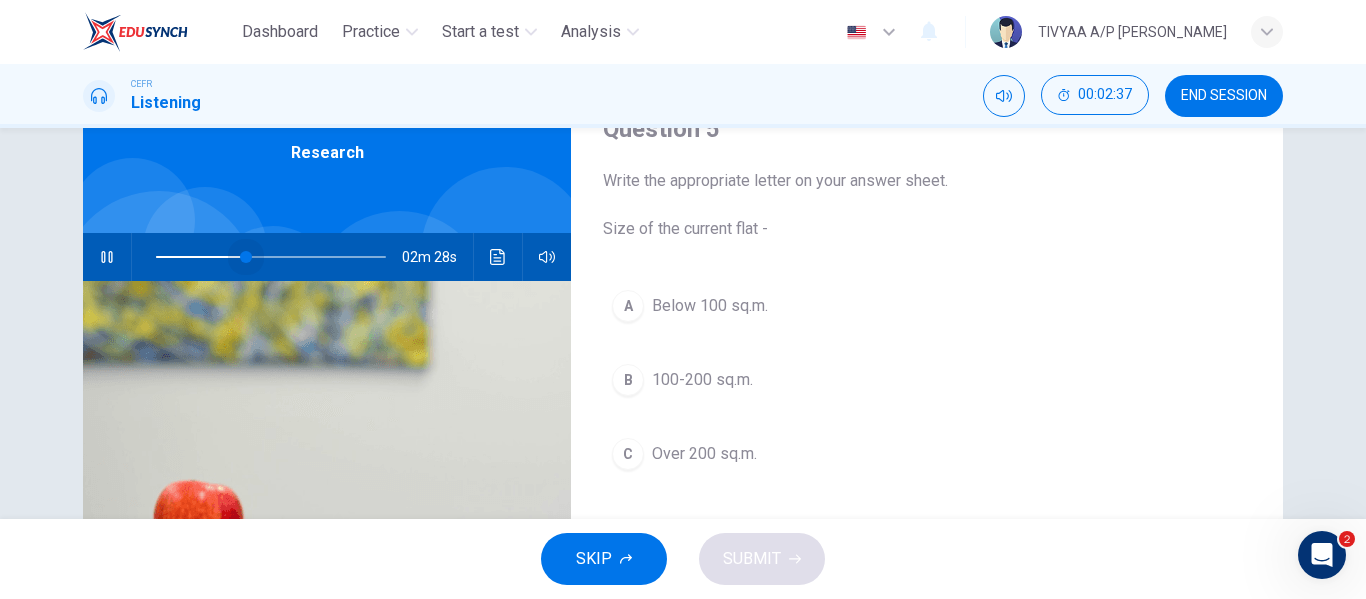 click at bounding box center [246, 257] 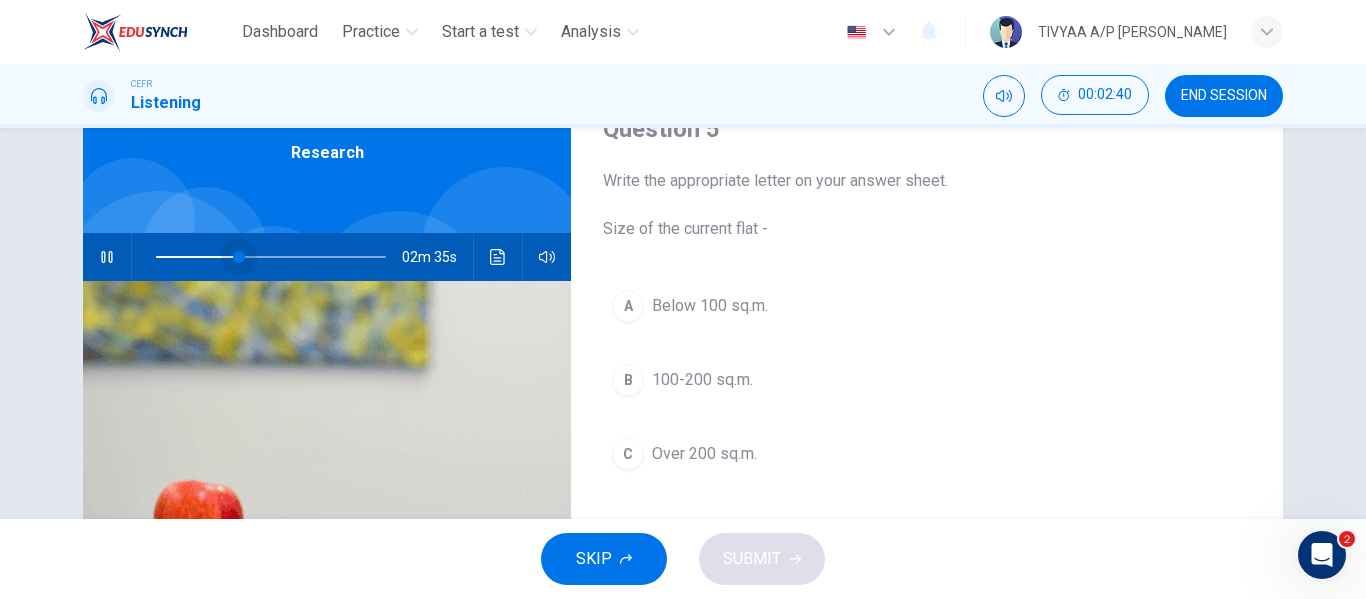 click at bounding box center [239, 257] 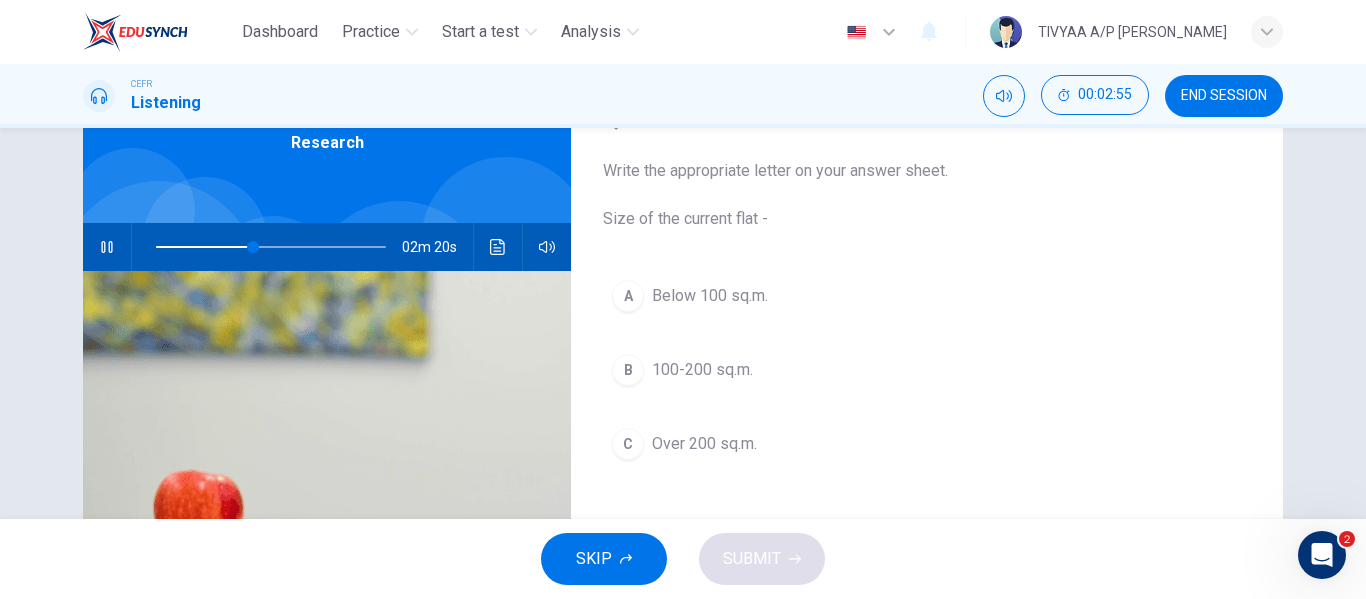 scroll, scrollTop: 97, scrollLeft: 0, axis: vertical 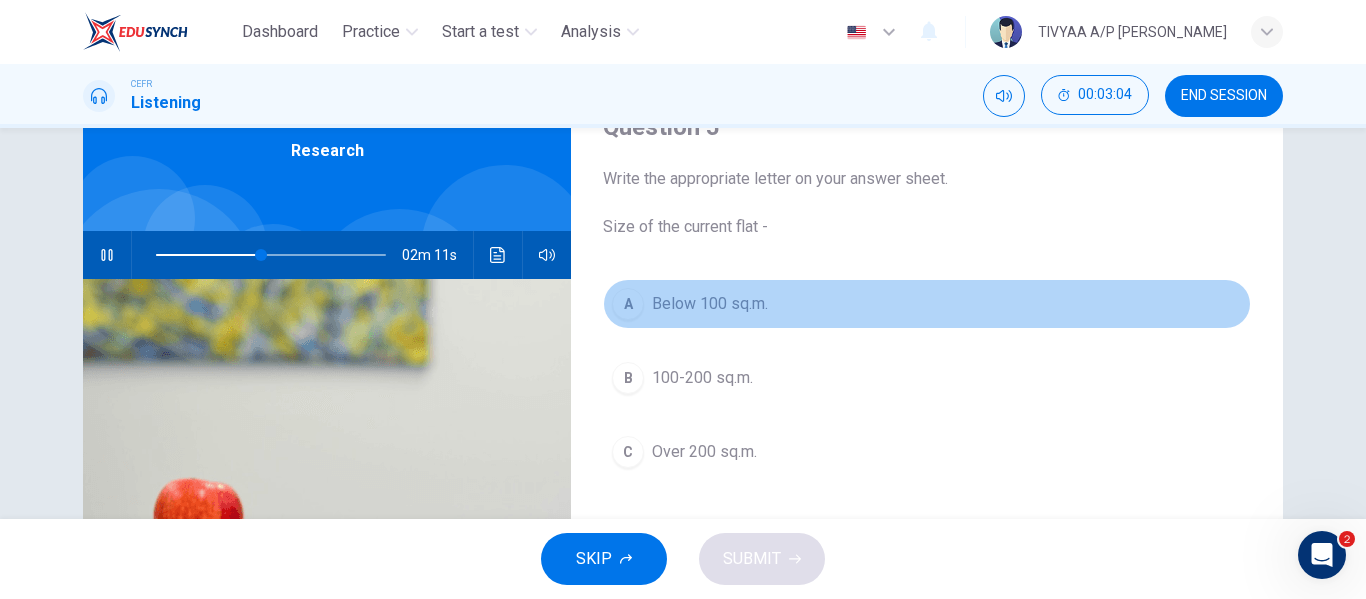 click on "Below 100 sq.m." at bounding box center (710, 304) 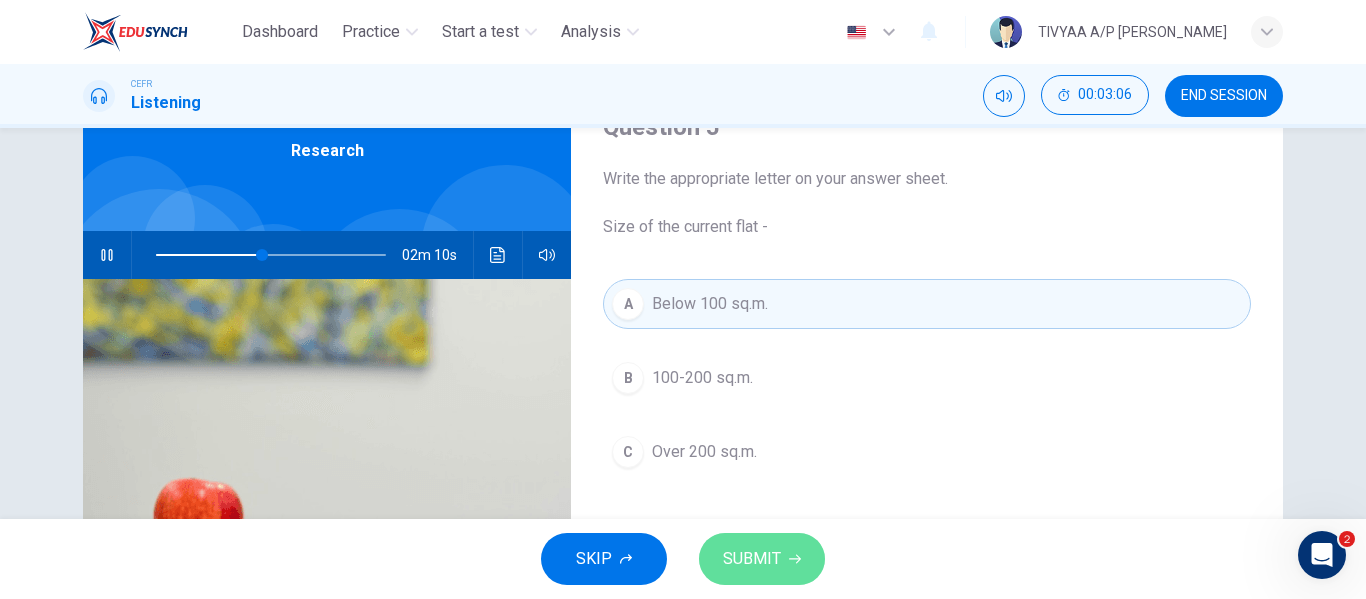 click on "SUBMIT" at bounding box center [752, 559] 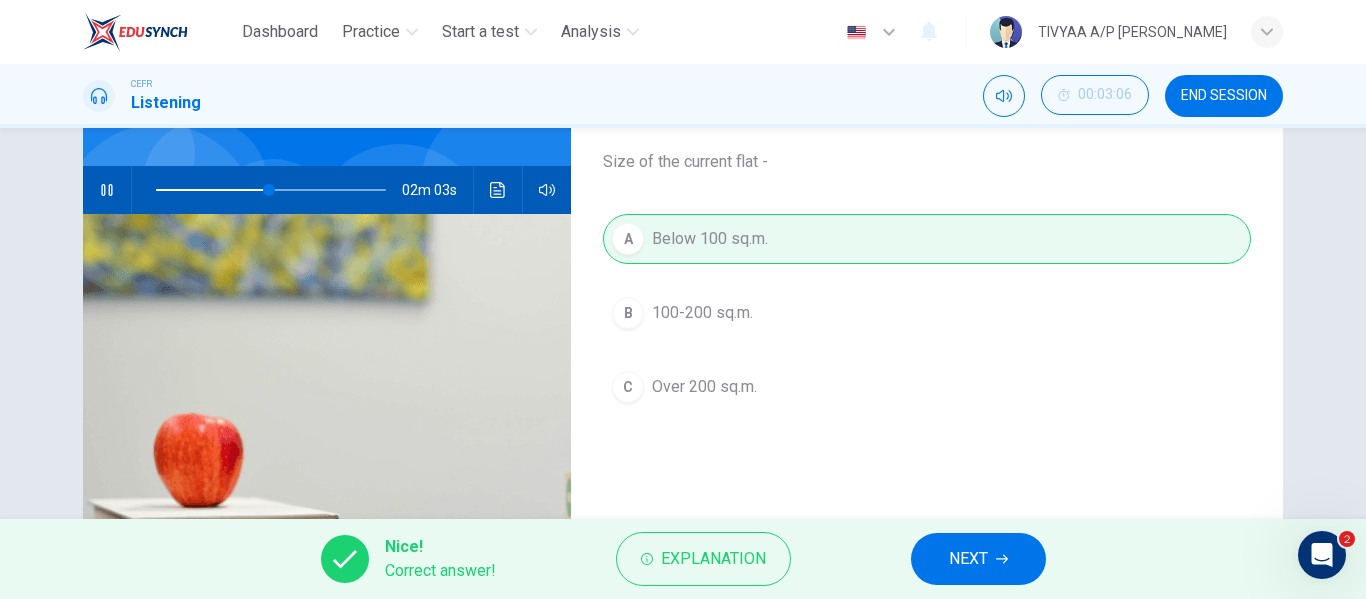 scroll, scrollTop: 164, scrollLeft: 0, axis: vertical 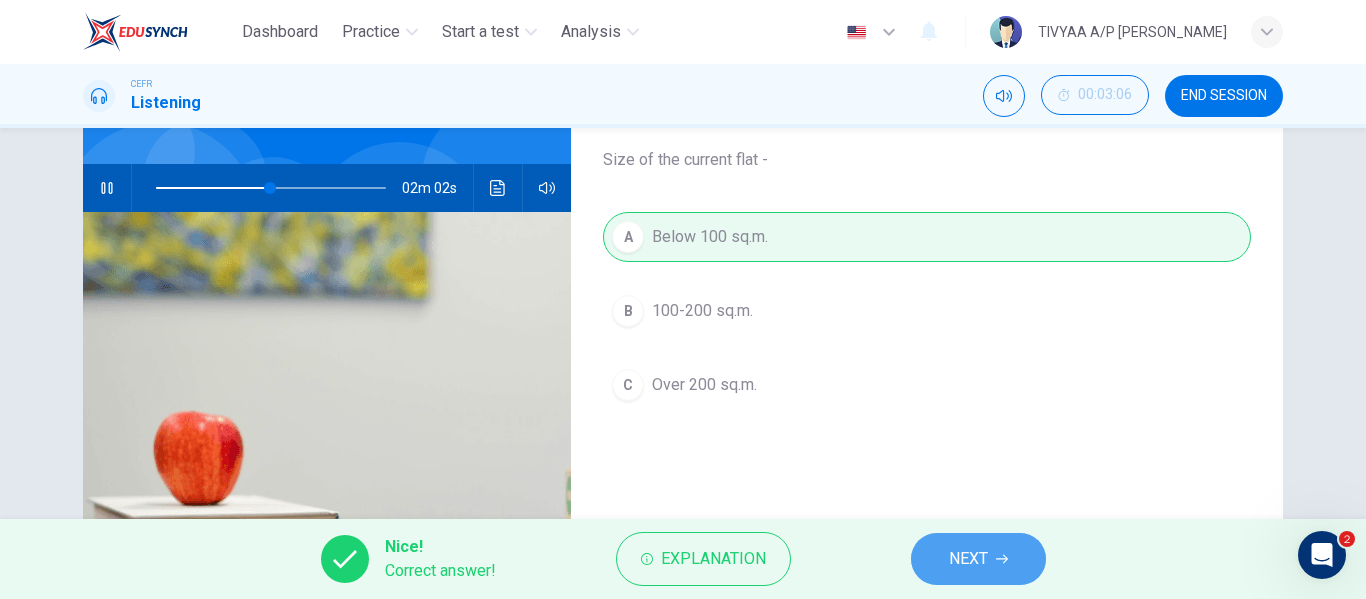 click on "NEXT" at bounding box center [978, 559] 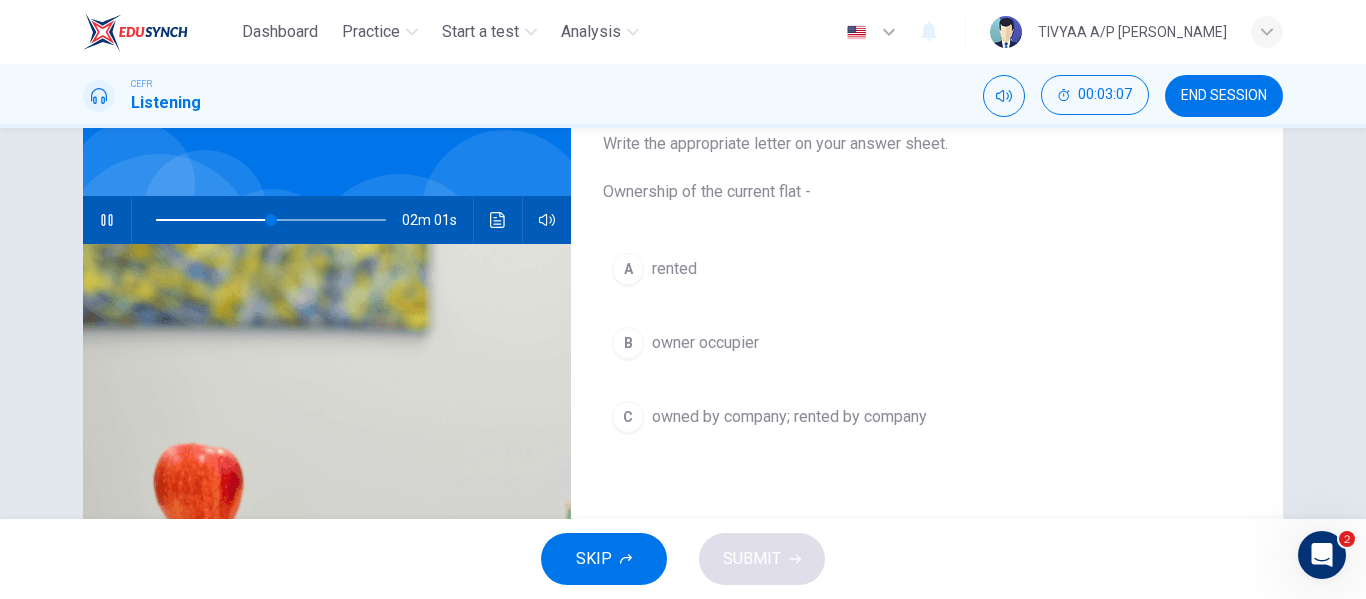 scroll, scrollTop: 131, scrollLeft: 0, axis: vertical 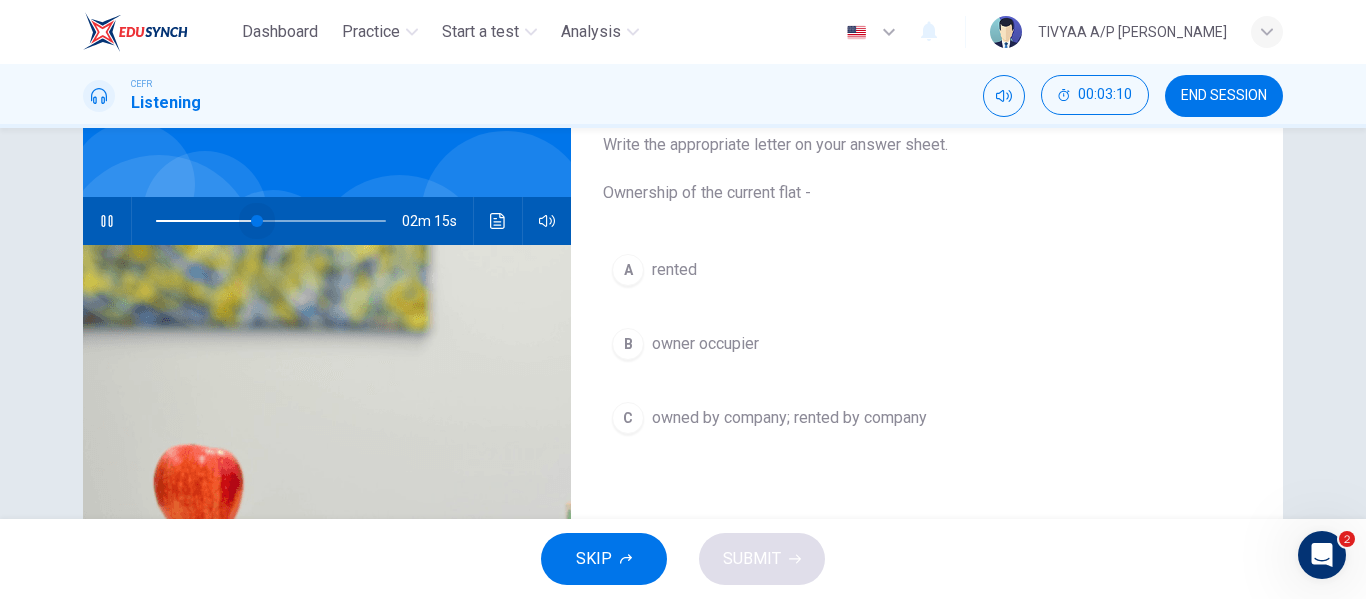 click at bounding box center [257, 221] 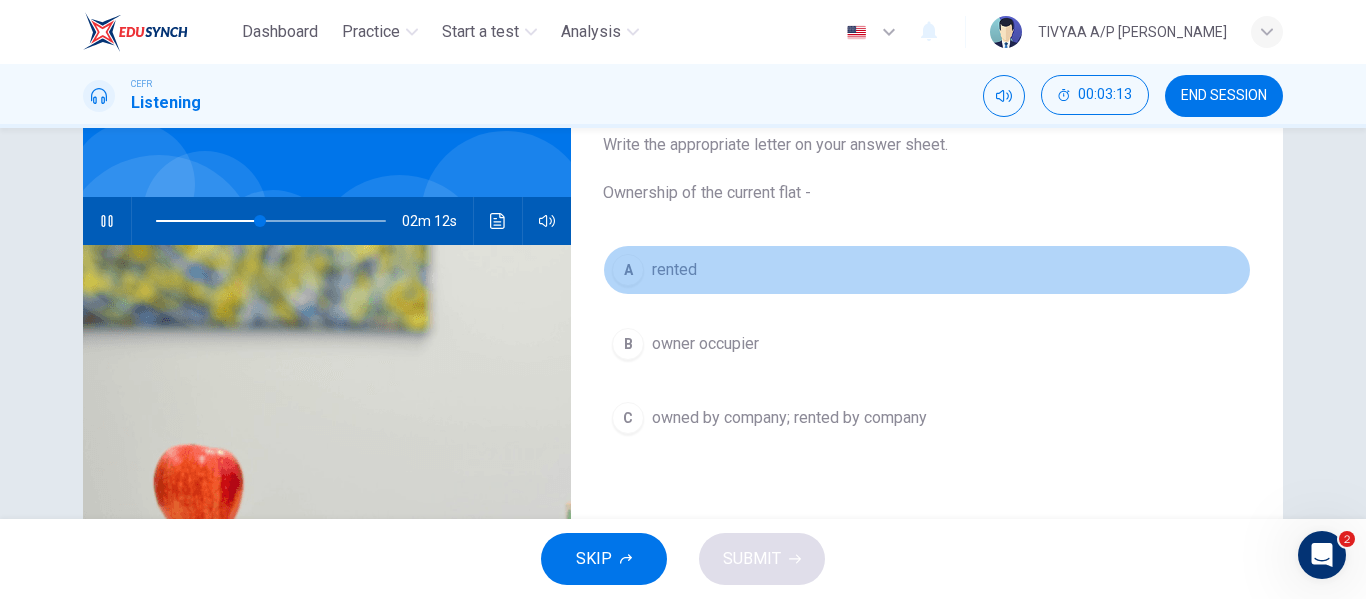 click on "A rented" at bounding box center (927, 270) 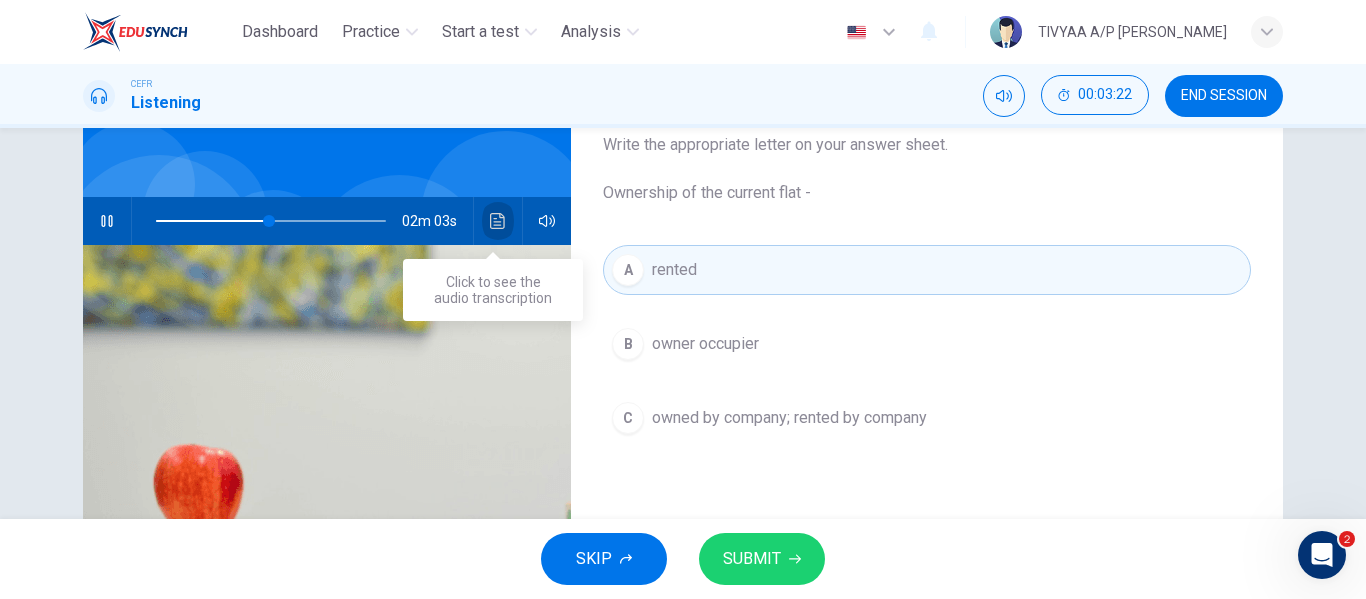 click at bounding box center [498, 221] 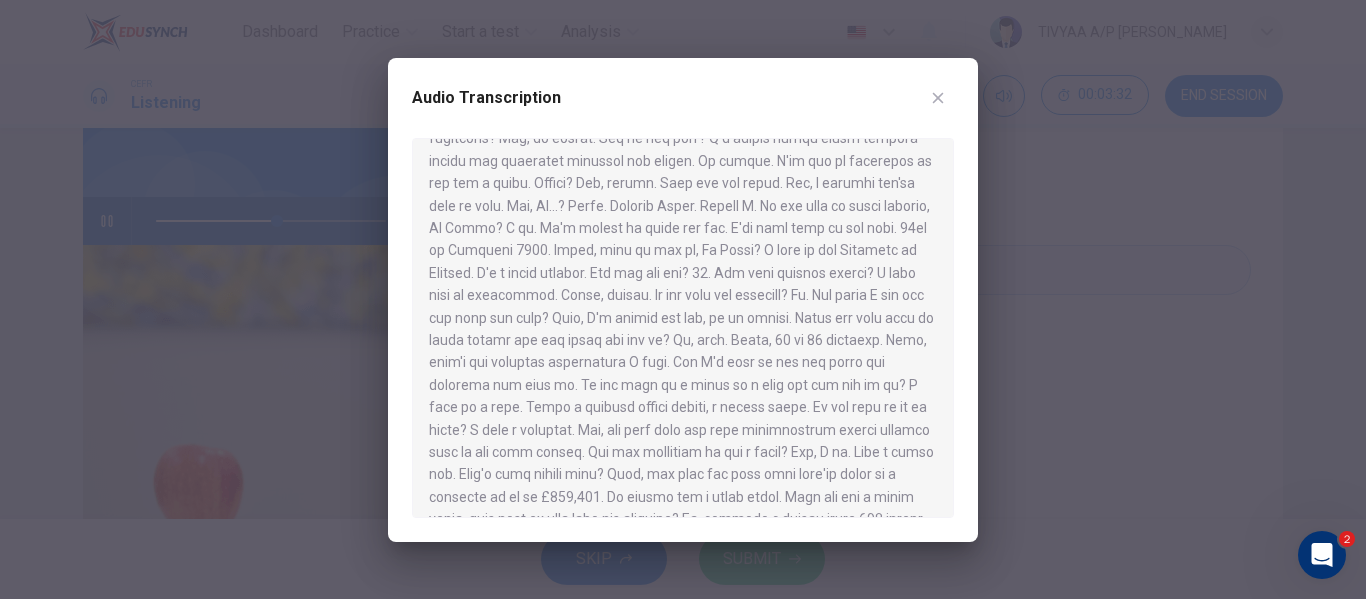 scroll, scrollTop: 140, scrollLeft: 0, axis: vertical 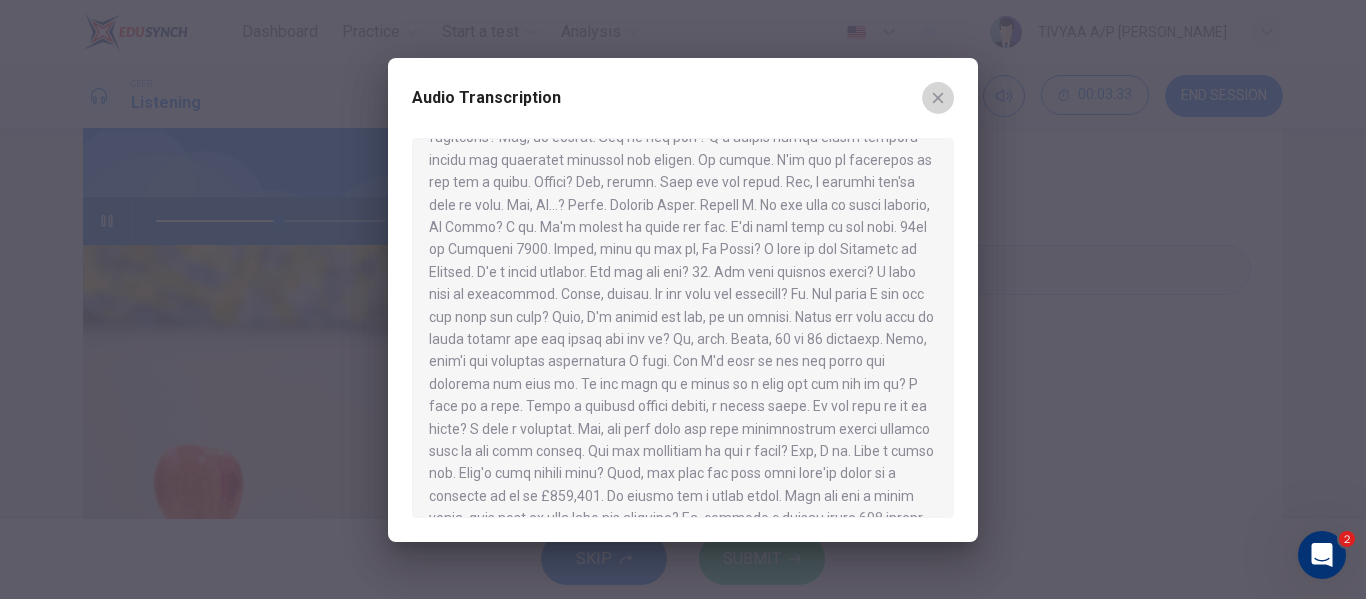 click 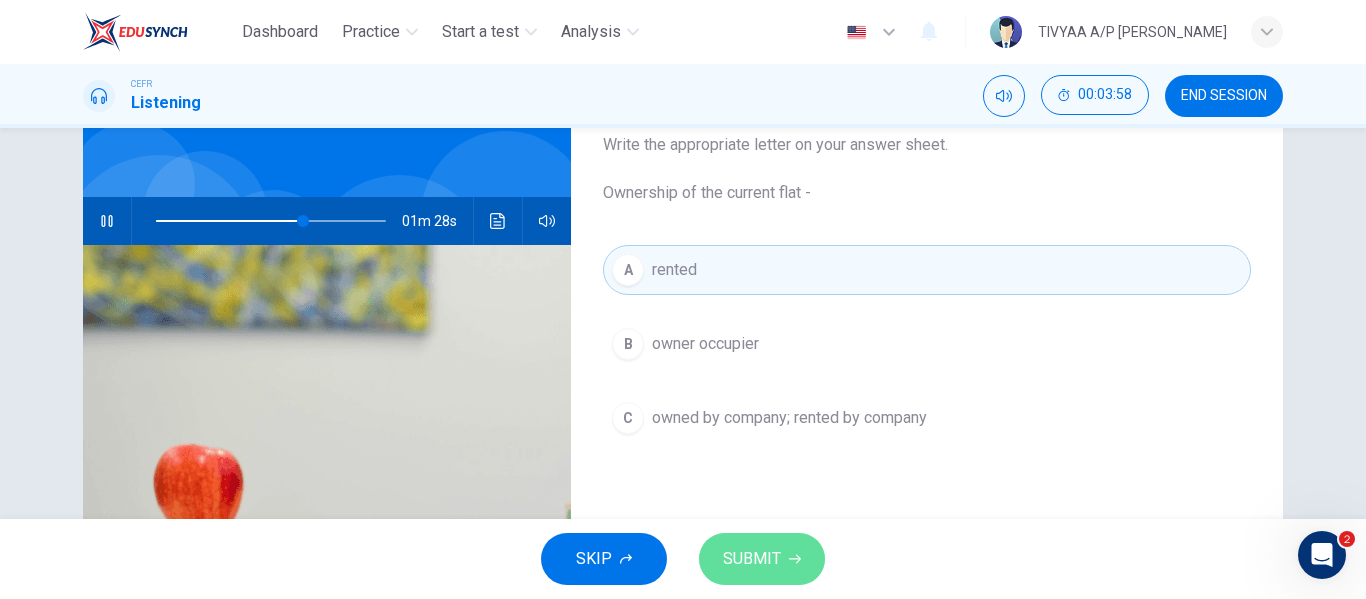 click 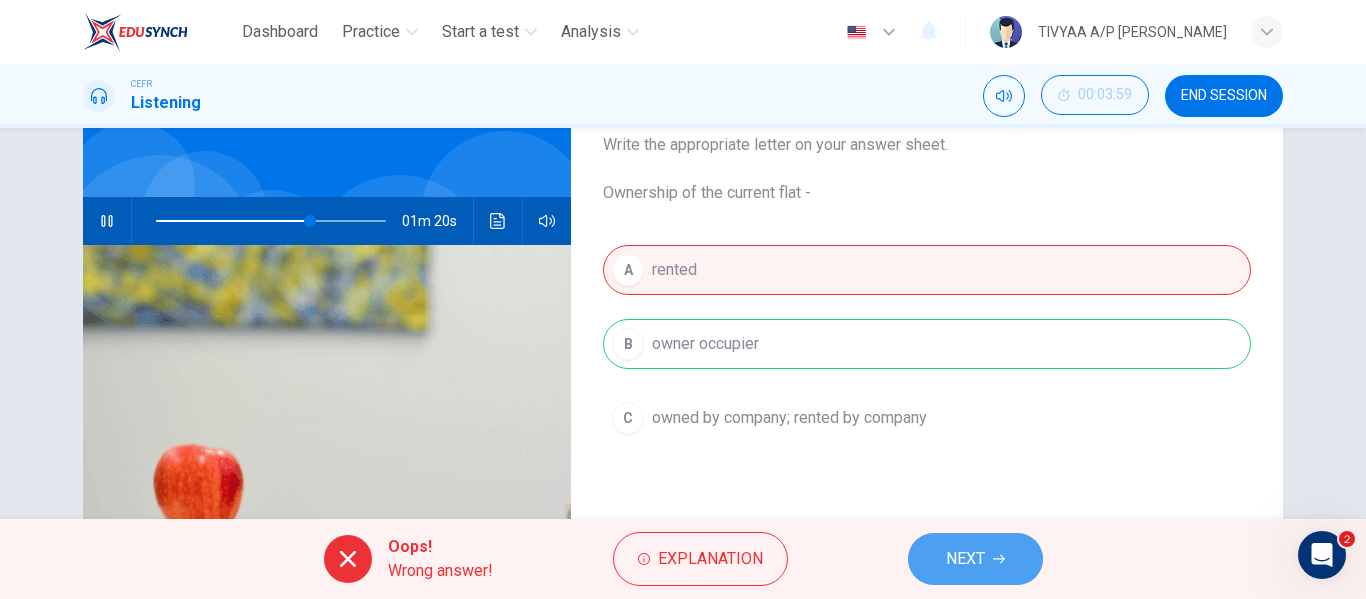 click 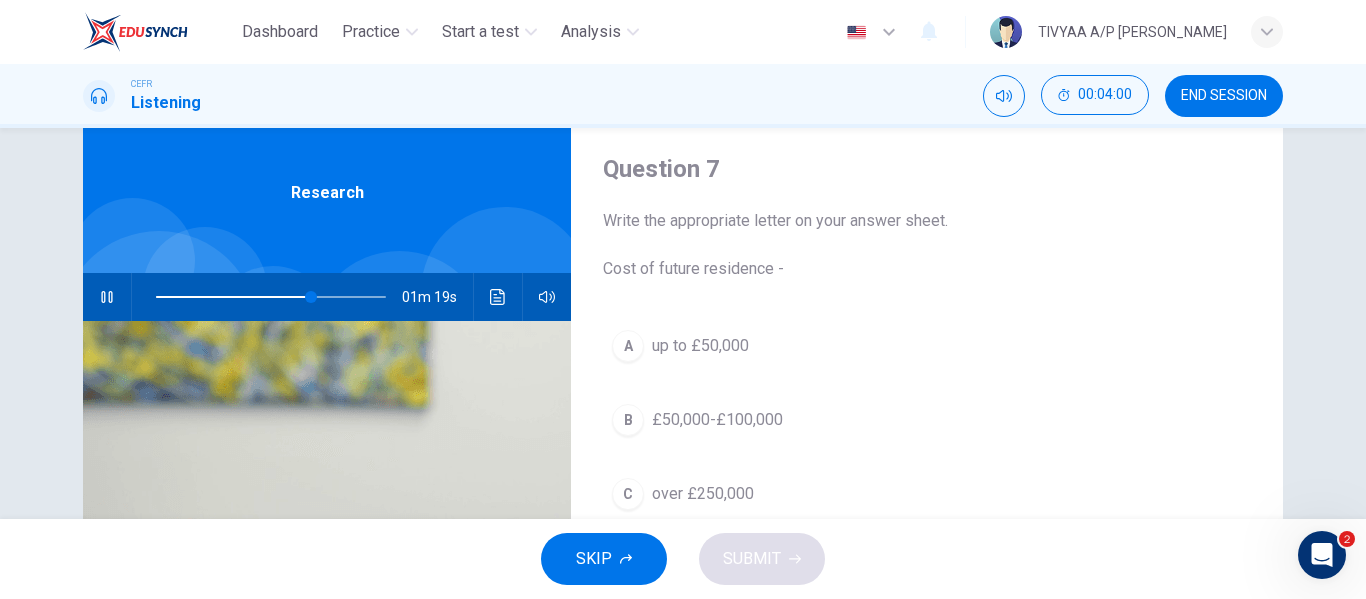 scroll, scrollTop: 54, scrollLeft: 0, axis: vertical 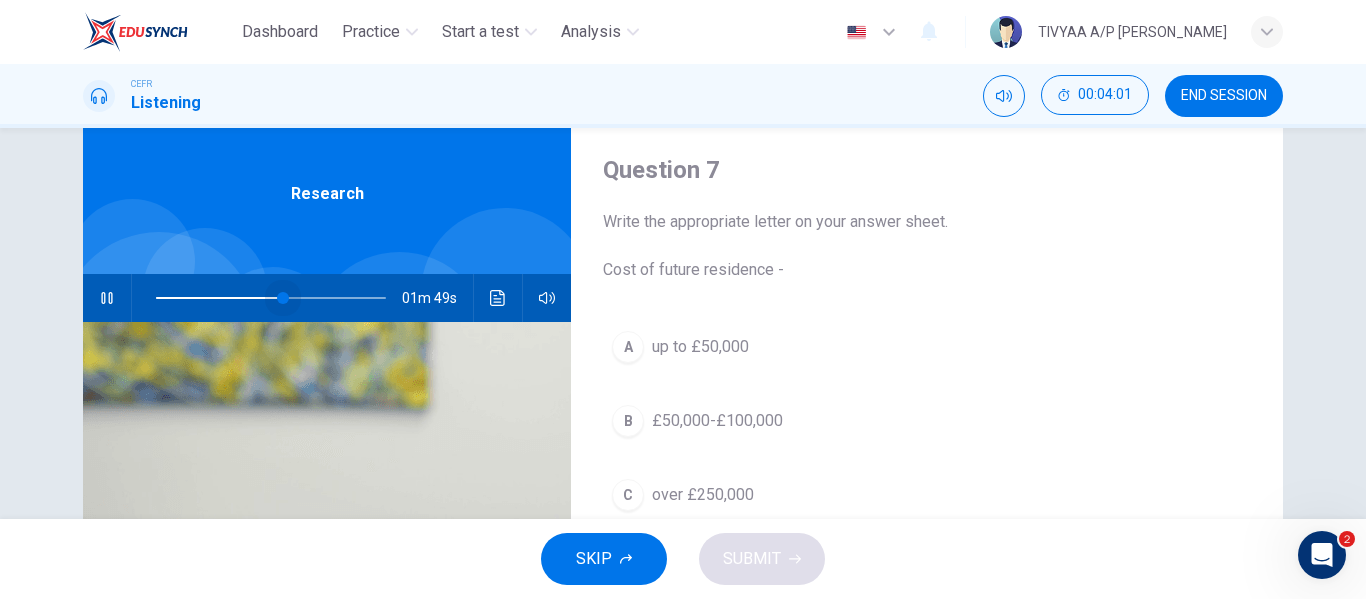 click at bounding box center (271, 298) 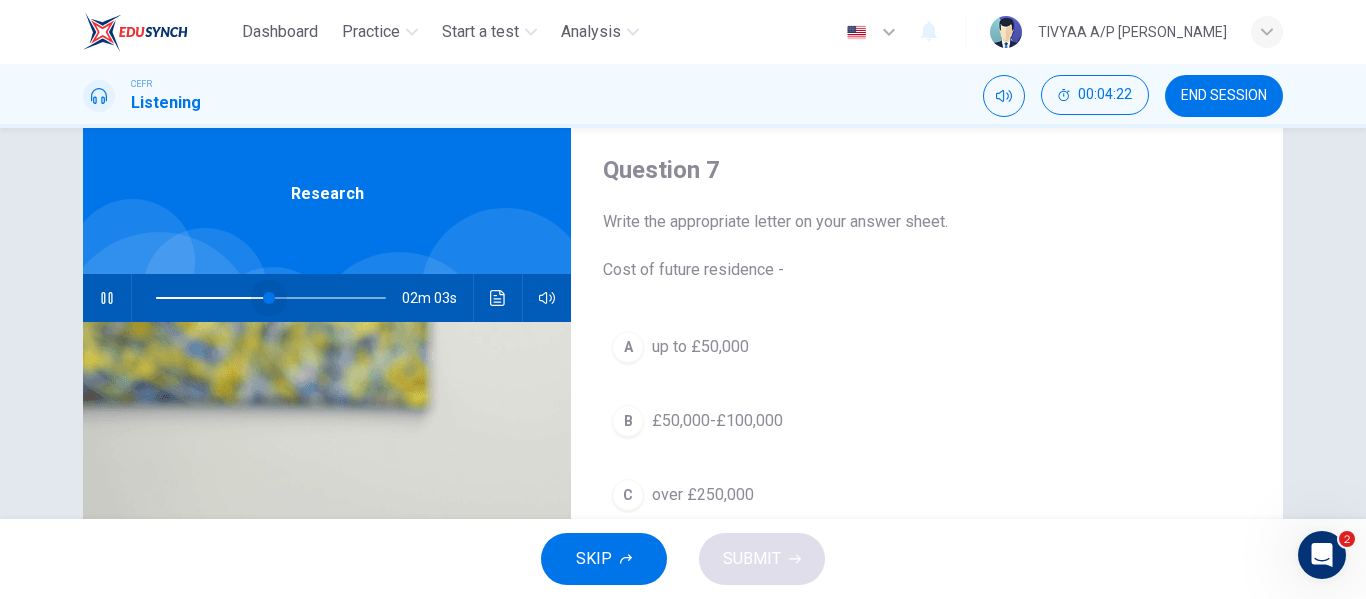 click at bounding box center [271, 298] 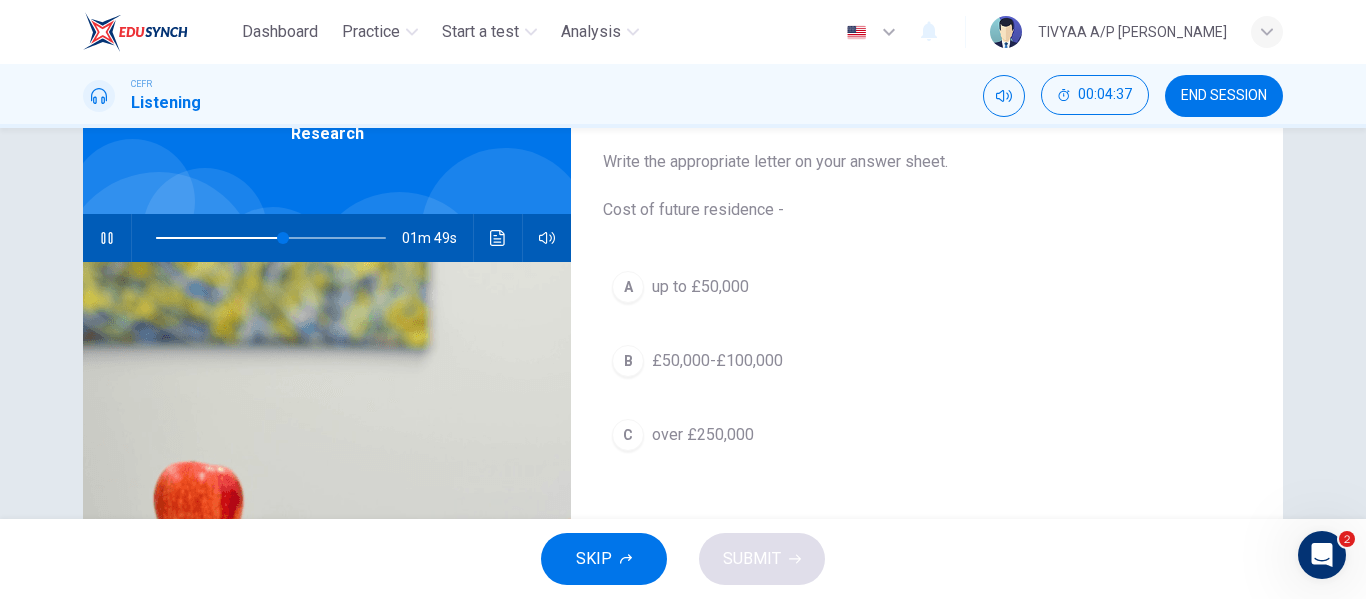 scroll, scrollTop: 115, scrollLeft: 0, axis: vertical 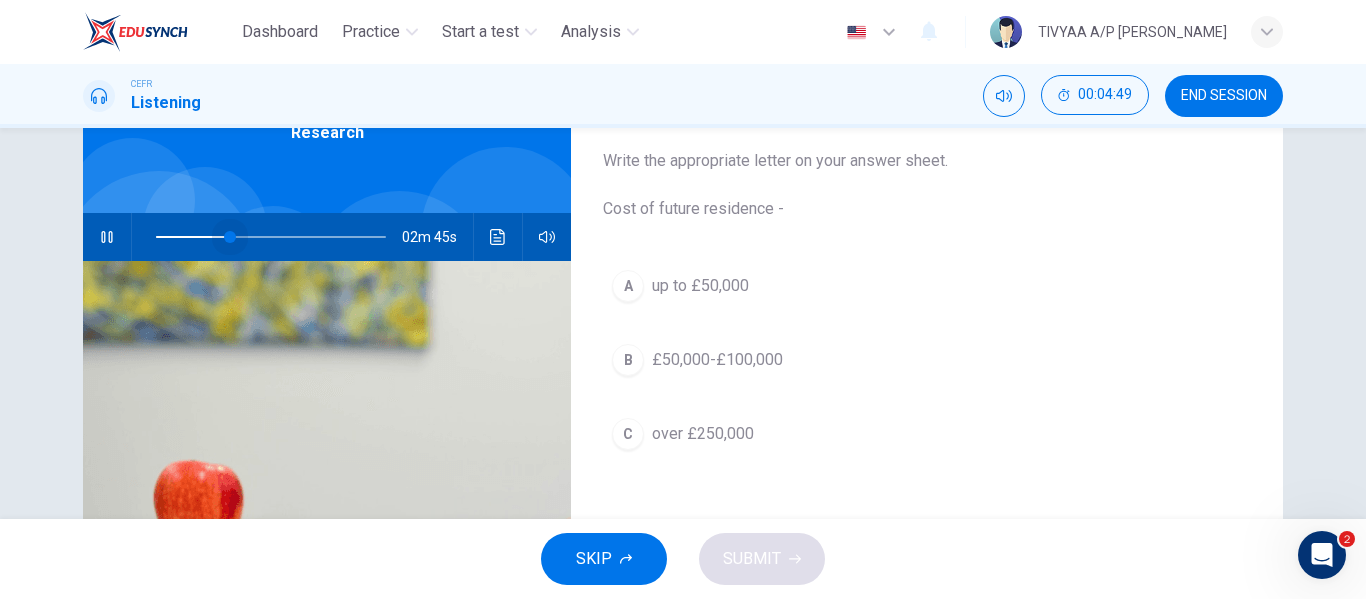 click at bounding box center [271, 237] 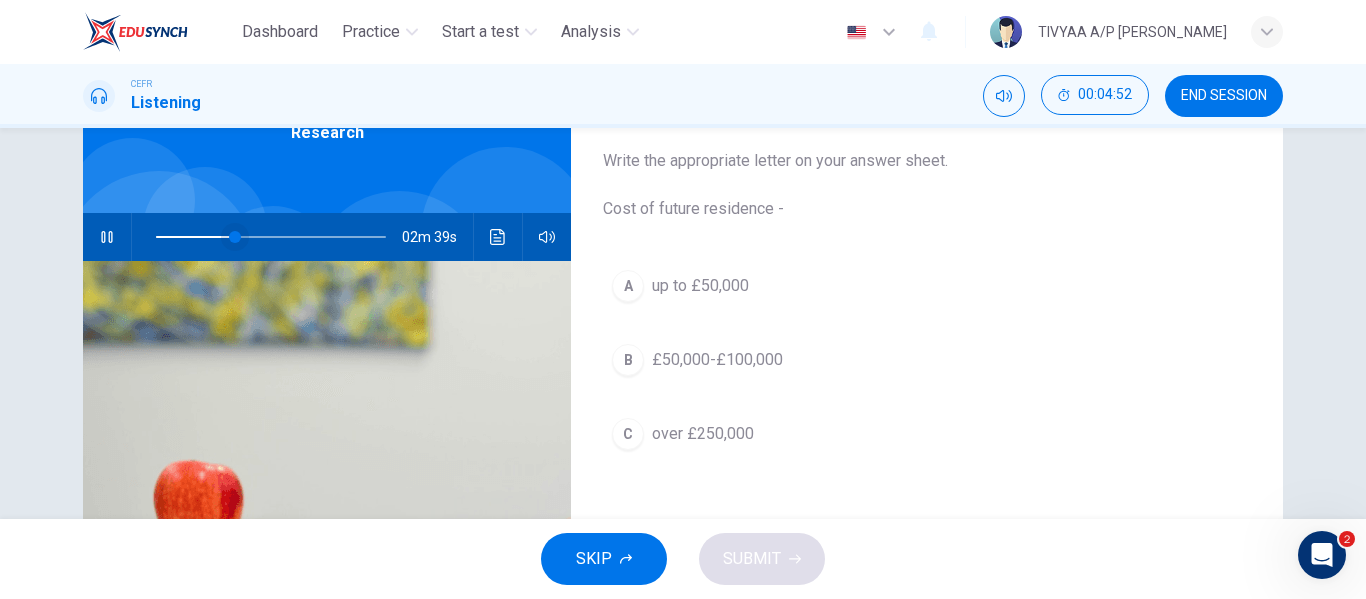 click at bounding box center [235, 237] 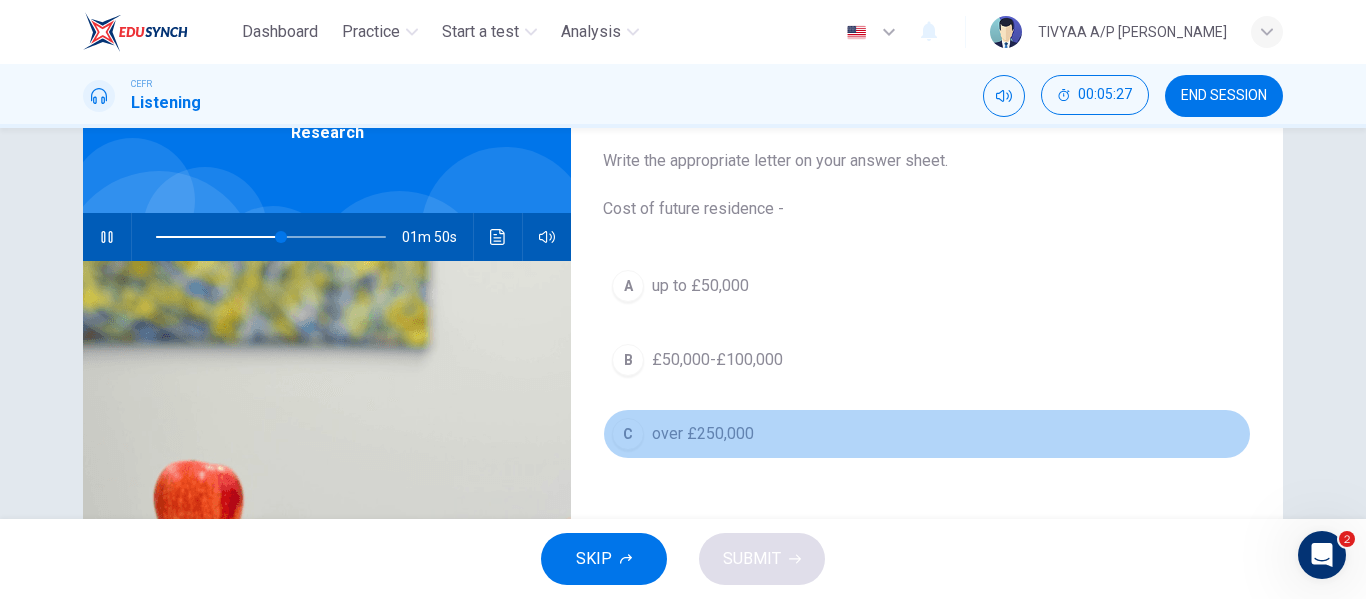 click on "over £250,000" at bounding box center (703, 434) 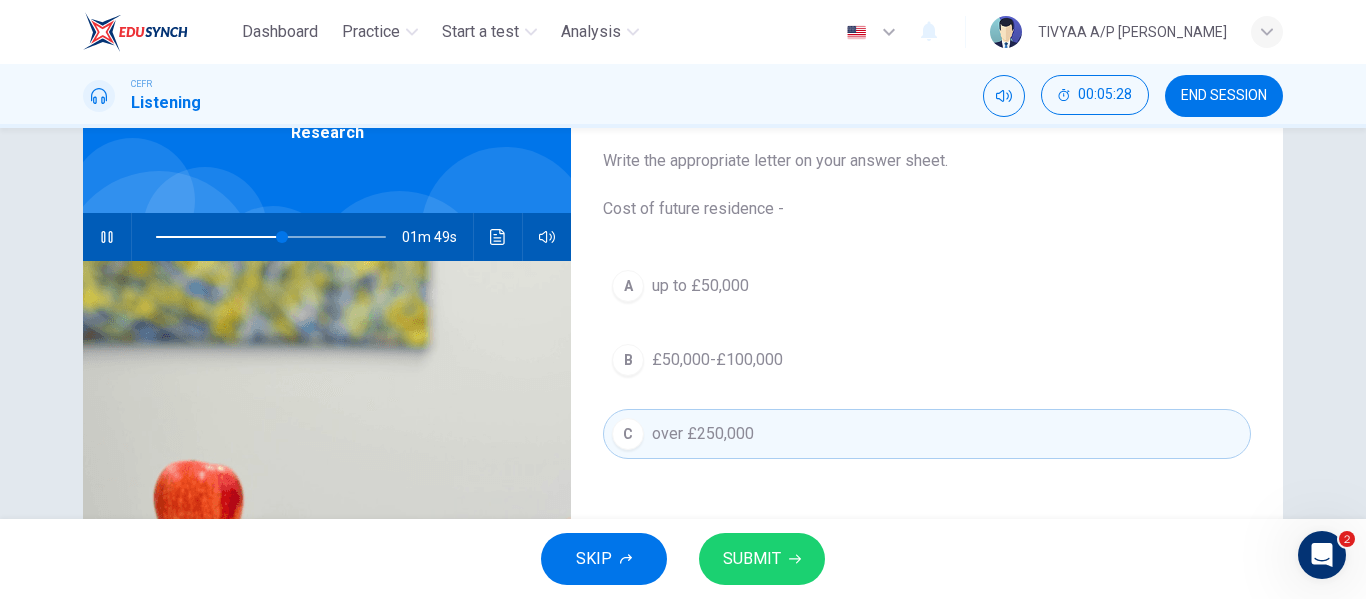 click on "SUBMIT" at bounding box center (752, 559) 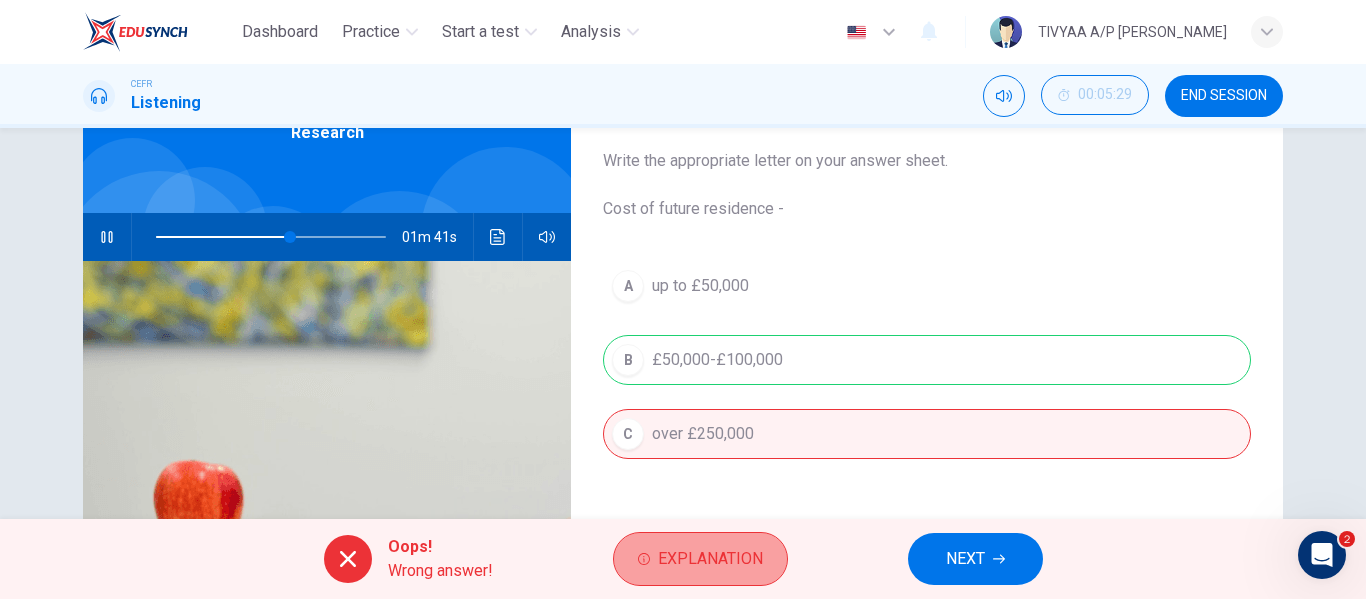 click on "Explanation" at bounding box center [700, 559] 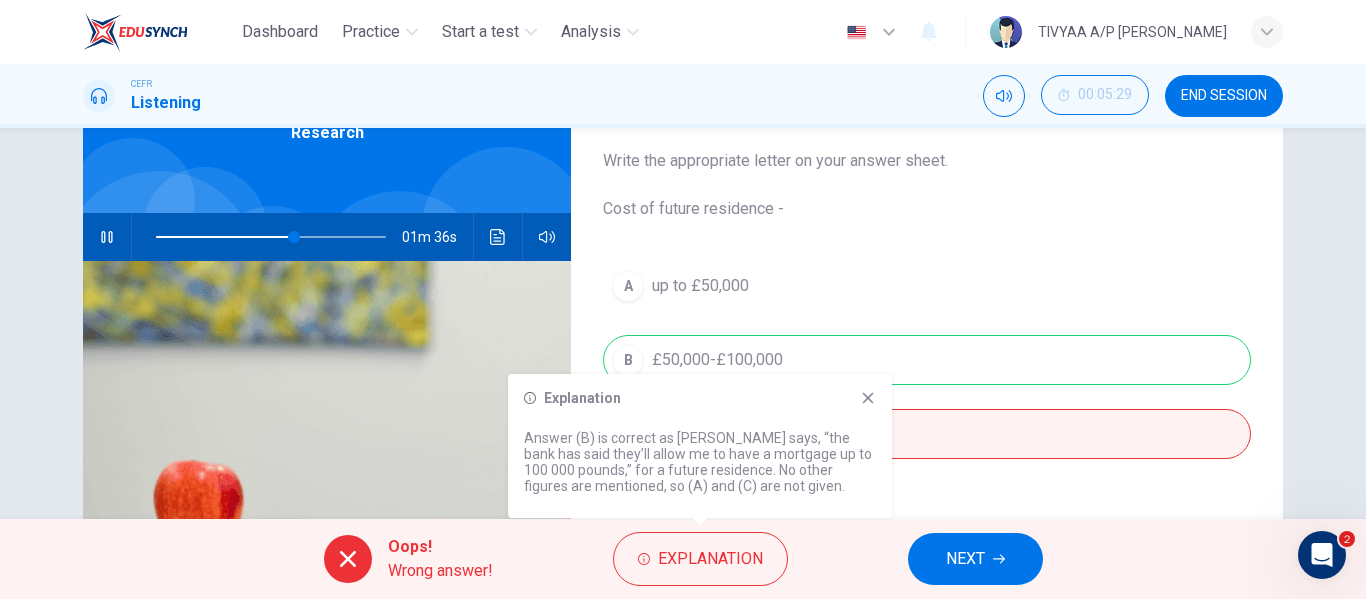 click 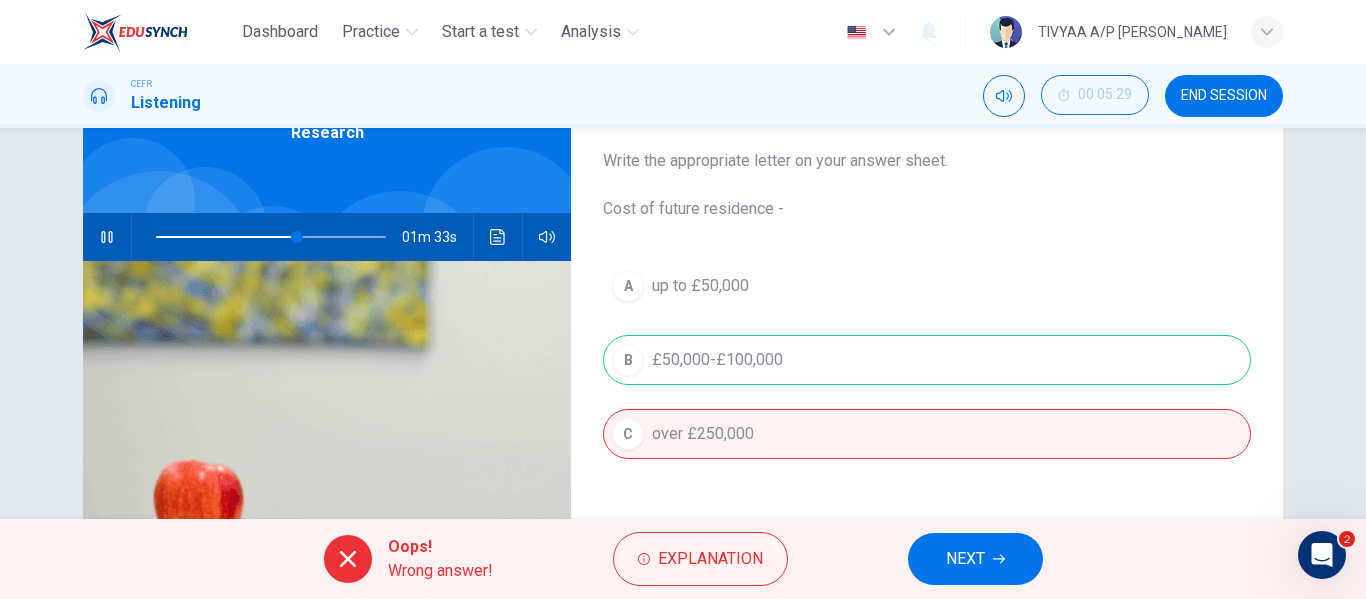 click on "NEXT" at bounding box center (965, 559) 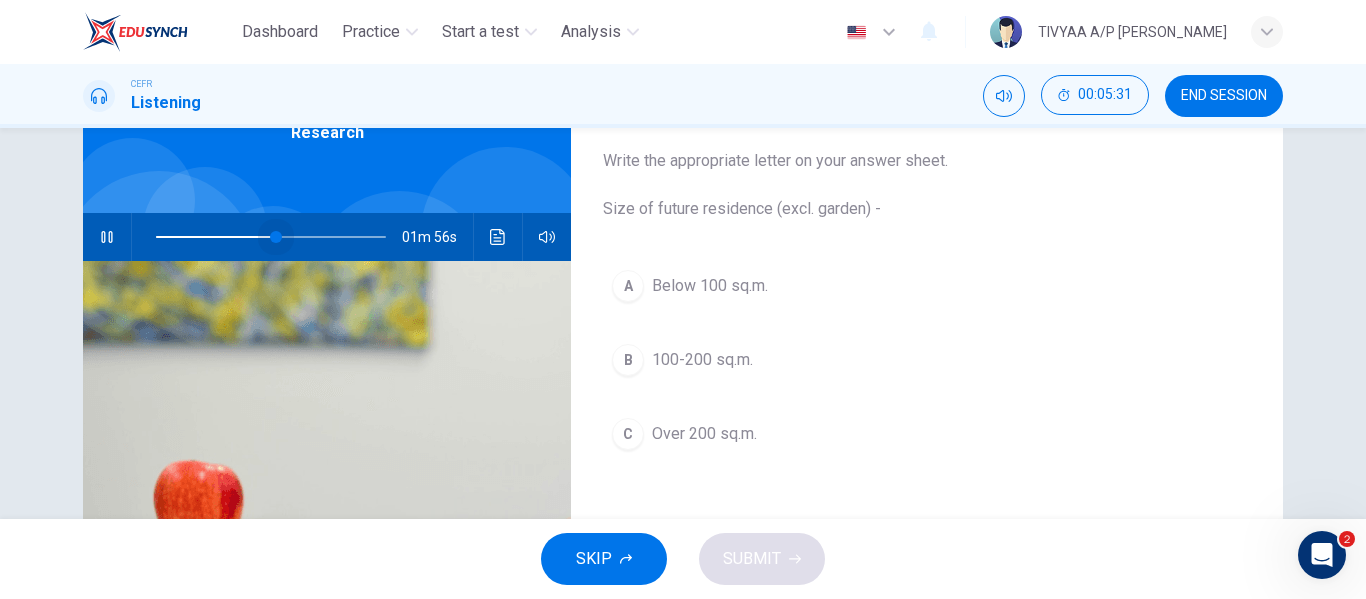 click at bounding box center [271, 237] 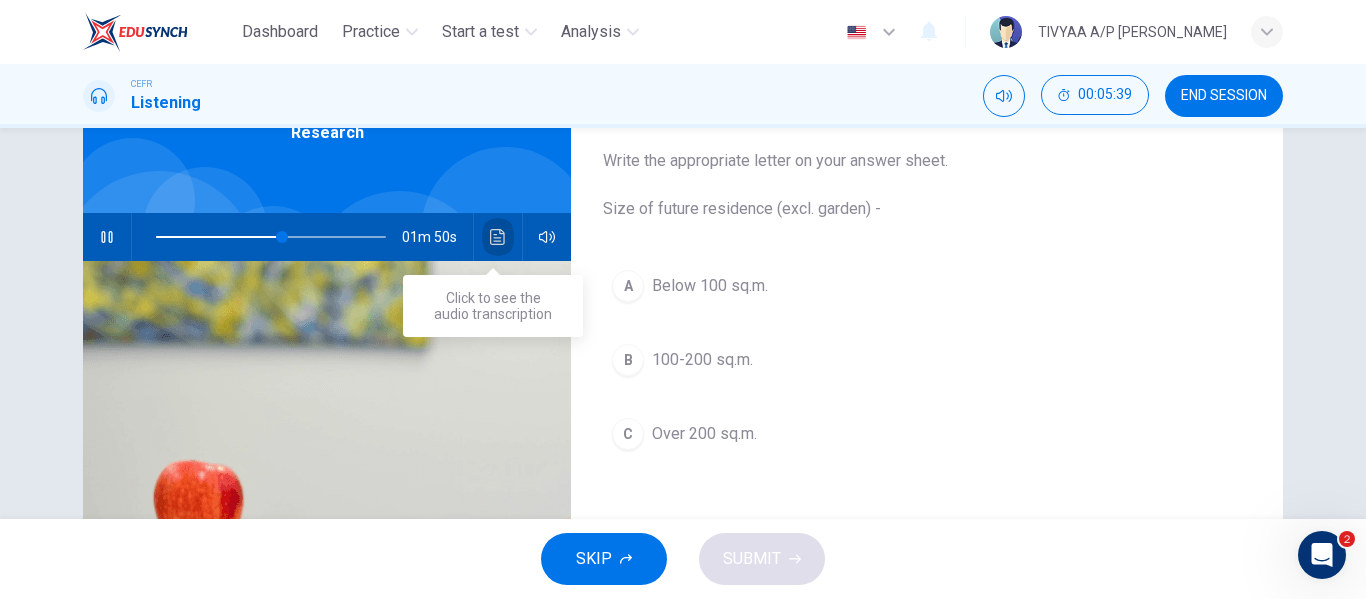 click 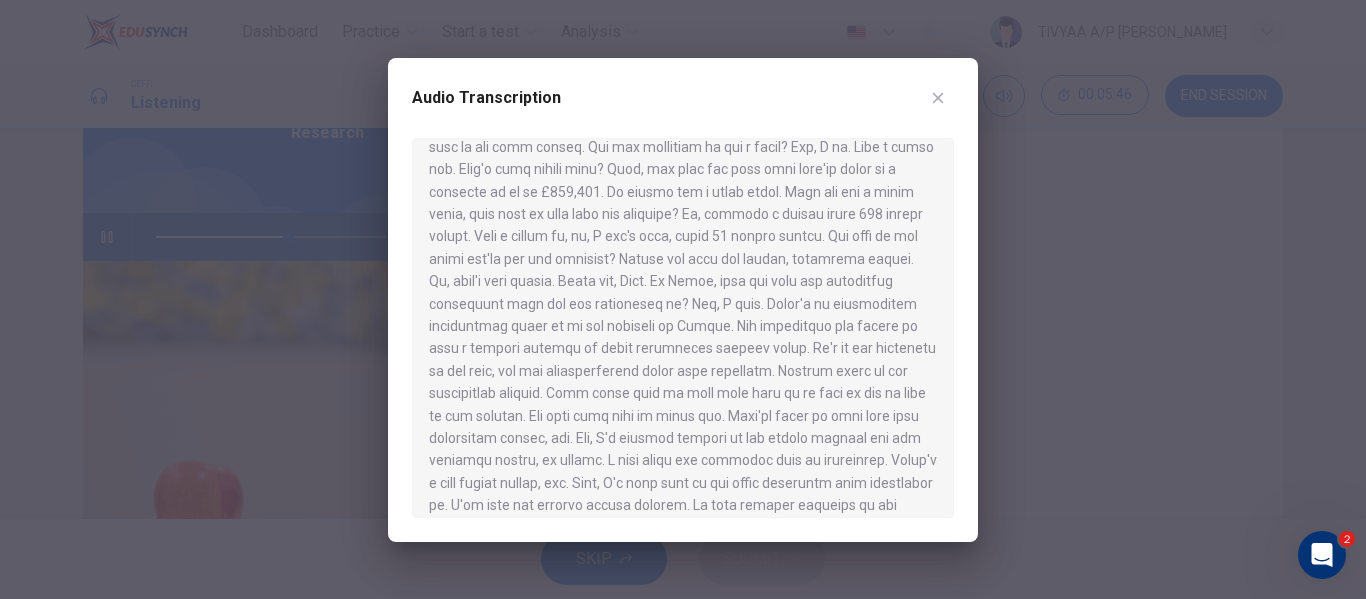 scroll, scrollTop: 443, scrollLeft: 0, axis: vertical 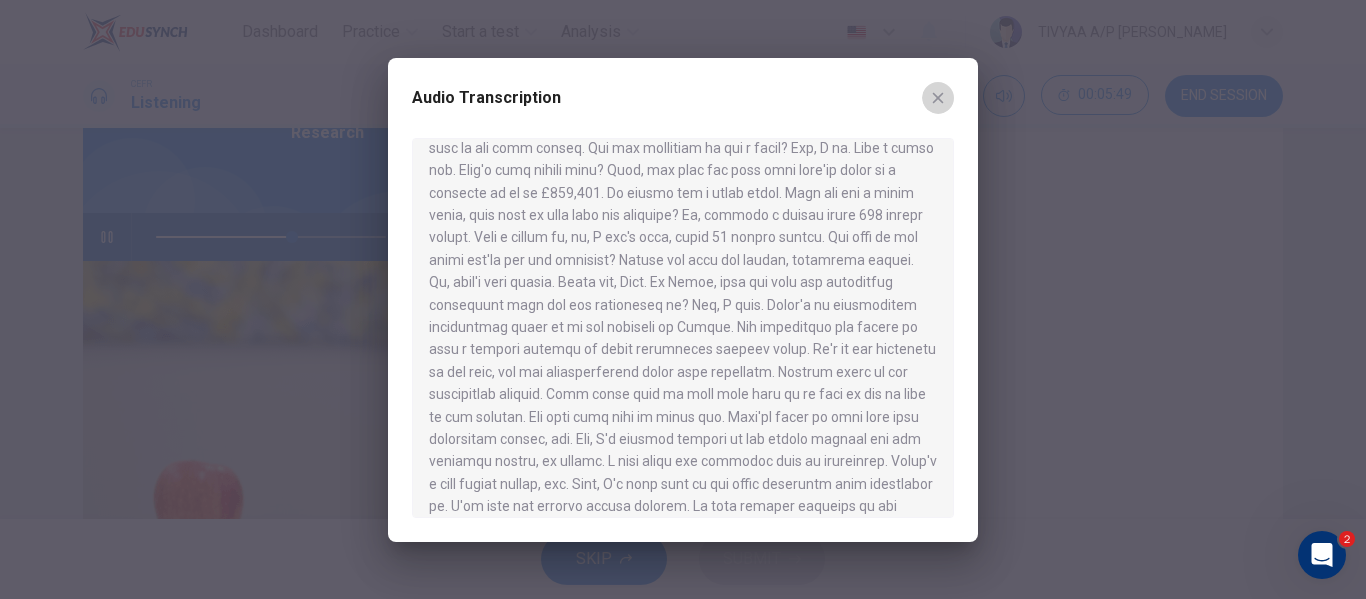 click at bounding box center [938, 98] 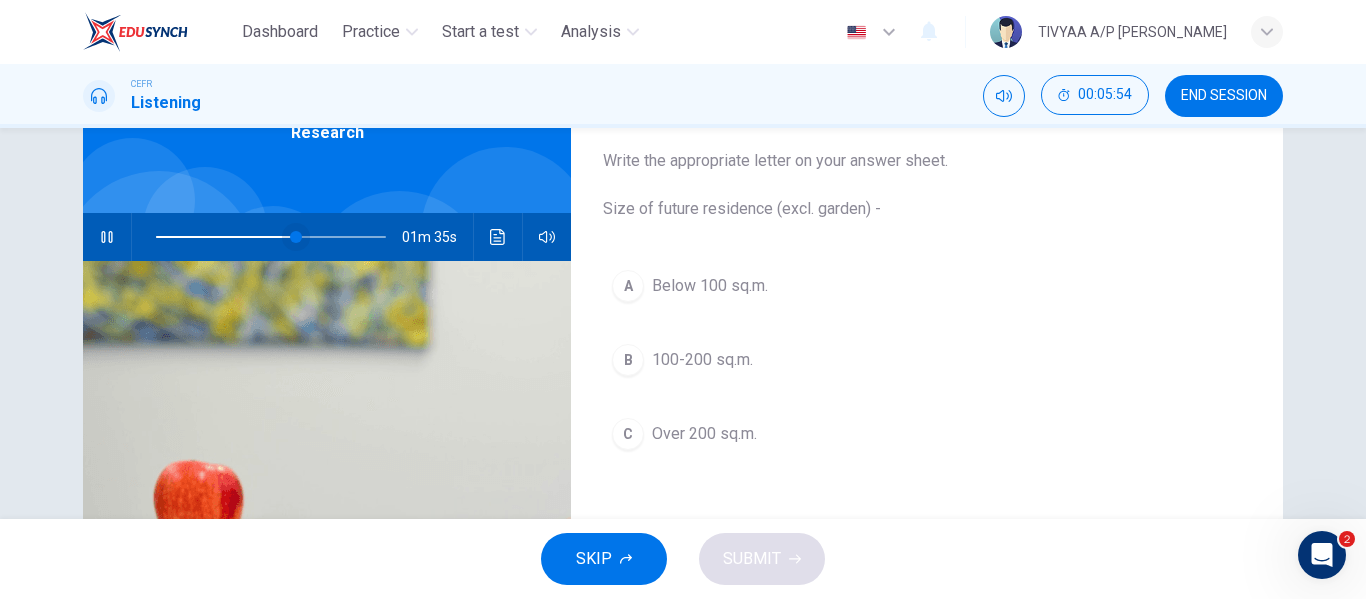 click at bounding box center (296, 237) 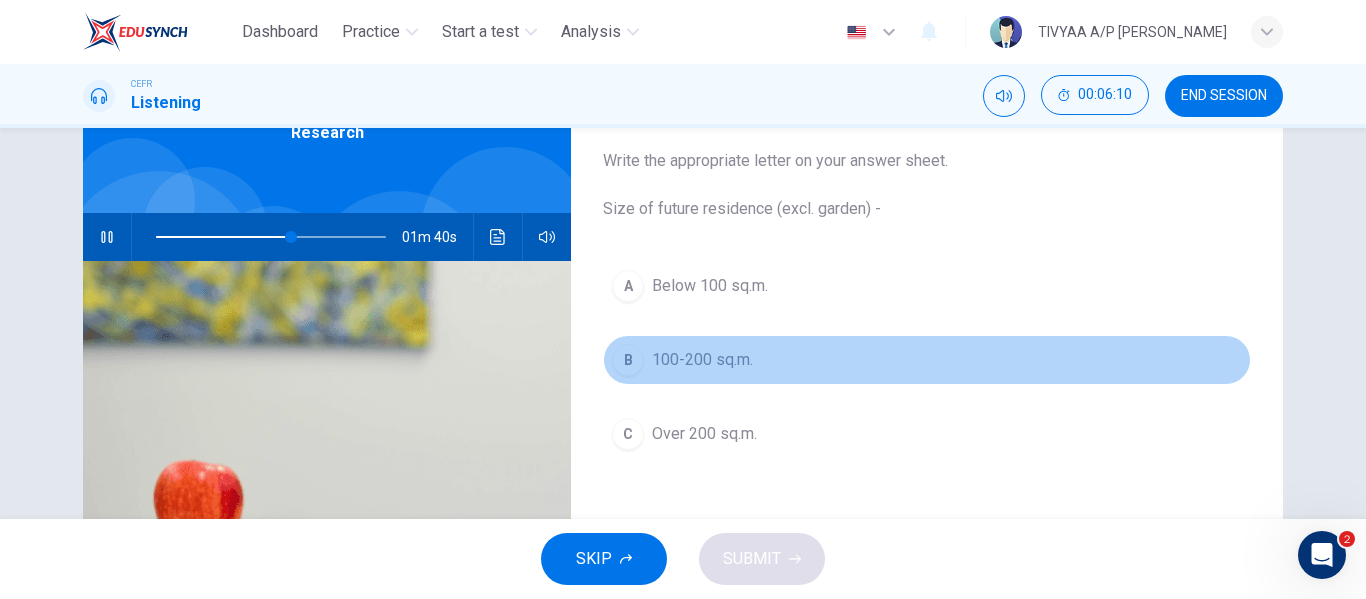 click on "100-200 sq.m." at bounding box center [702, 360] 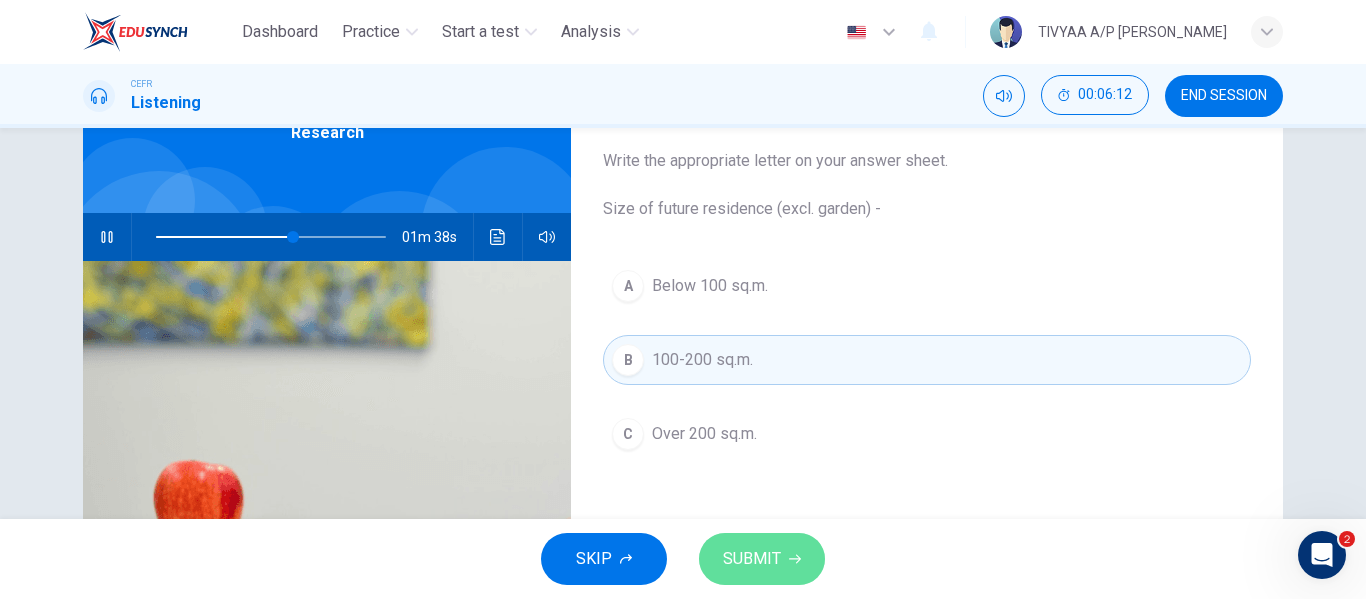 click on "SUBMIT" at bounding box center [762, 559] 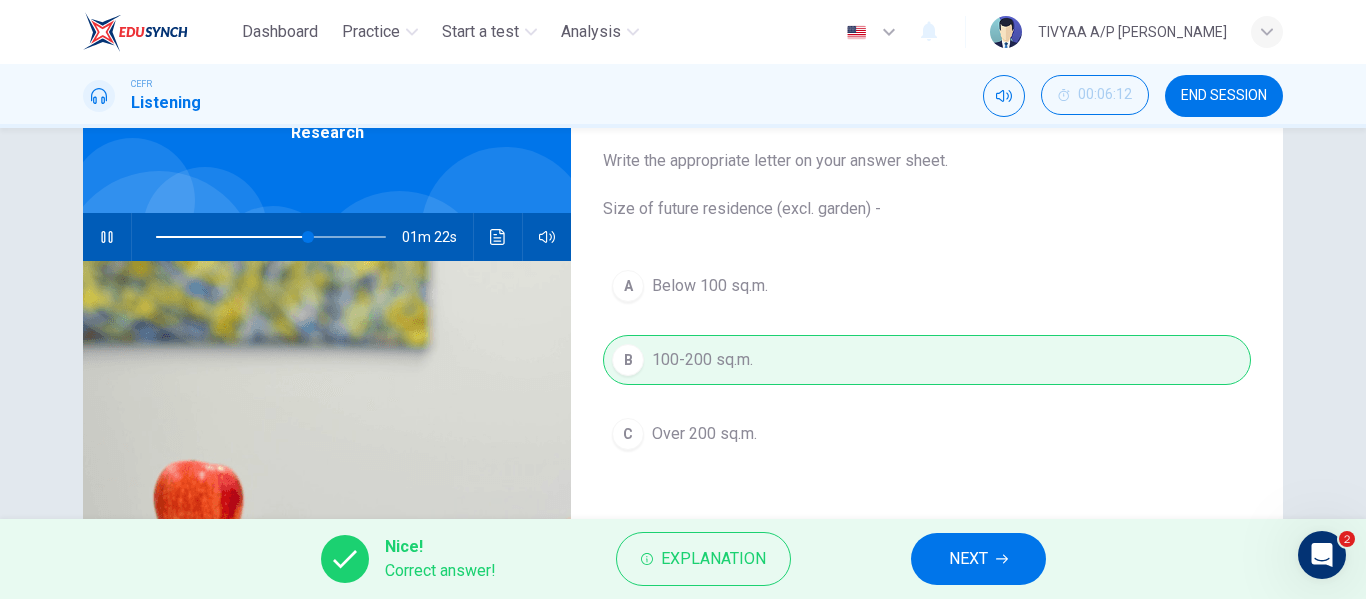 click on "NEXT" at bounding box center [978, 559] 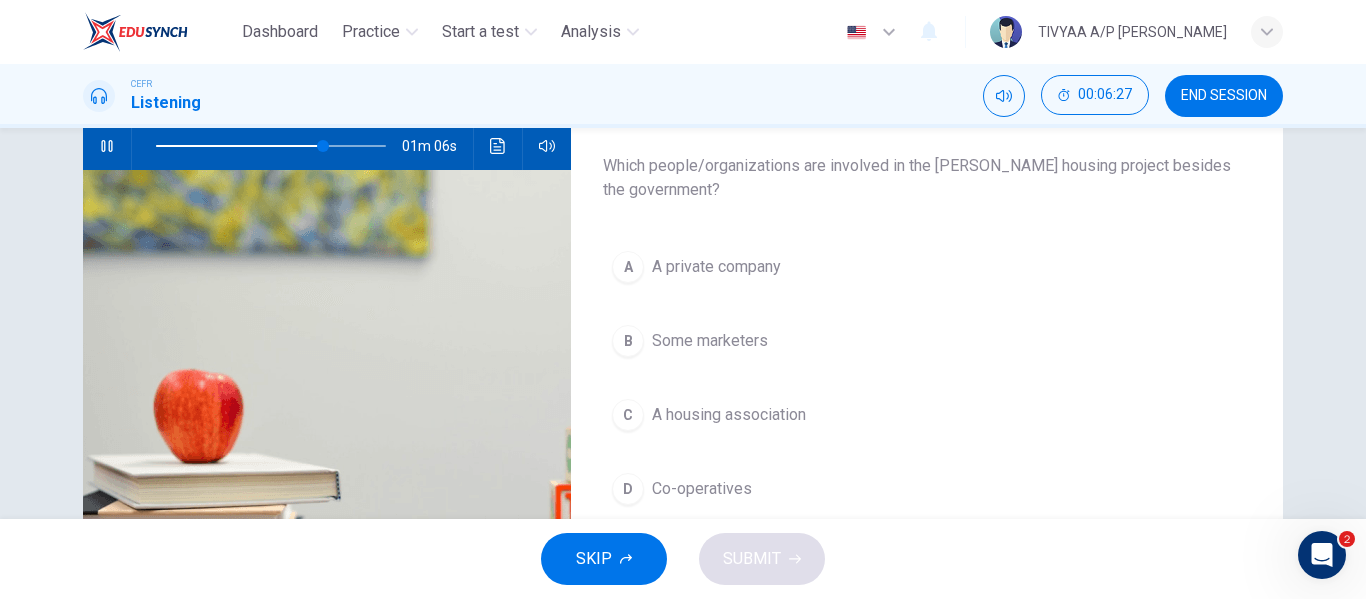 scroll, scrollTop: 207, scrollLeft: 0, axis: vertical 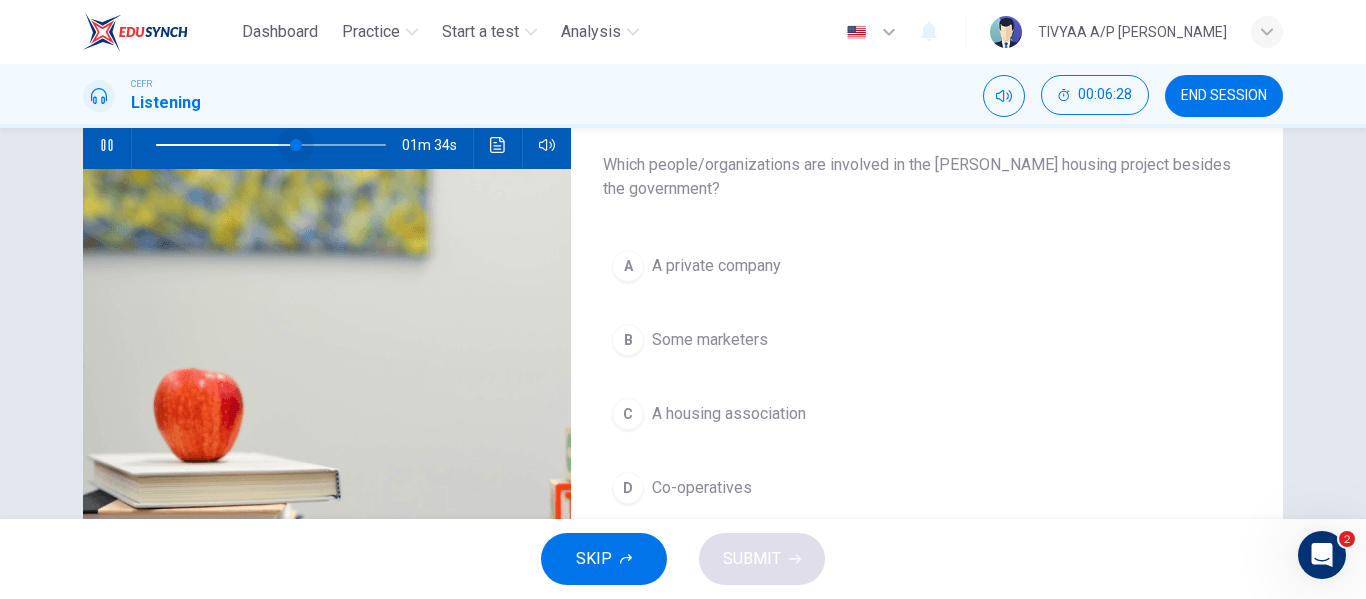 click at bounding box center [271, 145] 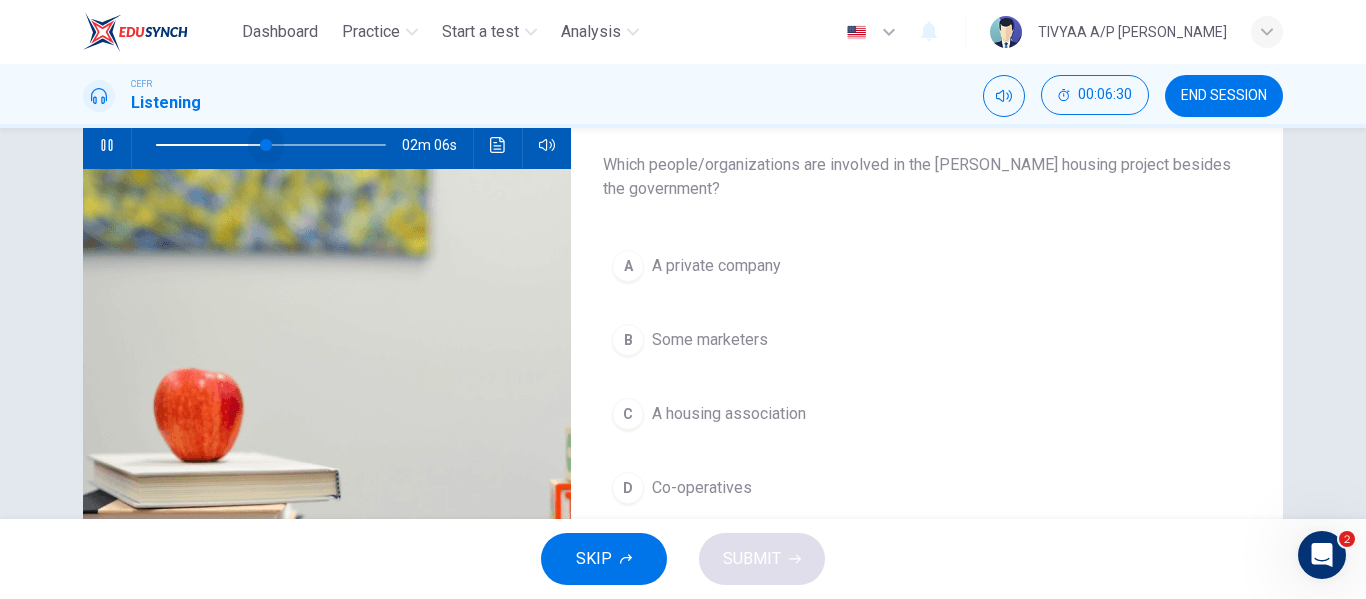 click at bounding box center [271, 145] 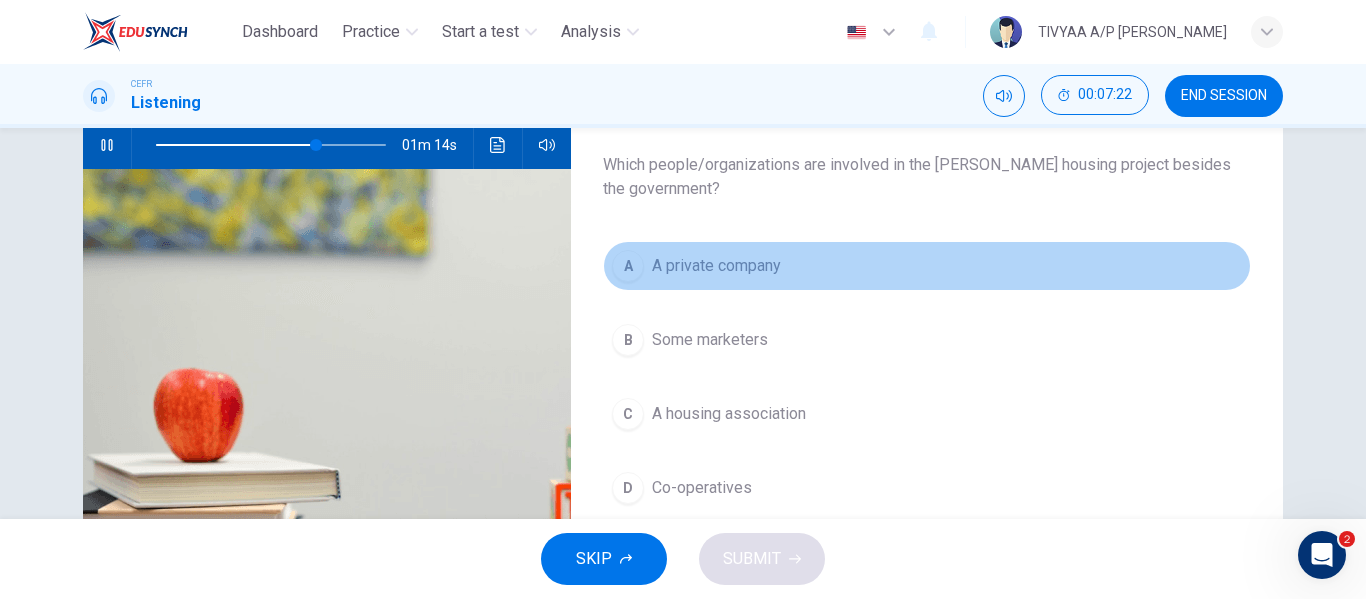 click on "A A private company" at bounding box center (927, 266) 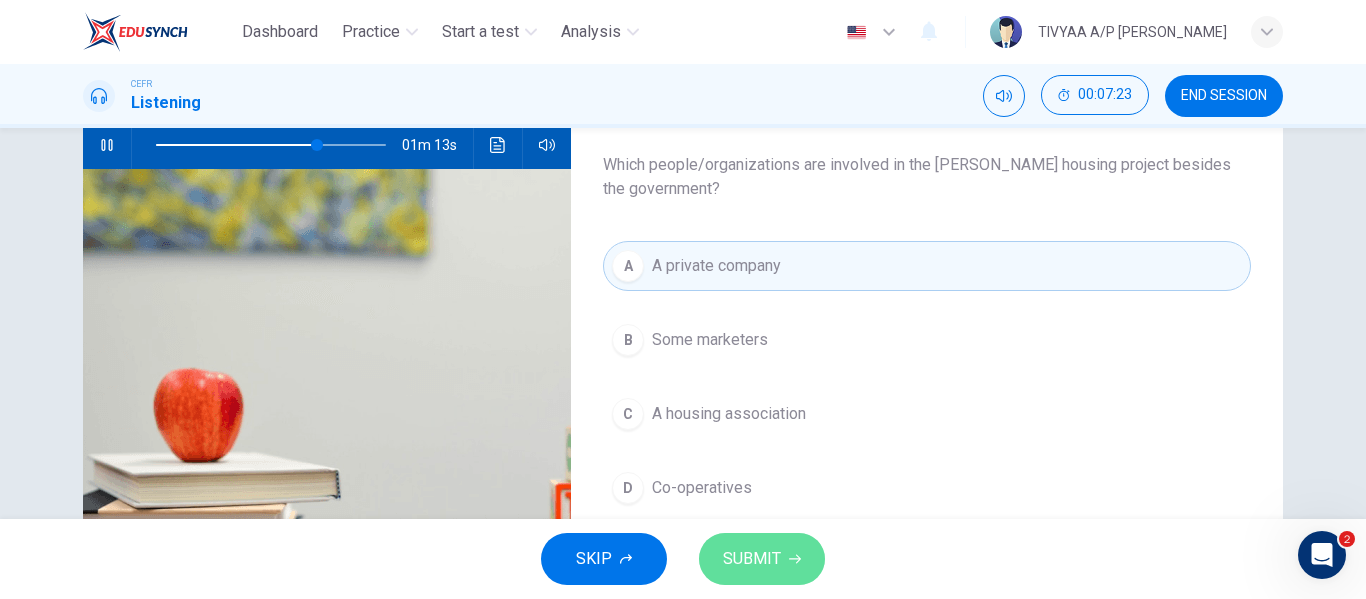 click on "SUBMIT" at bounding box center [762, 559] 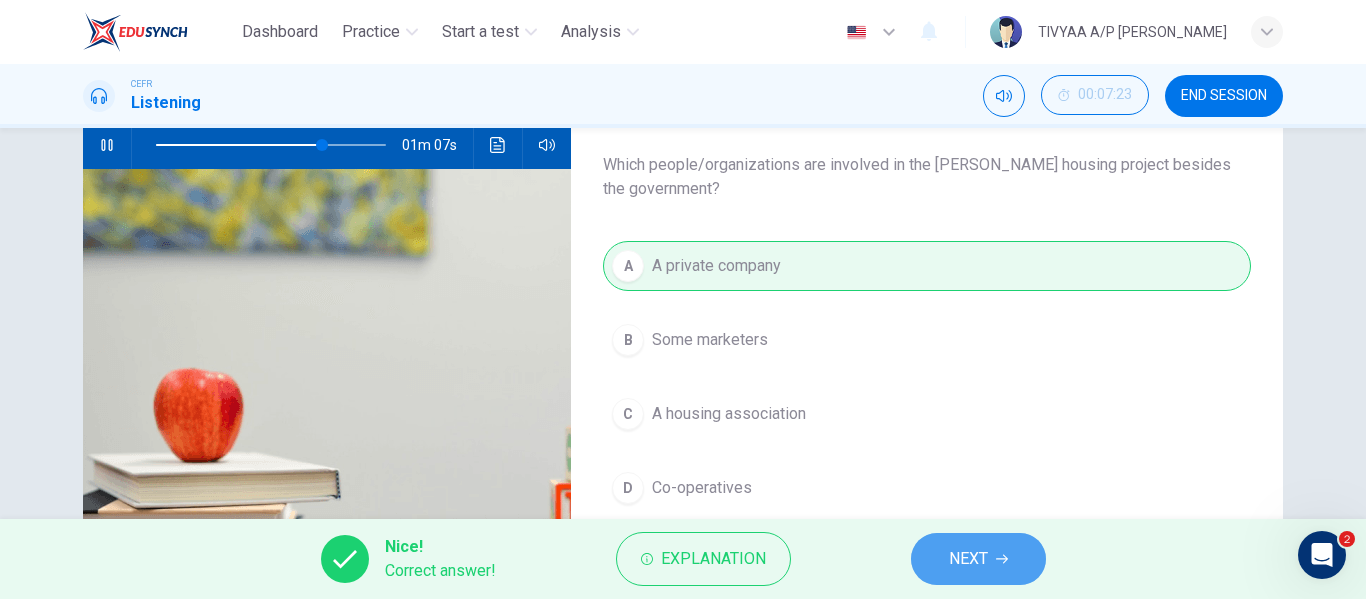 click on "NEXT" at bounding box center [968, 559] 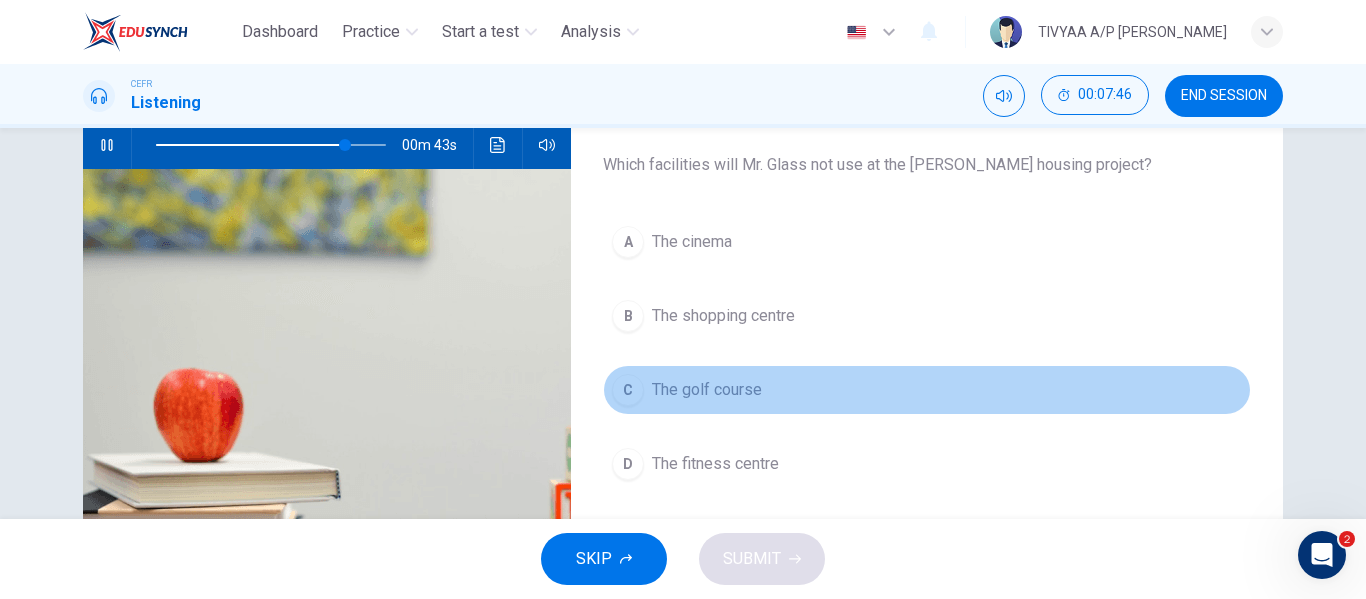 click on "The golf course" at bounding box center [707, 390] 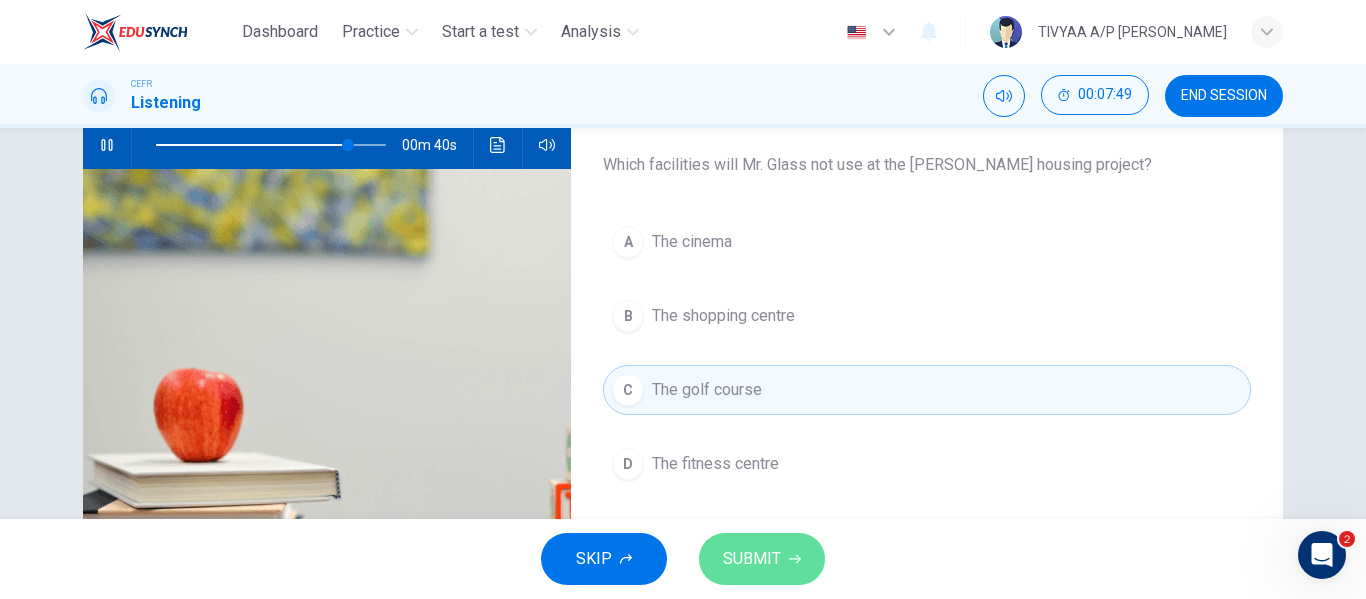 click on "SUBMIT" at bounding box center [752, 559] 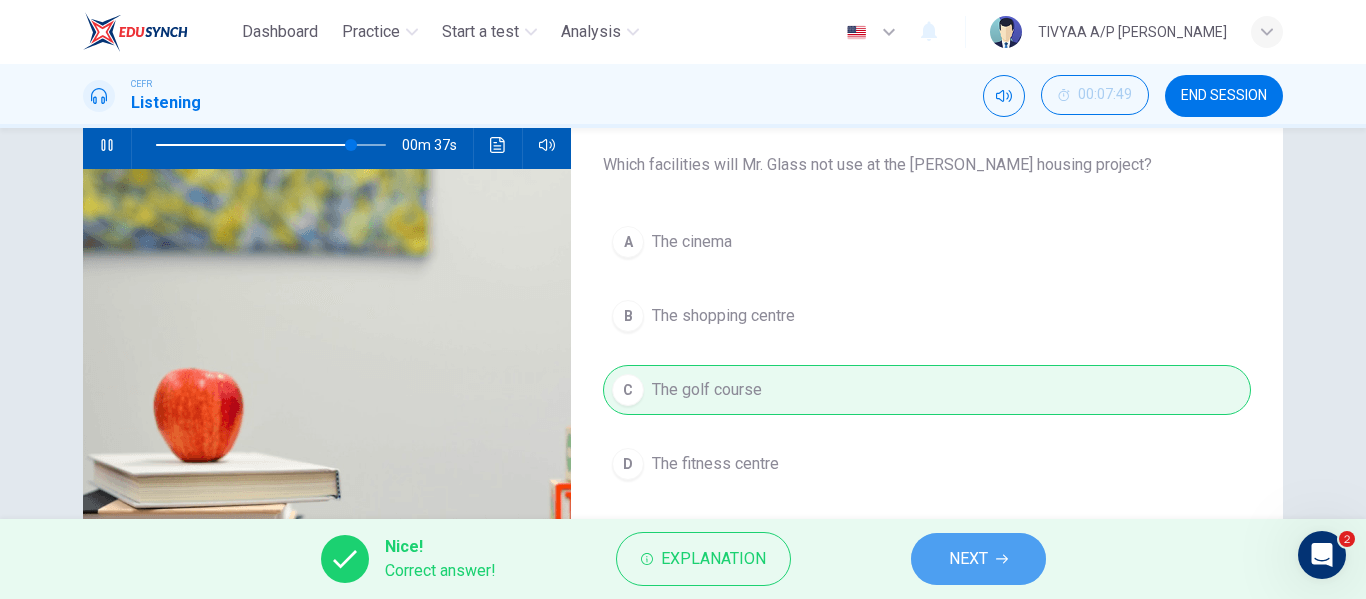 type on "85" 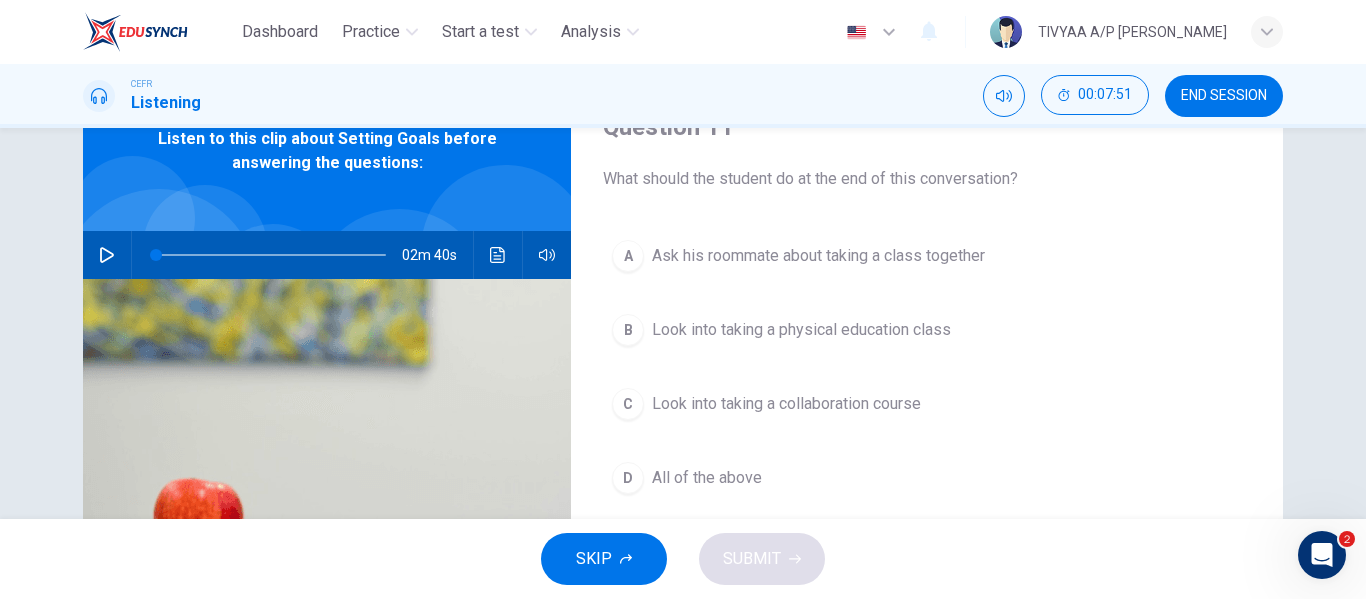 scroll, scrollTop: 98, scrollLeft: 0, axis: vertical 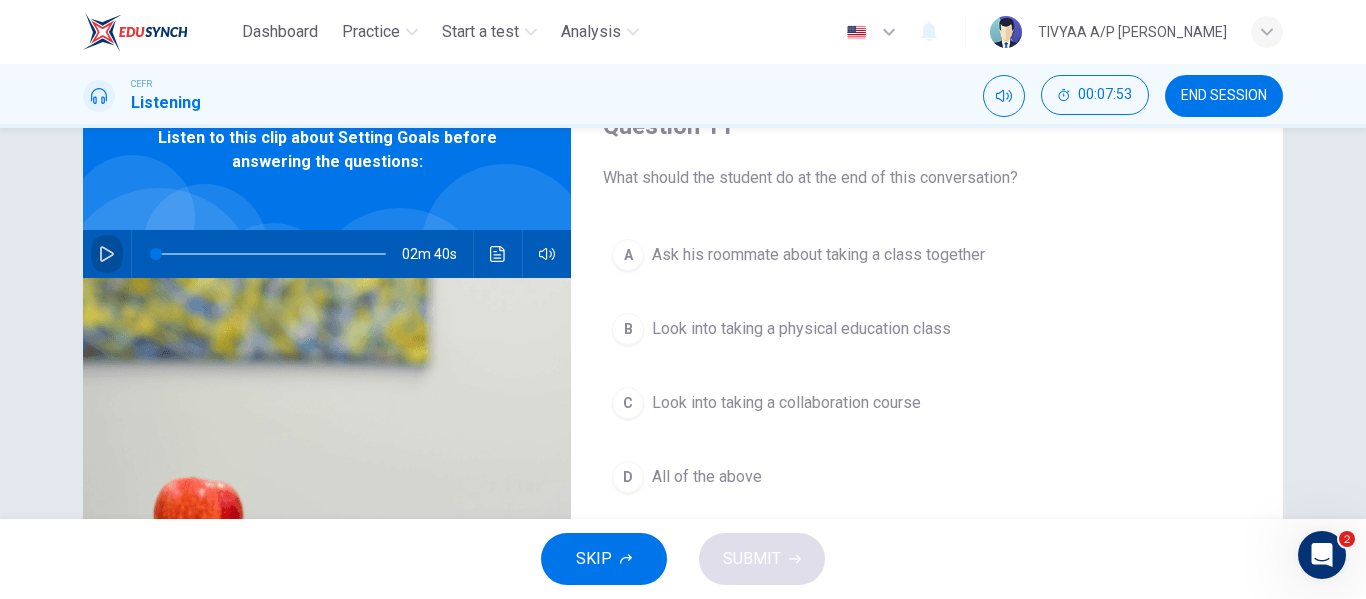 click 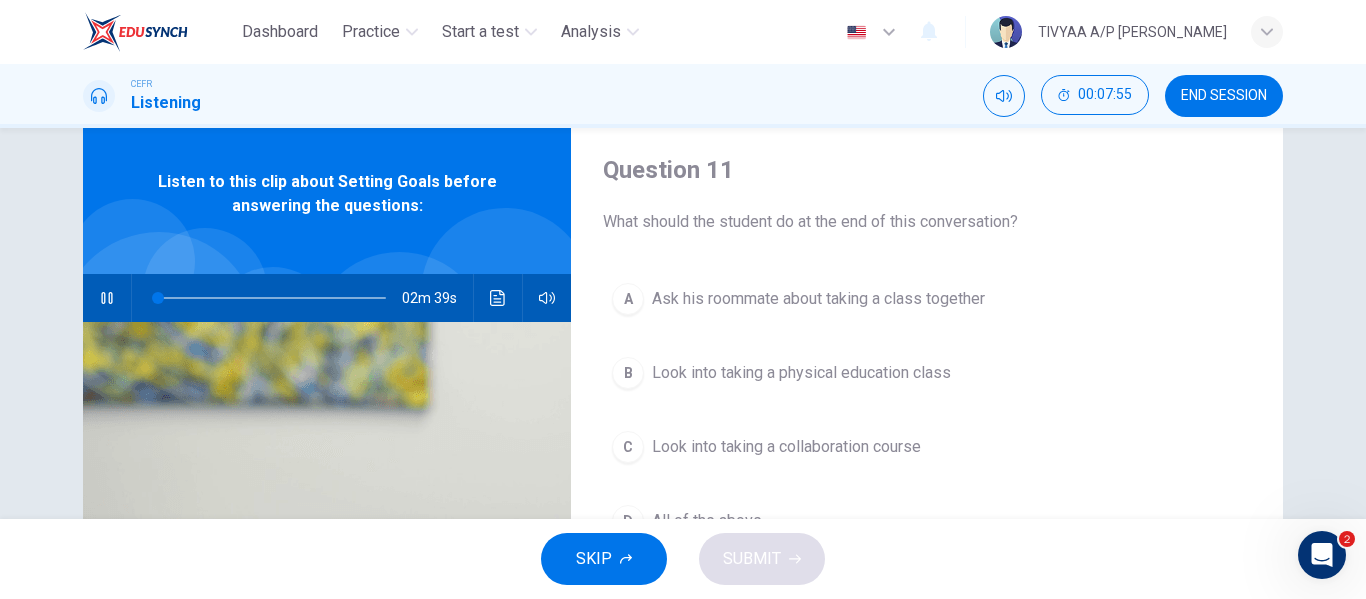 scroll, scrollTop: 53, scrollLeft: 0, axis: vertical 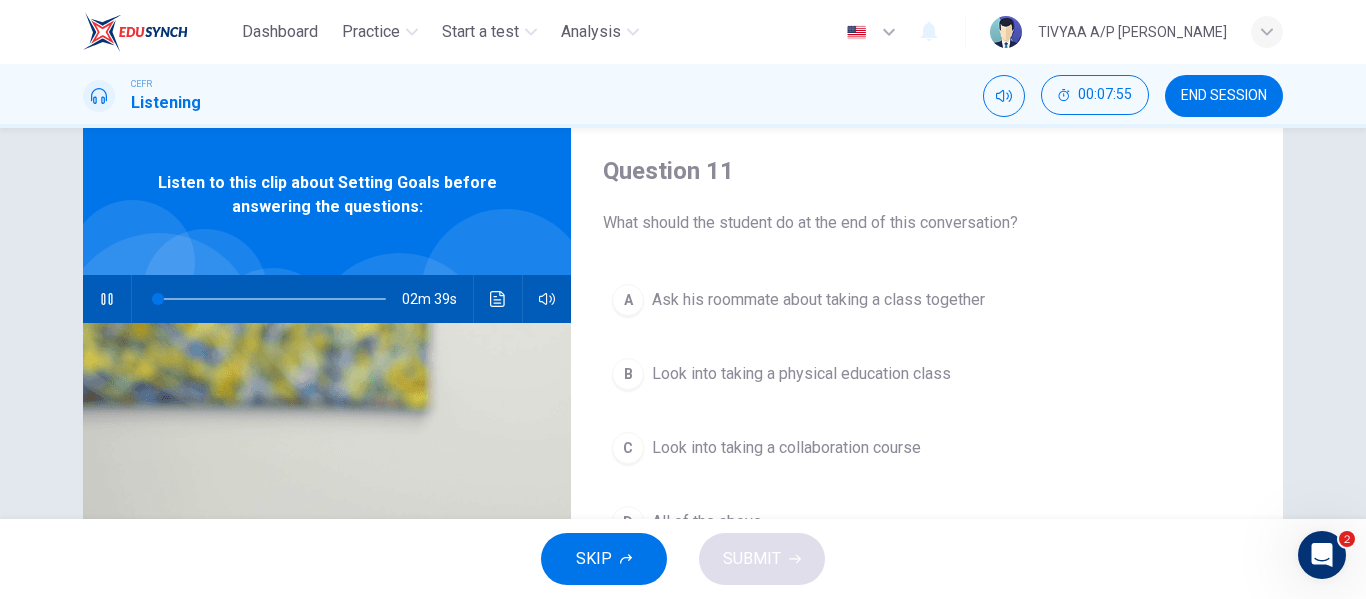 type on "1" 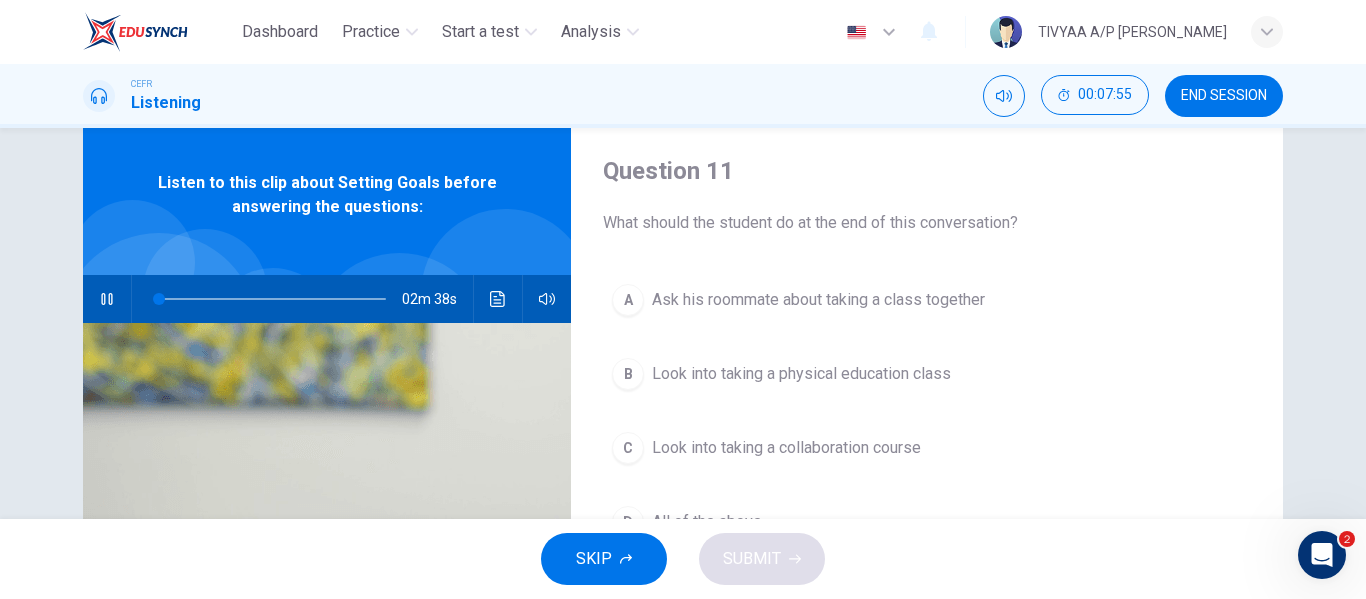 type 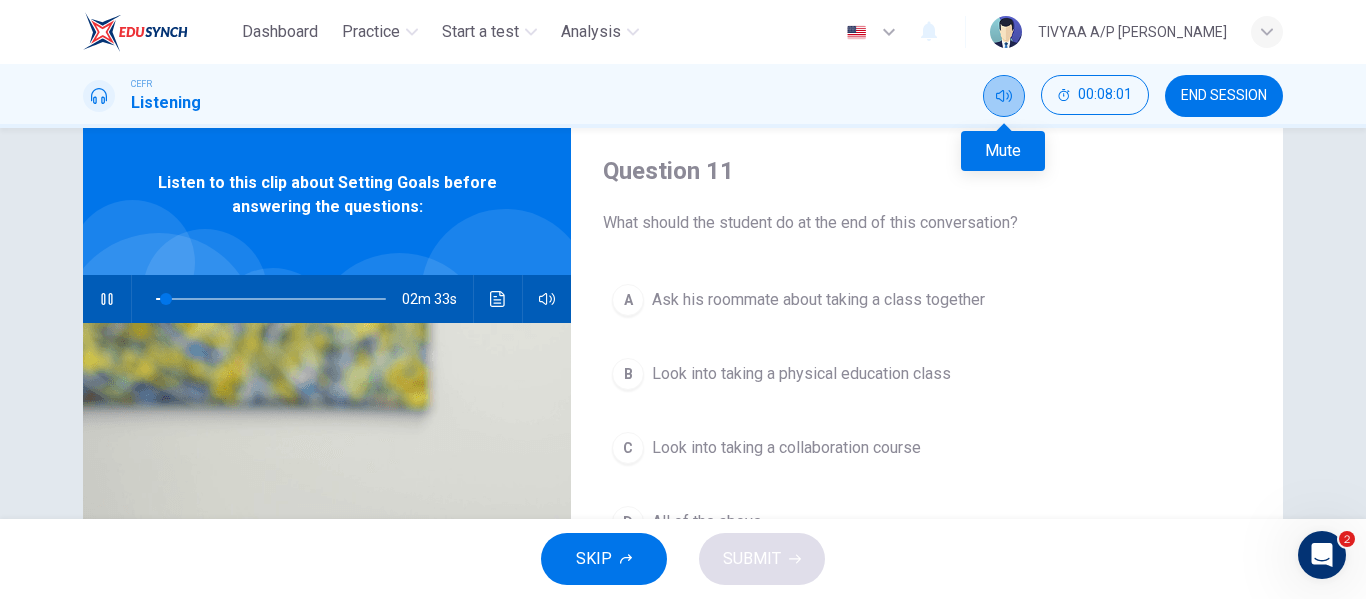 click 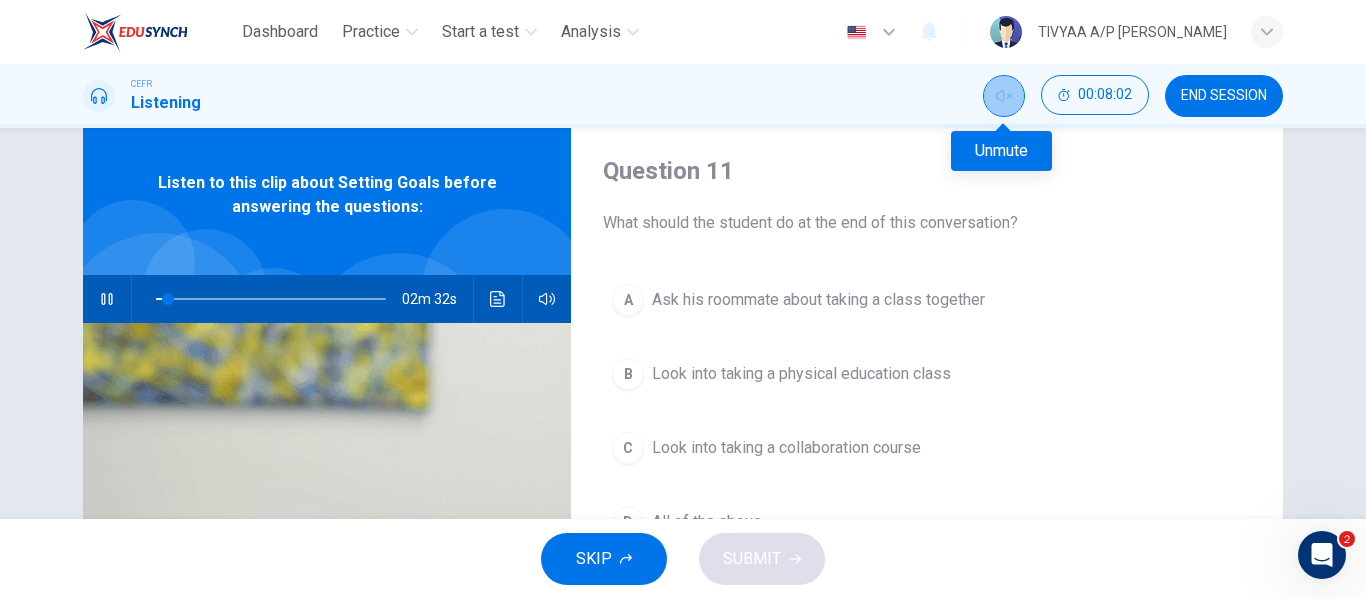 click 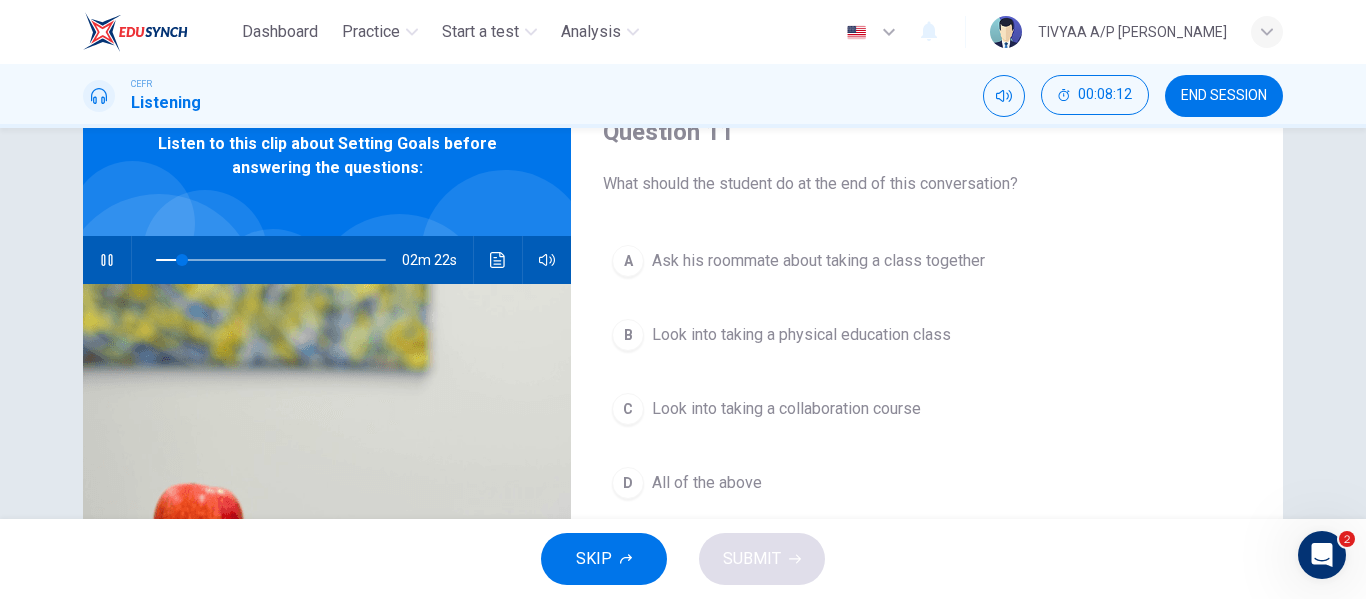 scroll, scrollTop: 91, scrollLeft: 0, axis: vertical 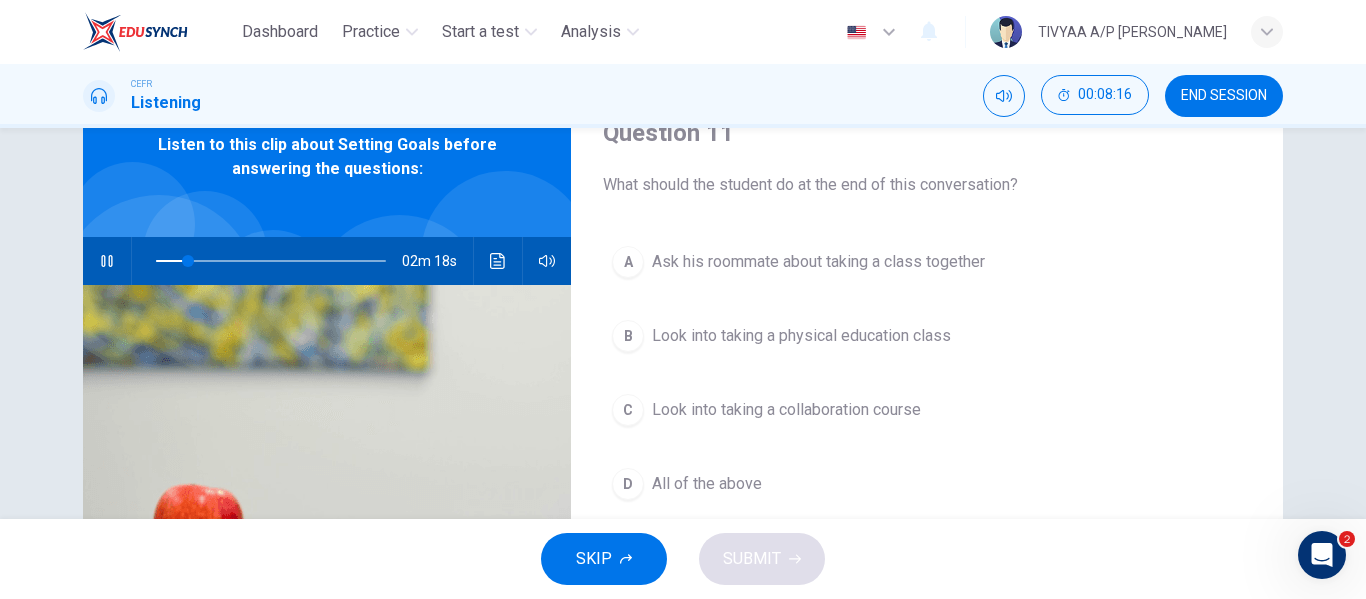 type on "14" 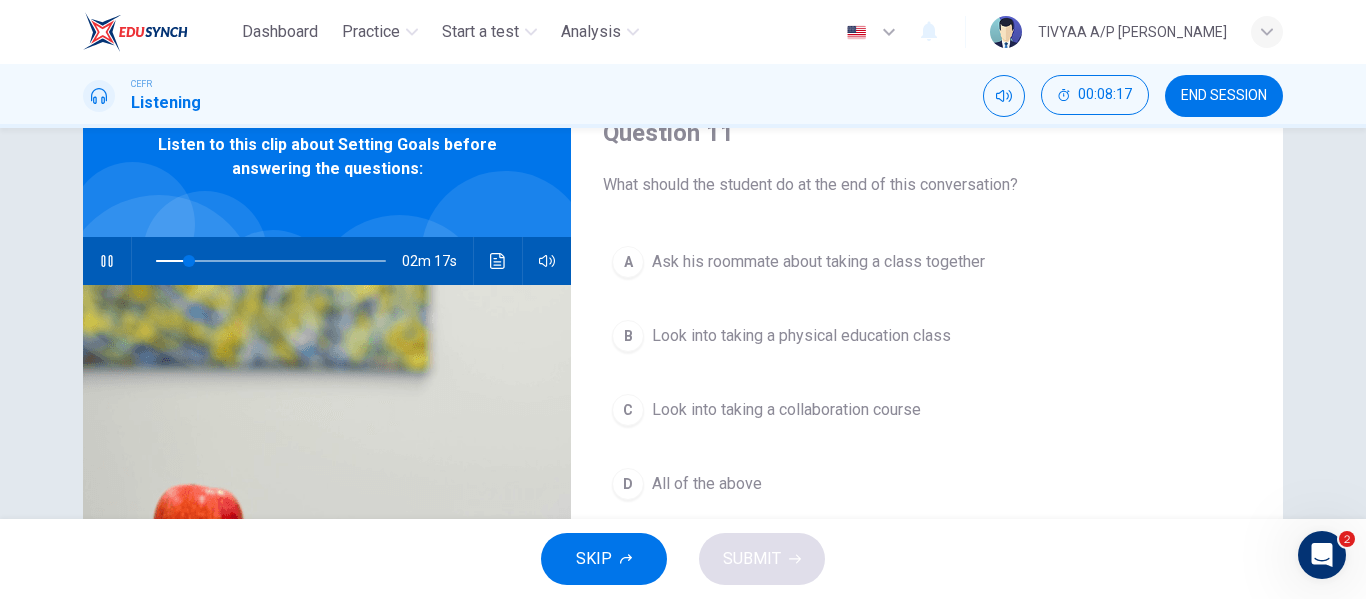 type 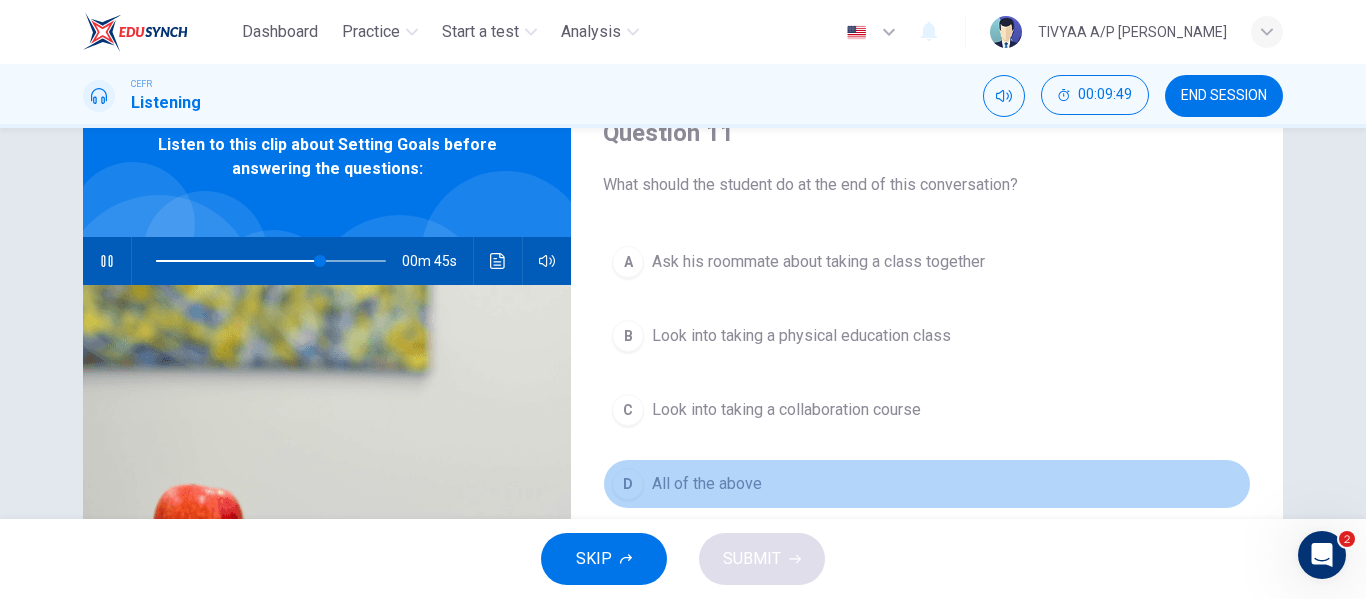 click on "D All of the above" at bounding box center [927, 484] 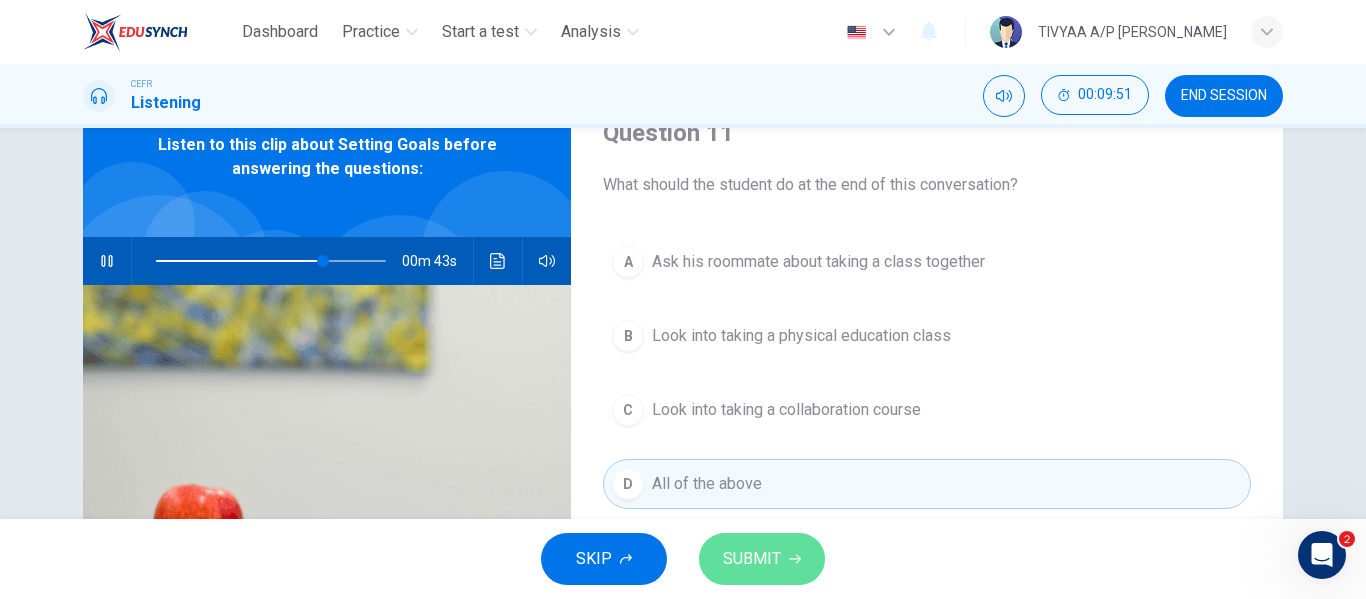 click on "SUBMIT" at bounding box center (752, 559) 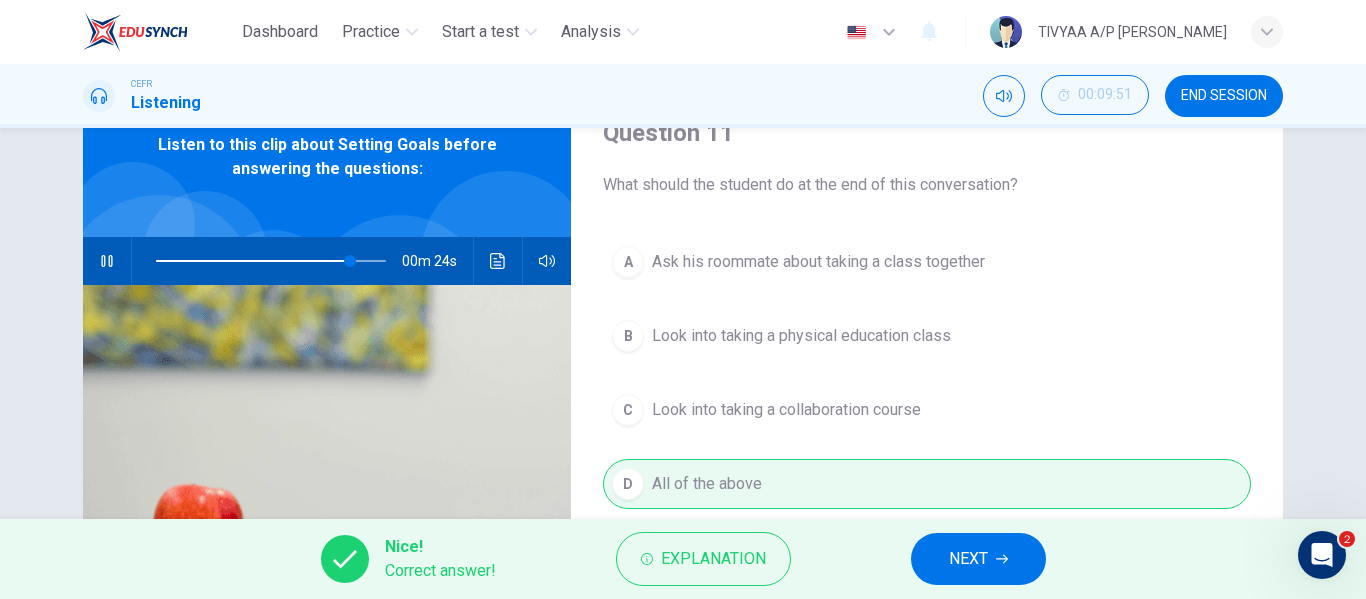 click on "NEXT" at bounding box center (978, 559) 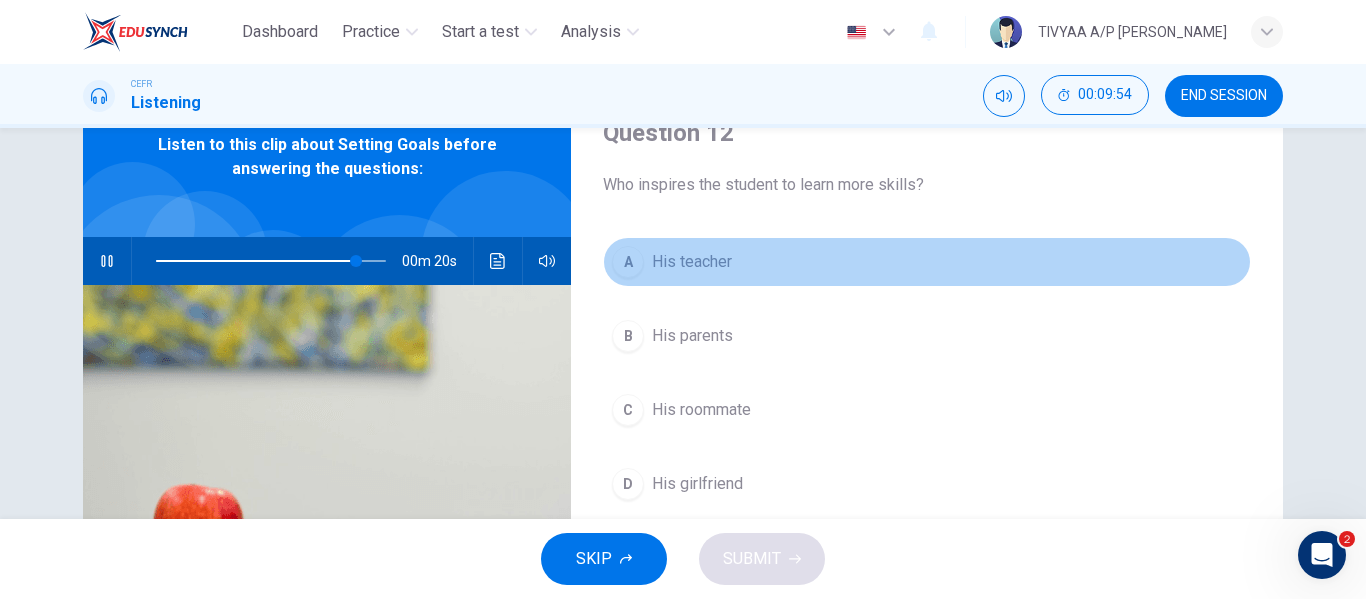 click on "His teacher" at bounding box center (692, 262) 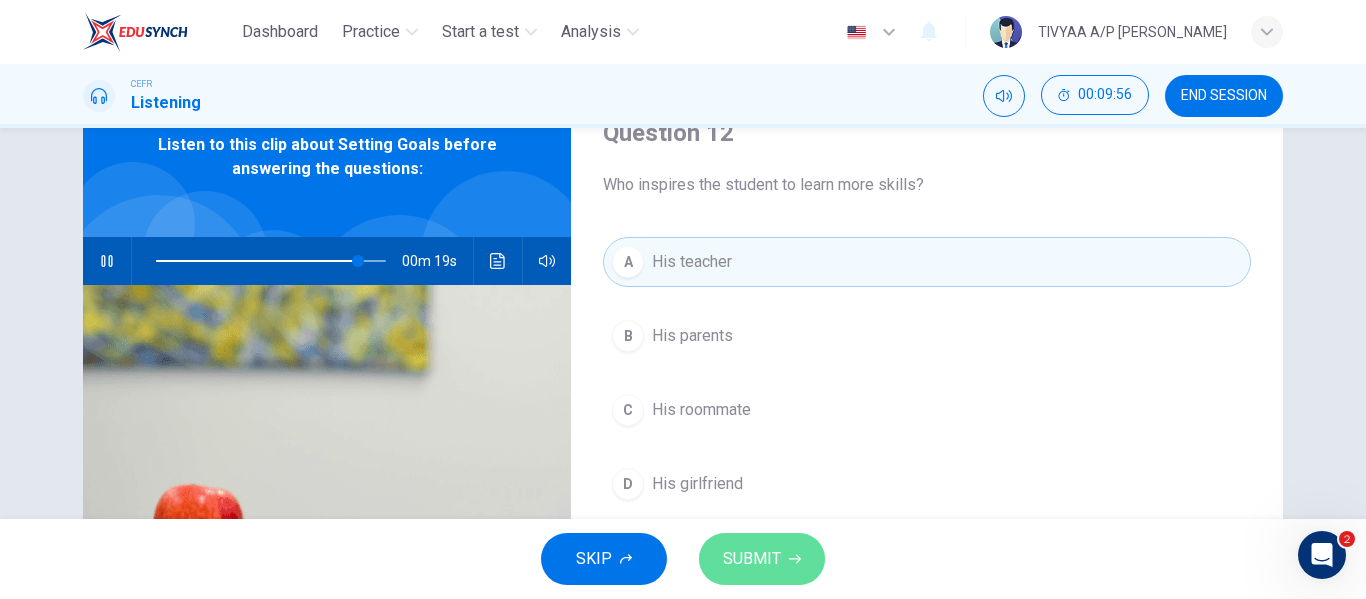 click on "SUBMIT" at bounding box center (752, 559) 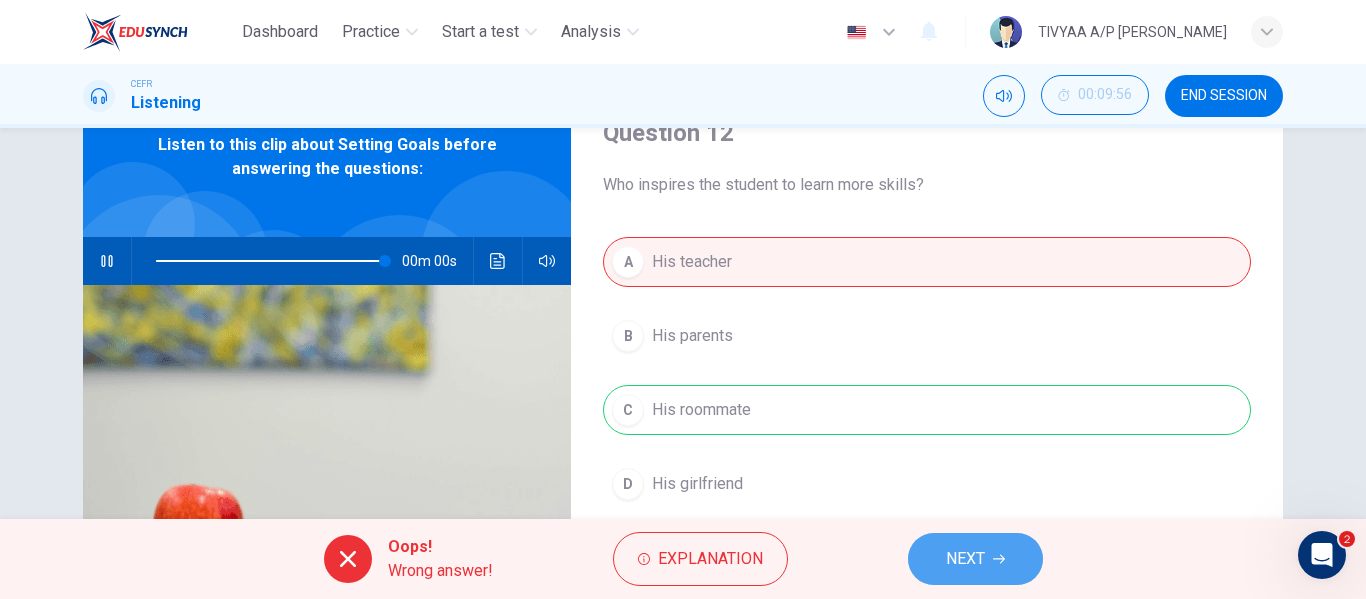 click on "NEXT" at bounding box center (965, 559) 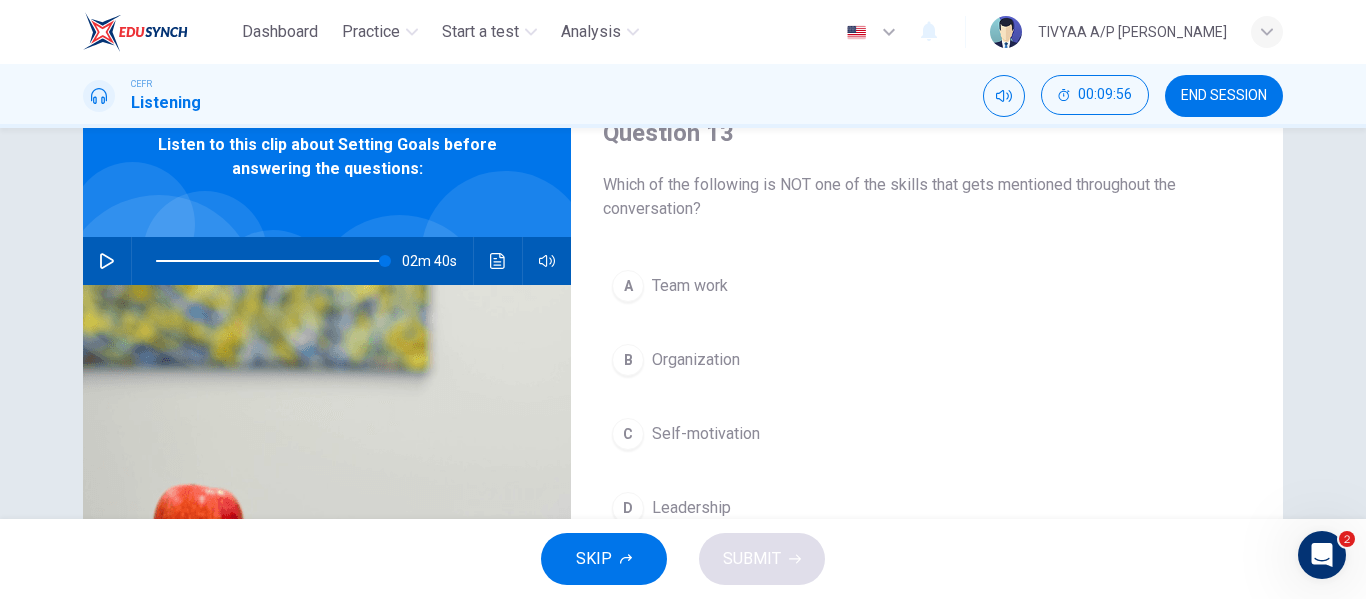 type on "0" 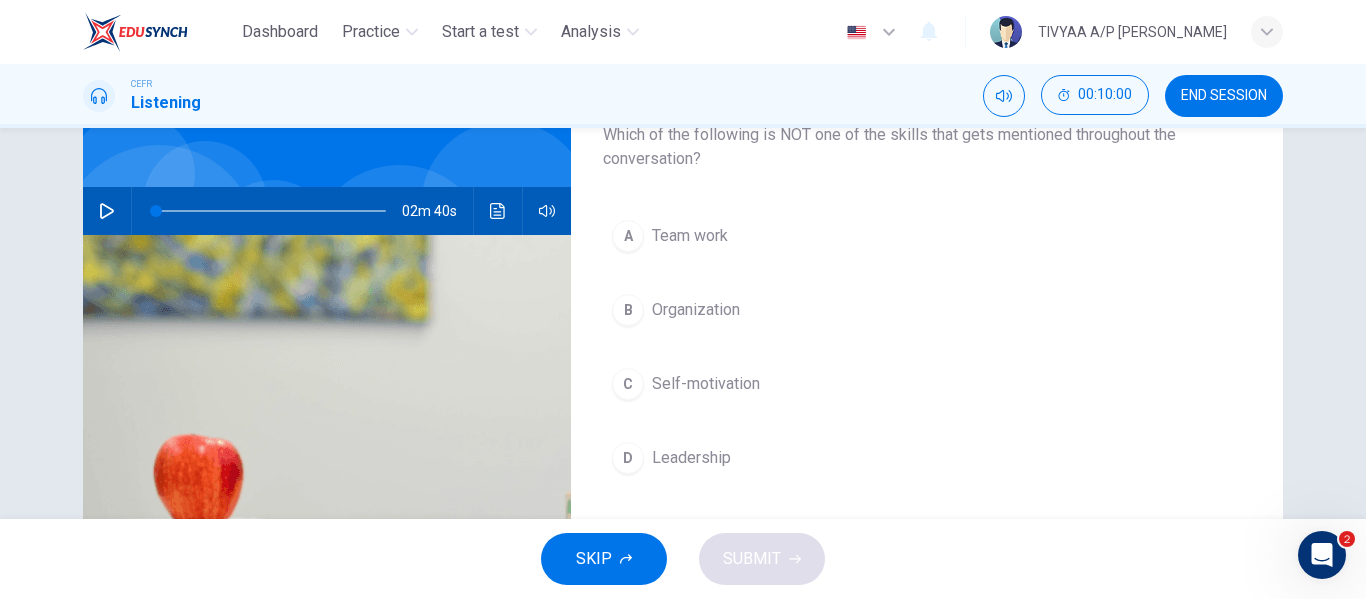 scroll, scrollTop: 142, scrollLeft: 0, axis: vertical 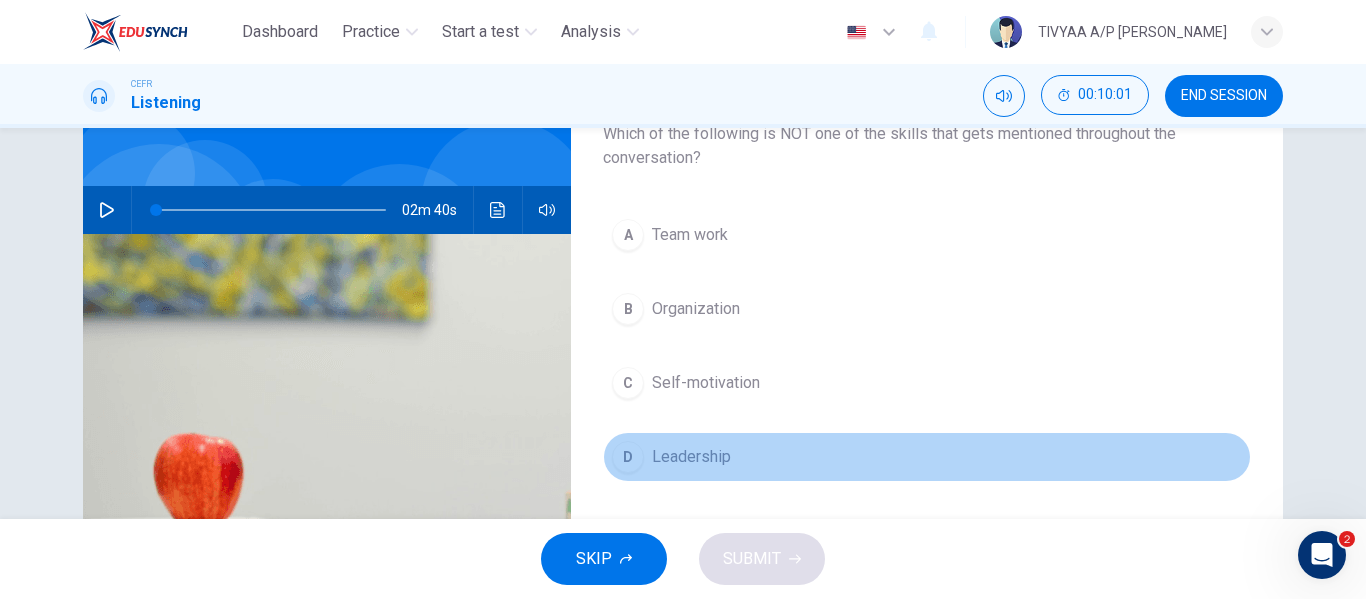 click on "D Leadership" at bounding box center (927, 457) 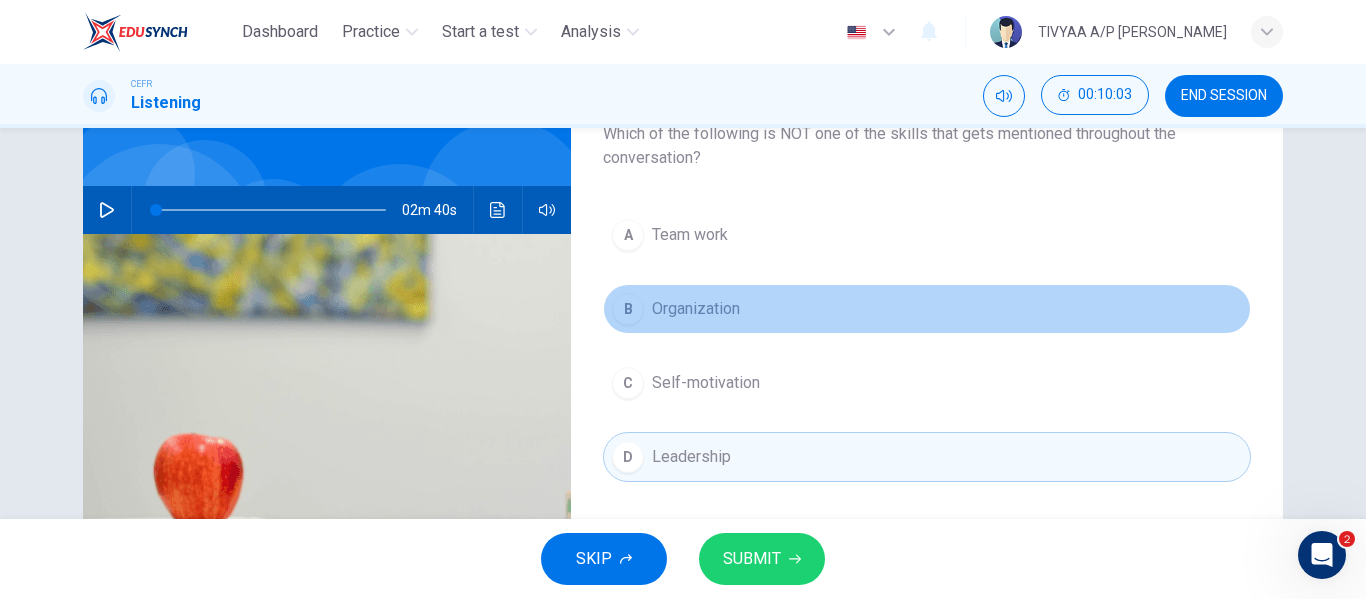 click on "Organization" at bounding box center [696, 309] 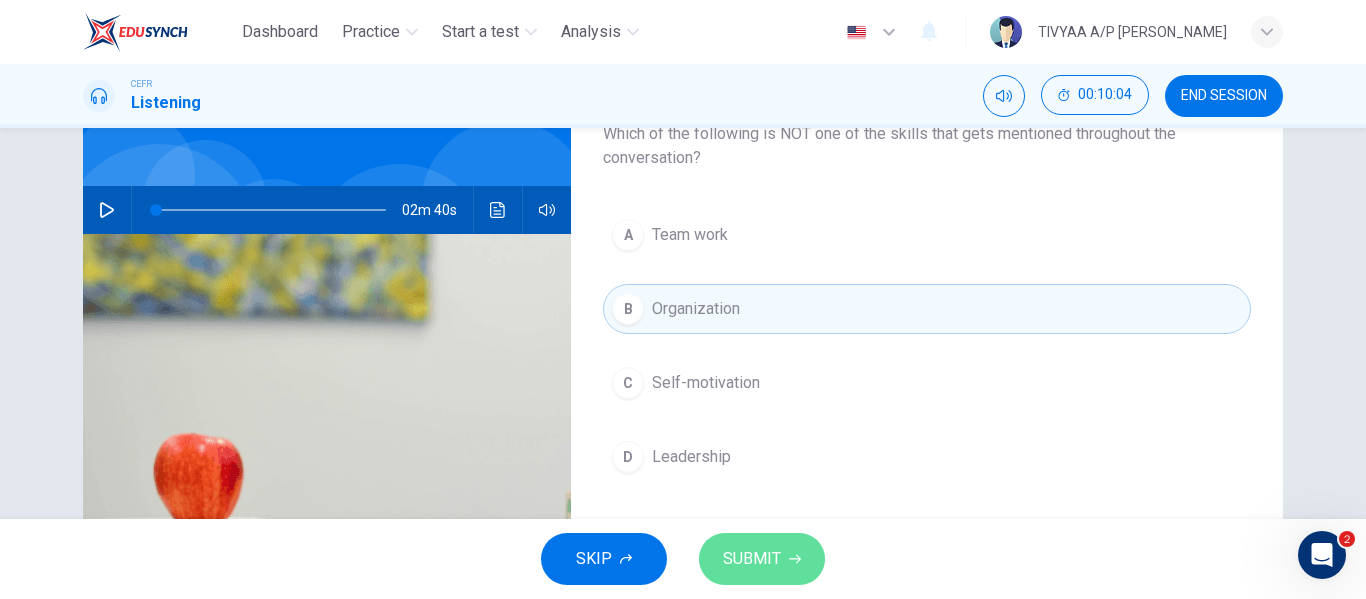 click on "SUBMIT" at bounding box center (752, 559) 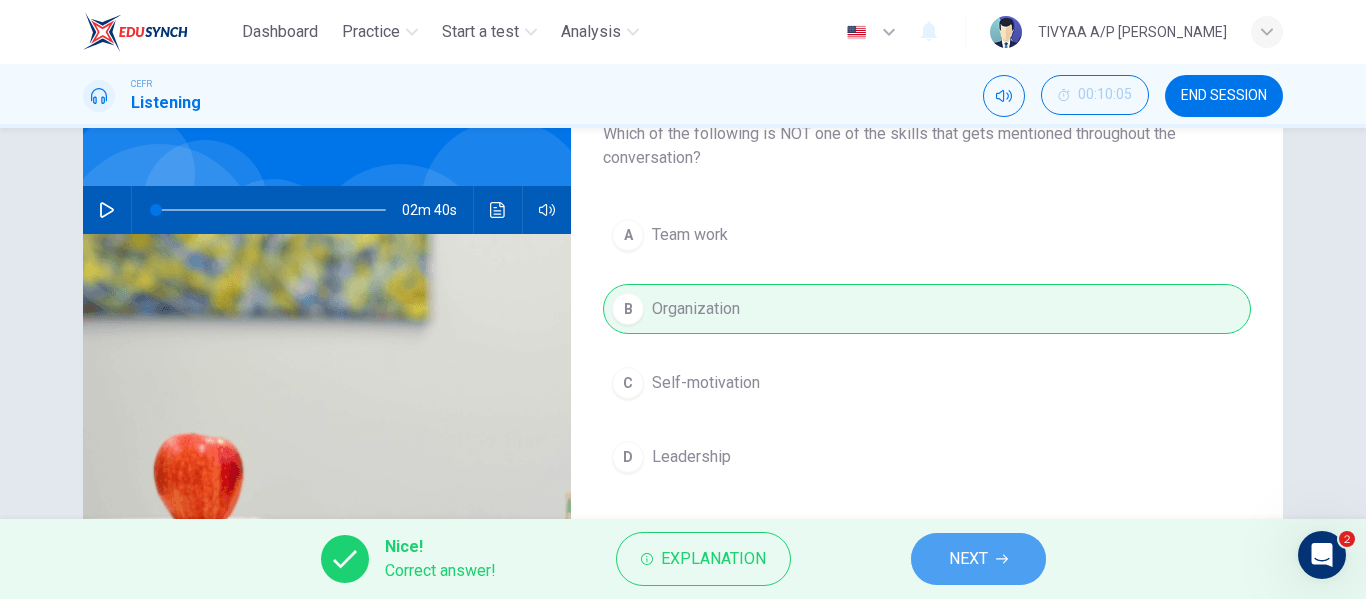click on "NEXT" at bounding box center (968, 559) 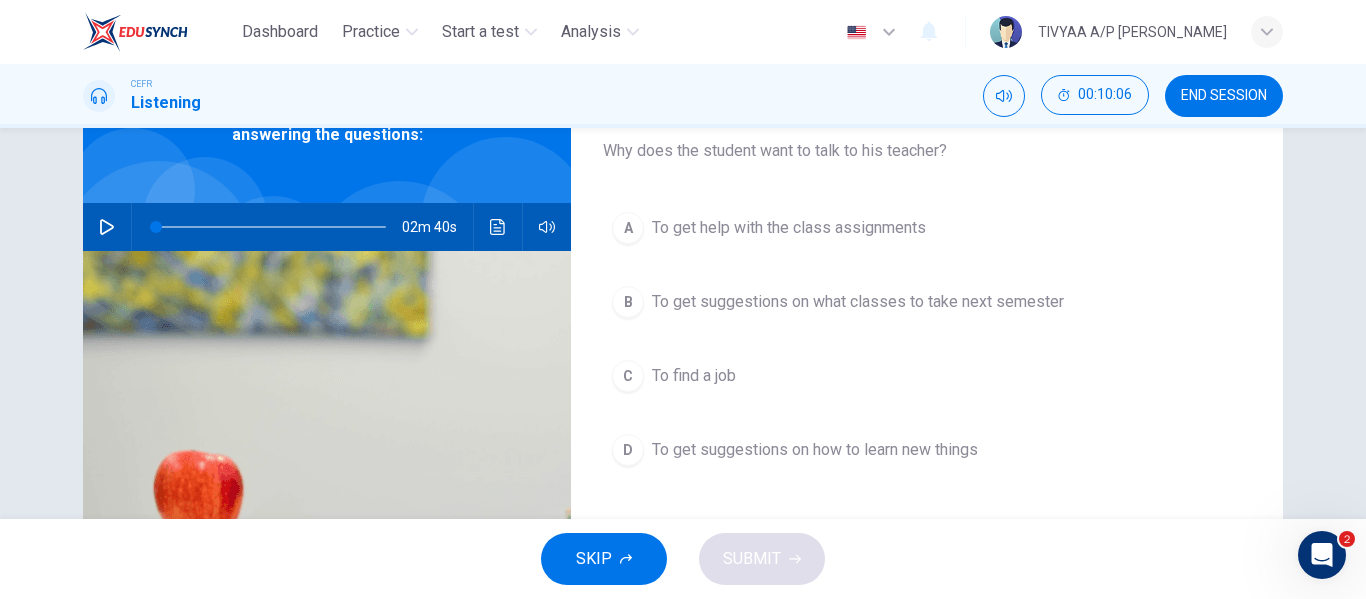 scroll, scrollTop: 124, scrollLeft: 0, axis: vertical 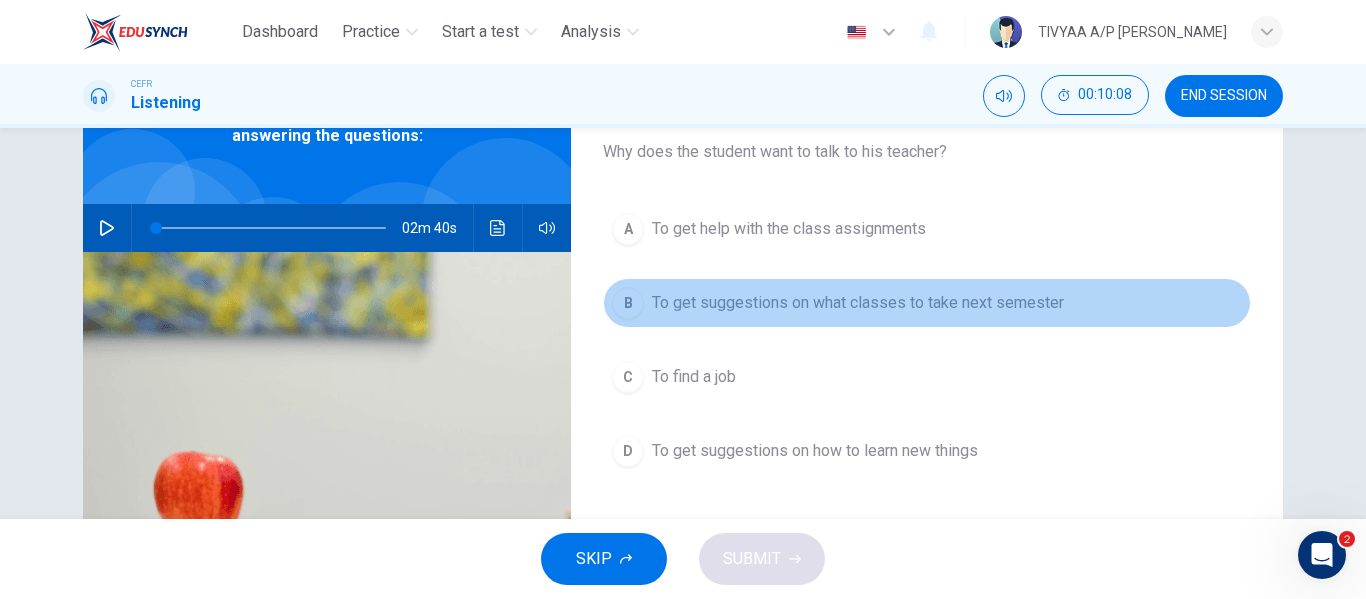 click on "To get suggestions on what classes to take next semester" at bounding box center [858, 303] 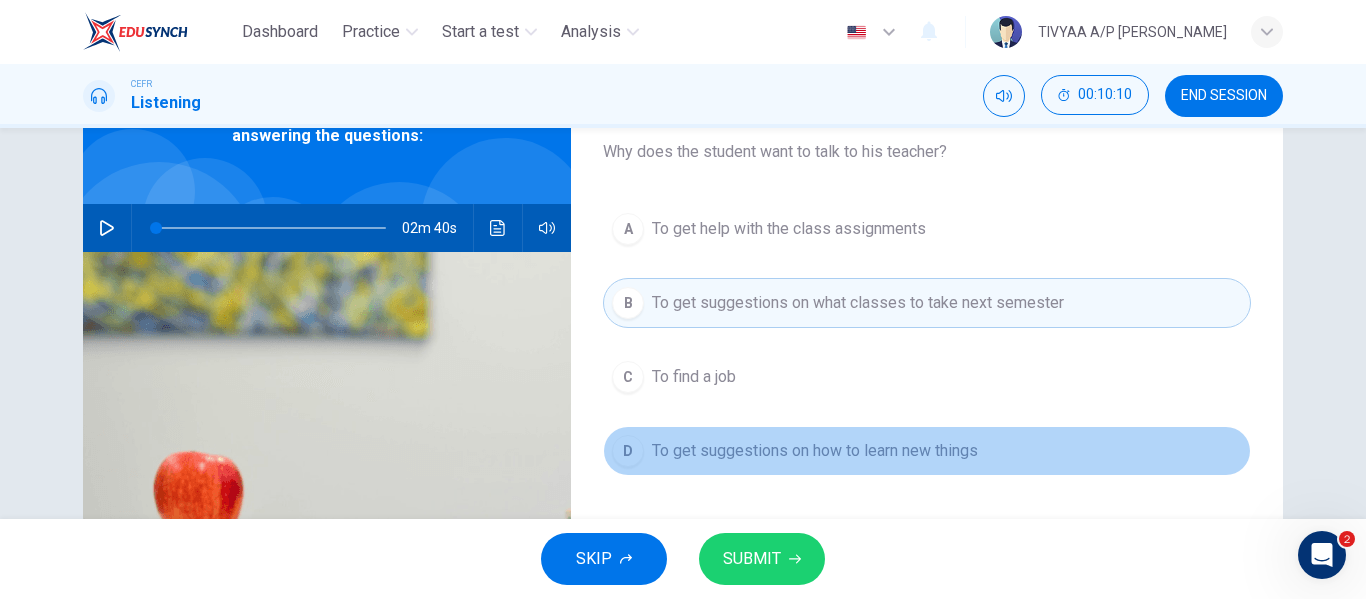 click on "To get suggestions on how to learn new things" at bounding box center [815, 451] 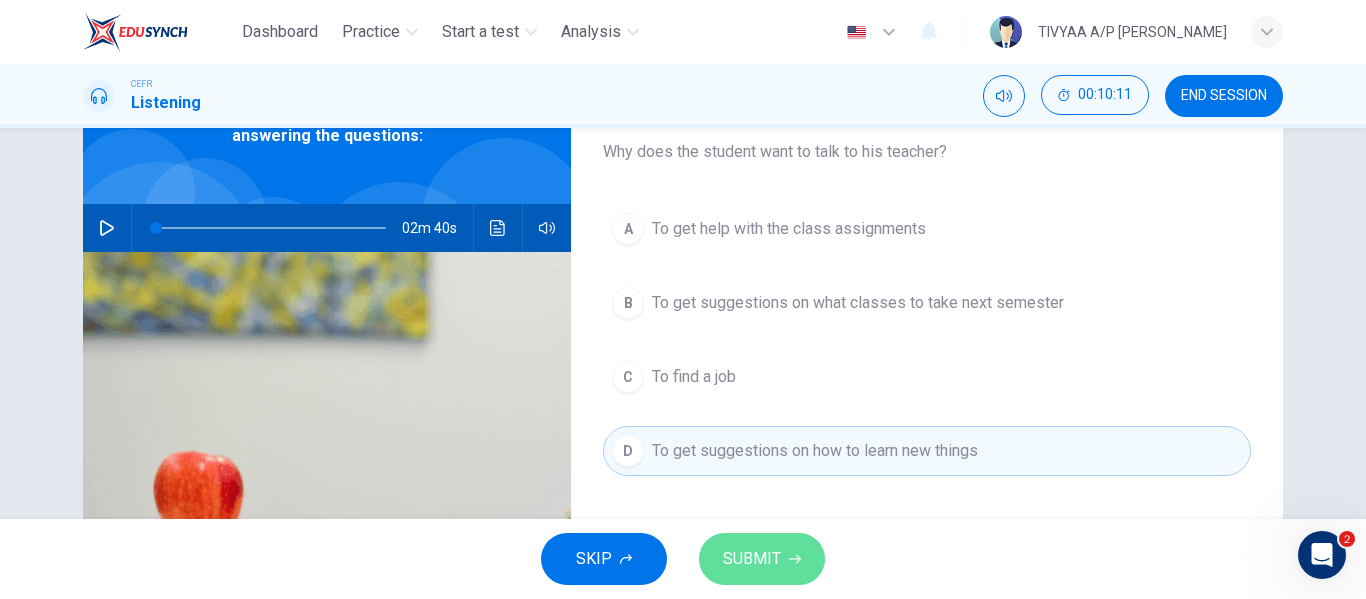 click on "SUBMIT" at bounding box center [752, 559] 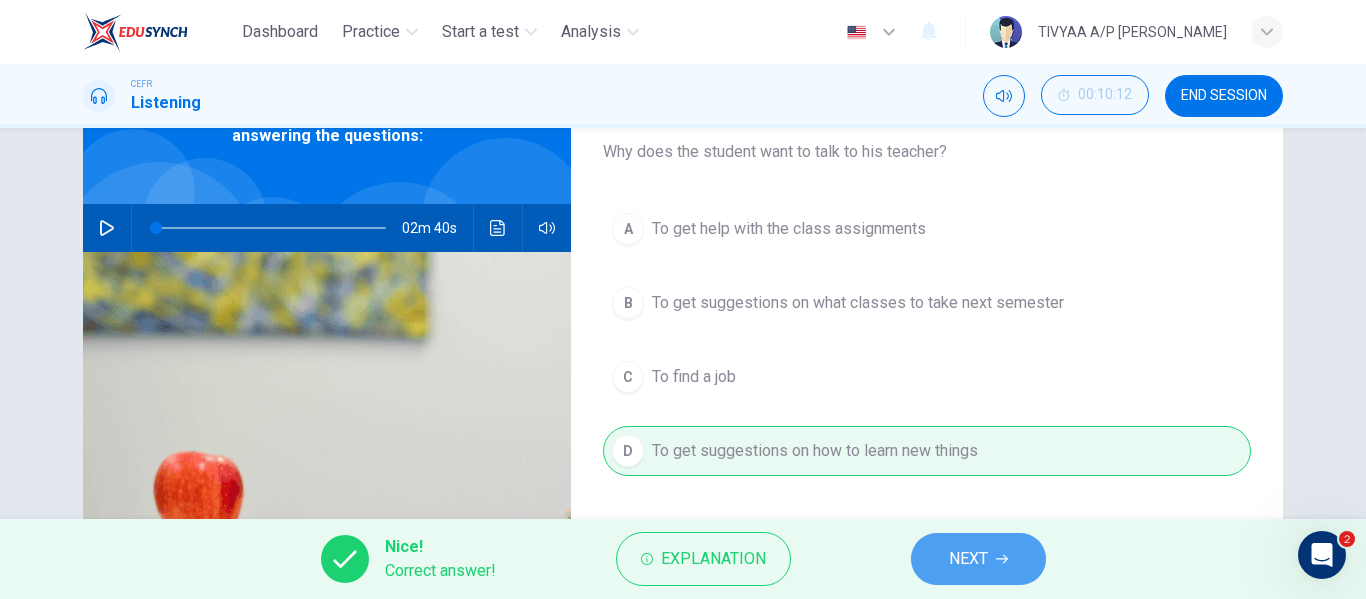 click on "NEXT" at bounding box center (968, 559) 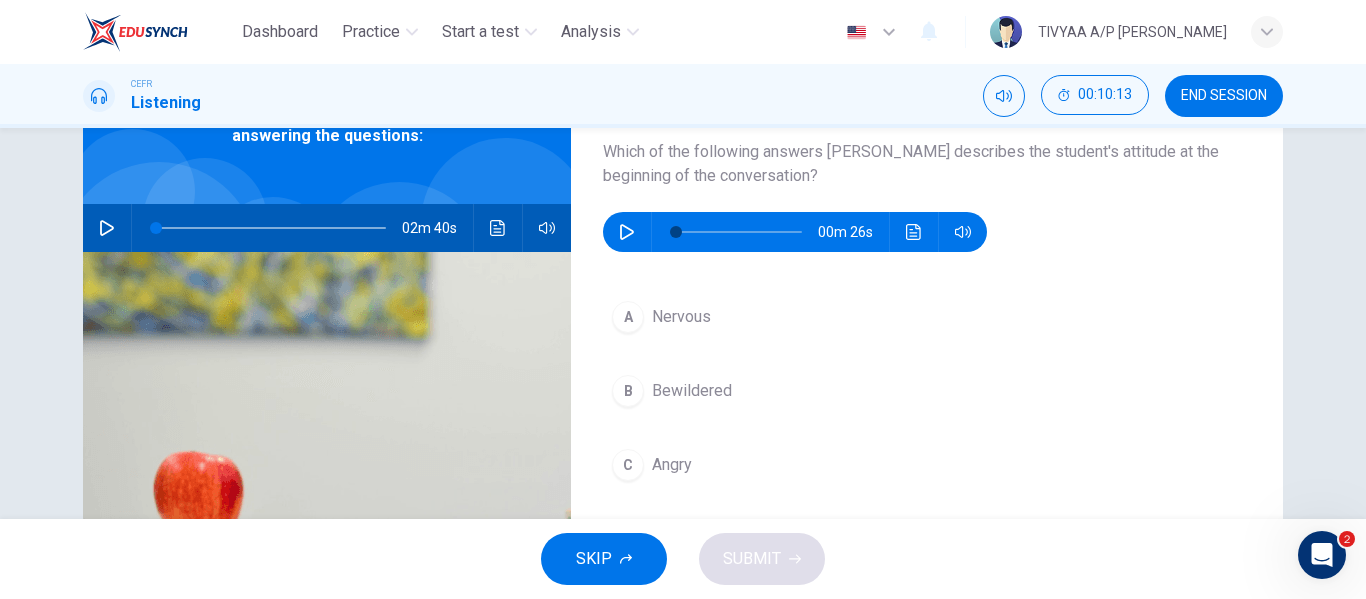 click 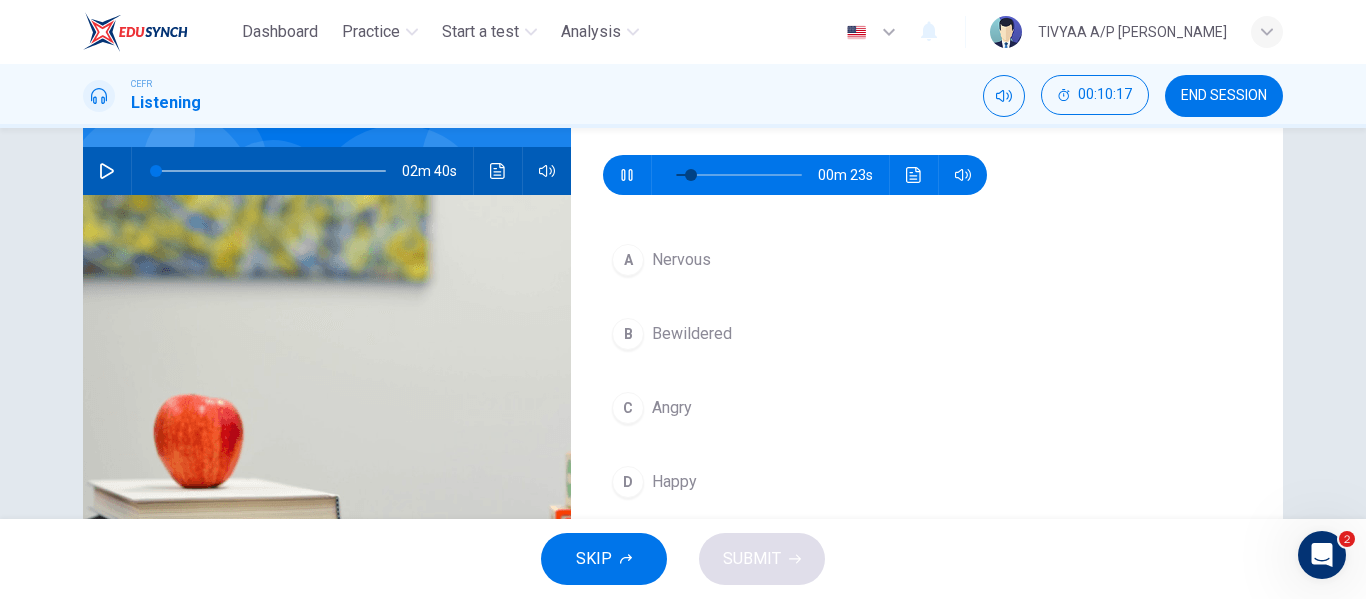 scroll, scrollTop: 181, scrollLeft: 0, axis: vertical 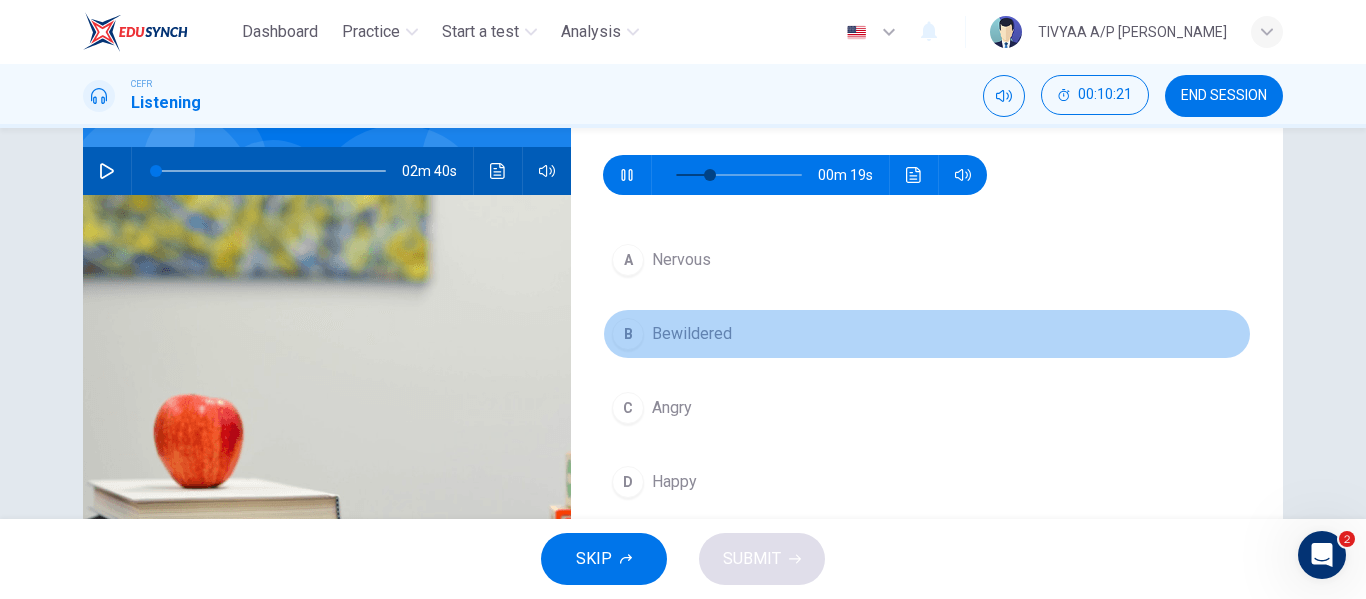 click on "Bewildered" at bounding box center [692, 334] 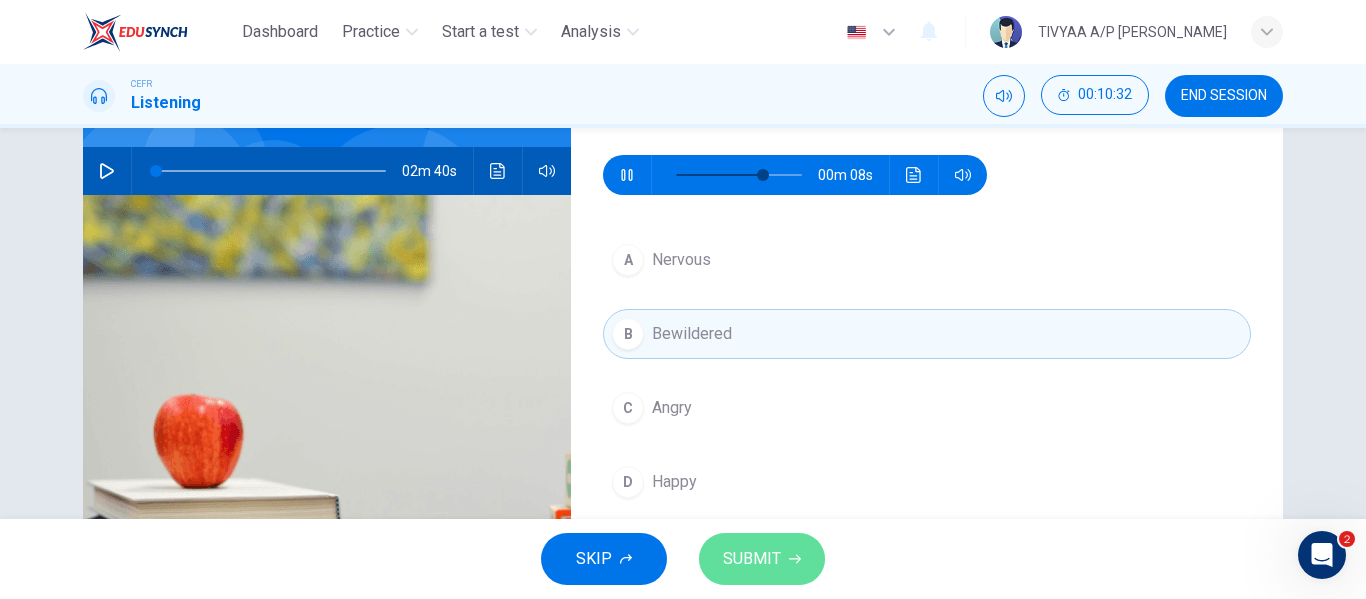 click on "SUBMIT" at bounding box center (752, 559) 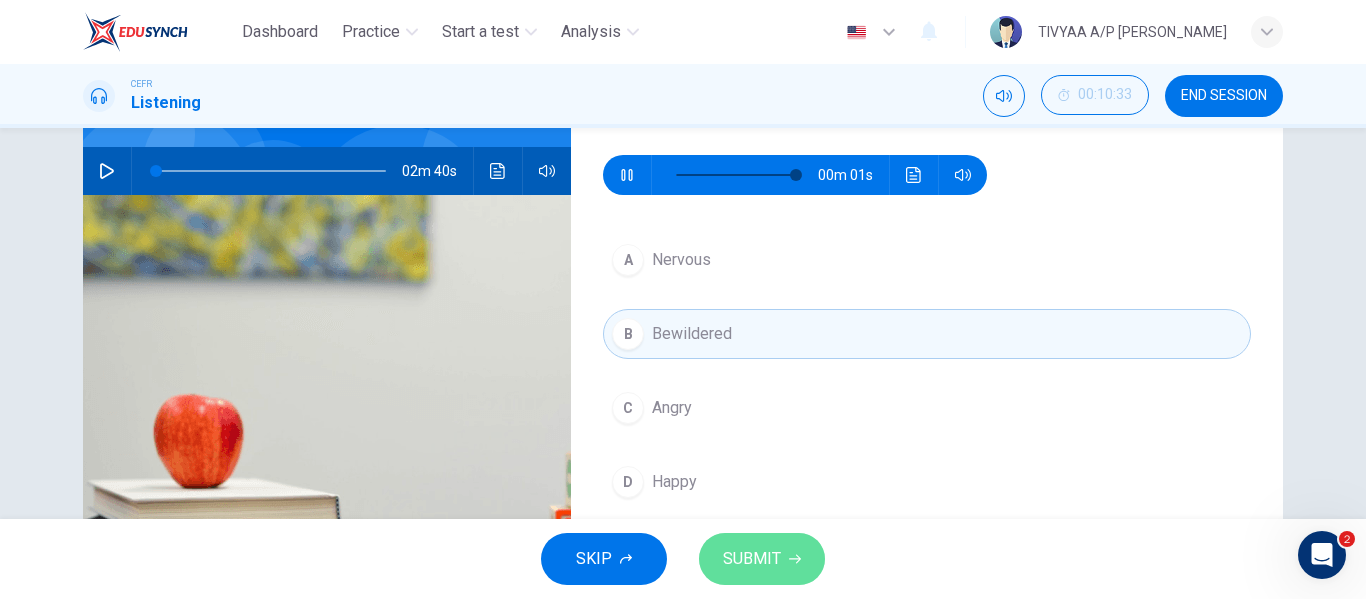 click on "SUBMIT" at bounding box center [752, 559] 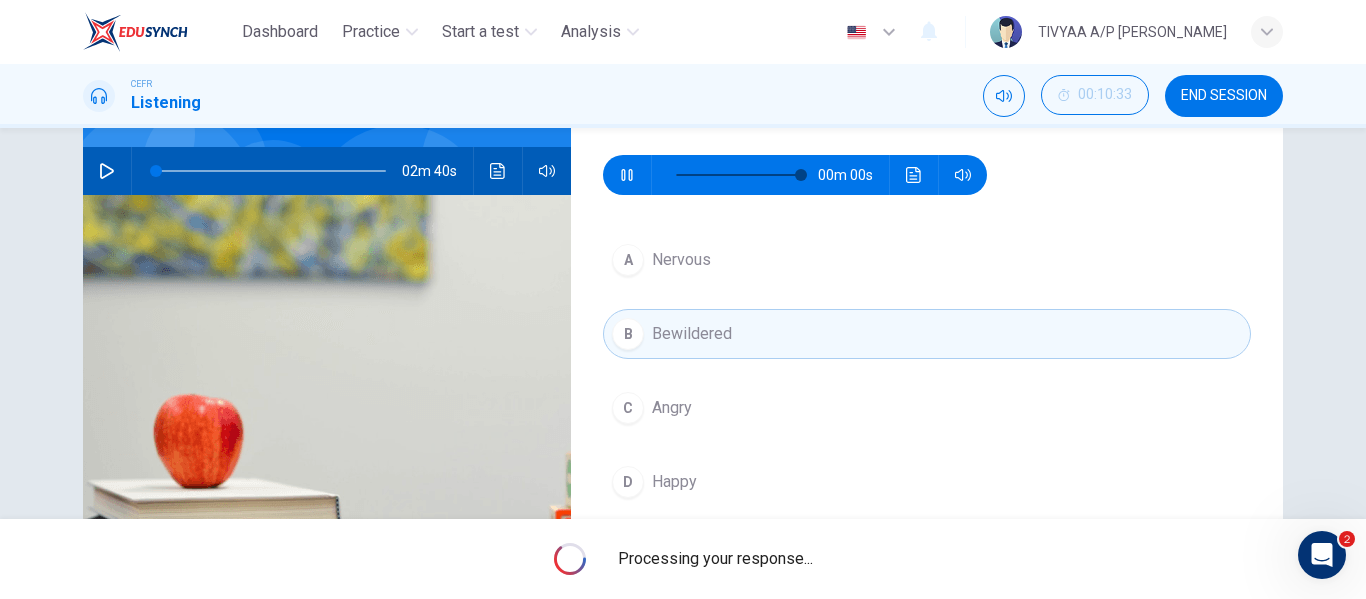type on "0" 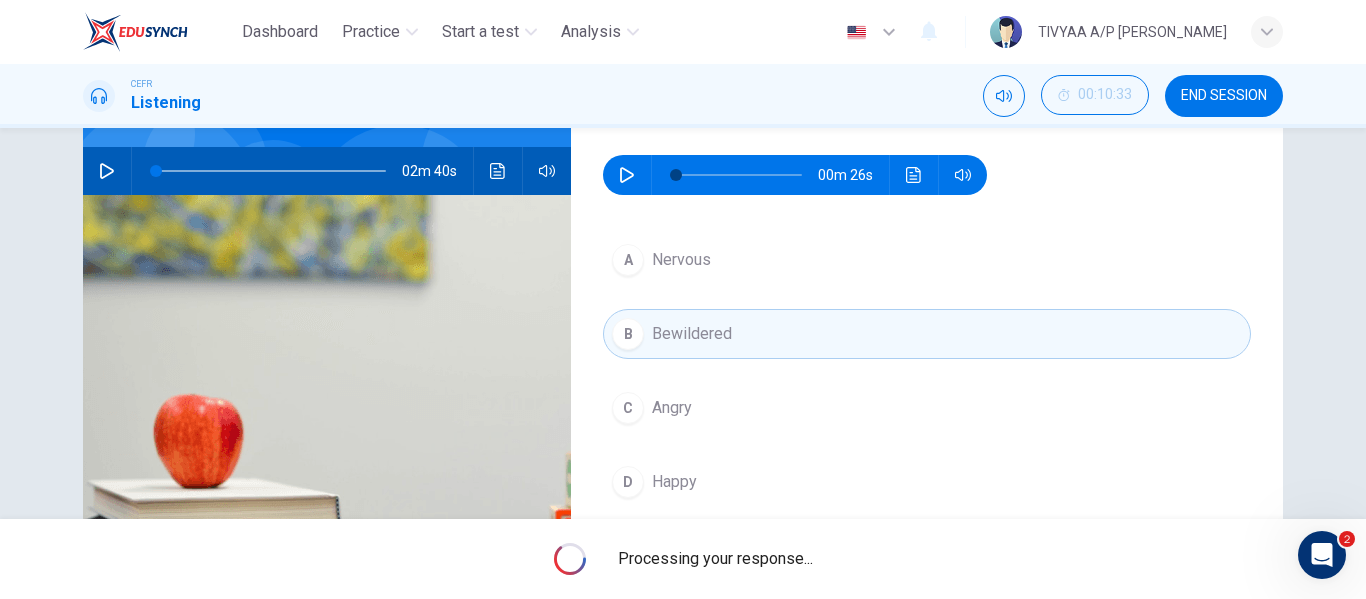 click 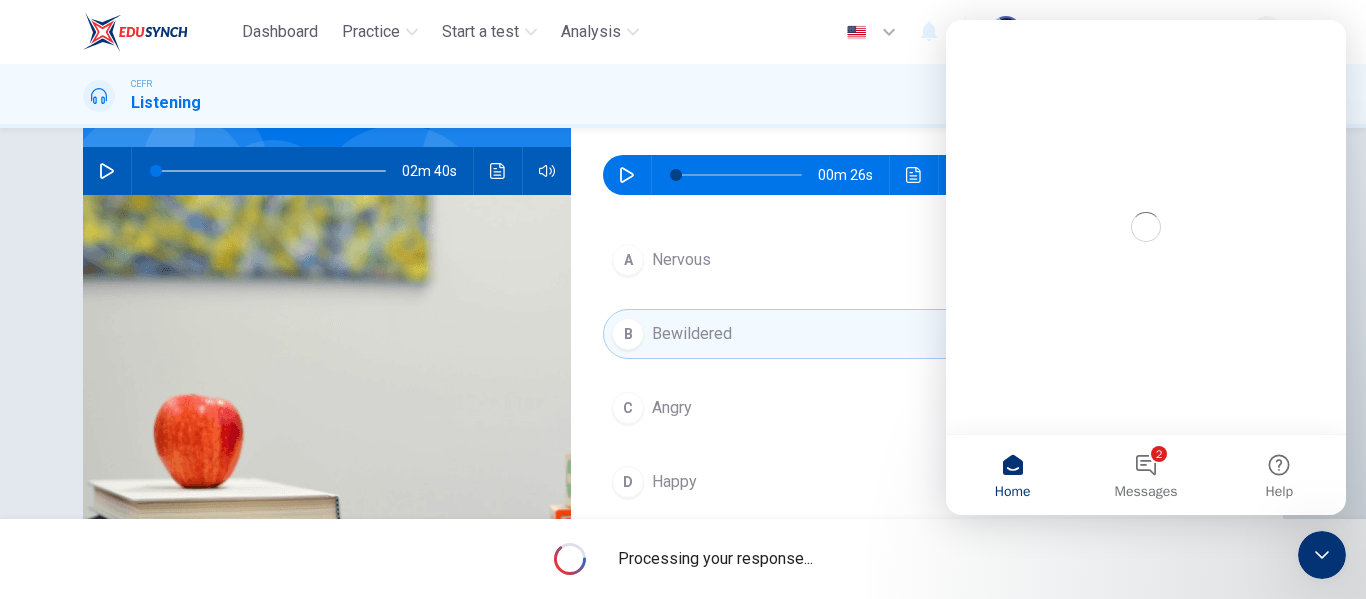 scroll, scrollTop: 0, scrollLeft: 0, axis: both 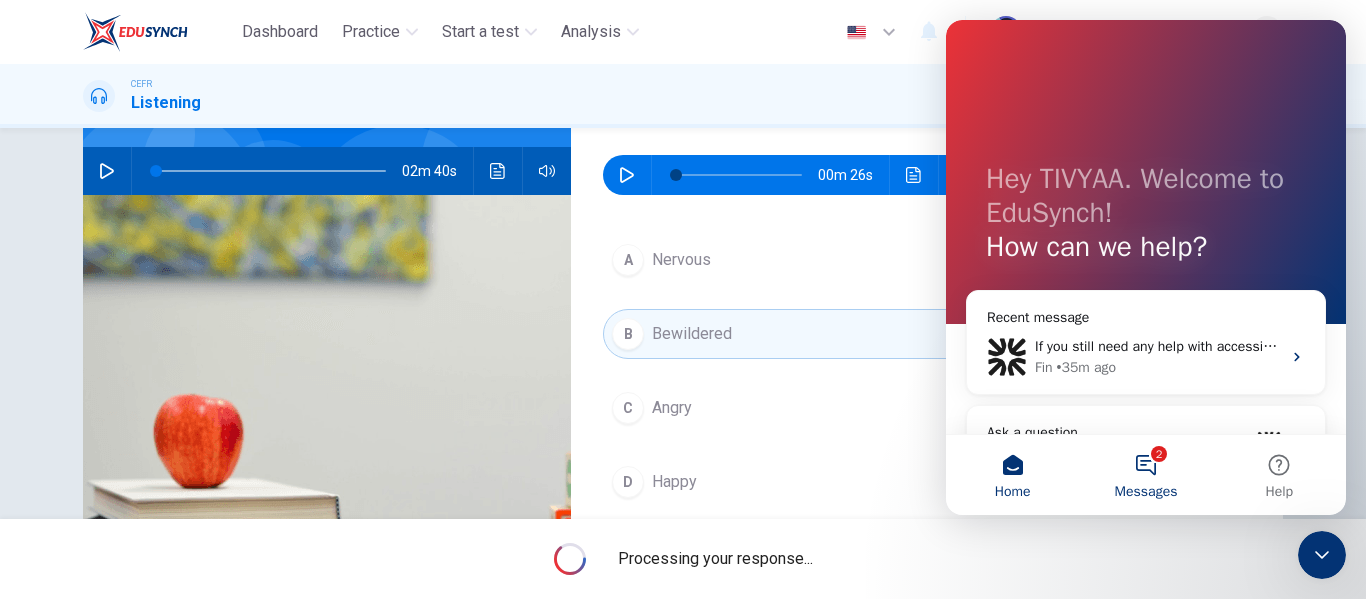 click on "2 Messages" at bounding box center (1145, 475) 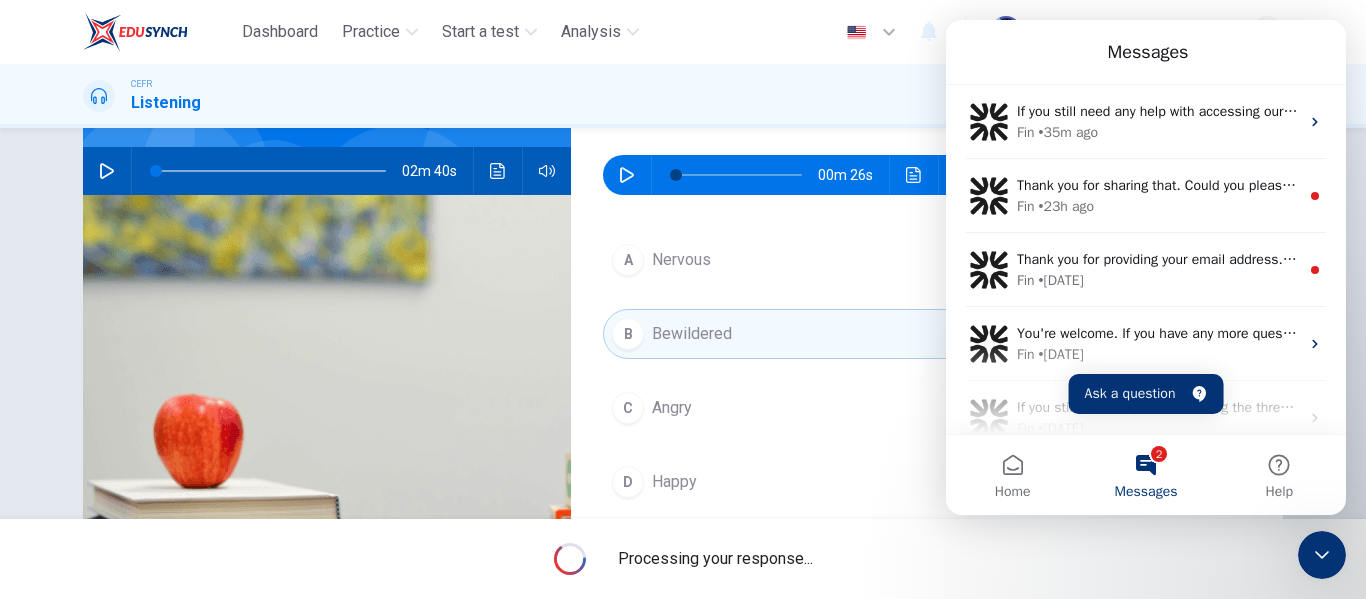click 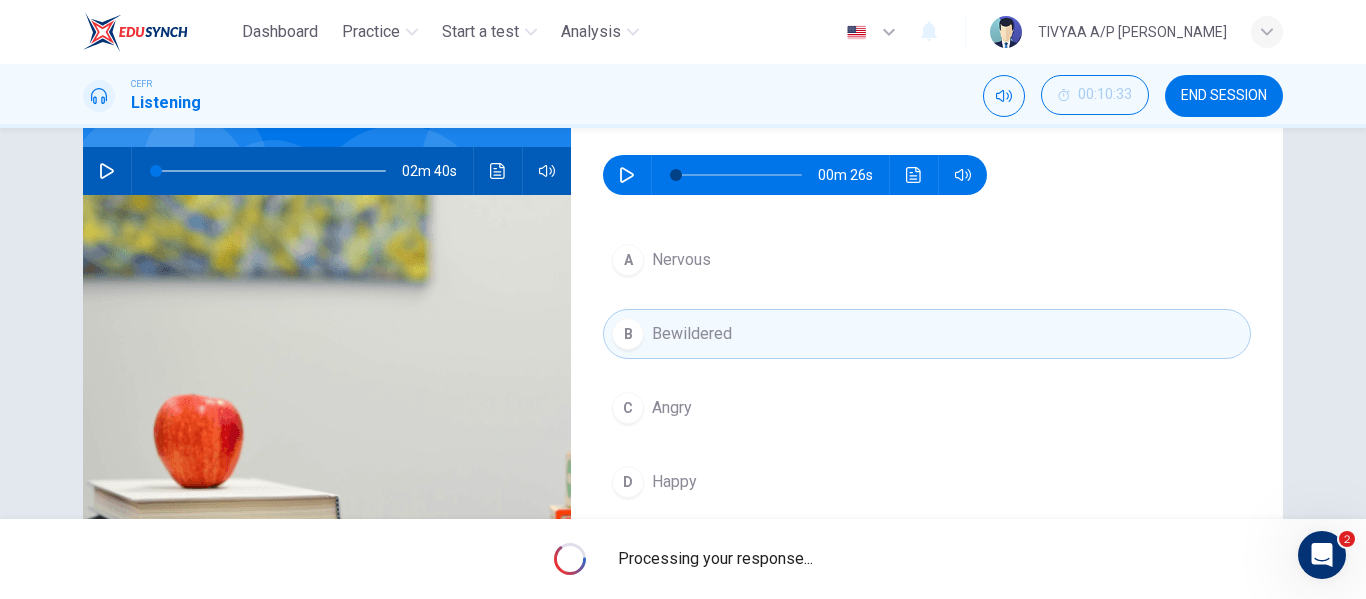 scroll, scrollTop: 0, scrollLeft: 0, axis: both 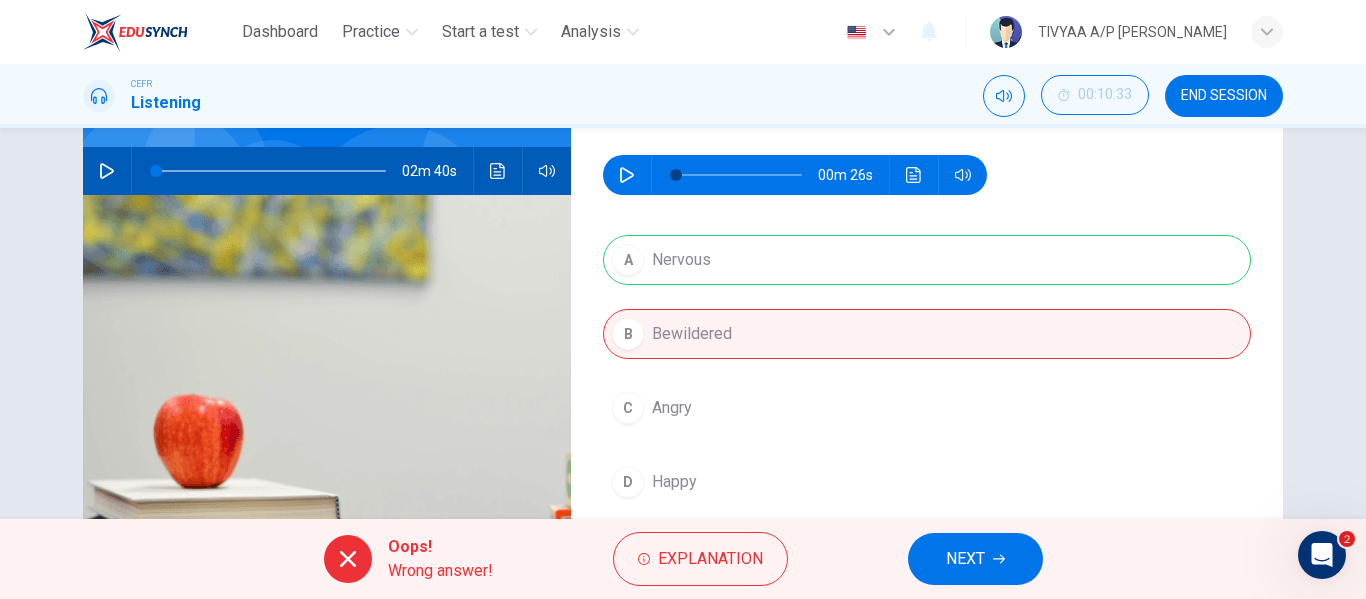 click on "NEXT" at bounding box center (965, 559) 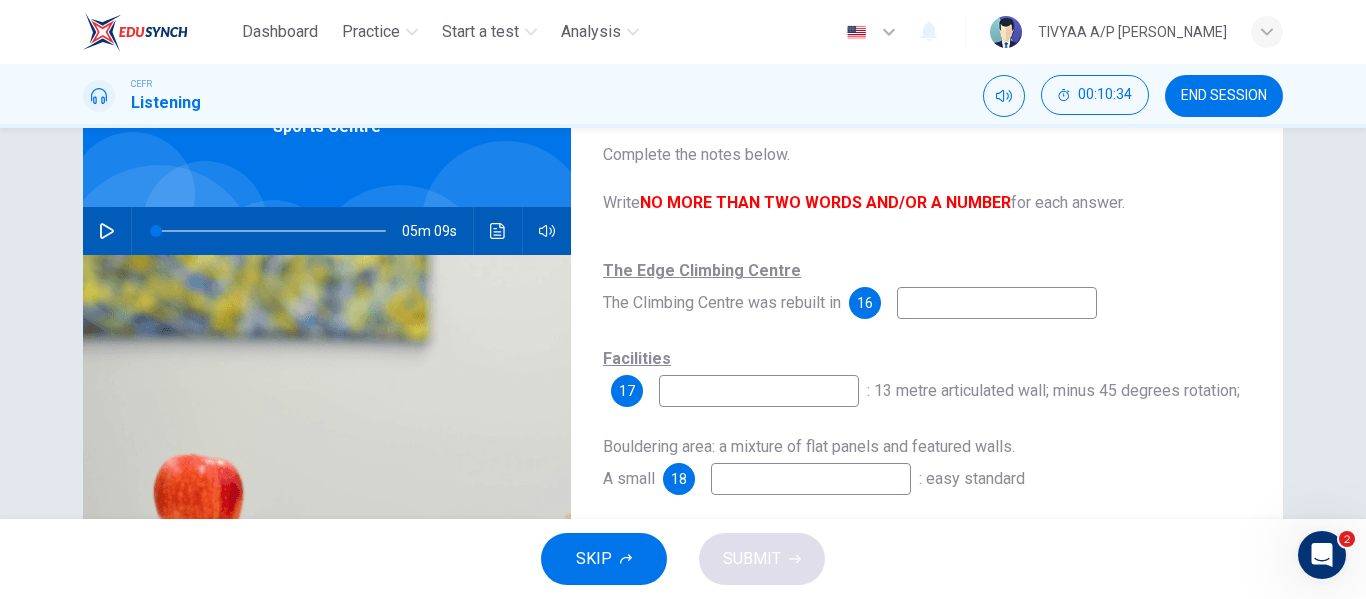 scroll, scrollTop: 111, scrollLeft: 0, axis: vertical 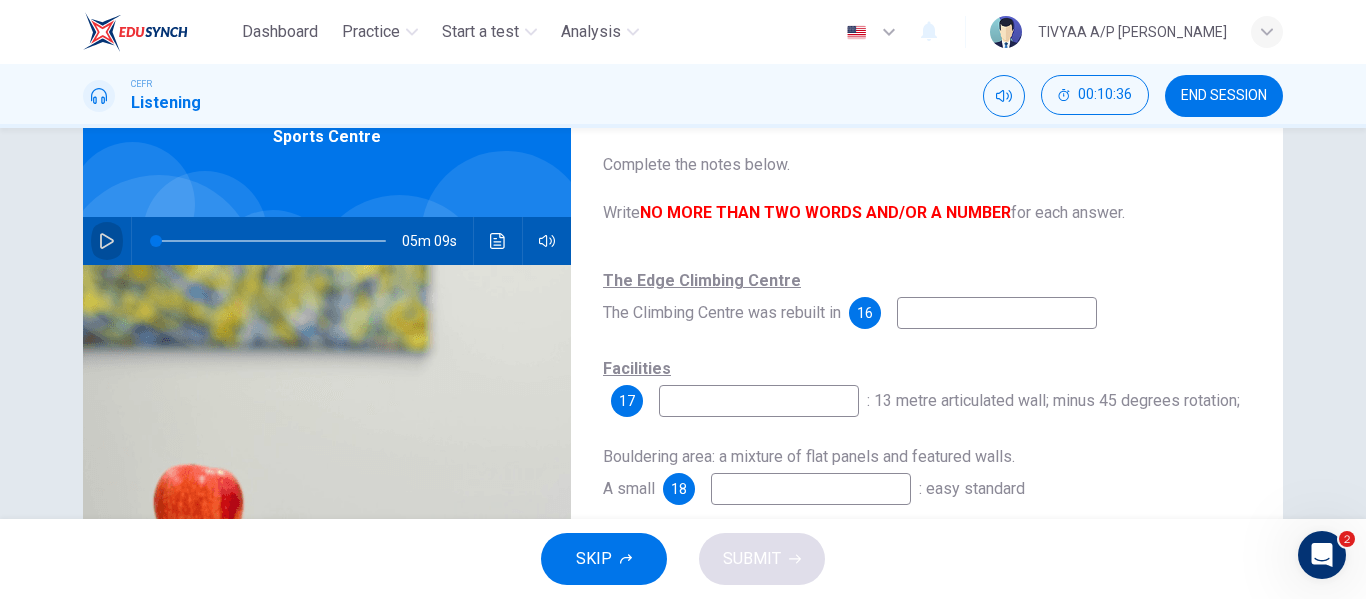 click 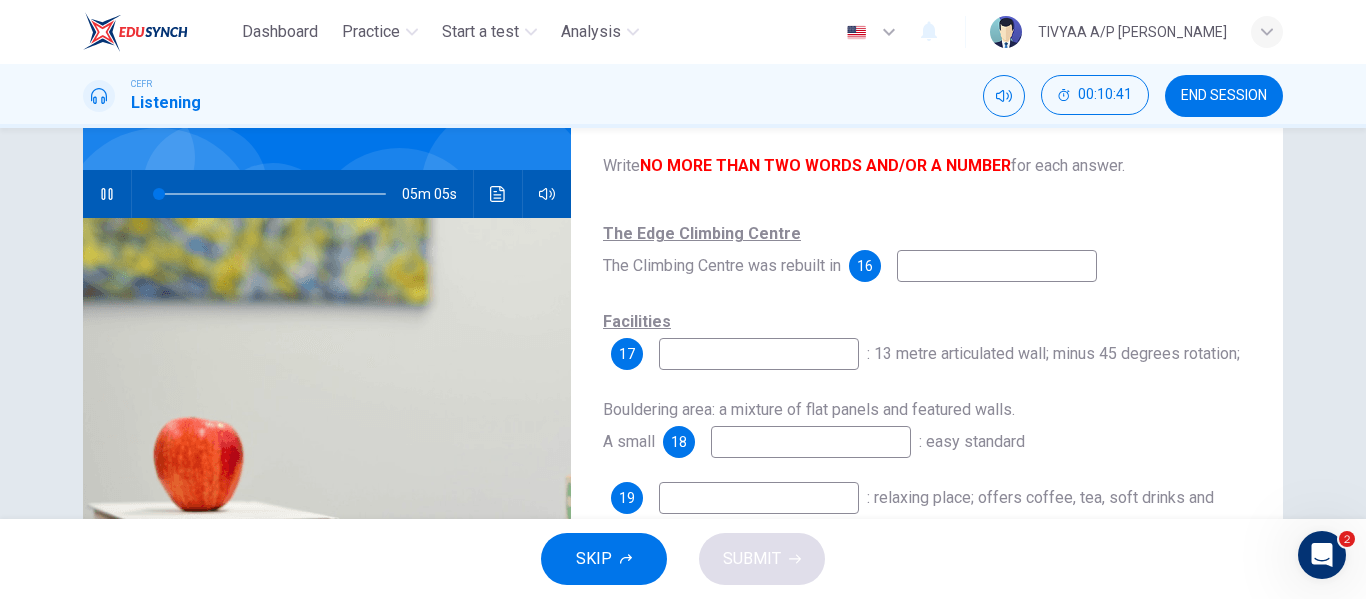 scroll, scrollTop: 159, scrollLeft: 0, axis: vertical 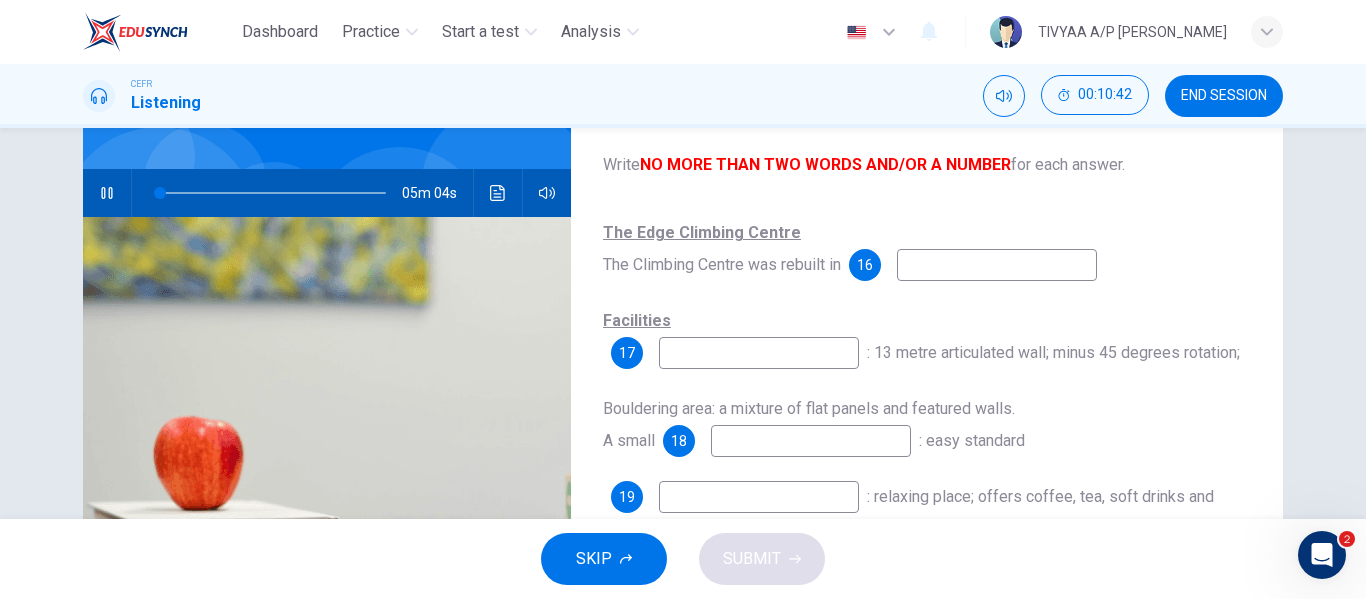 click at bounding box center [997, 265] 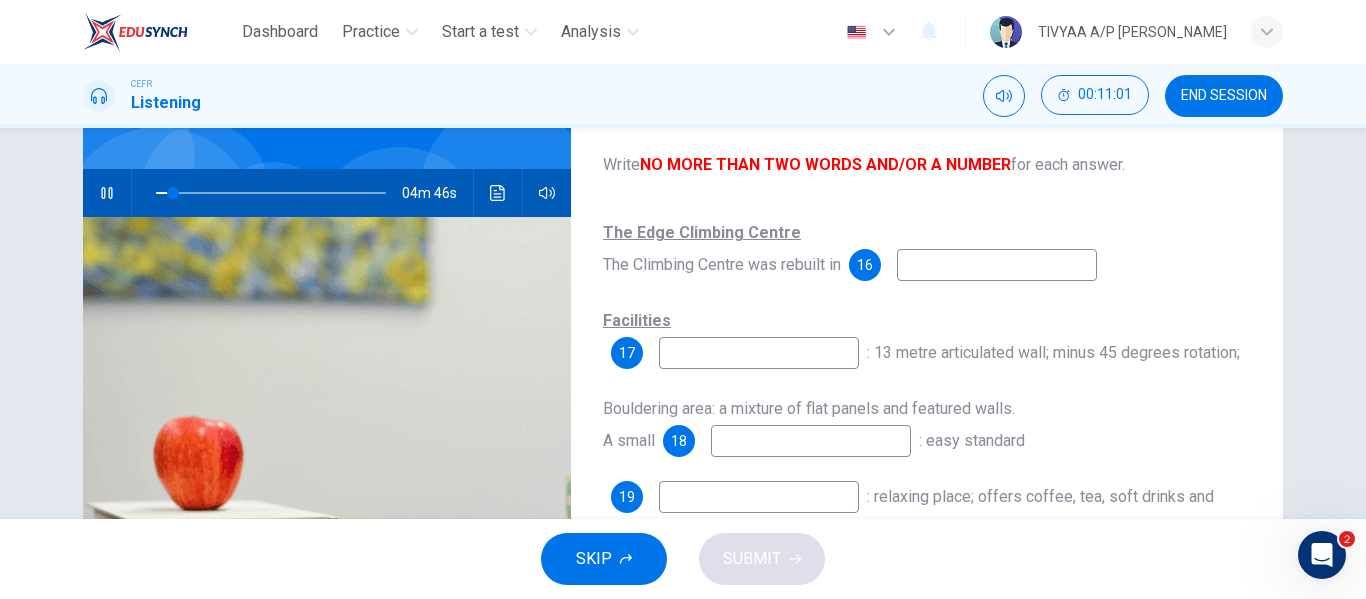 type on "8" 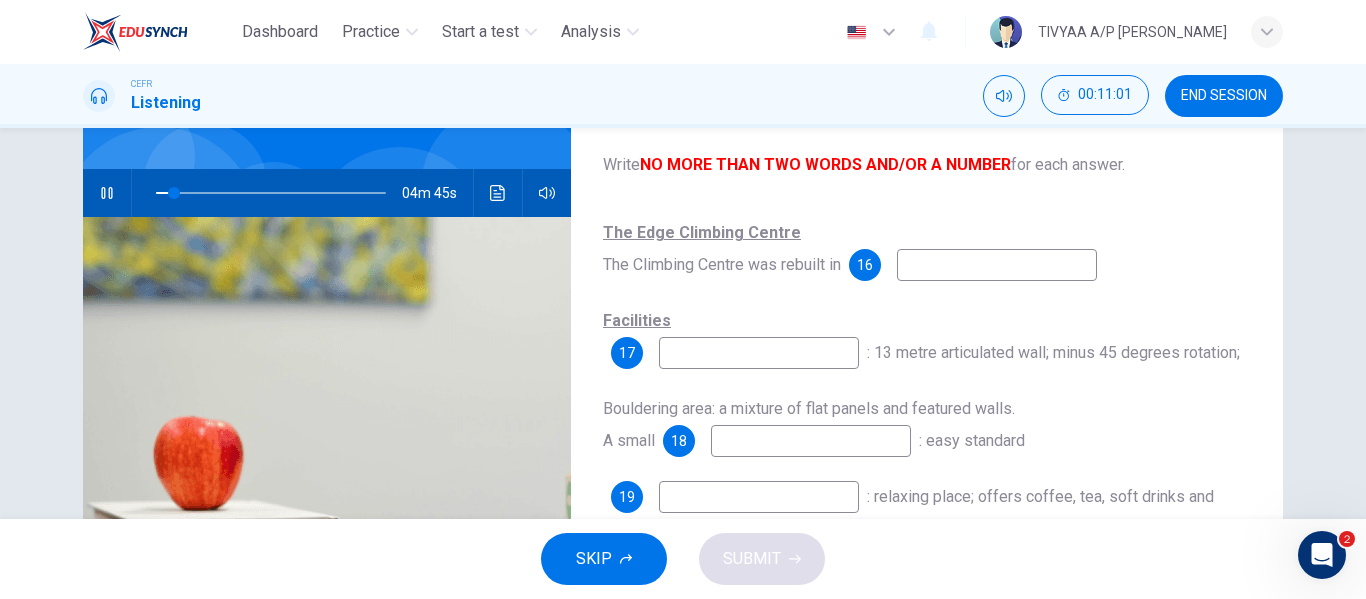 type on "1" 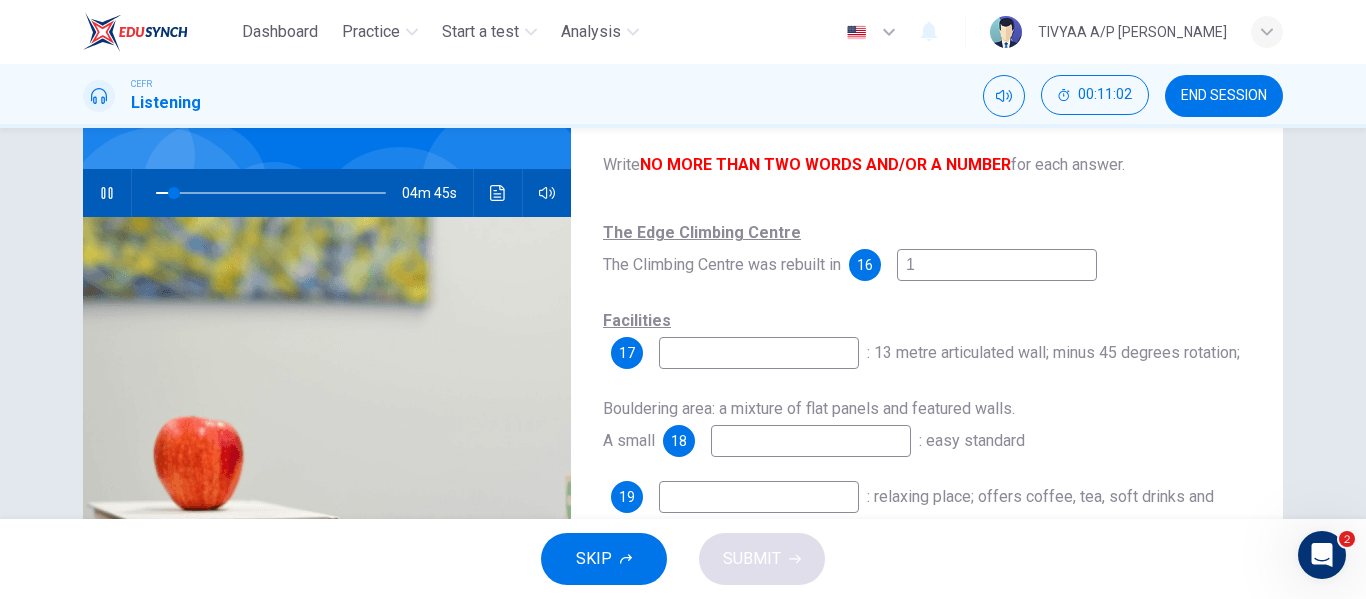 type on "8" 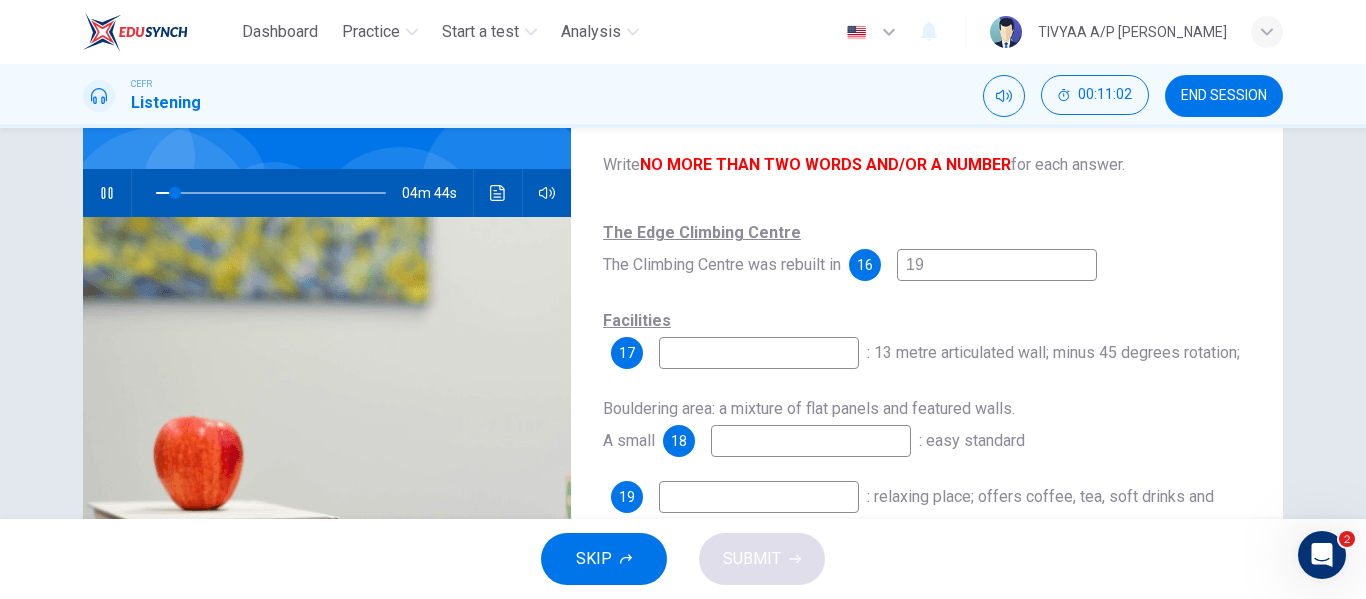 type on "199" 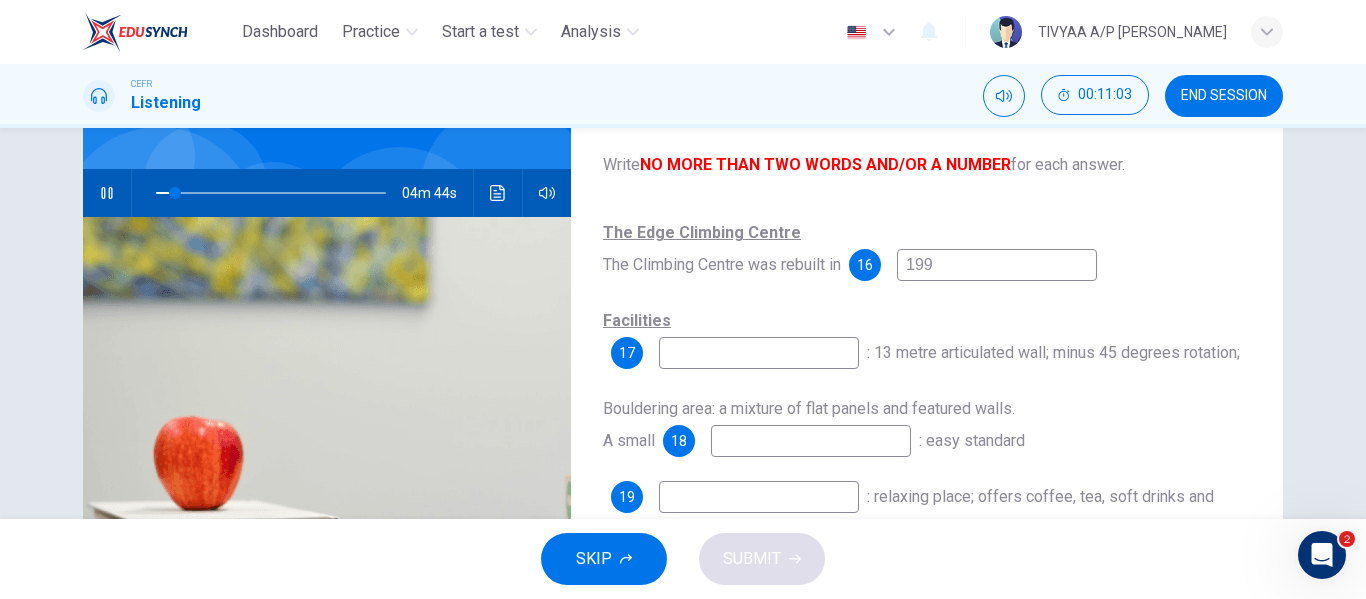 type on "8" 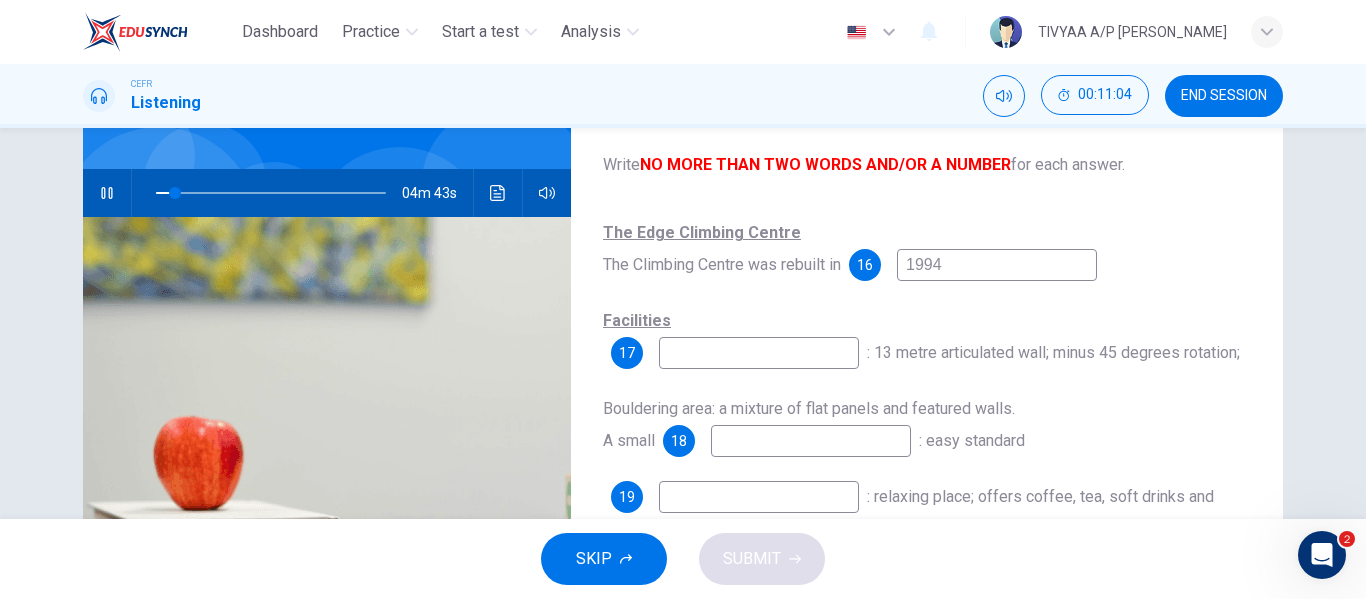 type on "9" 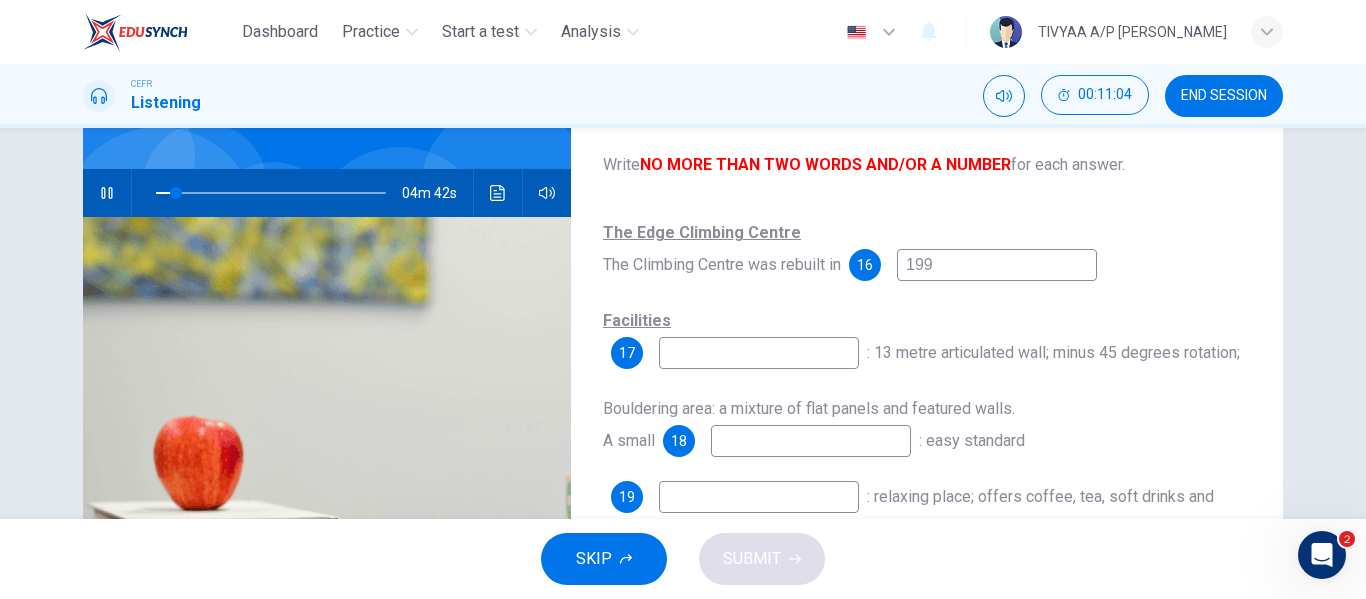 type on "19" 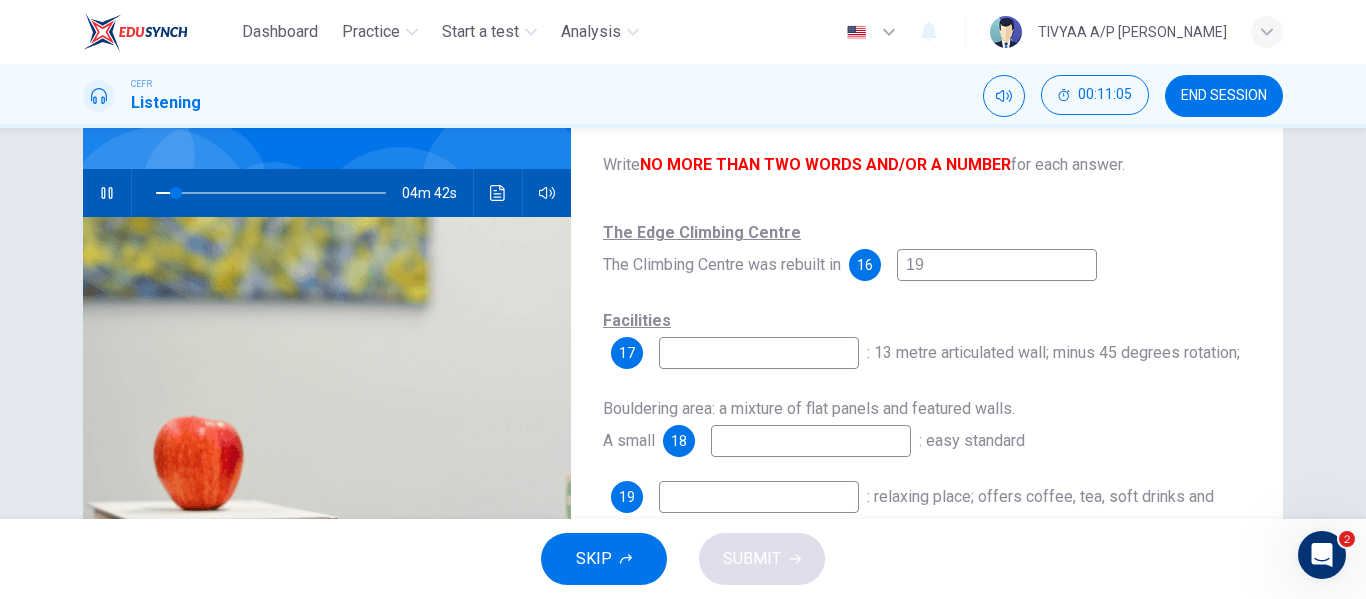 type on "9" 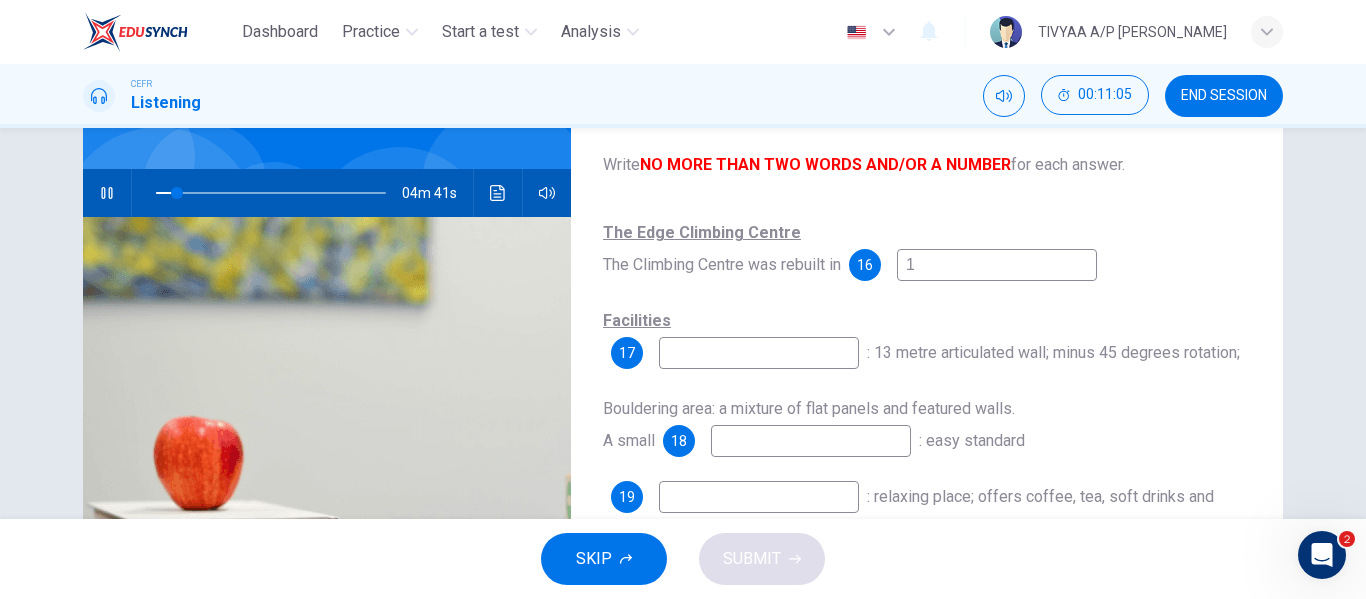 type 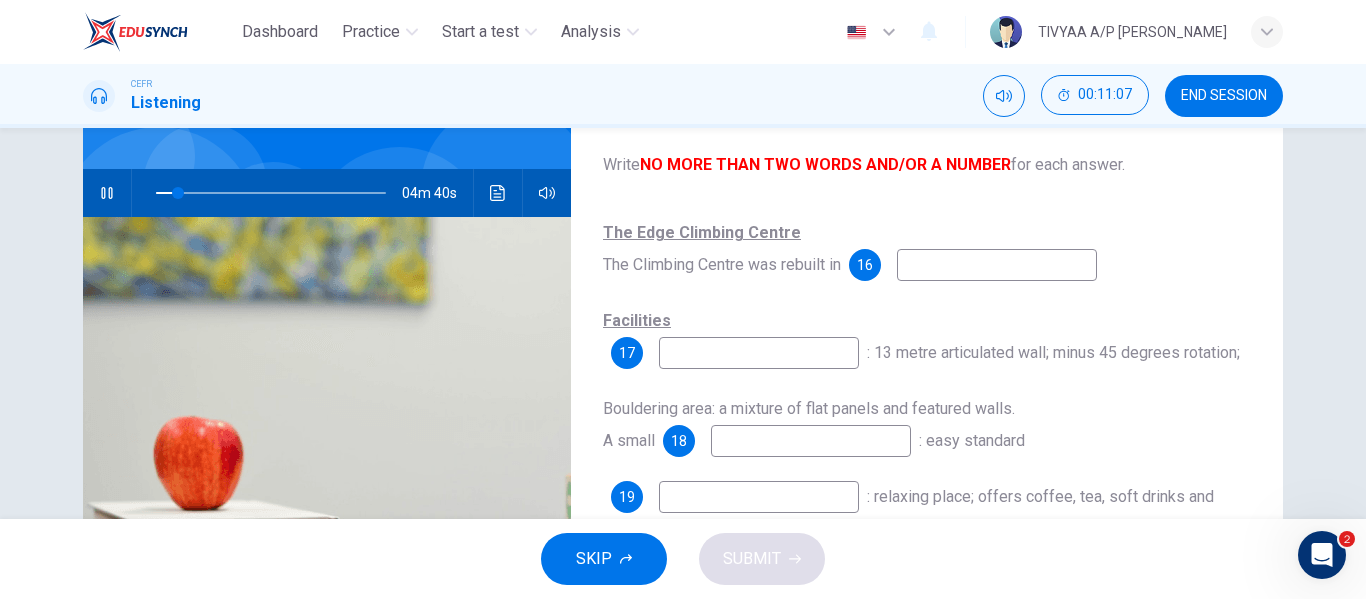 type on "9" 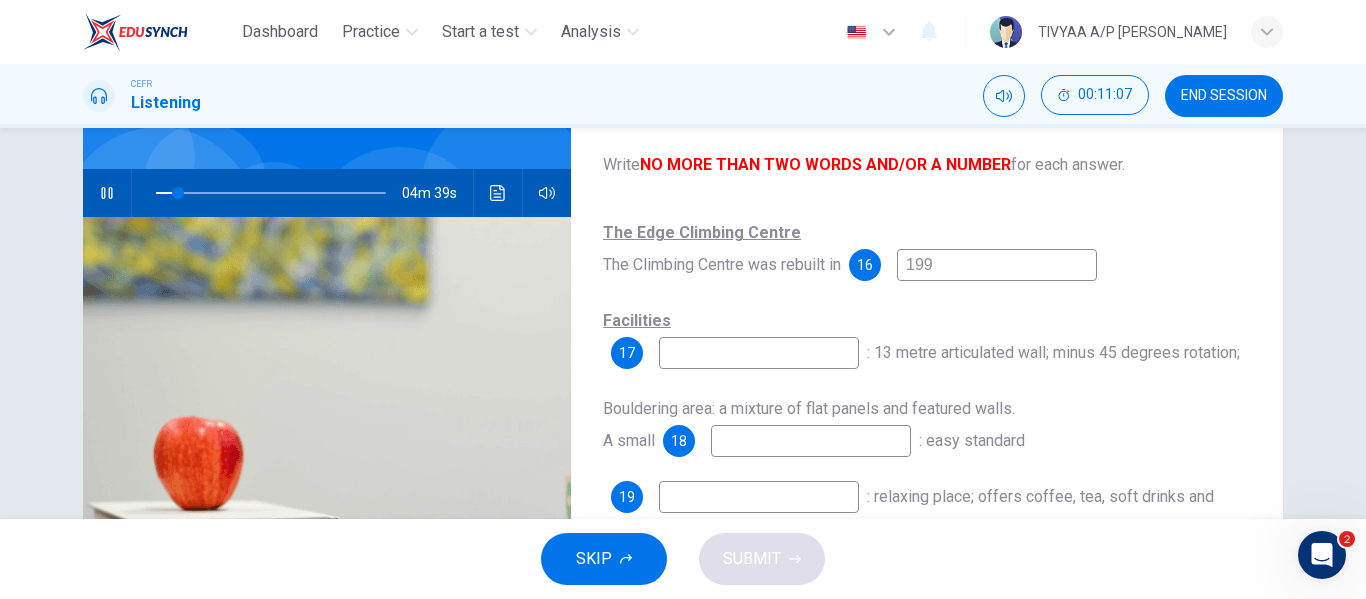 type on "1998" 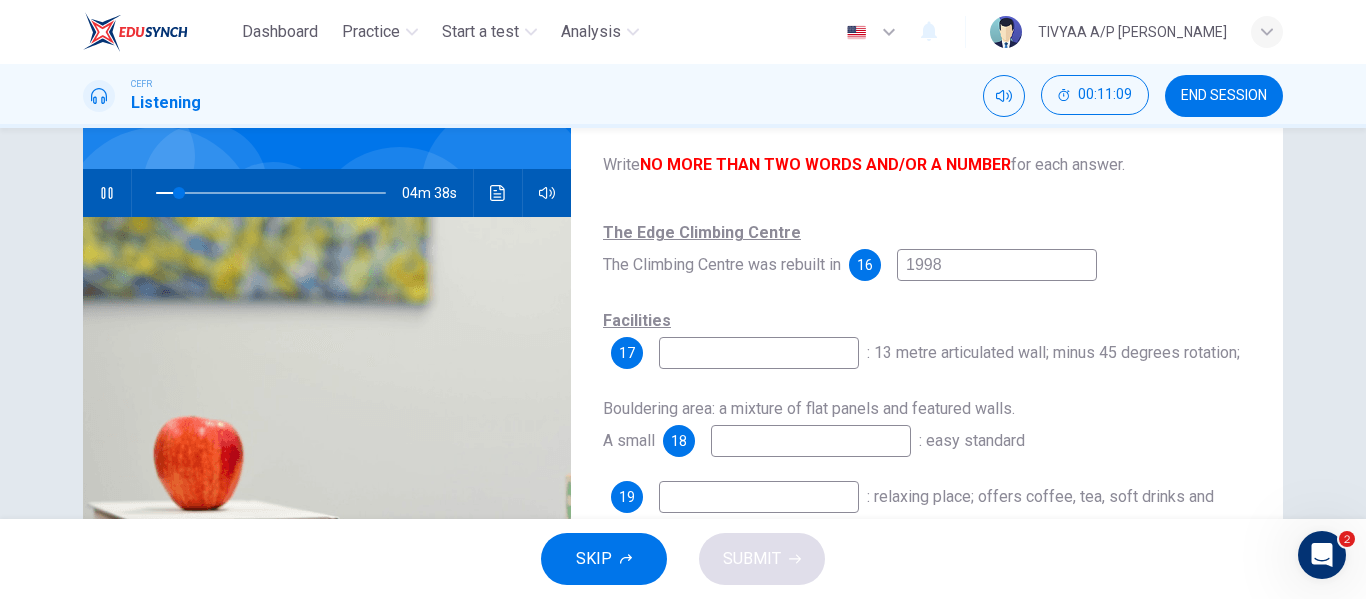 type on "10" 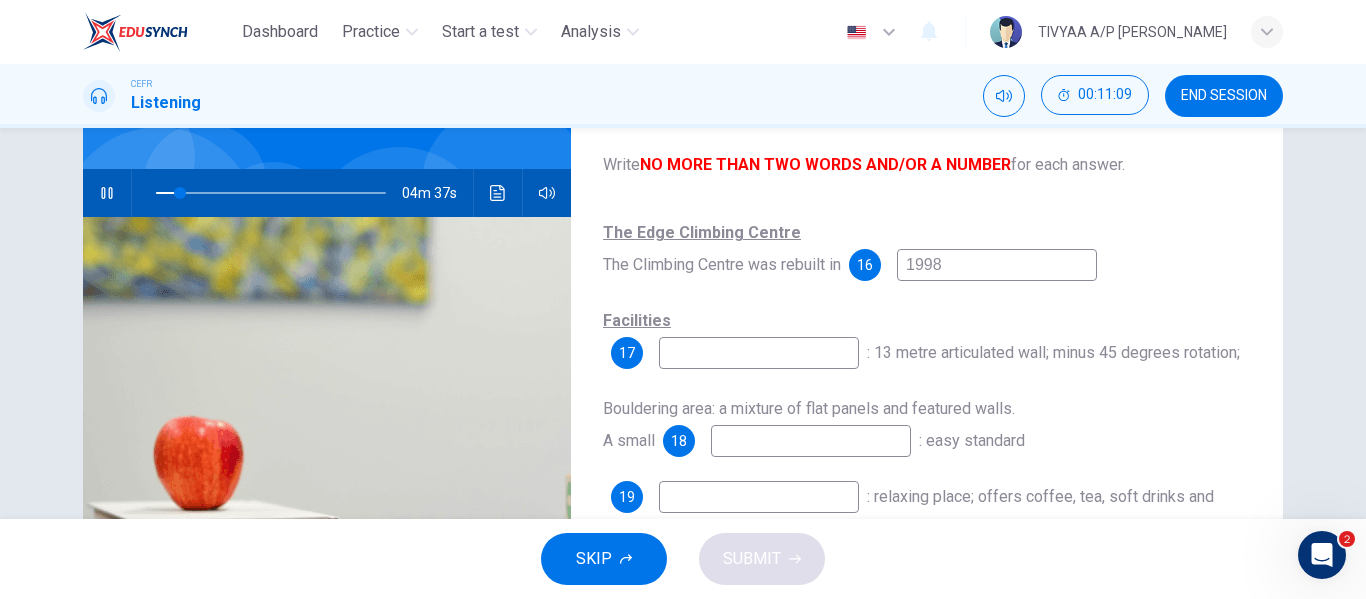 type on "1998" 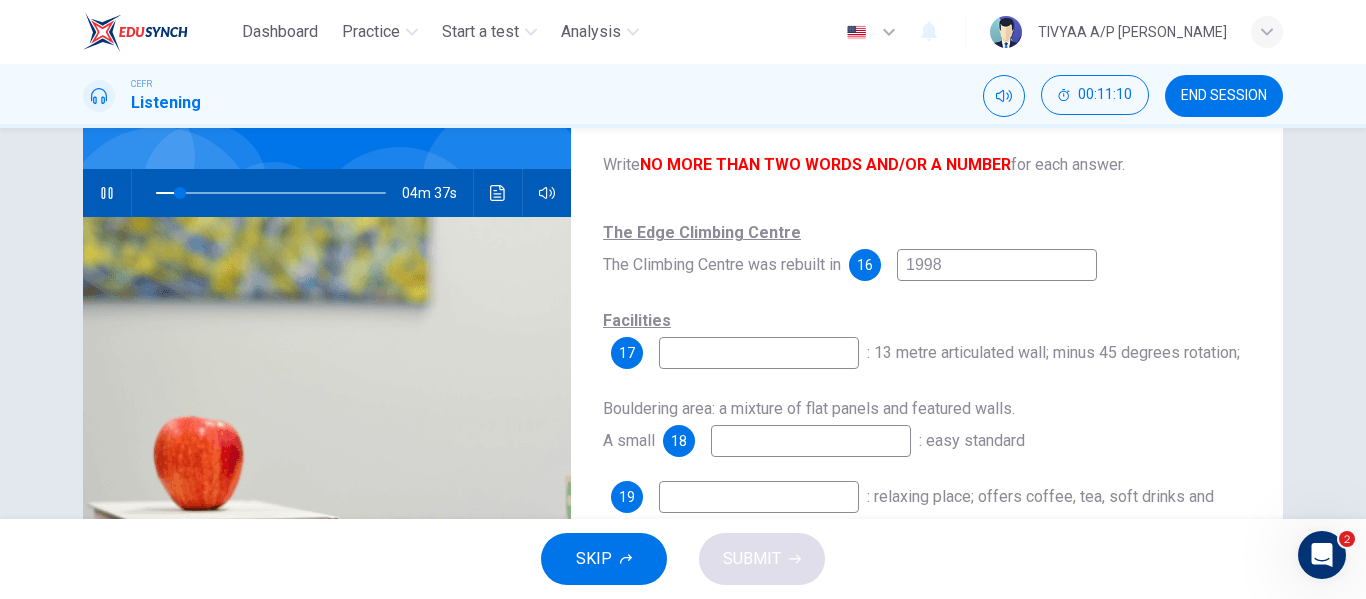 click at bounding box center [759, 353] 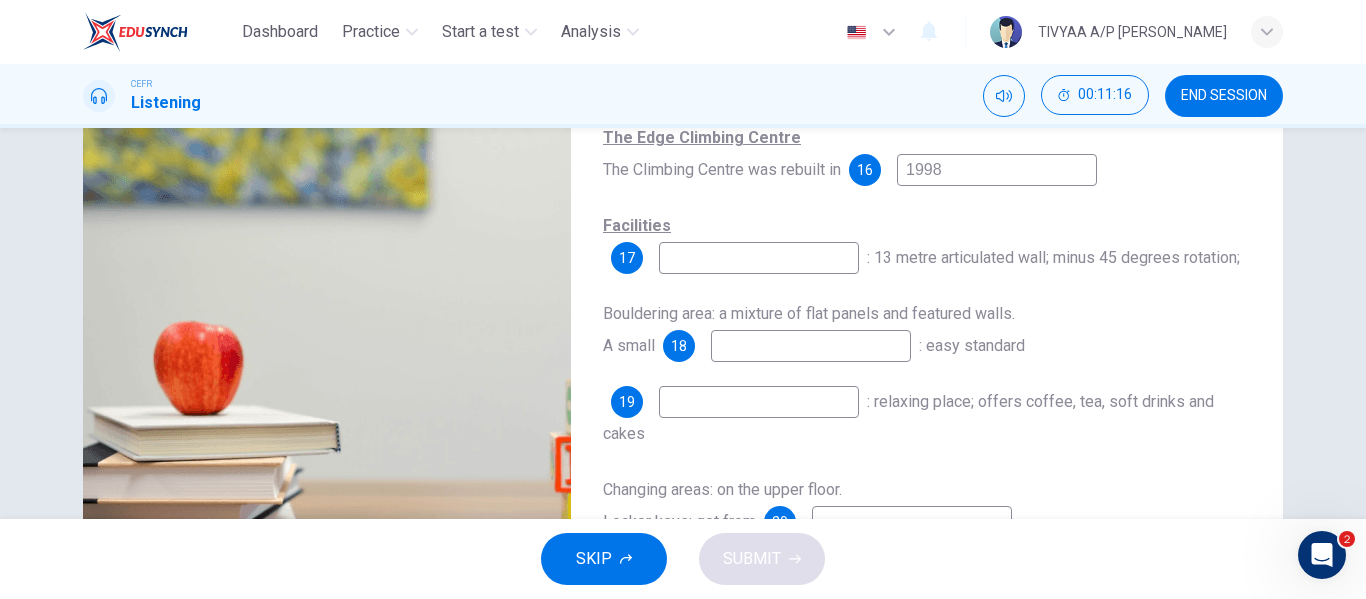 scroll, scrollTop: 255, scrollLeft: 0, axis: vertical 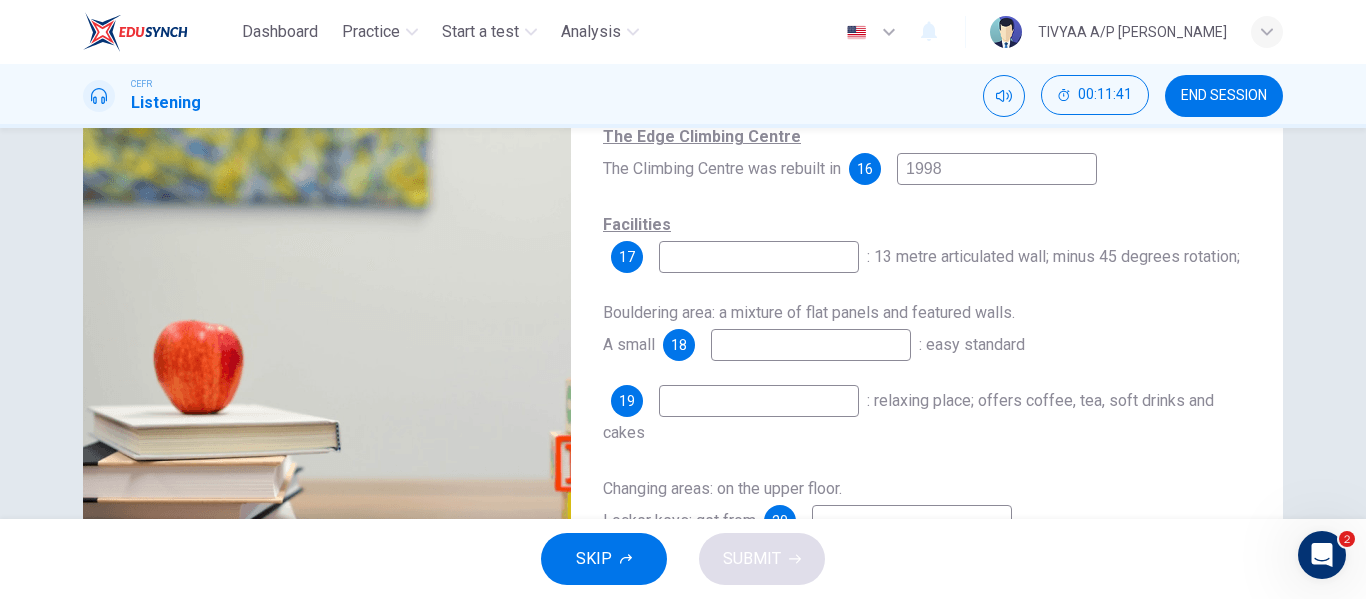 type on "21" 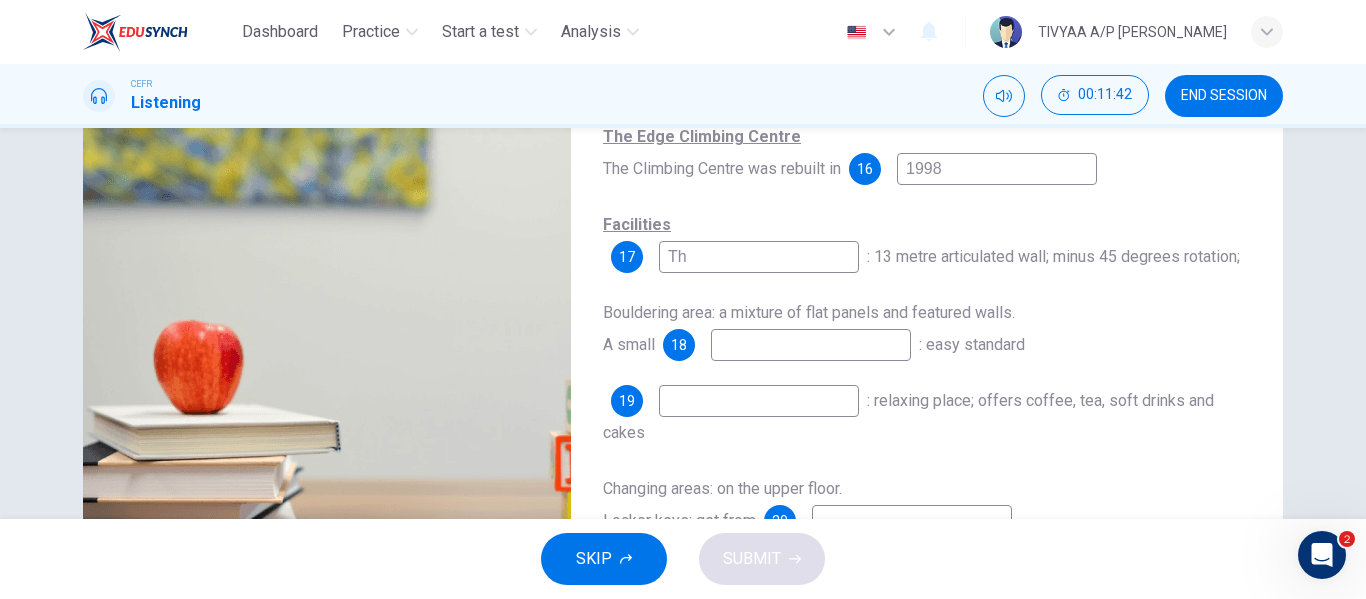 type on "The" 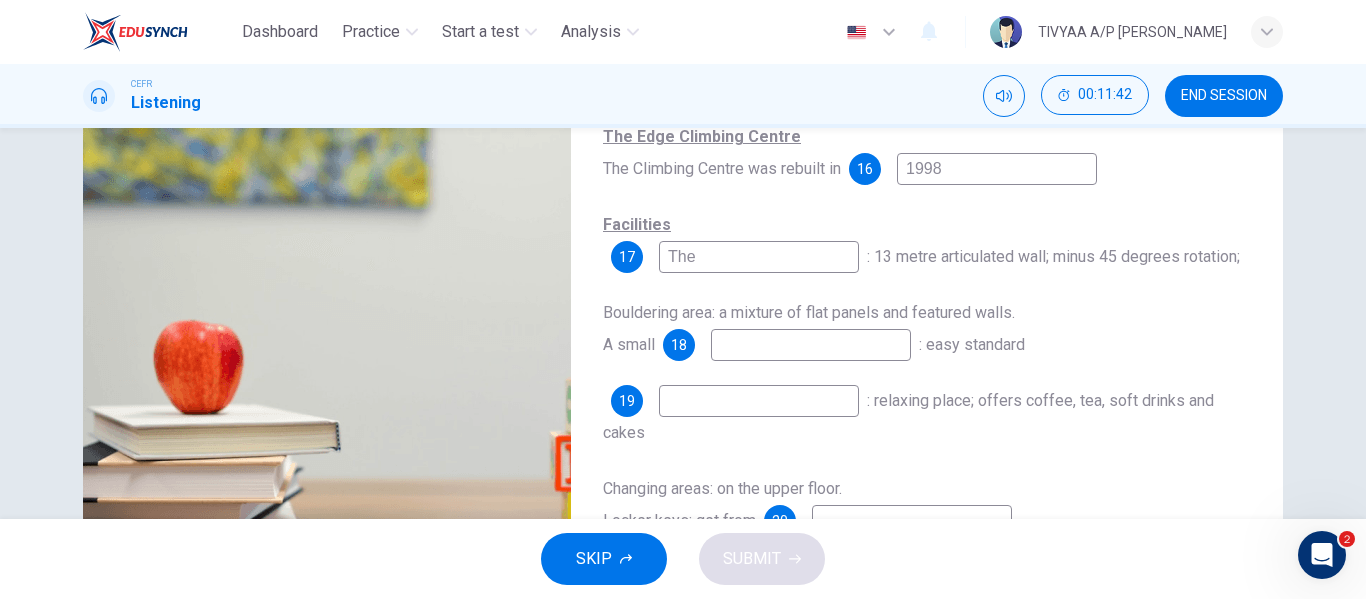 type on "21" 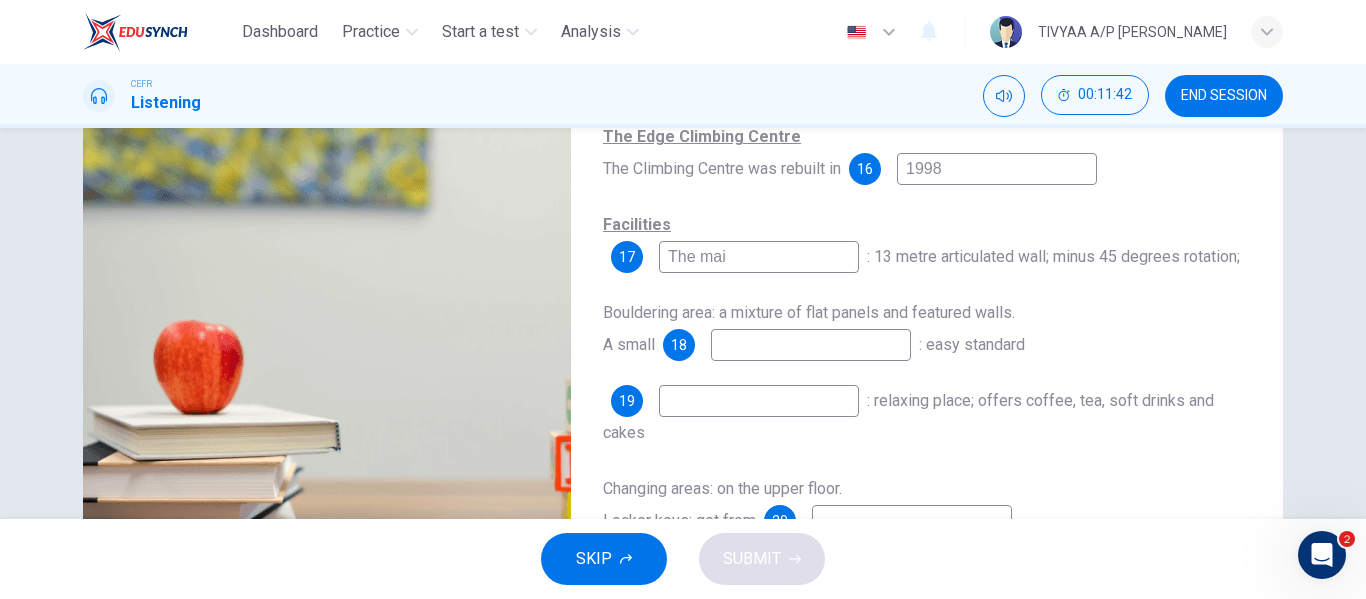 type on "The main" 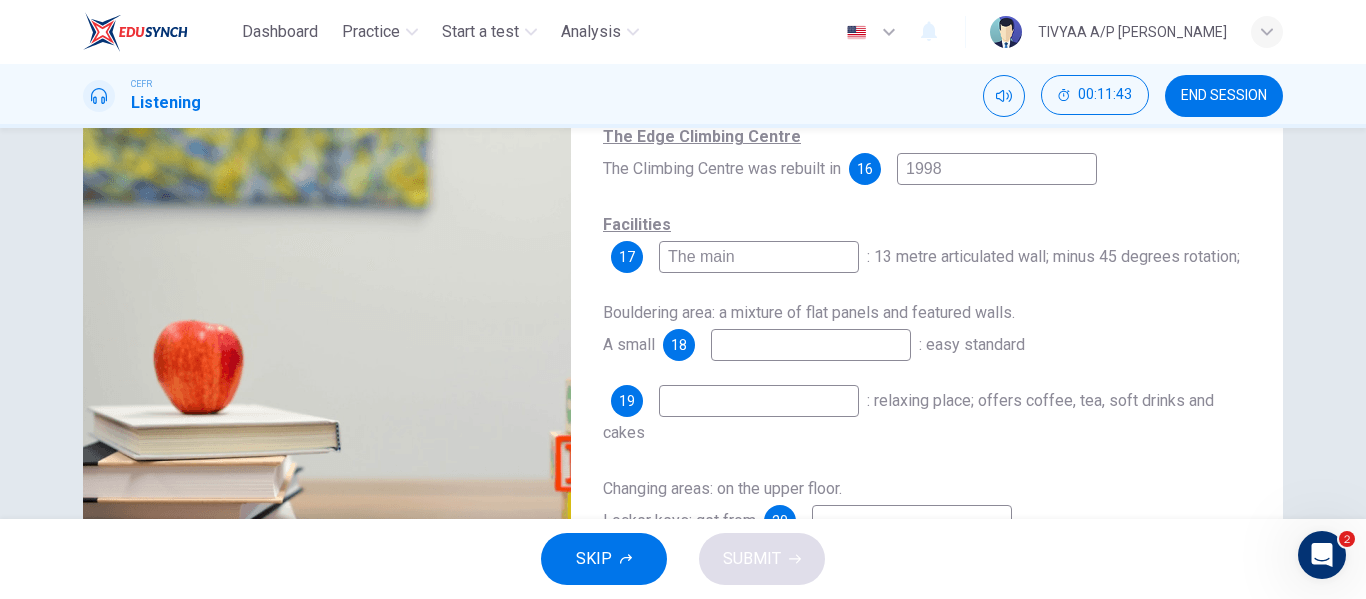 type on "21" 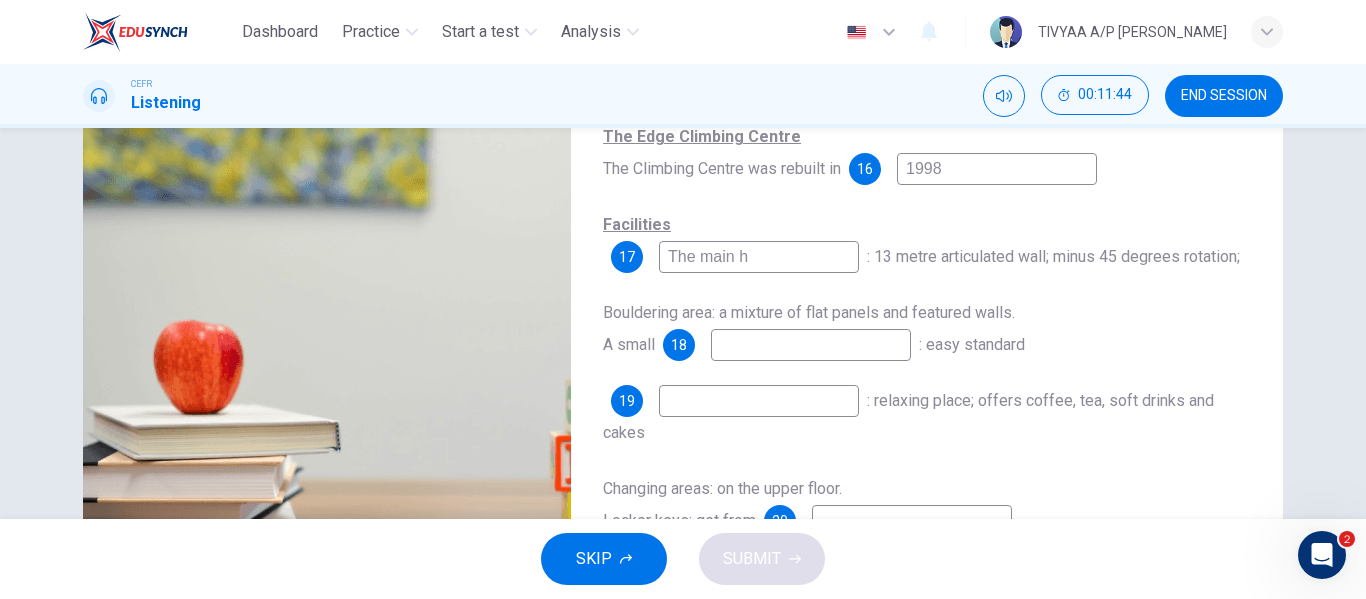 type on "22" 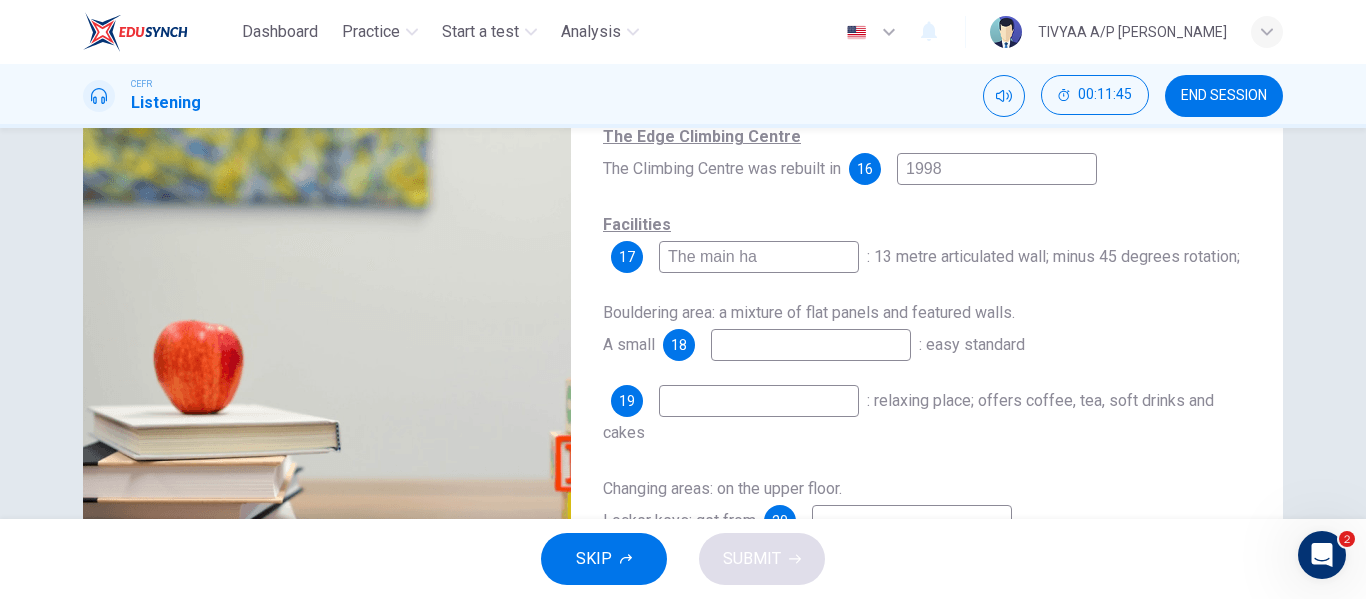 type on "22" 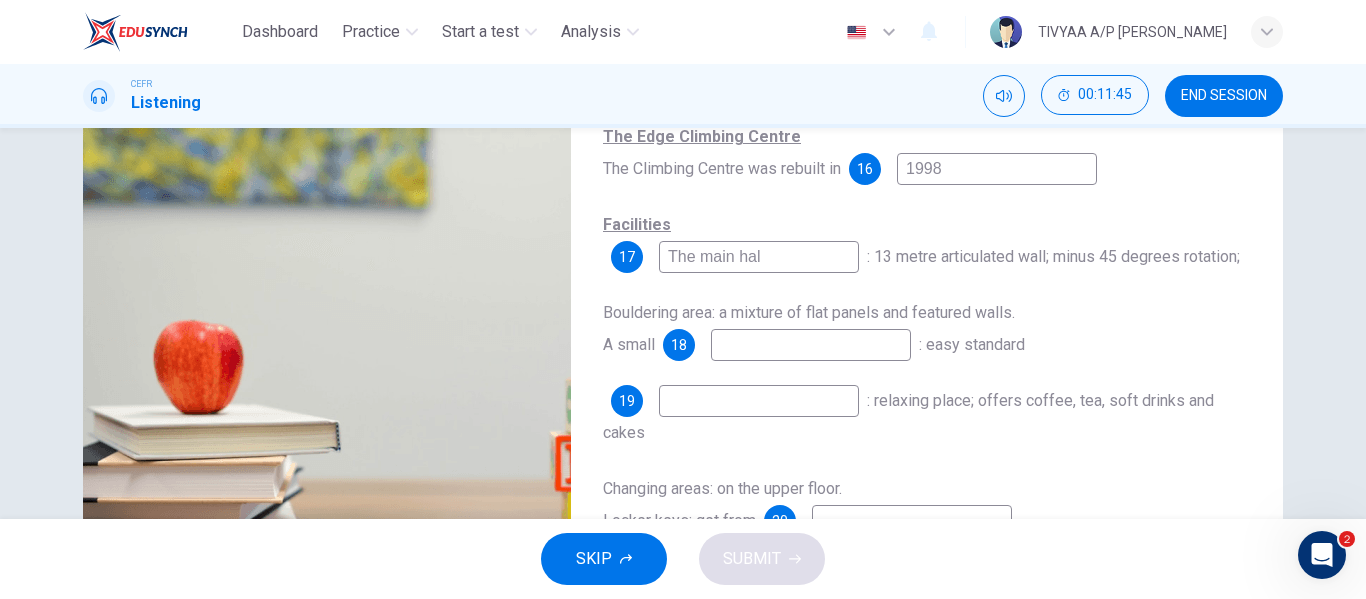 type on "The main hall" 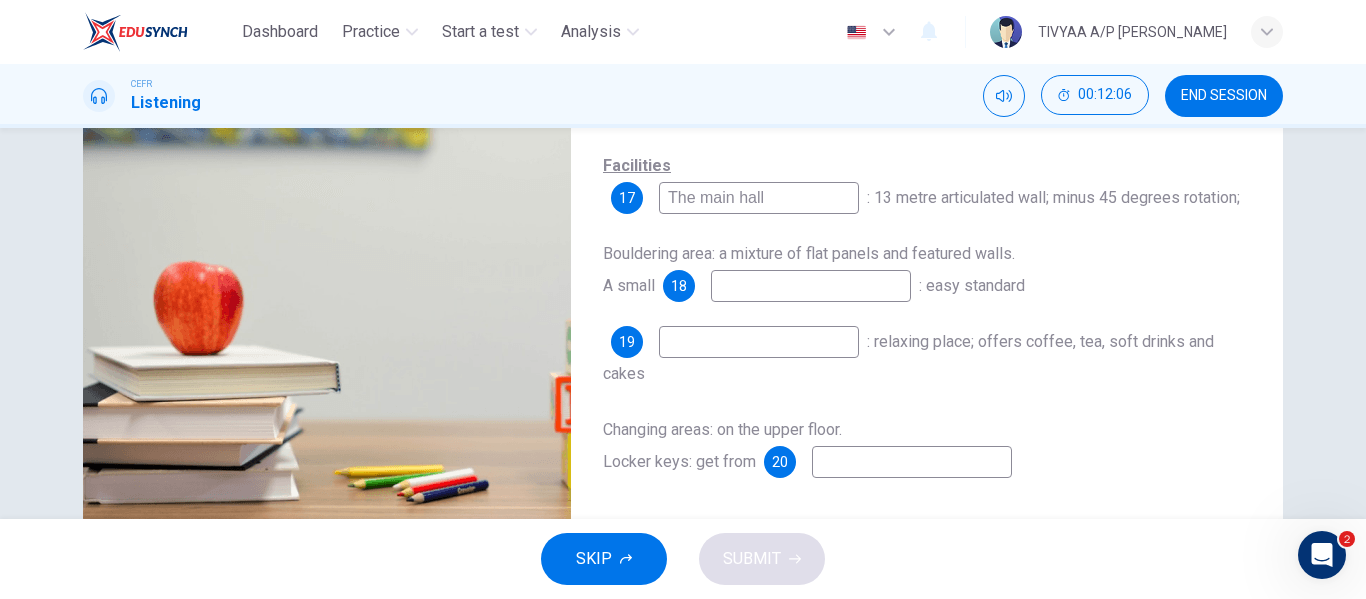scroll, scrollTop: 315, scrollLeft: 0, axis: vertical 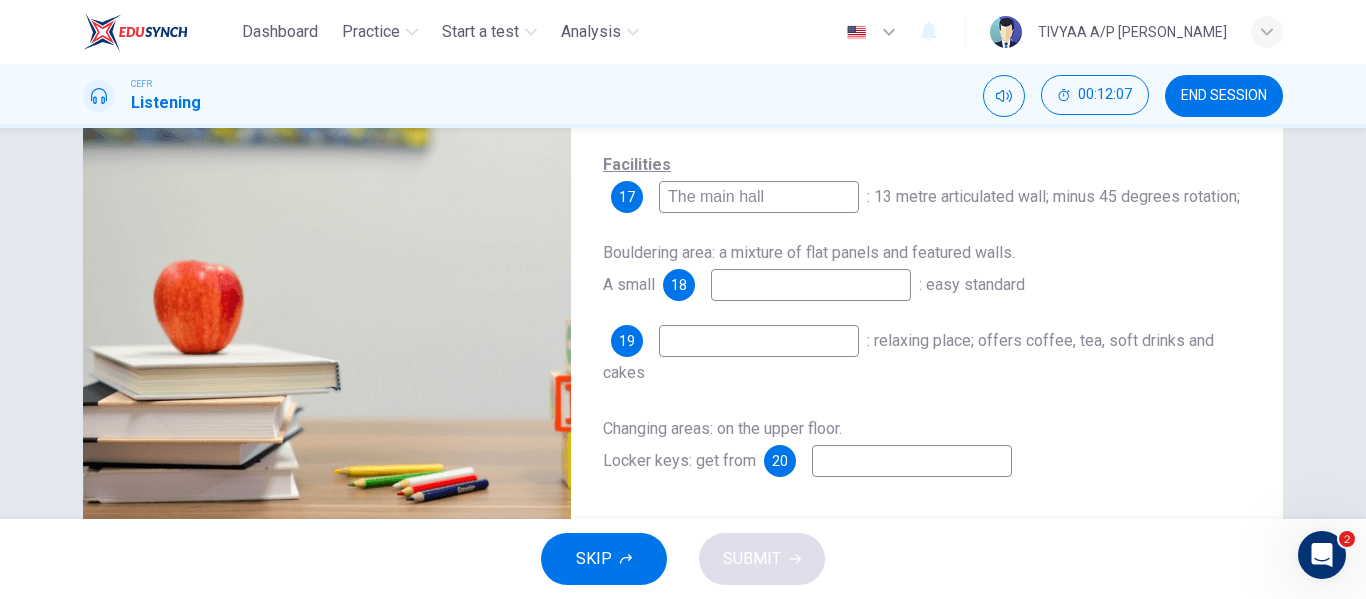 type on "29" 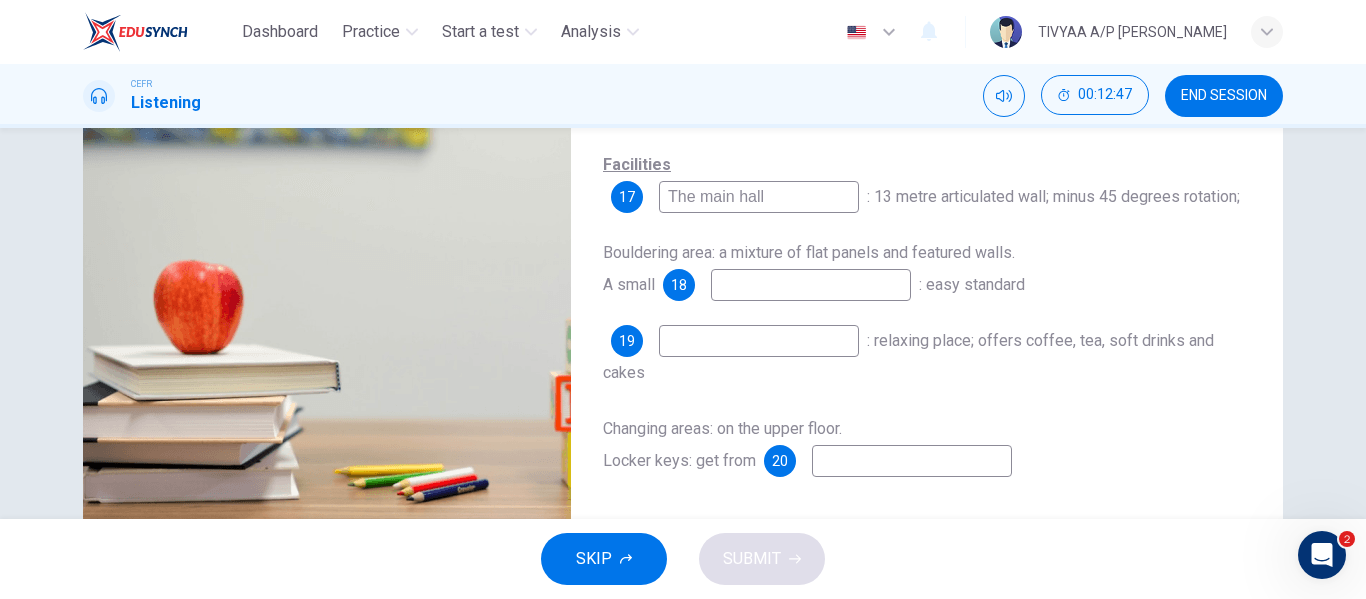 click at bounding box center [759, 341] 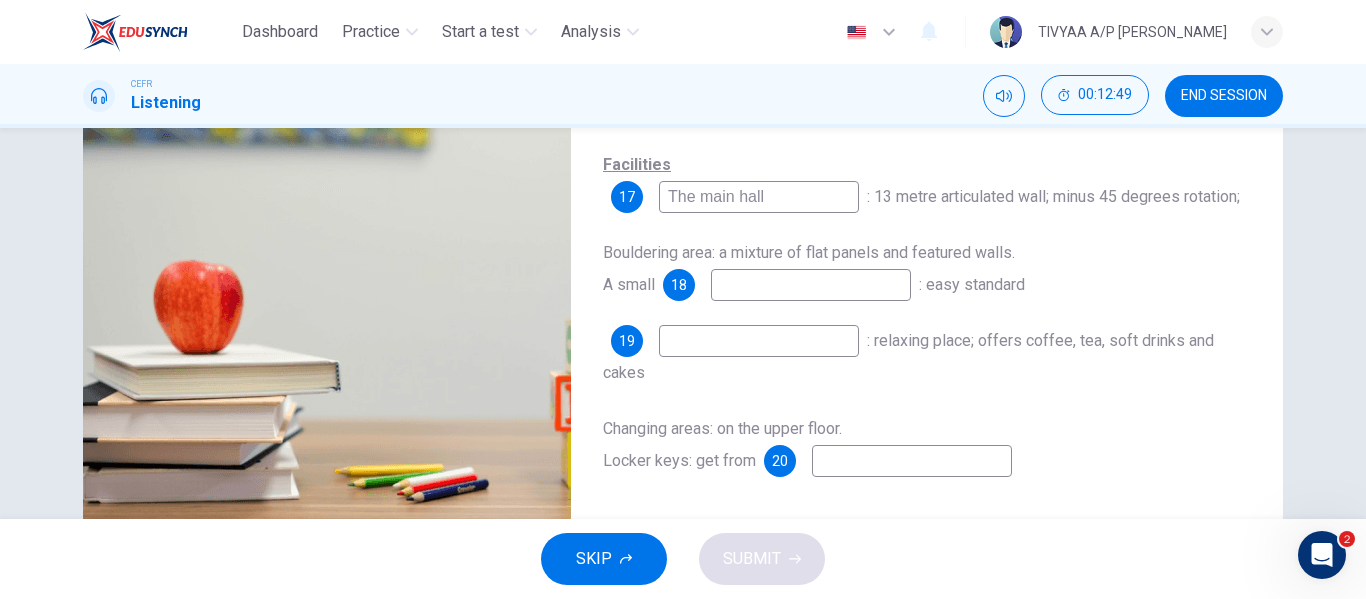 click at bounding box center [811, 285] 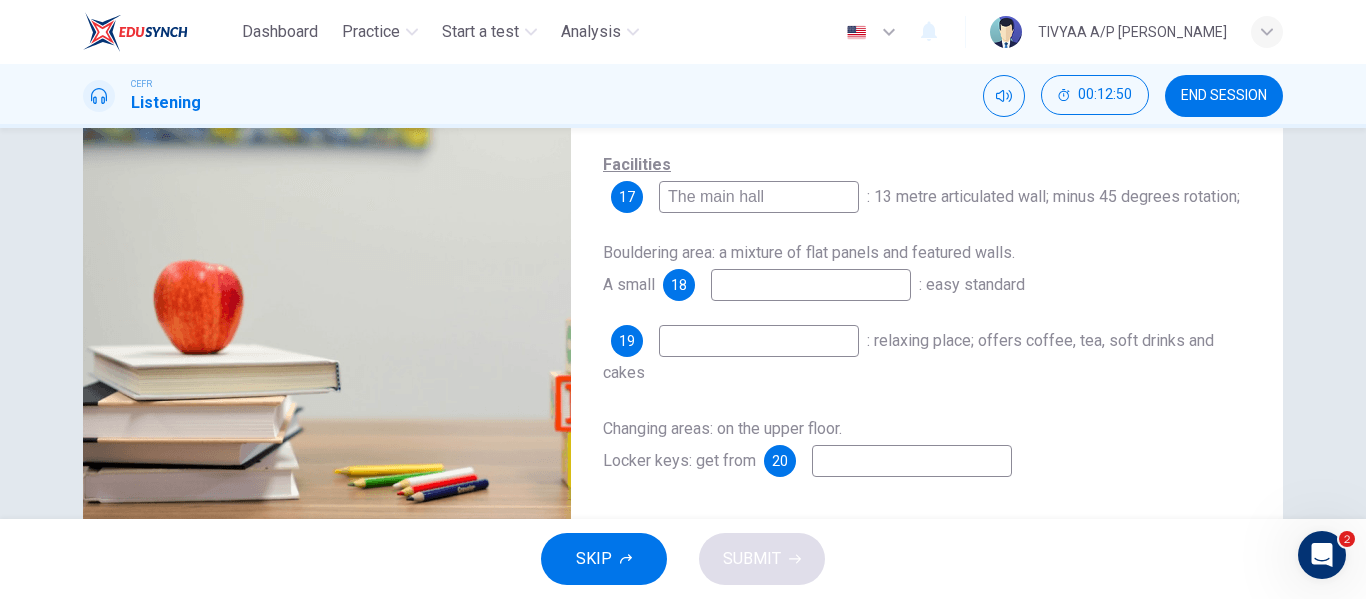 type on "43" 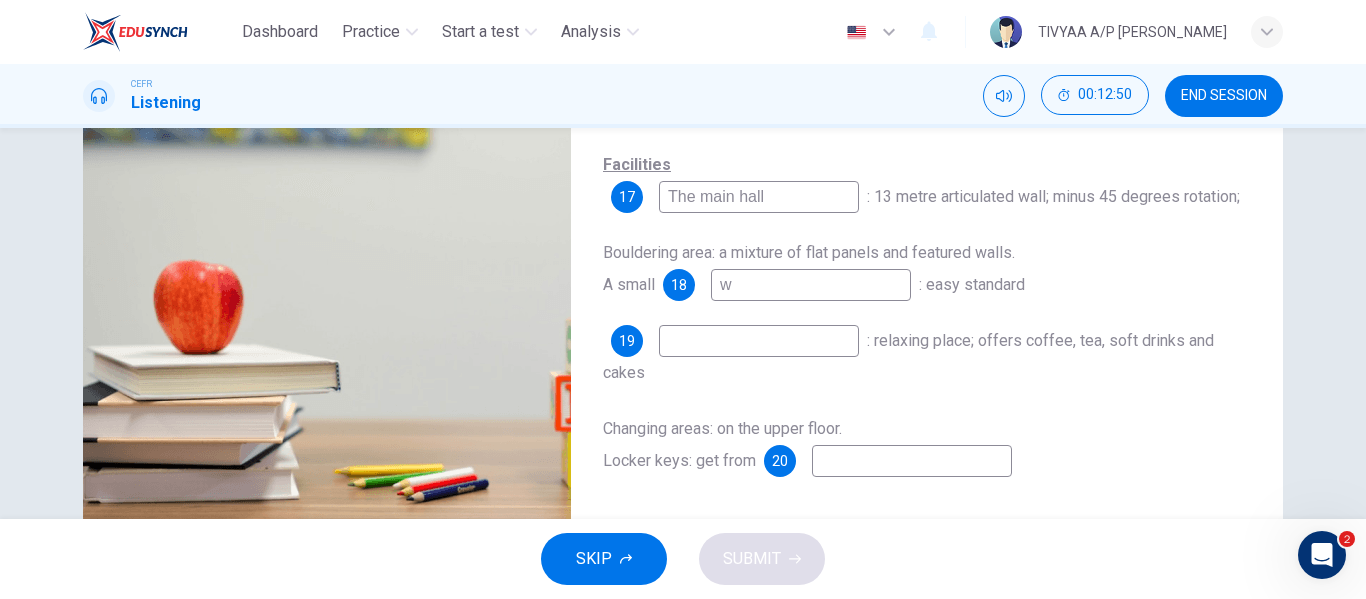 type on "wa" 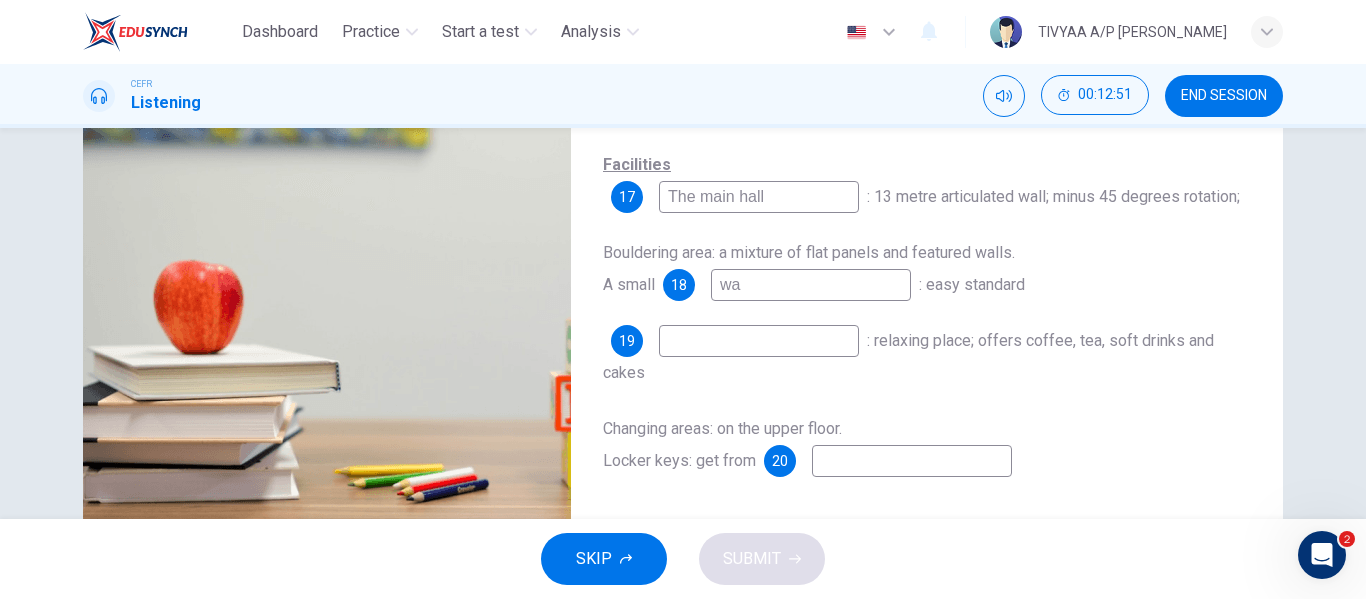 type on "43" 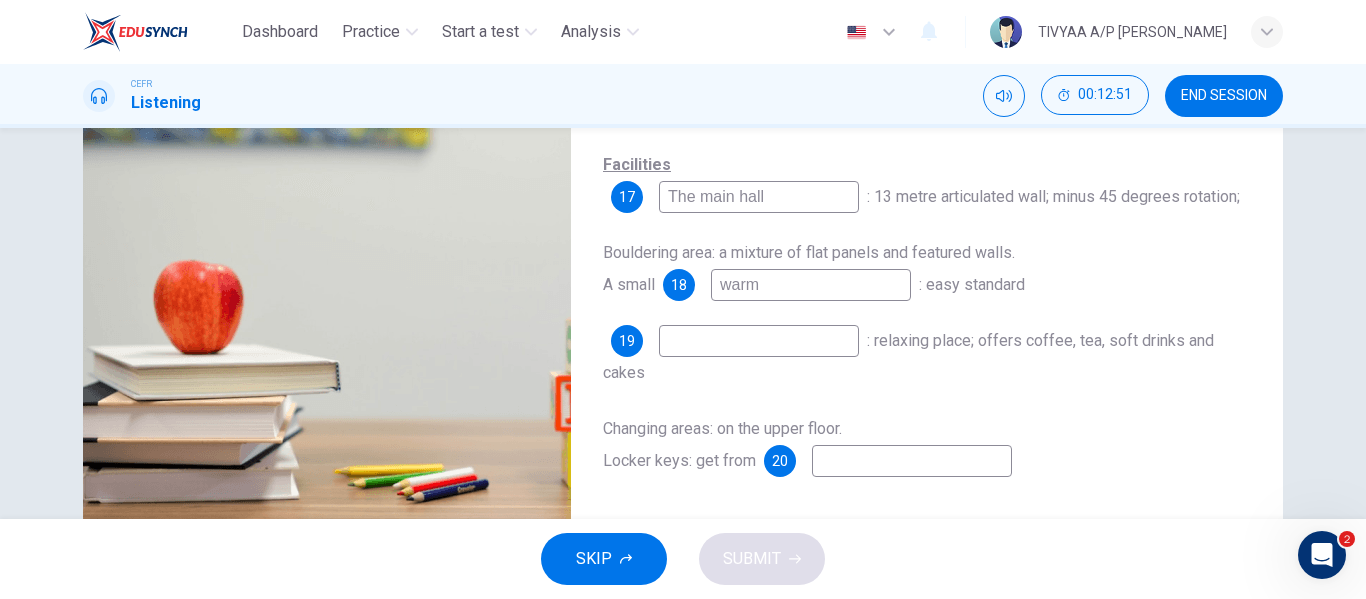 type on "warm" 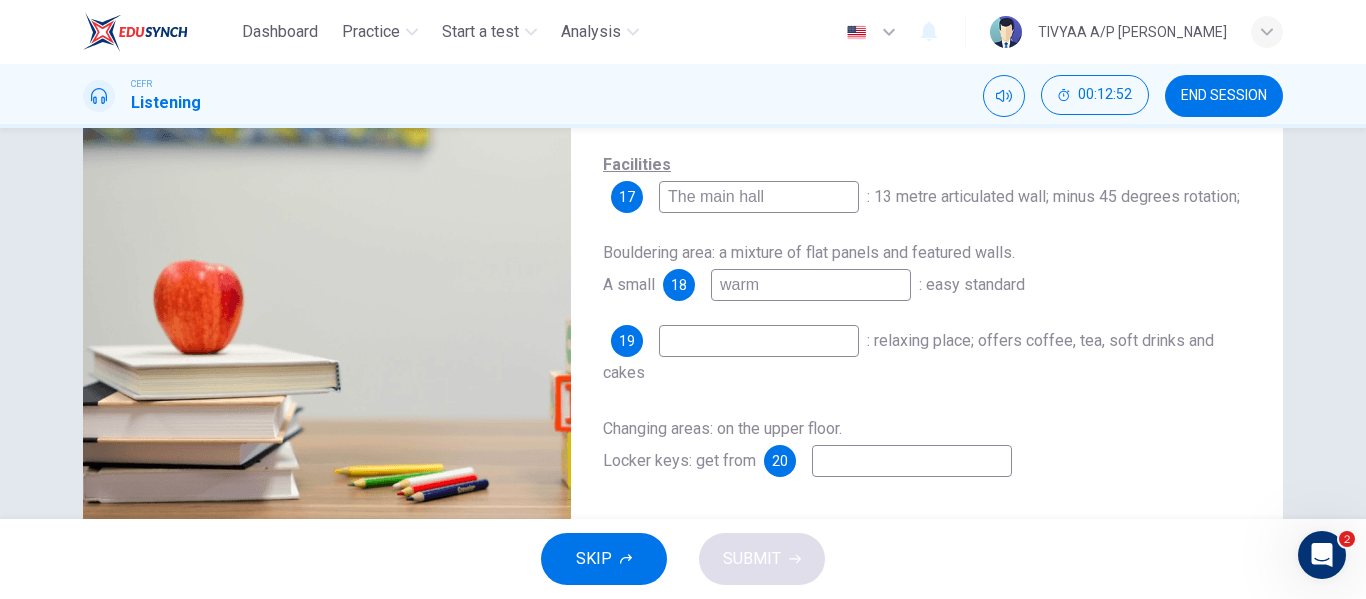 type on "44" 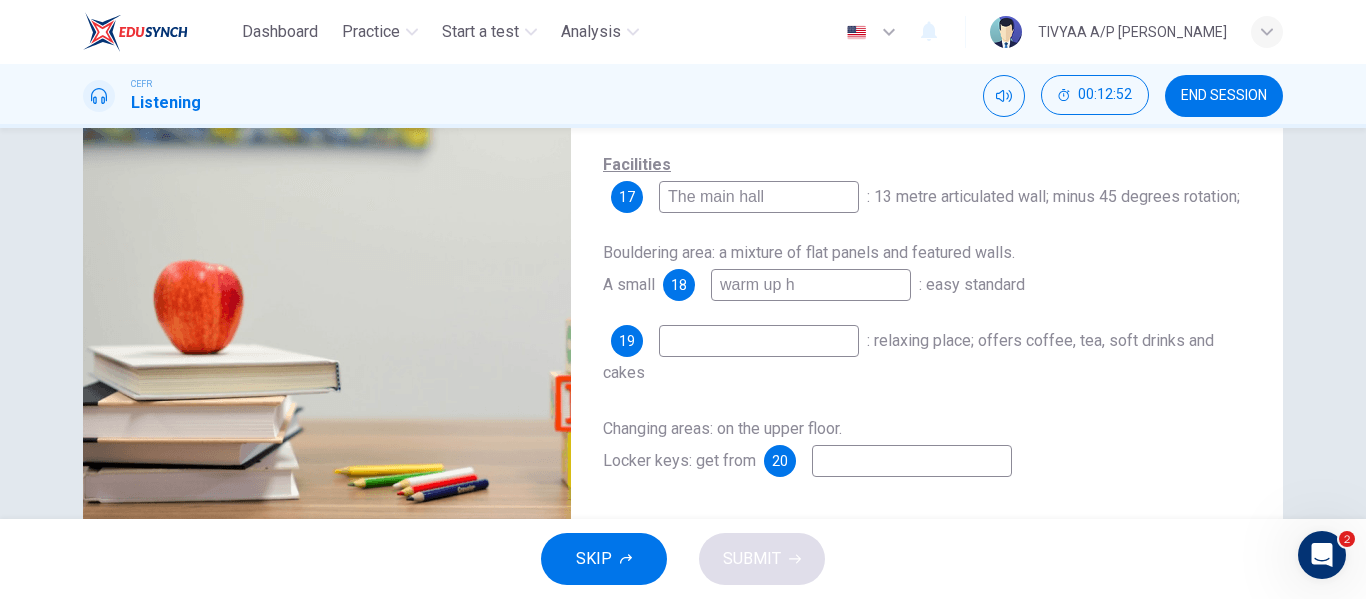type on "warm up ha" 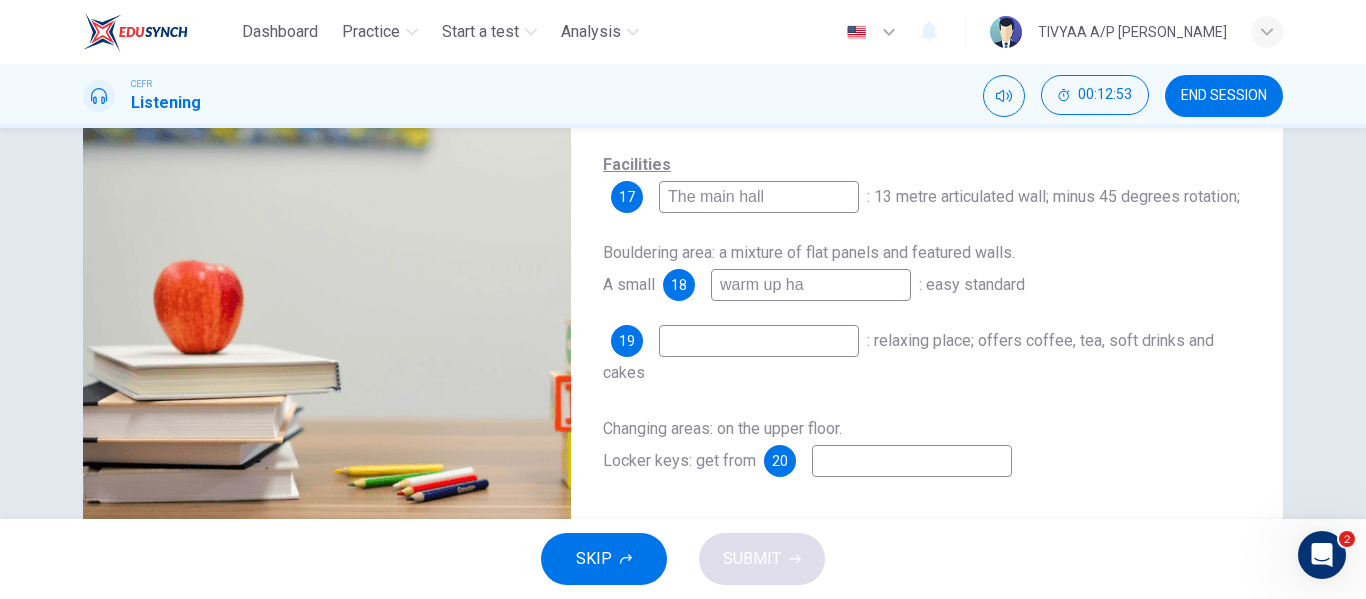 type on "44" 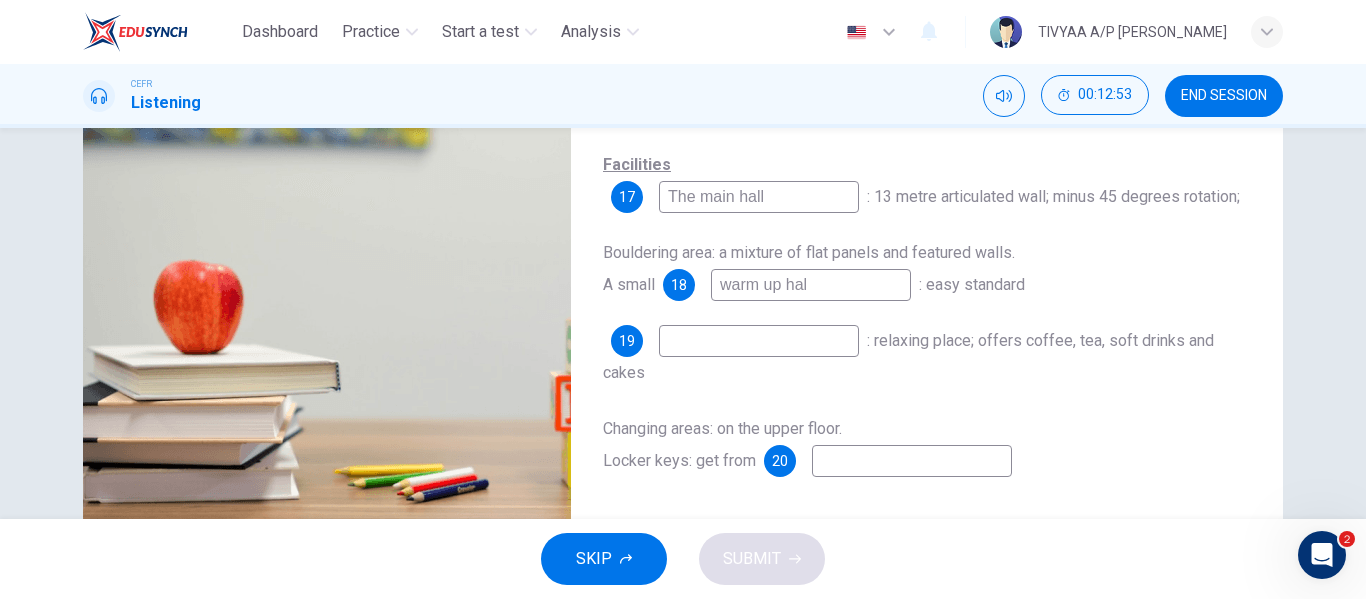 type on "warm up hall" 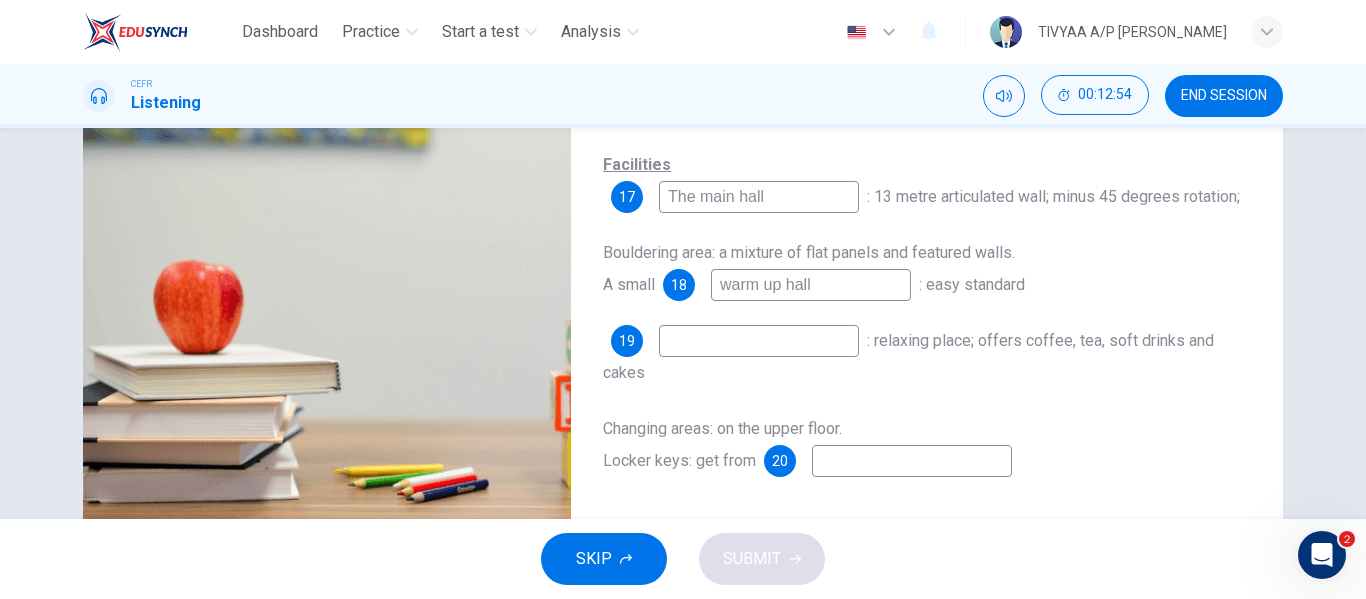 type on "44" 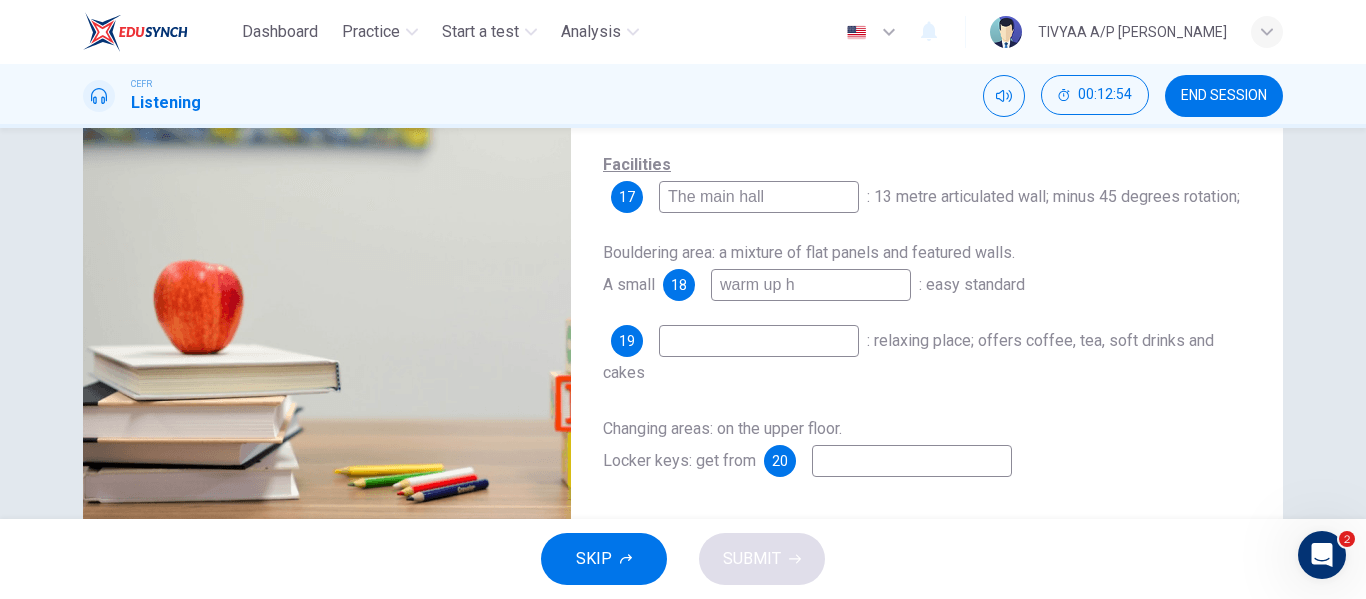 type on "warm up" 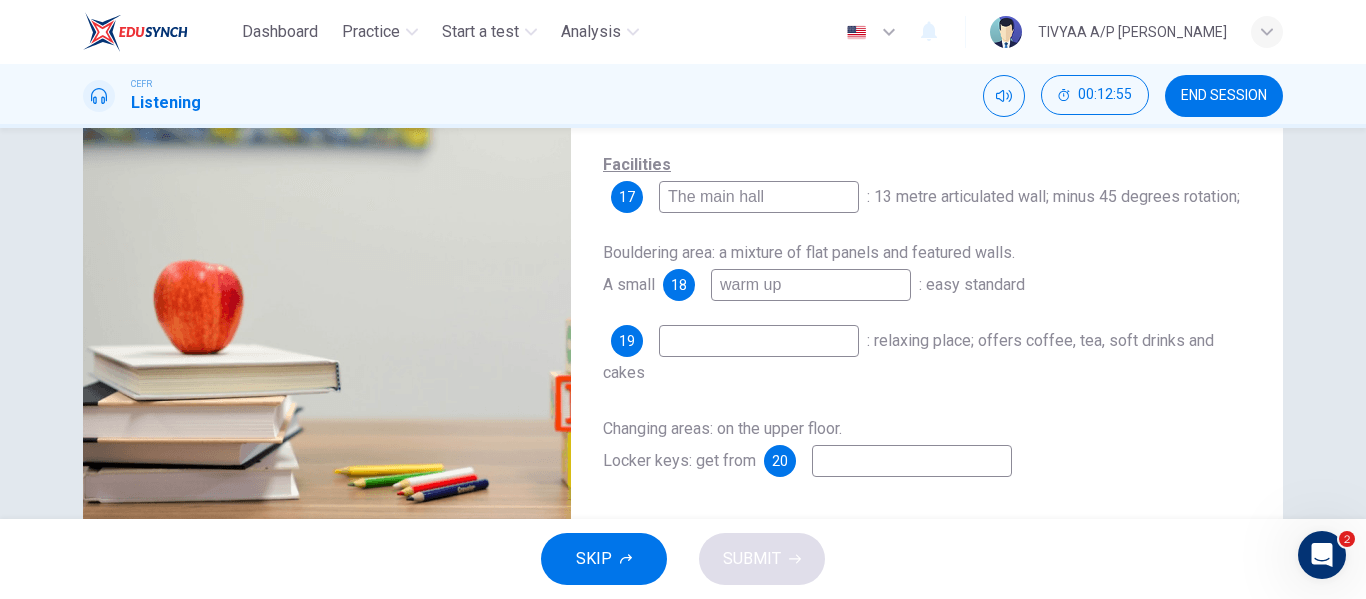 type on "45" 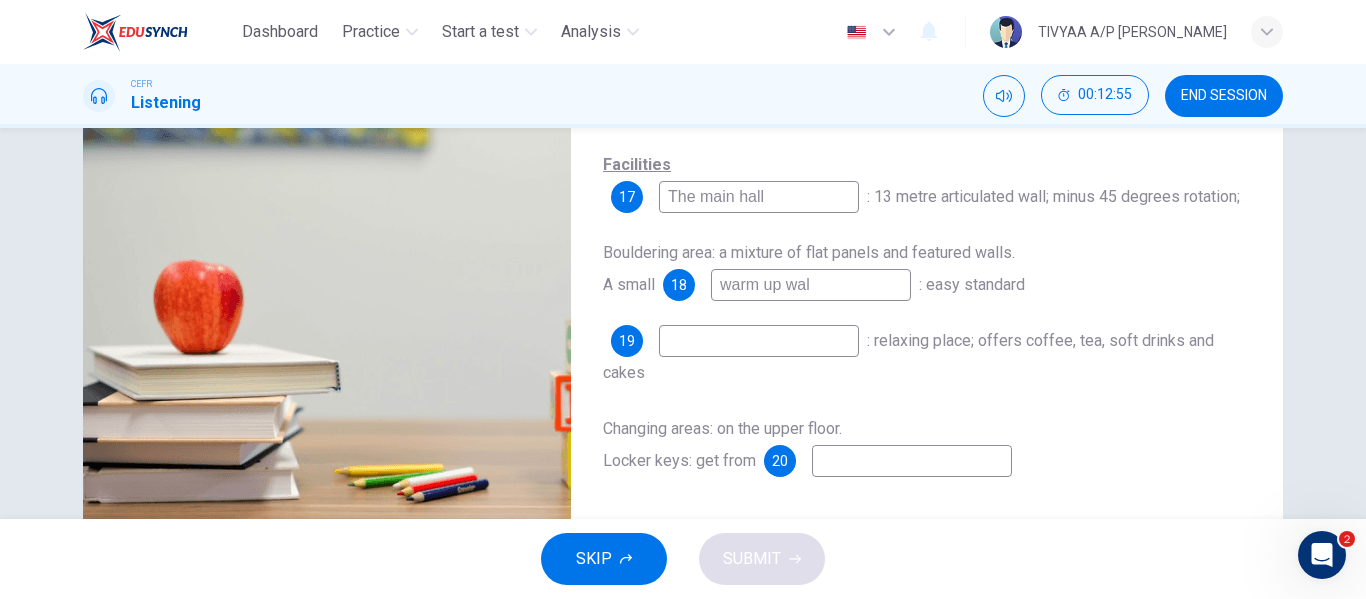 type on "warm up wall" 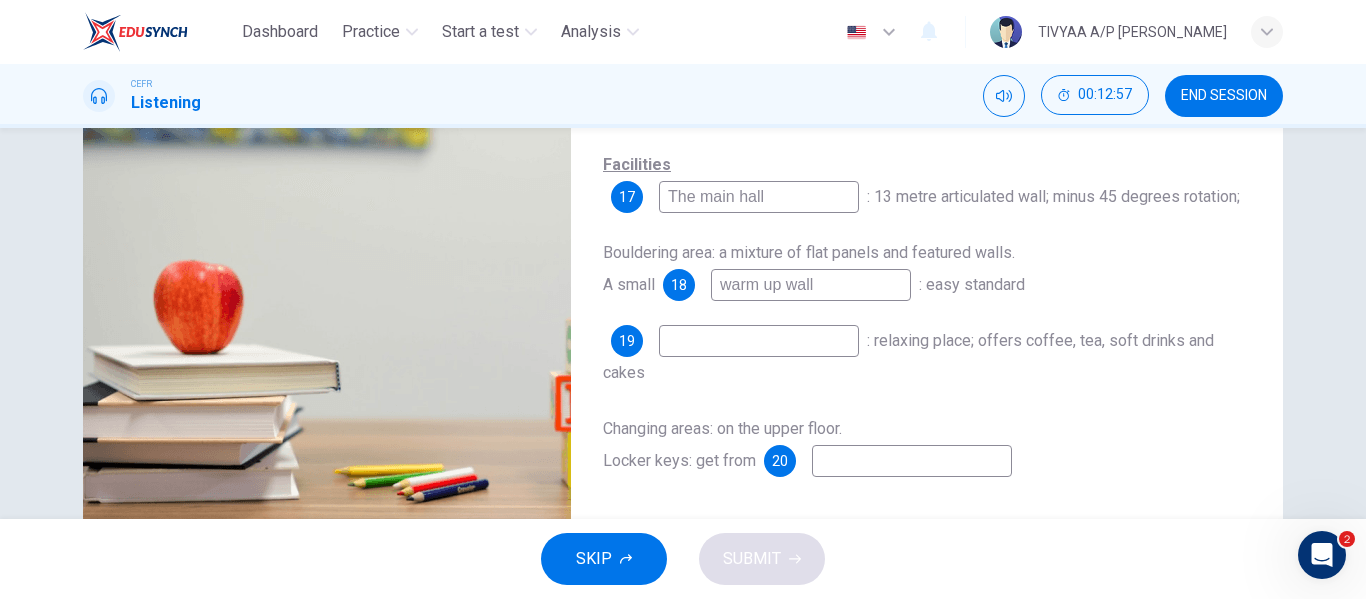 type on "45" 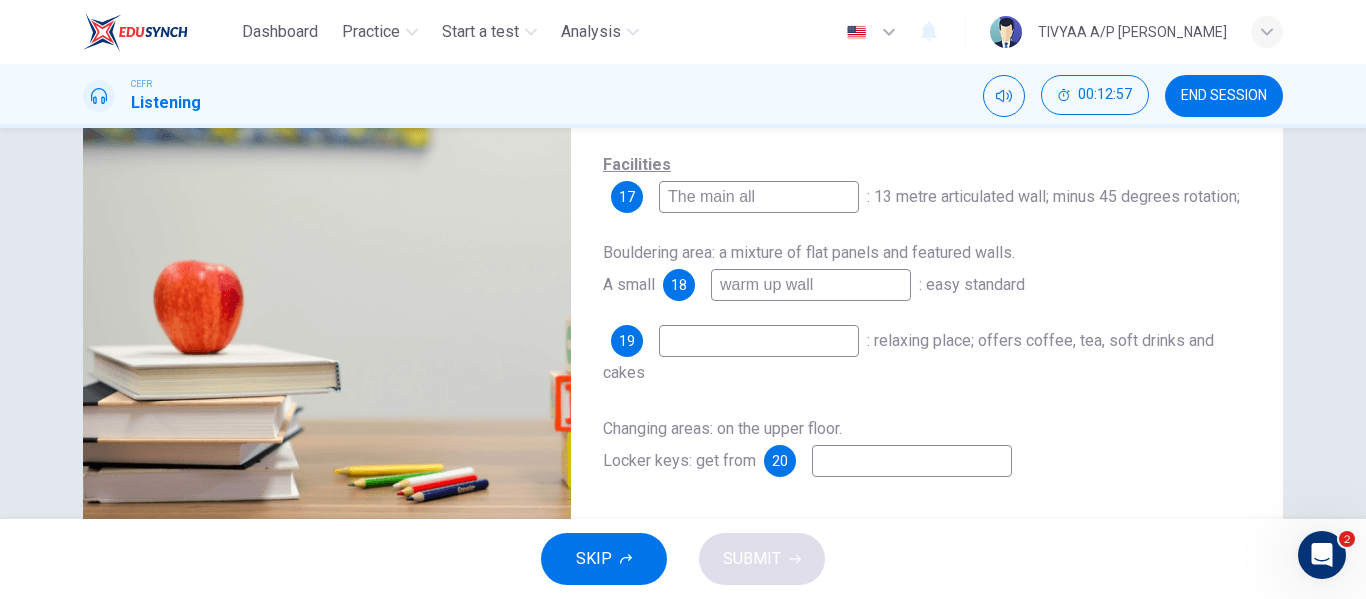 type 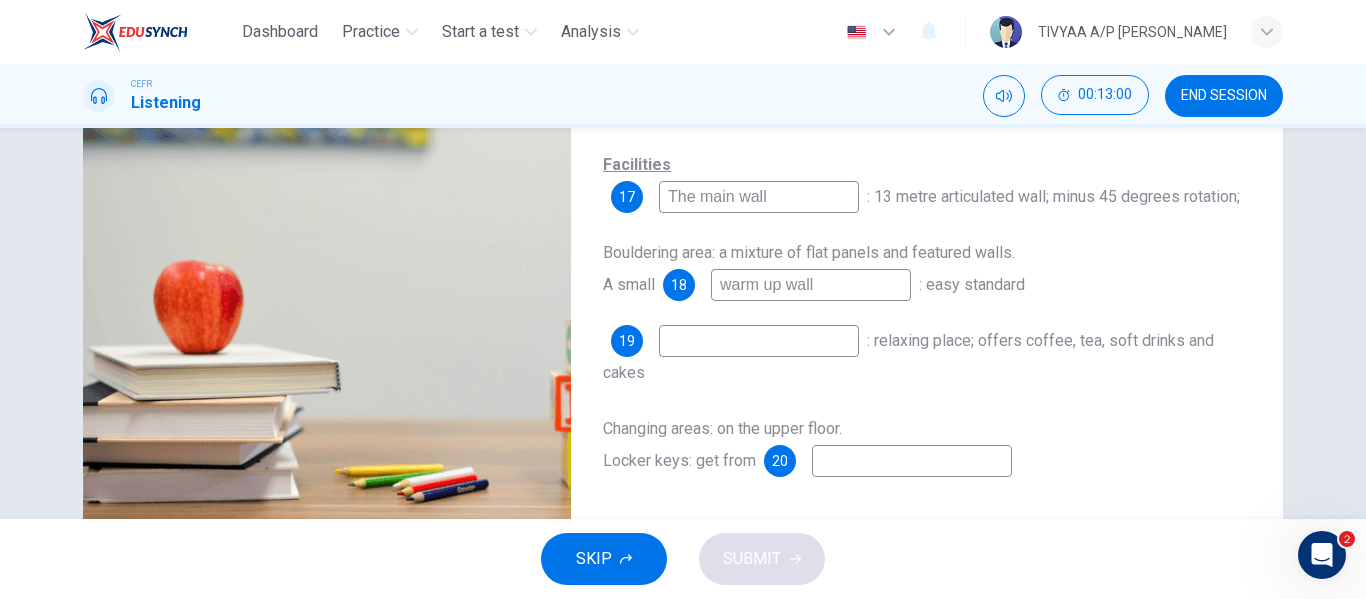 click at bounding box center [759, 341] 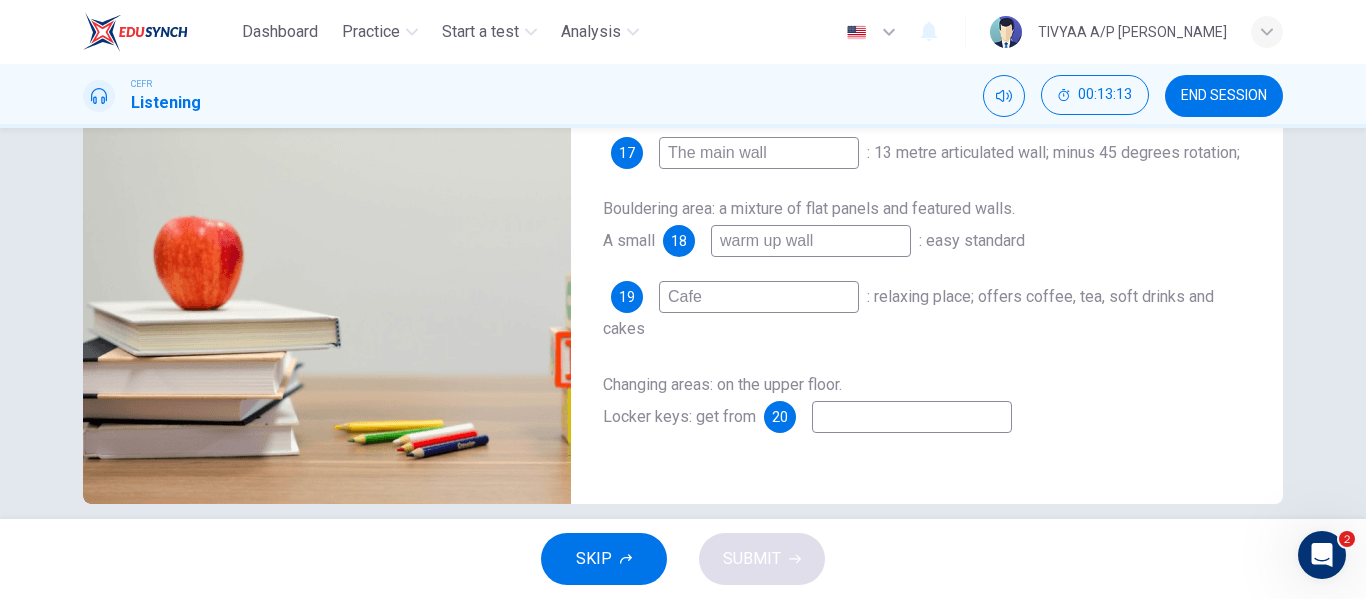 scroll, scrollTop: 360, scrollLeft: 0, axis: vertical 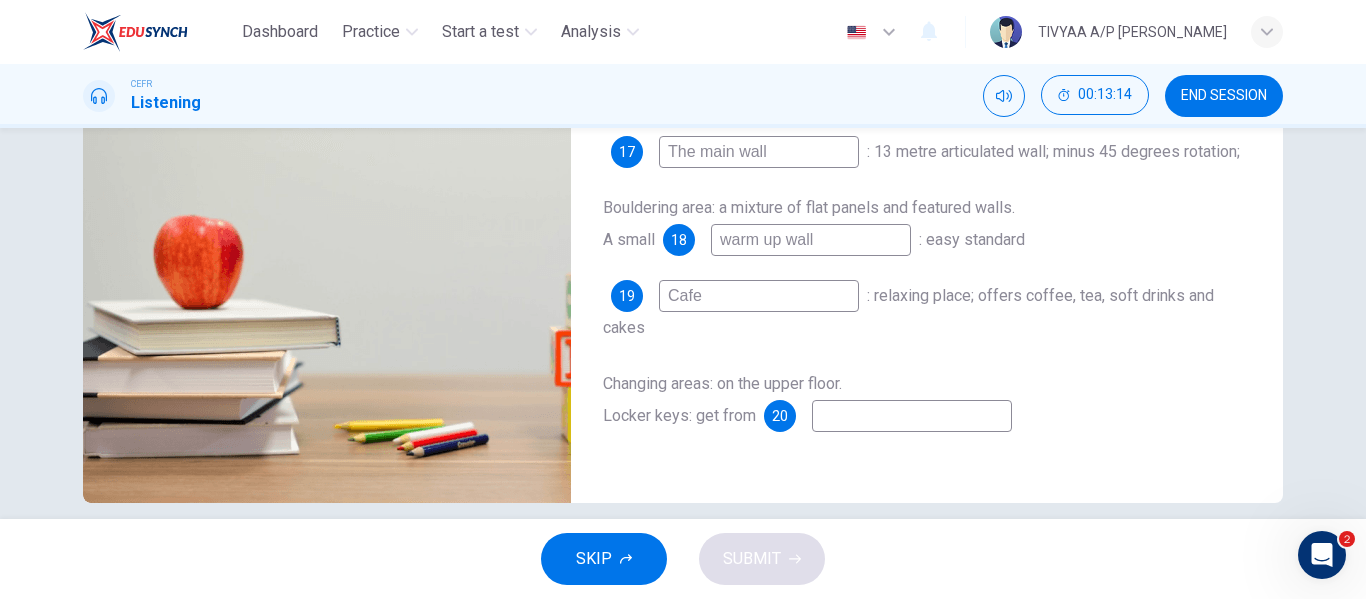click at bounding box center (912, 416) 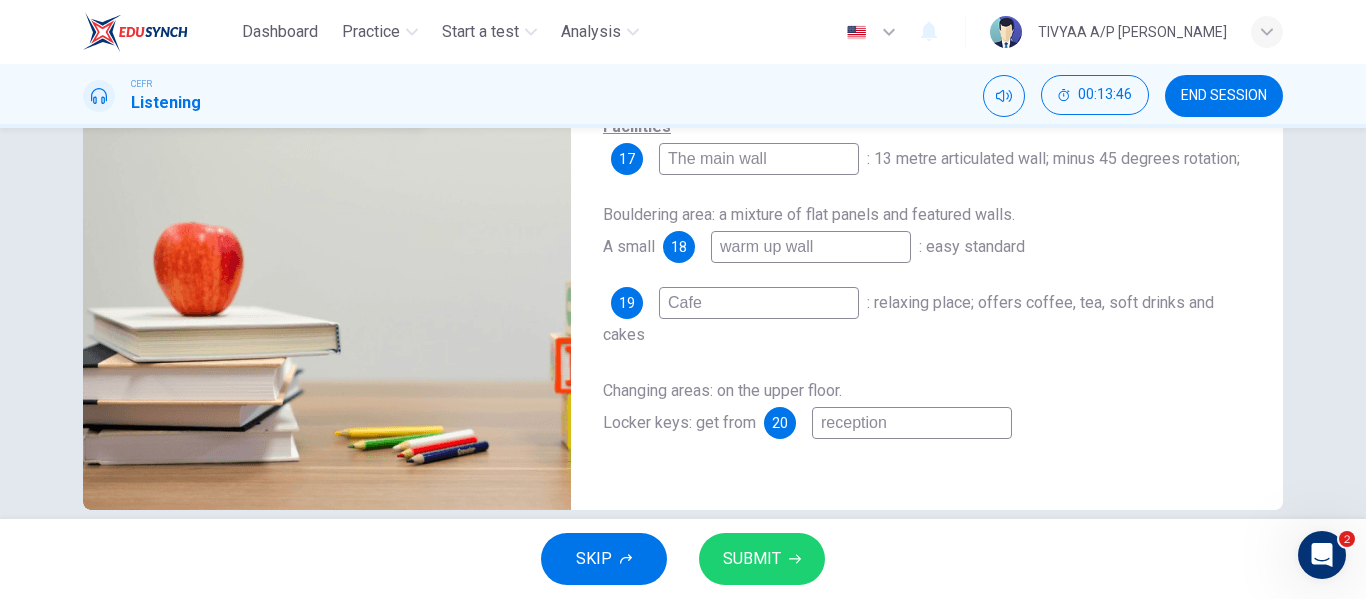 scroll, scrollTop: 384, scrollLeft: 0, axis: vertical 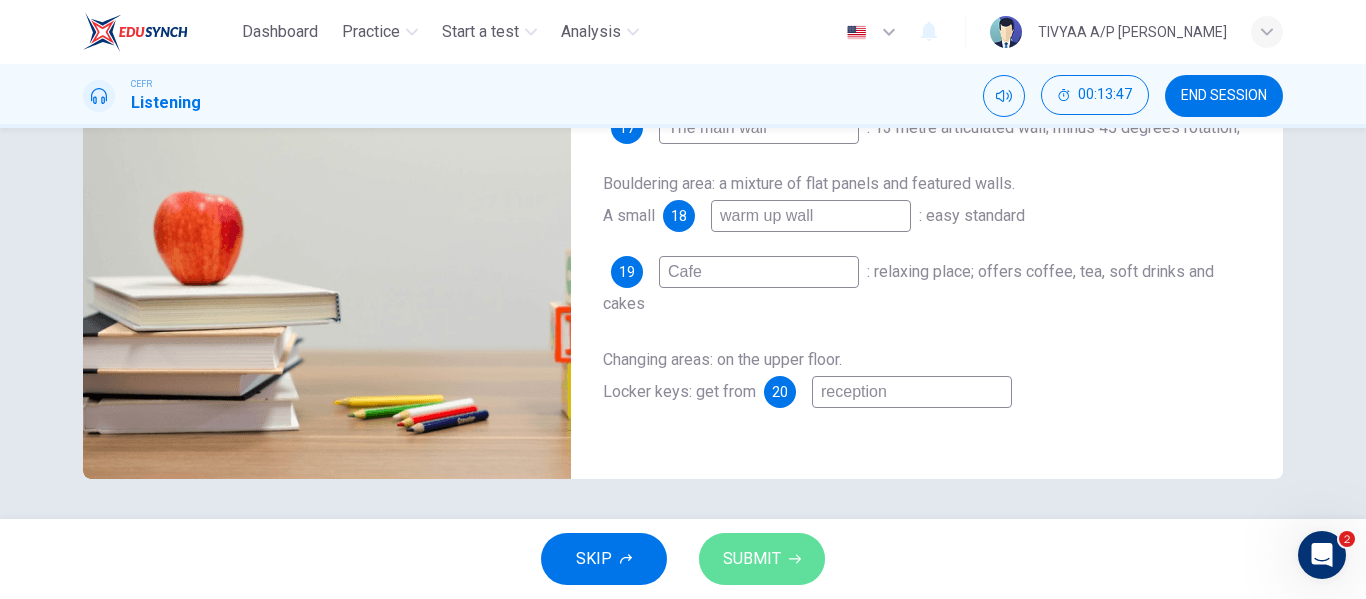 click on "SUBMIT" at bounding box center (762, 559) 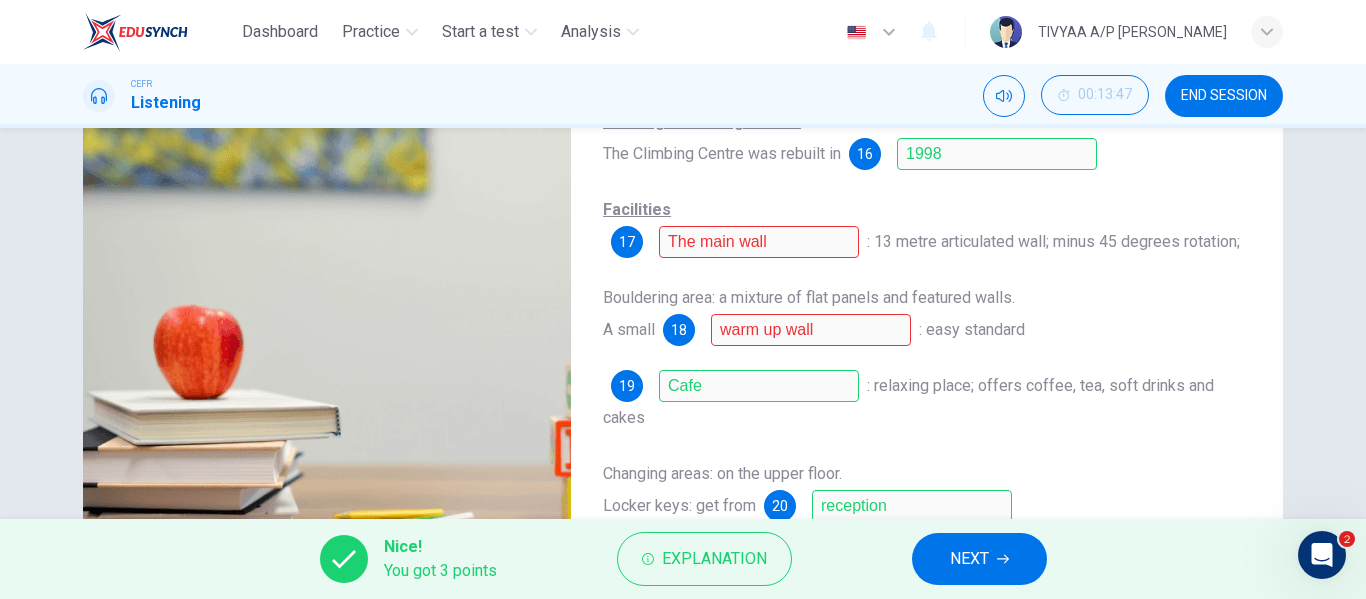 scroll, scrollTop: 269, scrollLeft: 0, axis: vertical 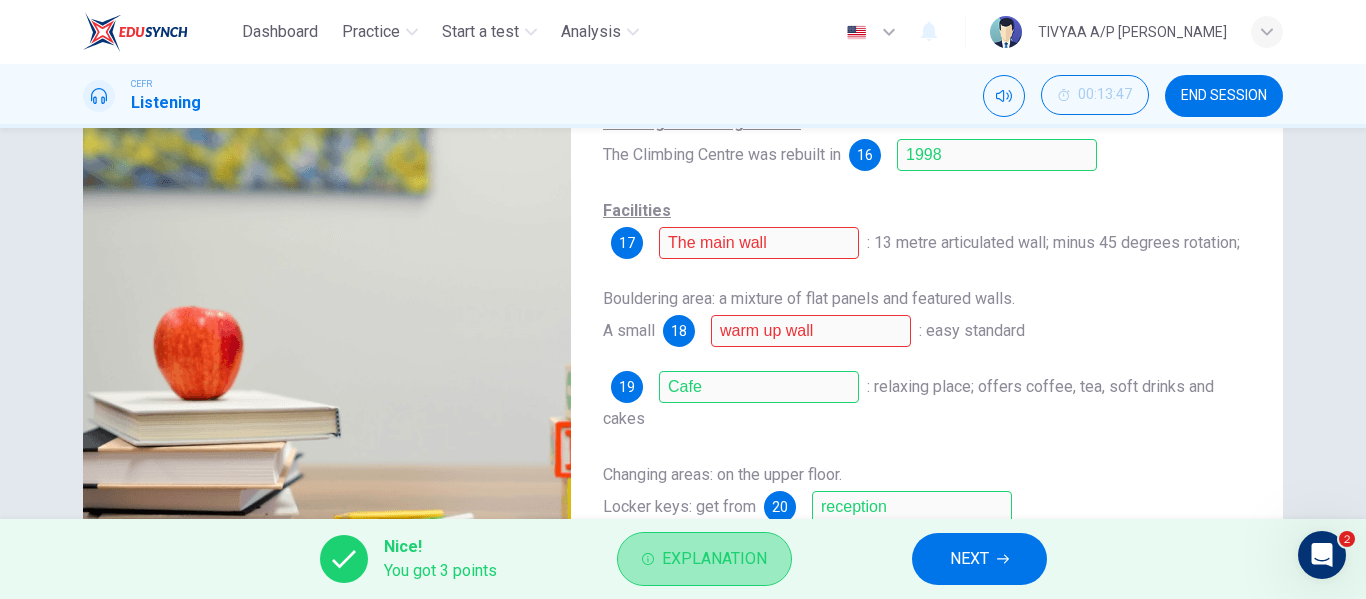 click on "Explanation" at bounding box center [714, 559] 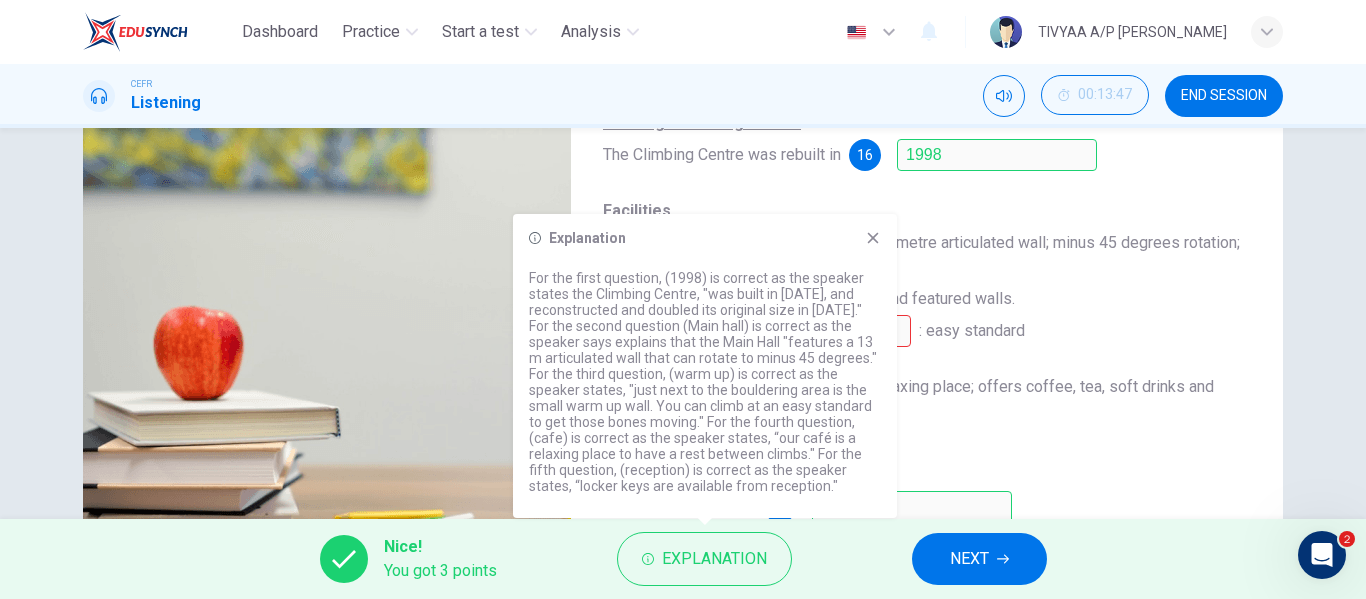 click 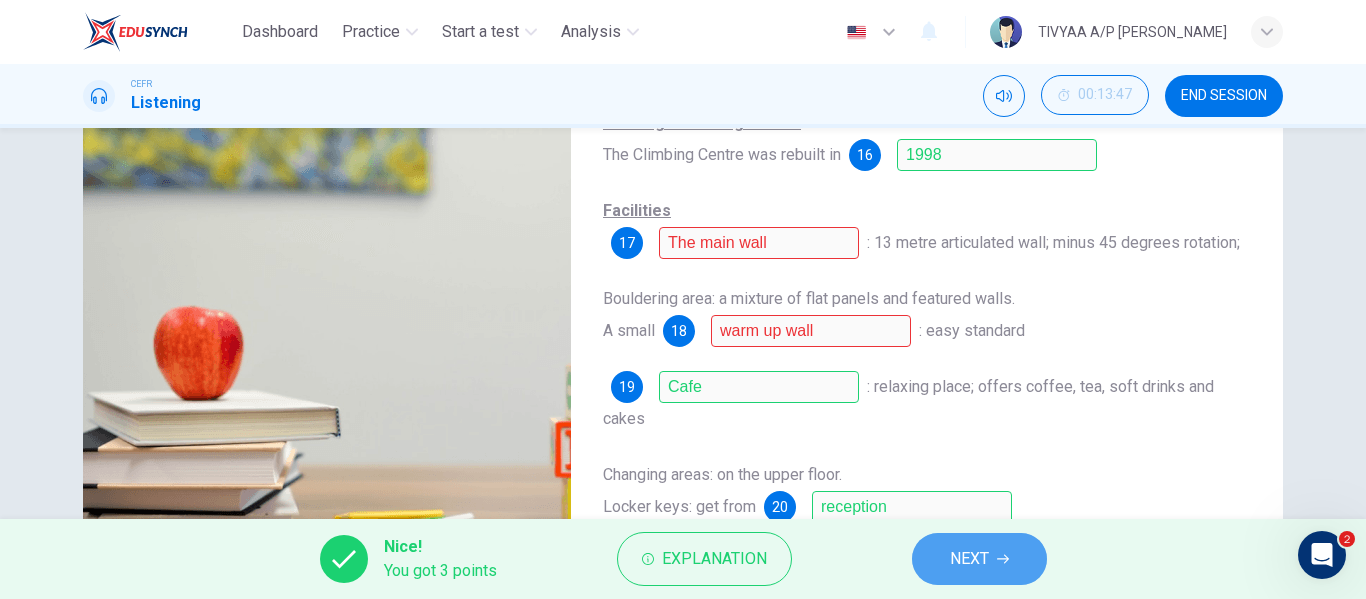 click on "NEXT" at bounding box center [979, 559] 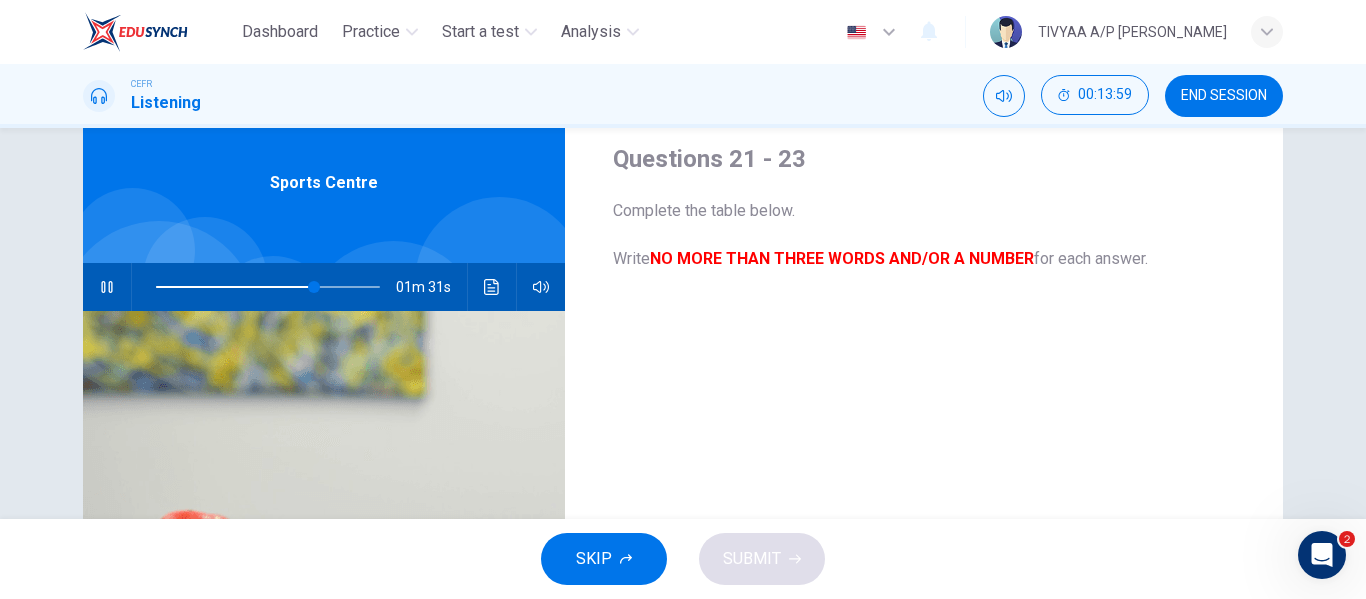 scroll, scrollTop: 56, scrollLeft: 0, axis: vertical 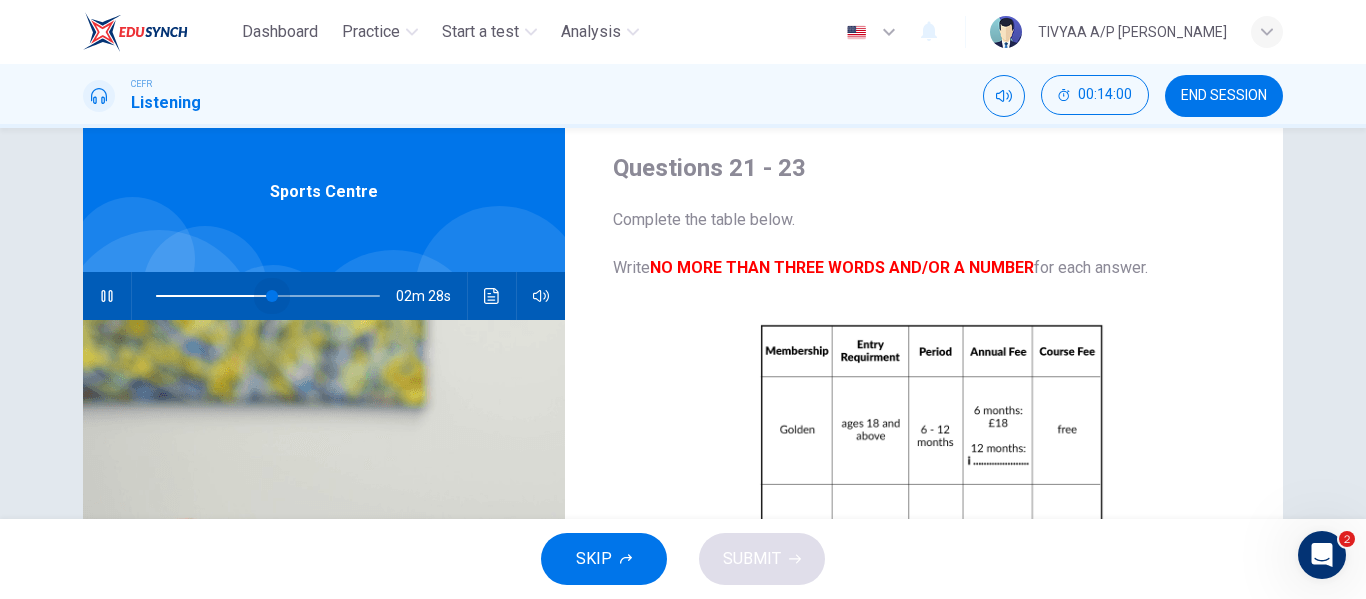 click at bounding box center [268, 296] 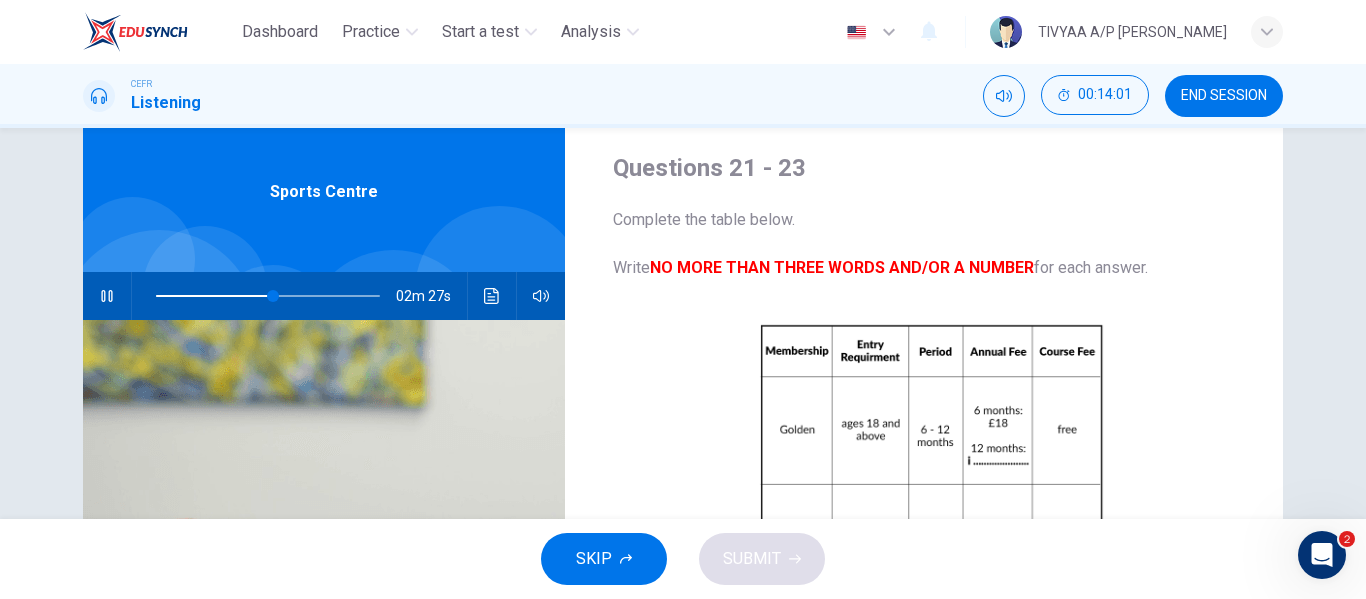 scroll, scrollTop: 118, scrollLeft: 0, axis: vertical 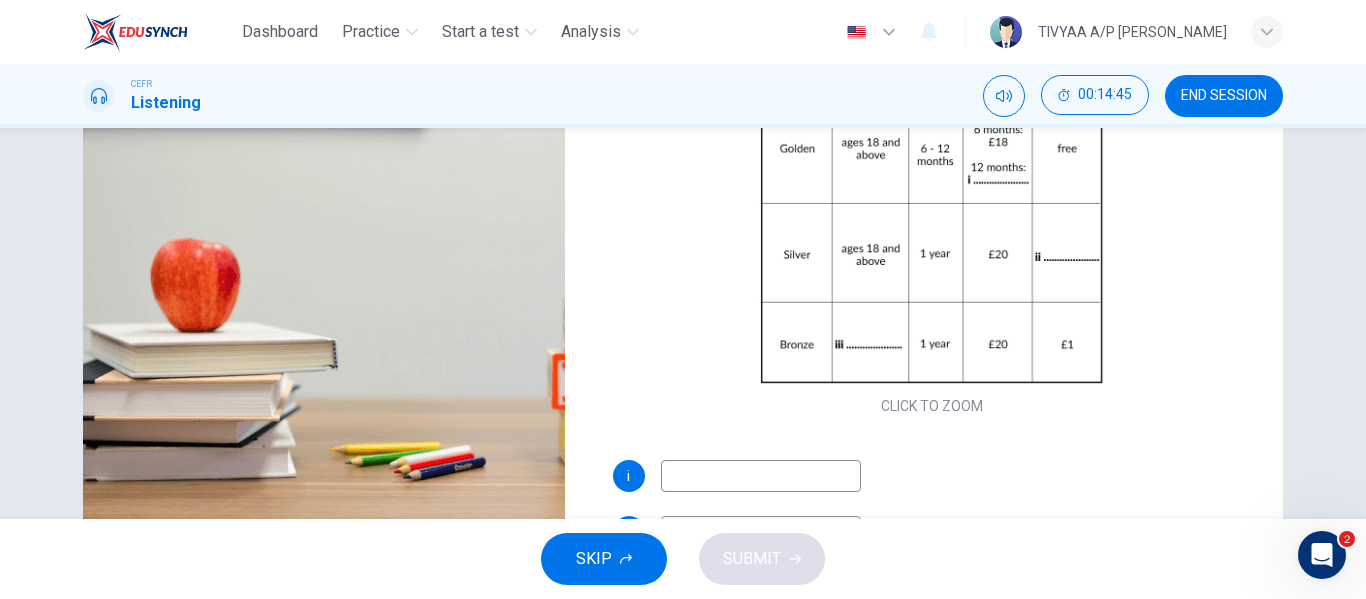 click at bounding box center [761, 476] 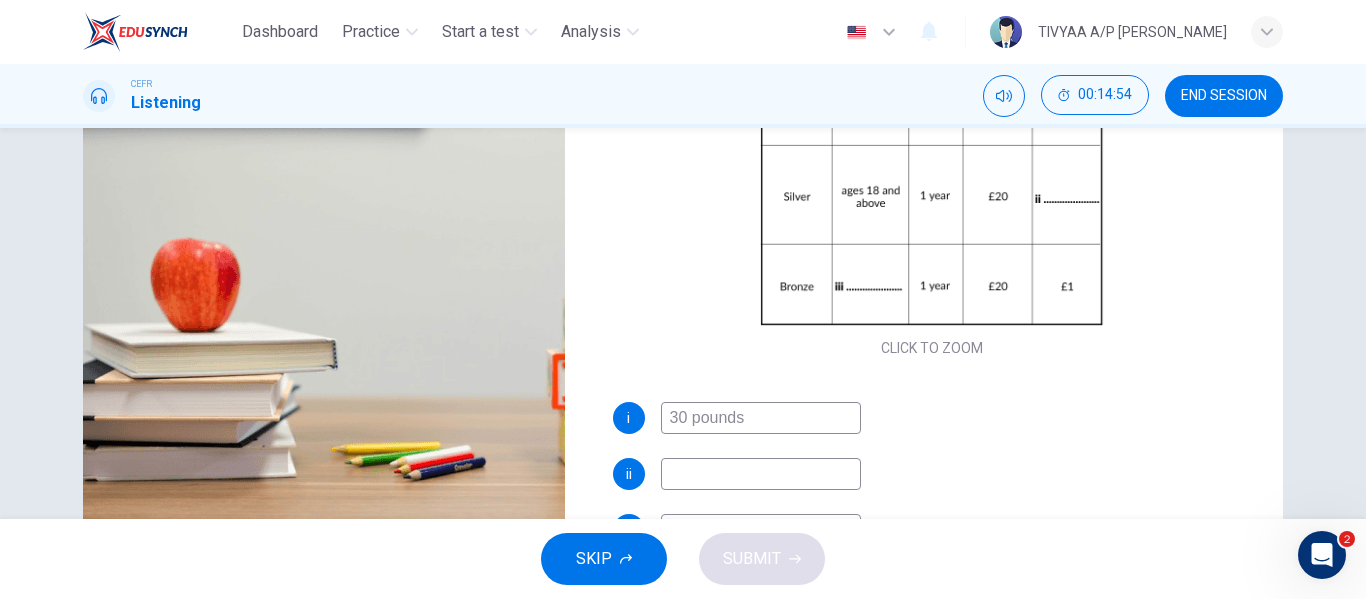 scroll, scrollTop: 60, scrollLeft: 0, axis: vertical 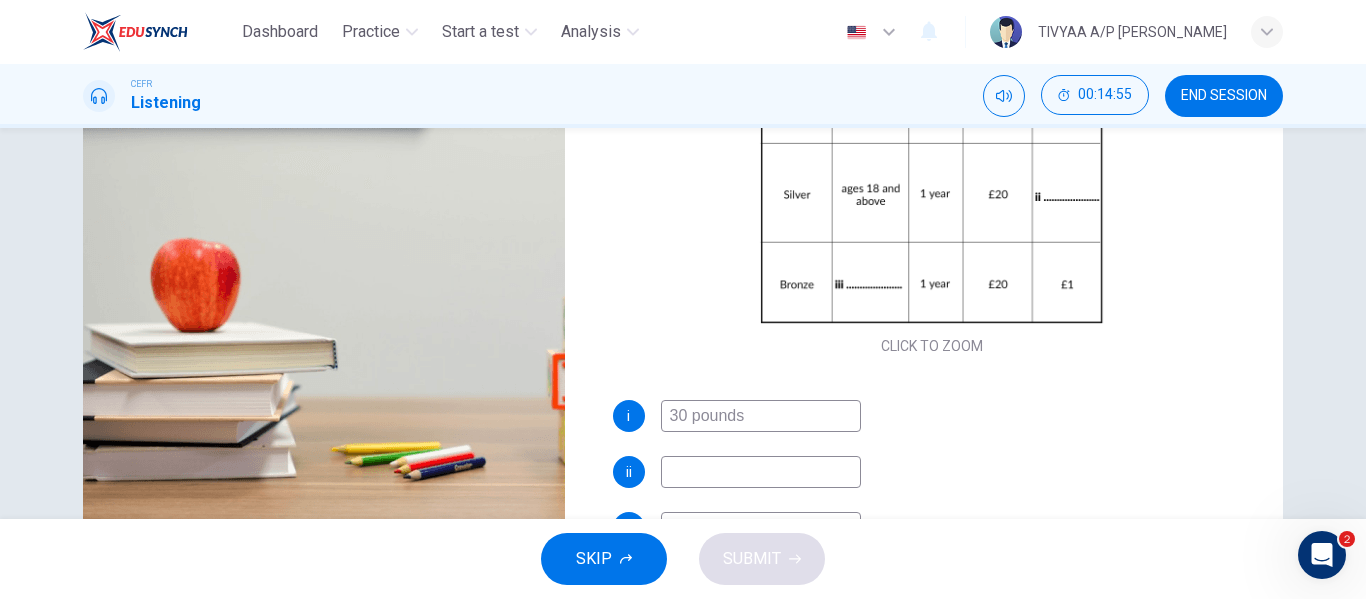 click at bounding box center [761, 472] 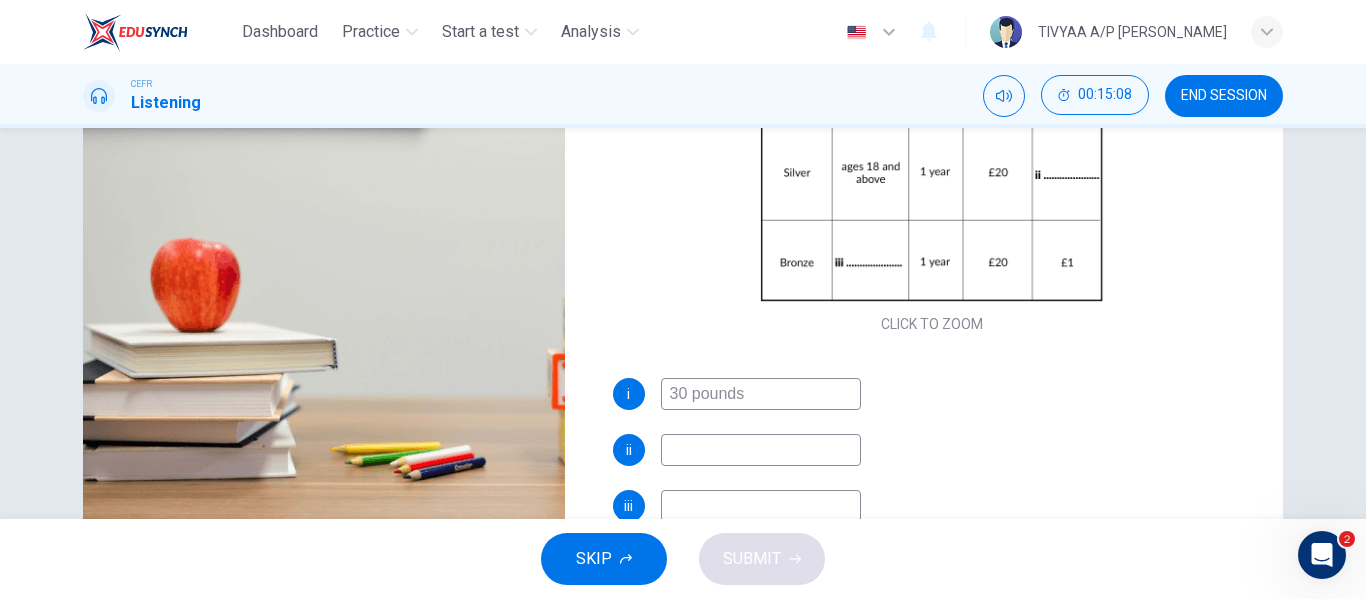 scroll, scrollTop: 0, scrollLeft: 0, axis: both 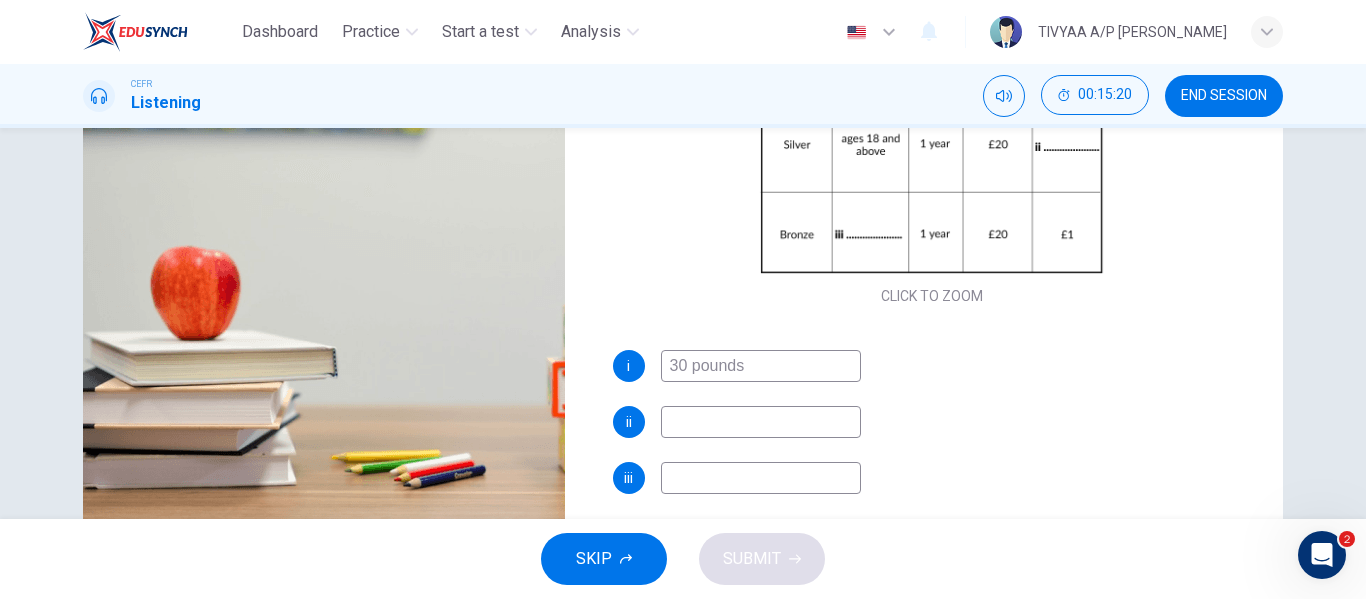 click at bounding box center (761, 478) 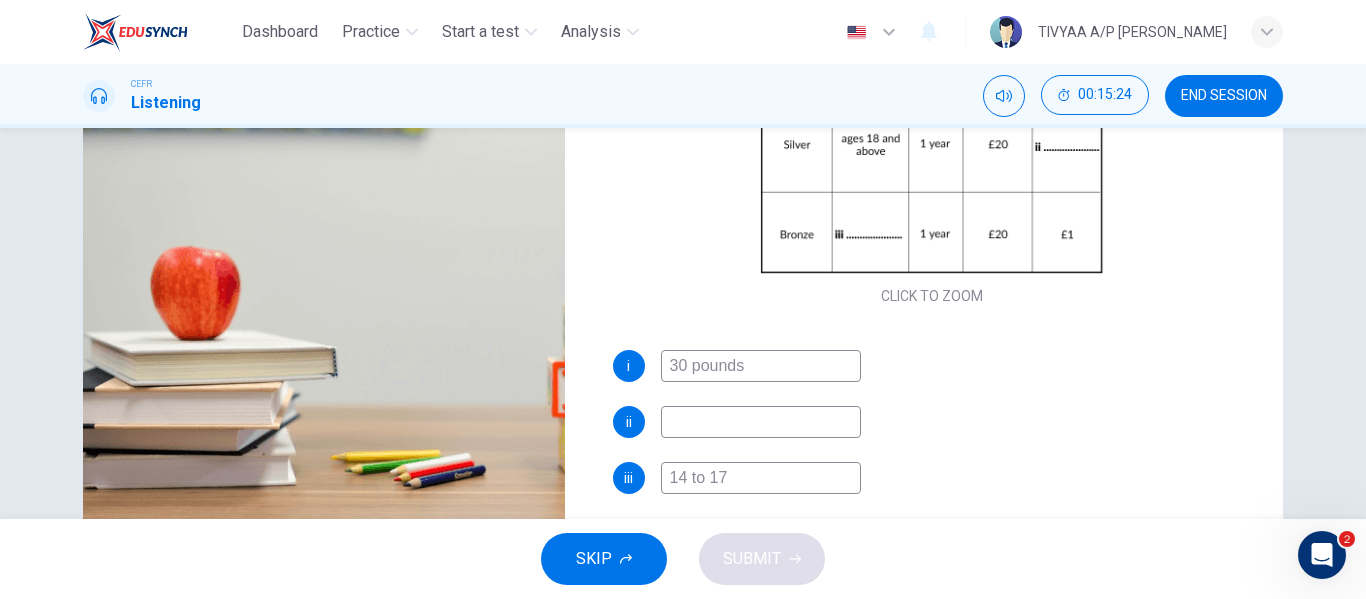 click at bounding box center [761, 422] 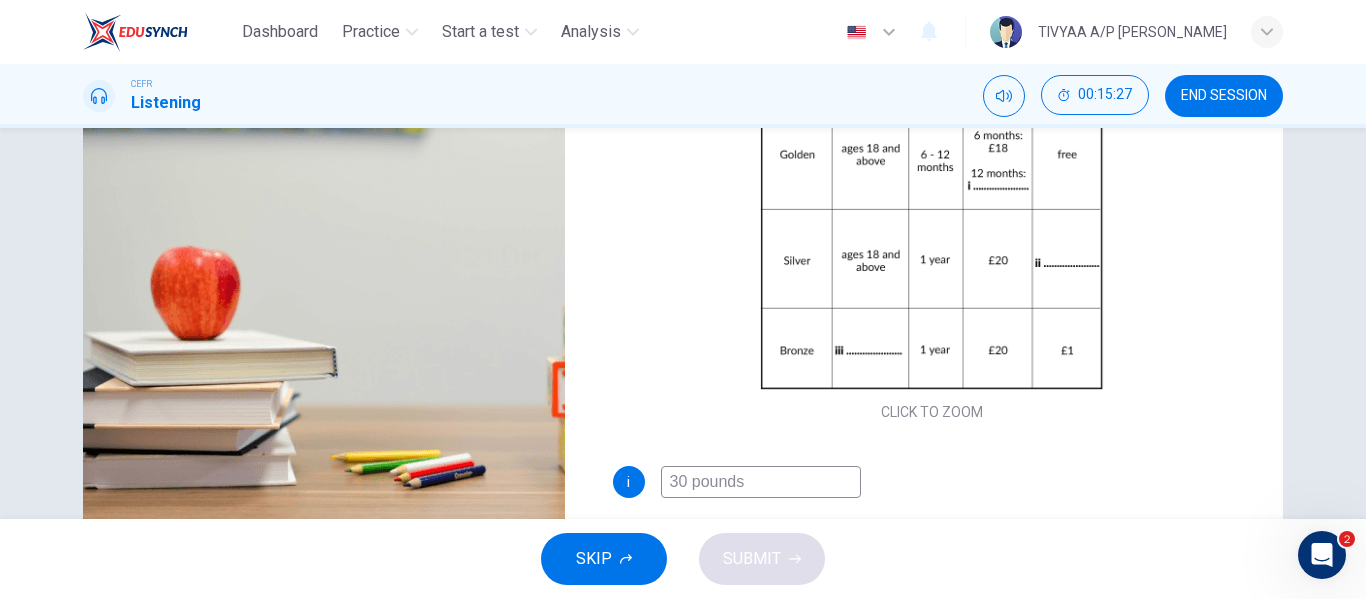 scroll, scrollTop: 0, scrollLeft: 0, axis: both 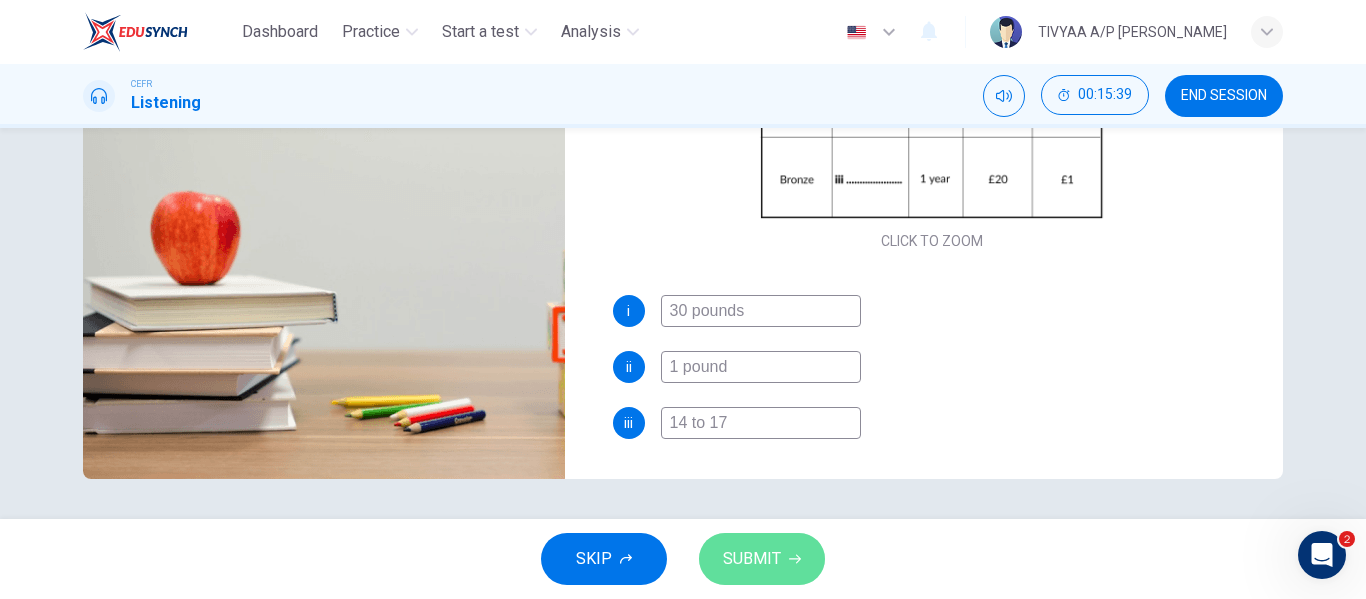 click on "SUBMIT" at bounding box center (762, 559) 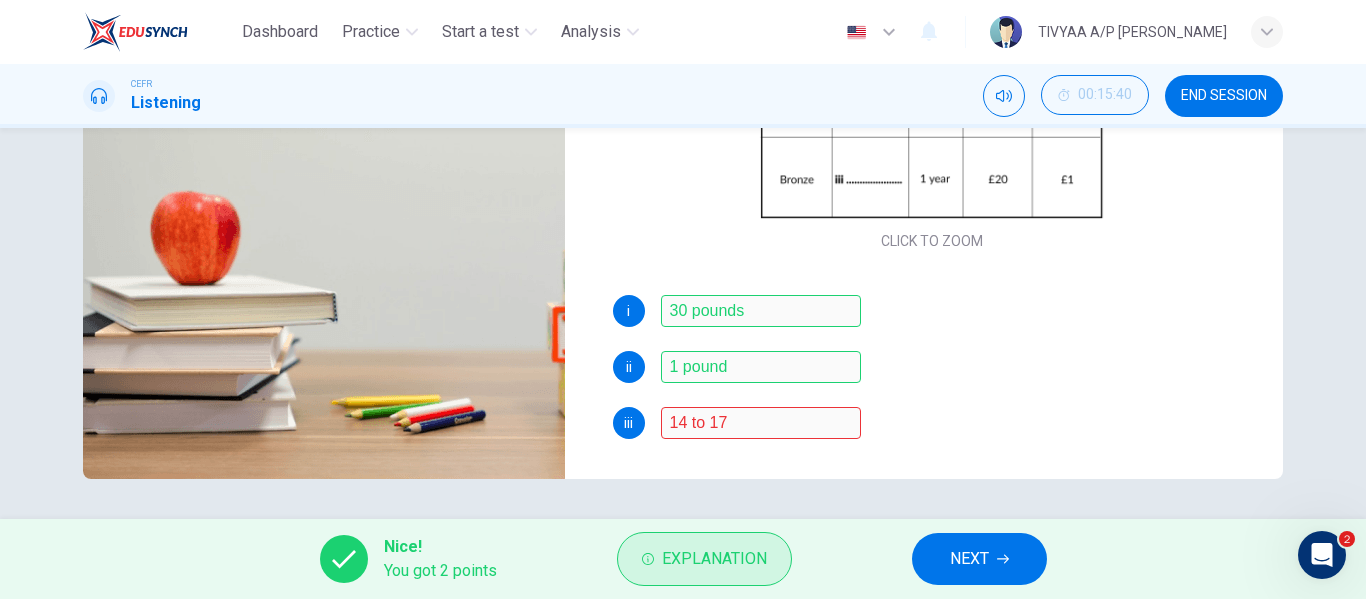 click on "Explanation" at bounding box center (714, 559) 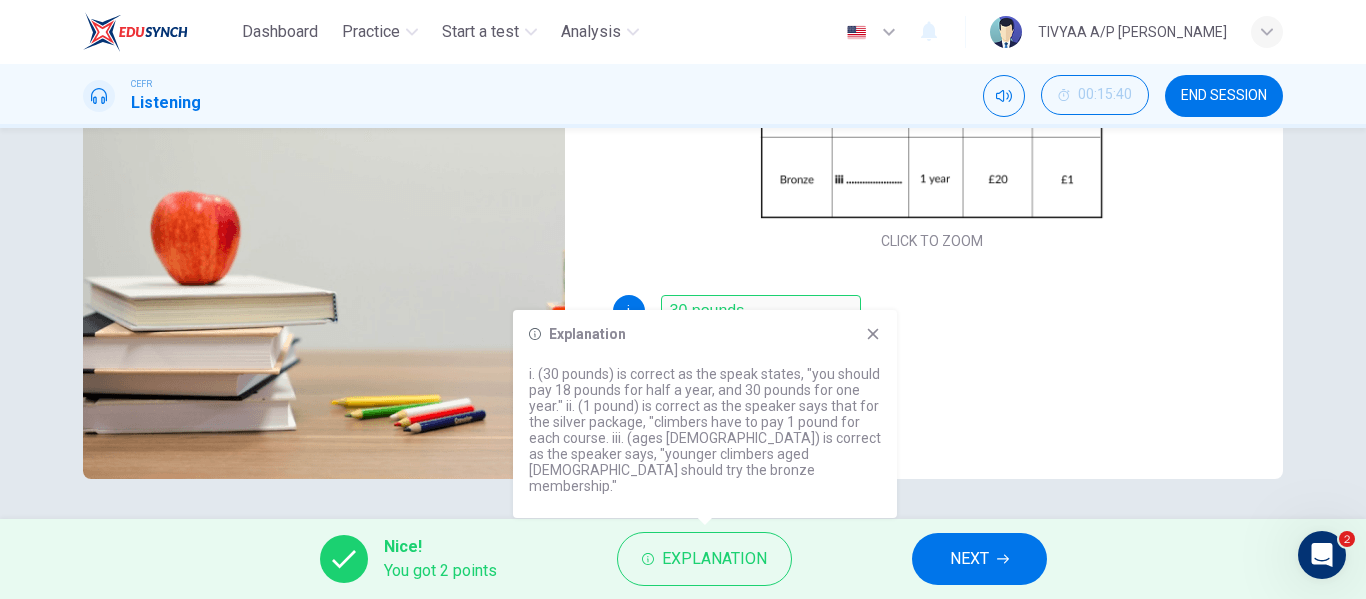 click 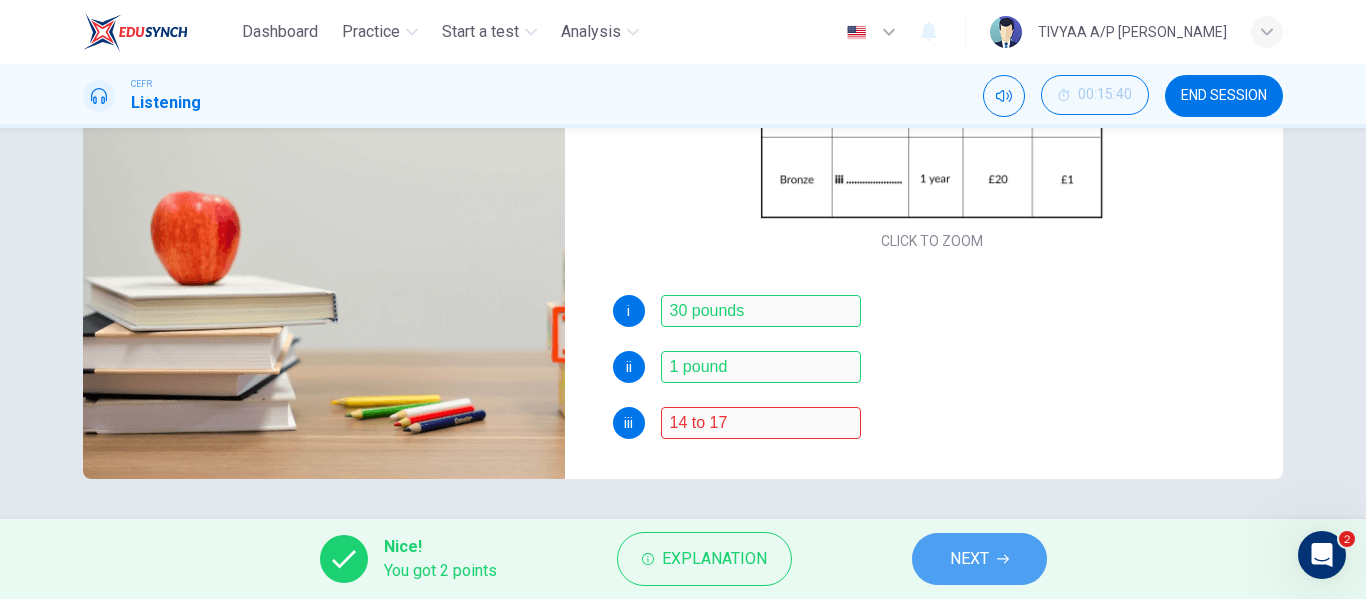 click on "NEXT" at bounding box center [979, 559] 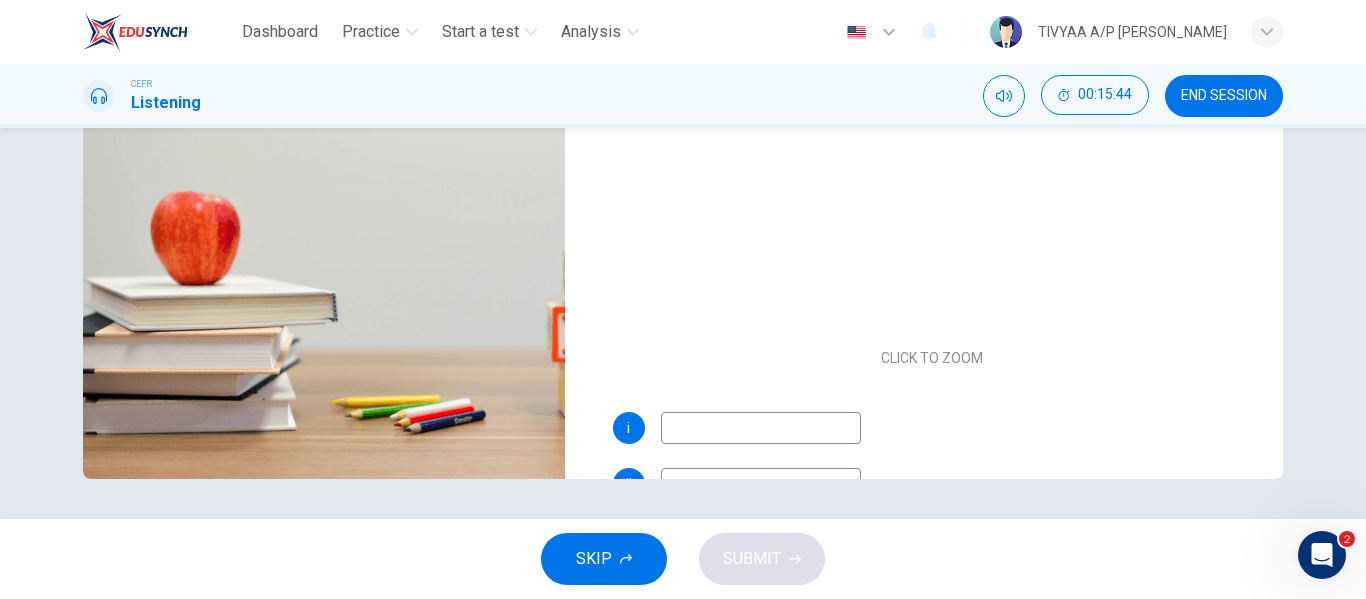 scroll, scrollTop: 0, scrollLeft: 0, axis: both 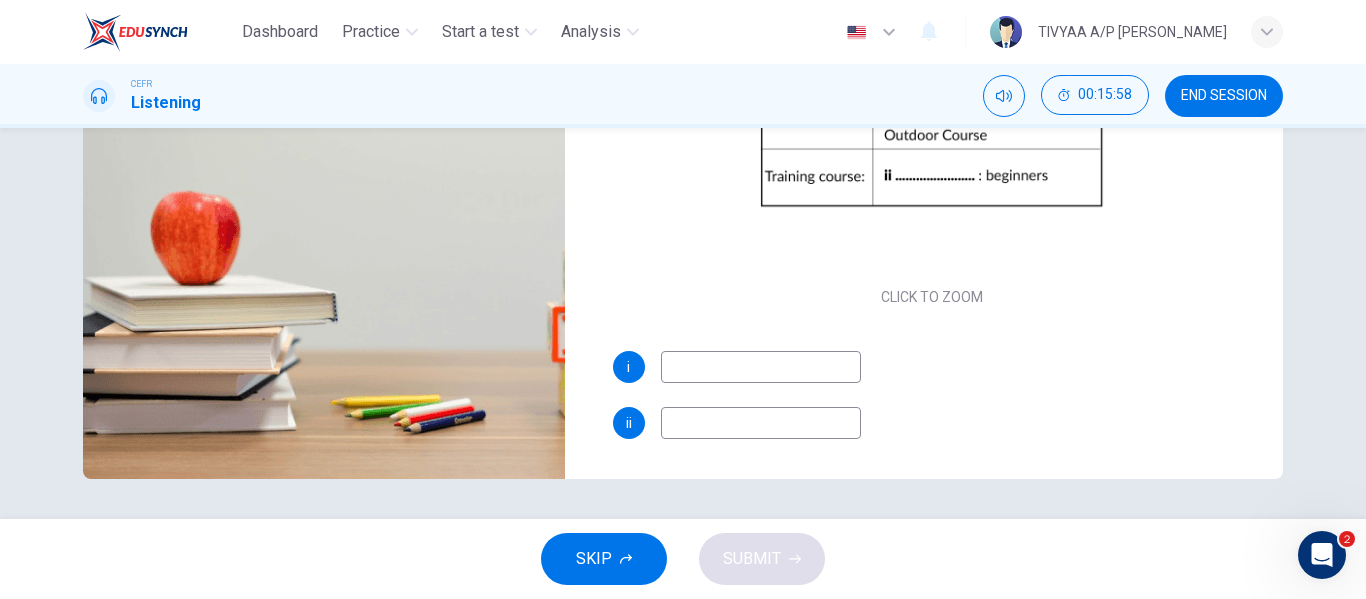click at bounding box center (761, 423) 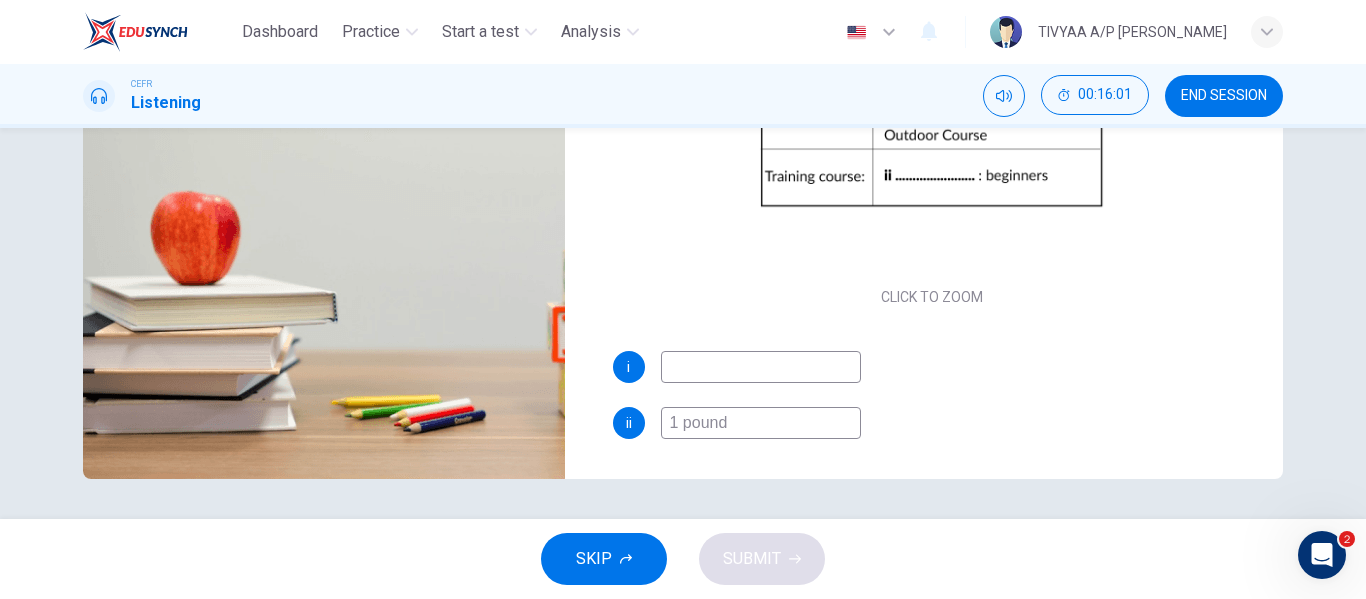 click at bounding box center [761, 367] 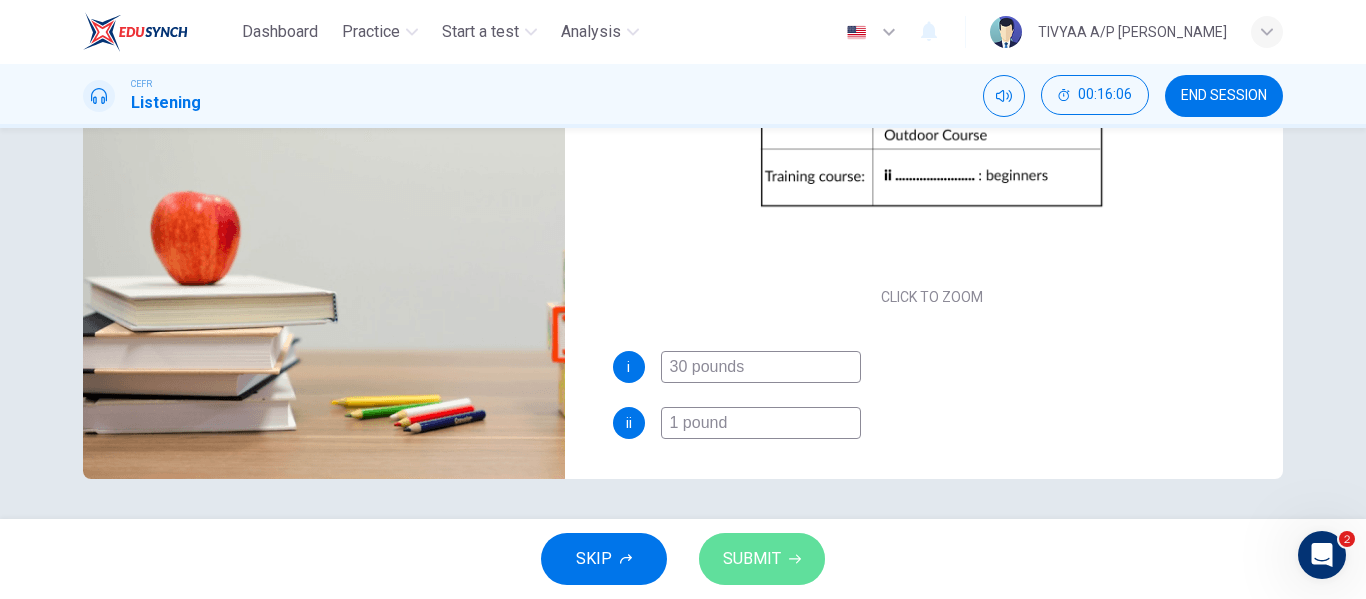 click on "SUBMIT" at bounding box center (762, 559) 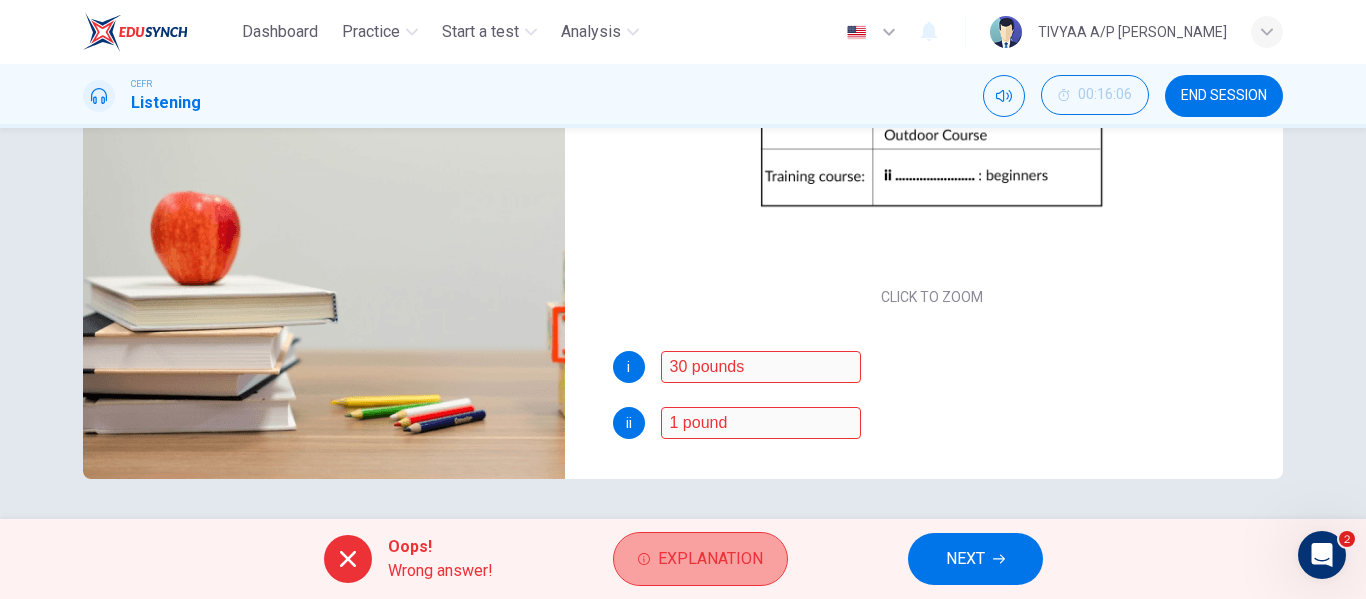 click on "Explanation" at bounding box center [710, 559] 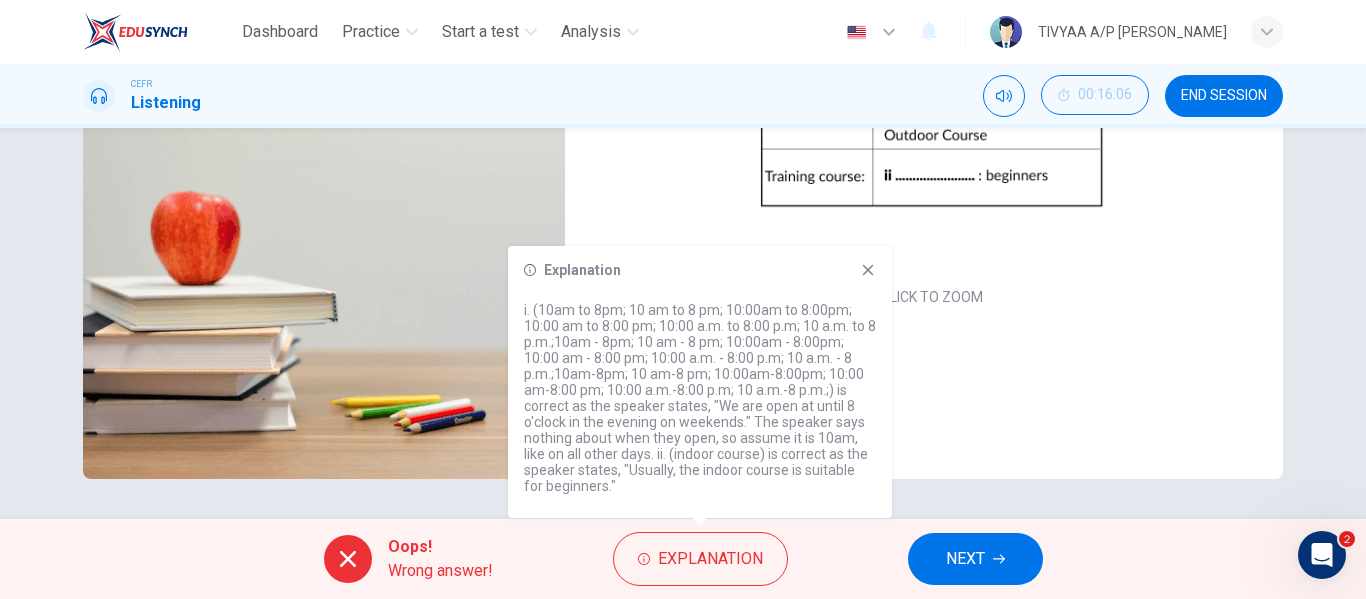 click 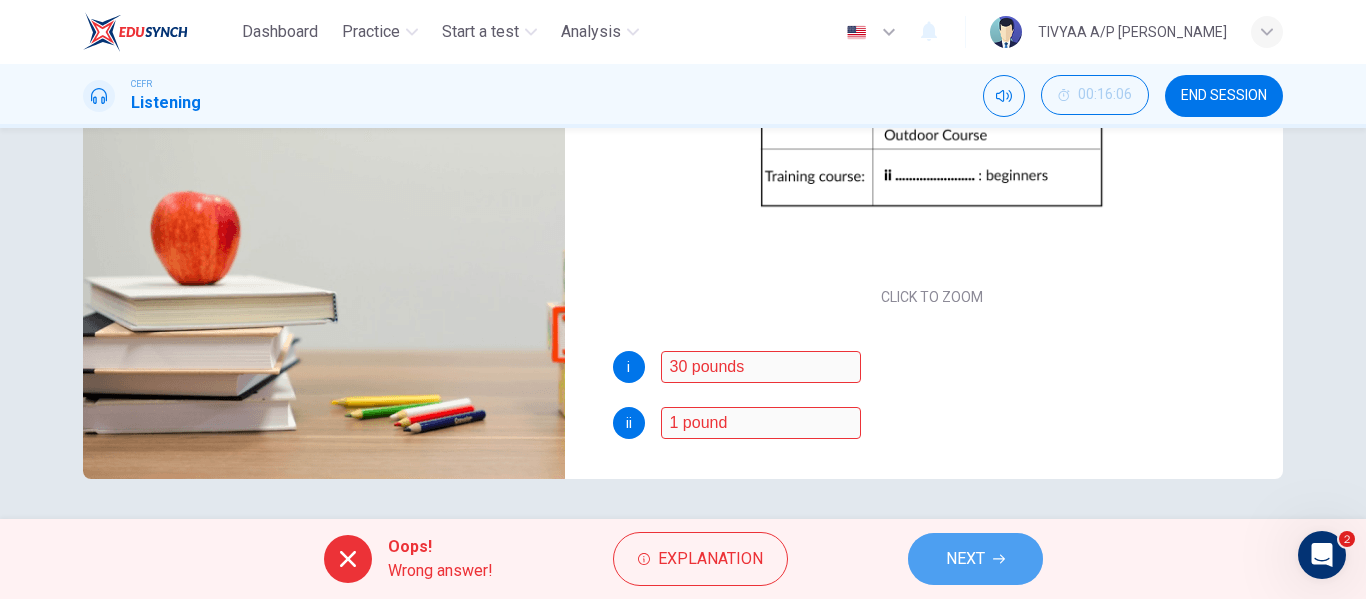 click on "NEXT" at bounding box center (965, 559) 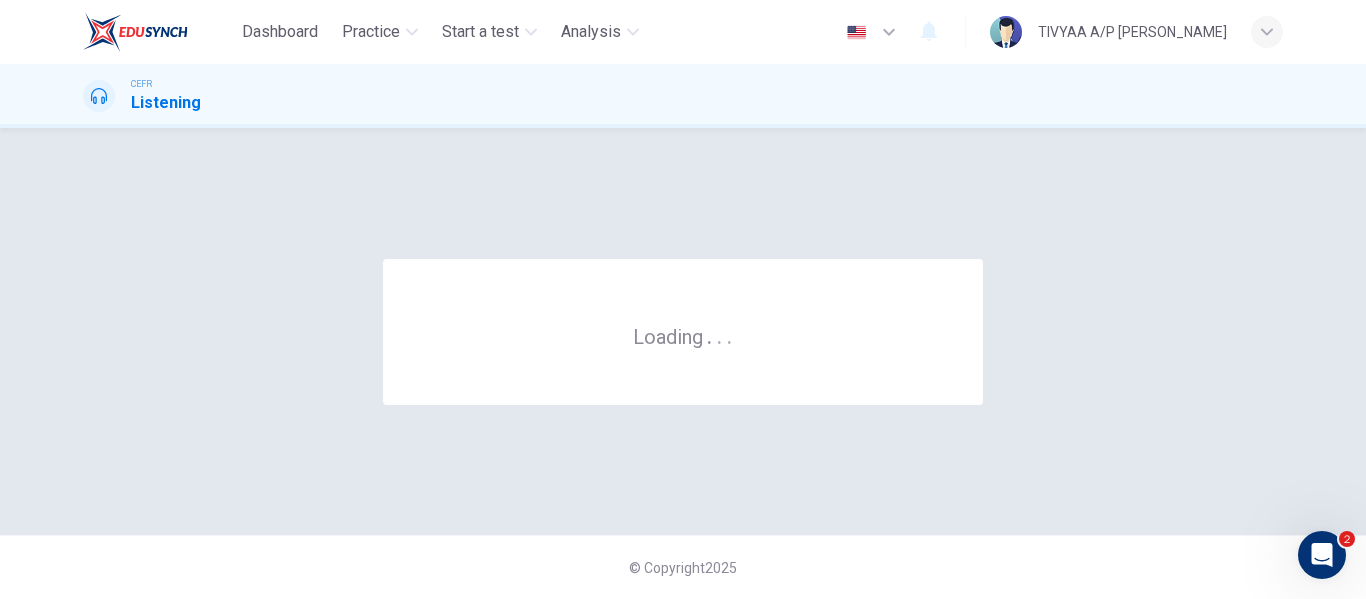 scroll, scrollTop: 0, scrollLeft: 0, axis: both 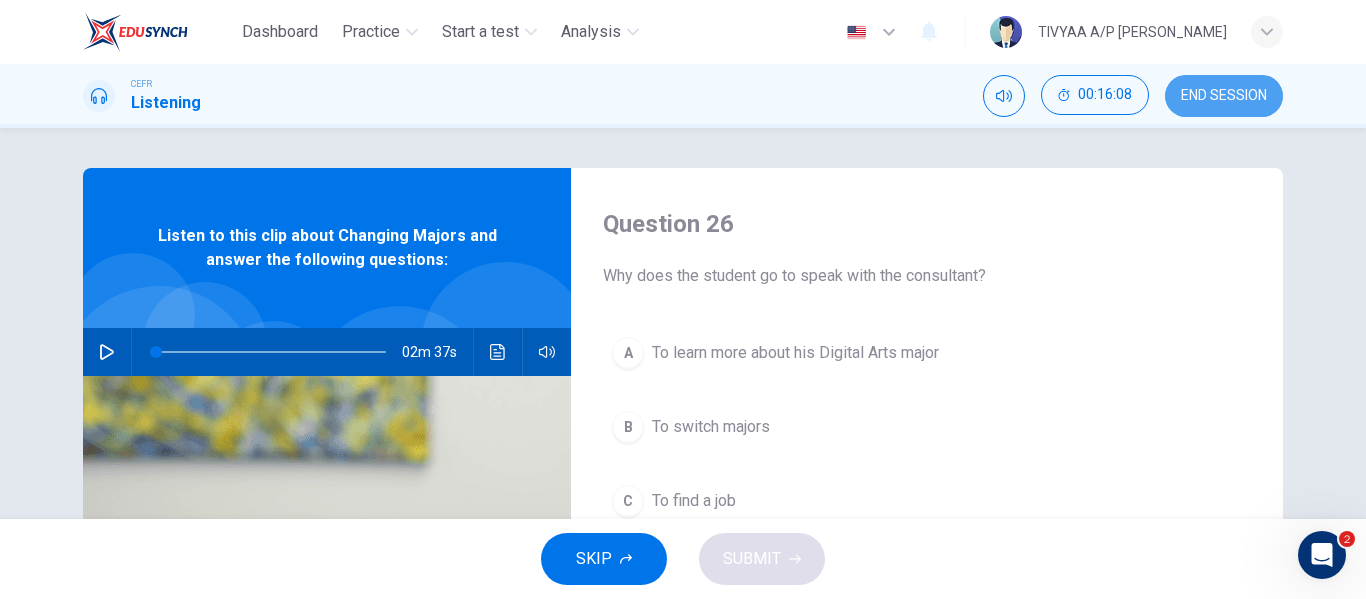 click on "END SESSION" at bounding box center (1224, 96) 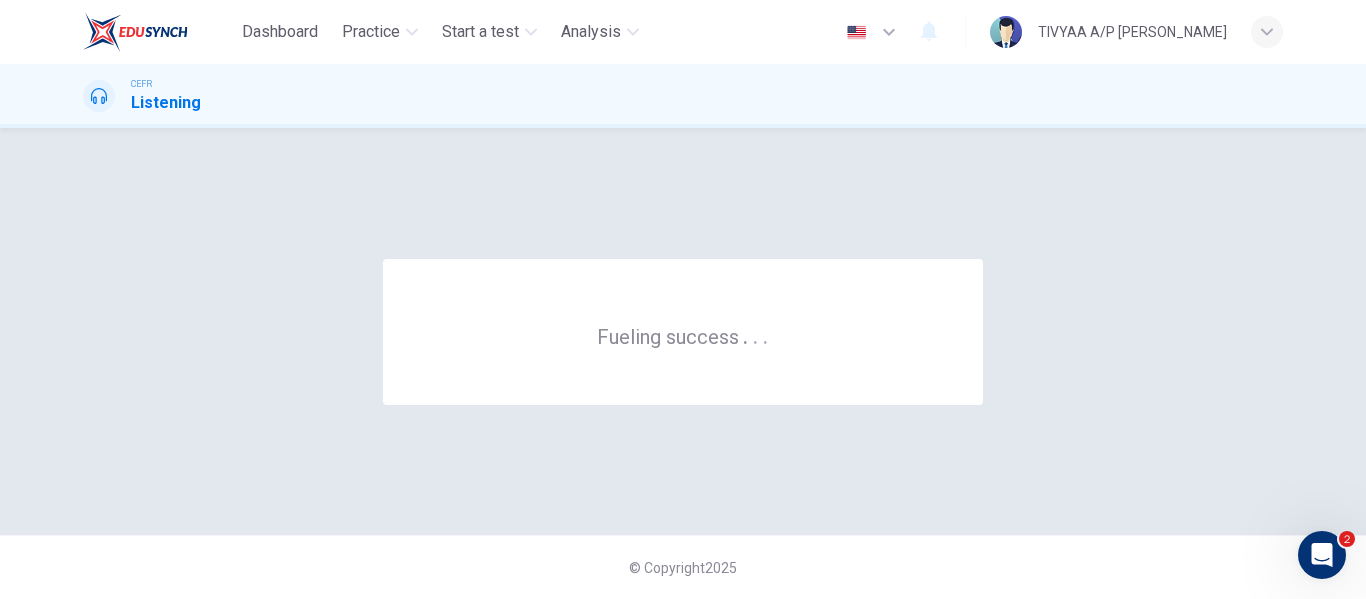 drag, startPoint x: 847, startPoint y: 17, endPoint x: 867, endPoint y: 489, distance: 472.42355 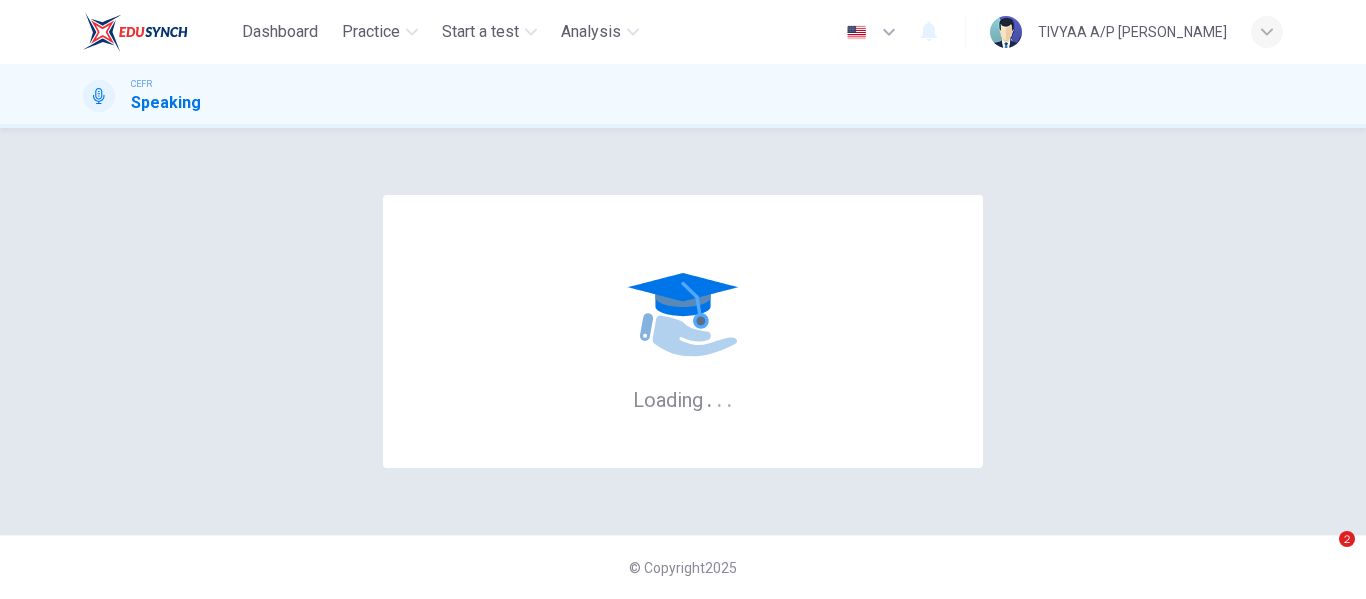 scroll, scrollTop: 0, scrollLeft: 0, axis: both 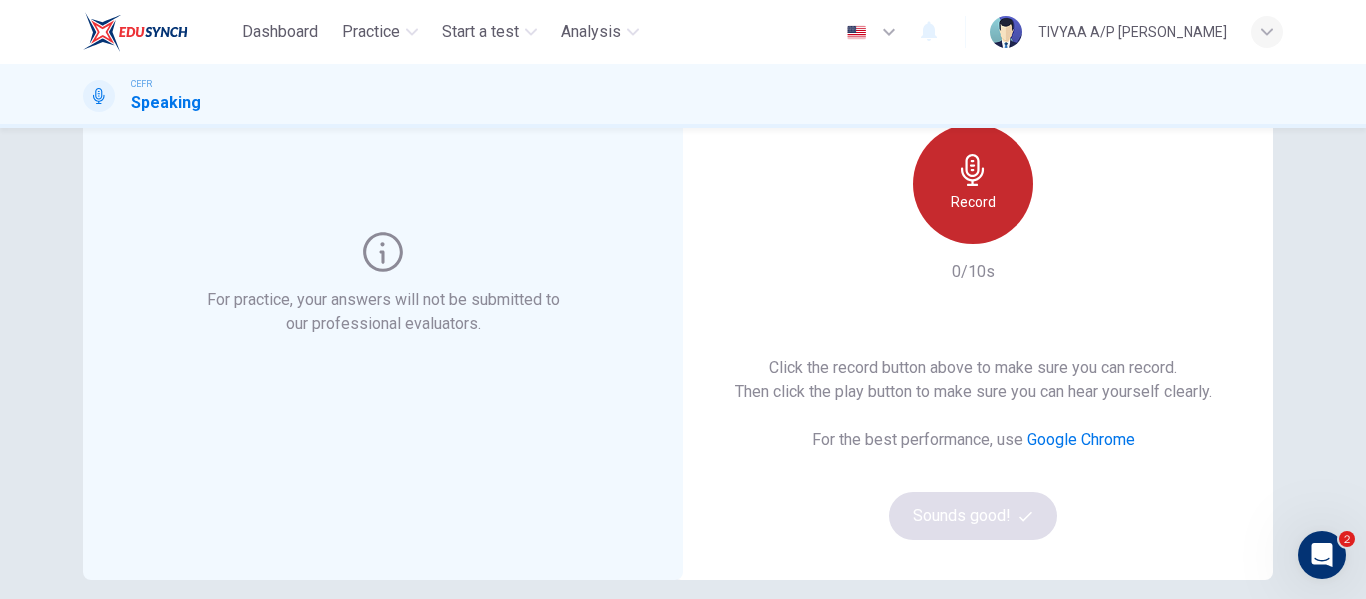 click on "Record" at bounding box center (973, 202) 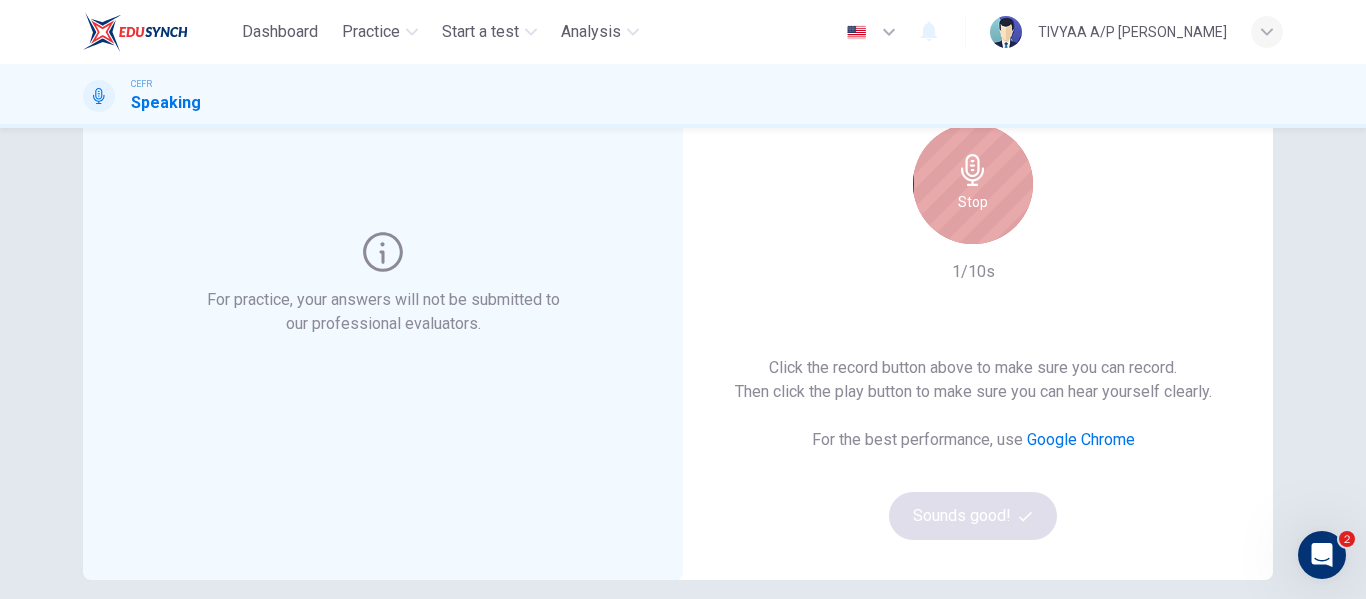 click on "Stop" at bounding box center [973, 202] 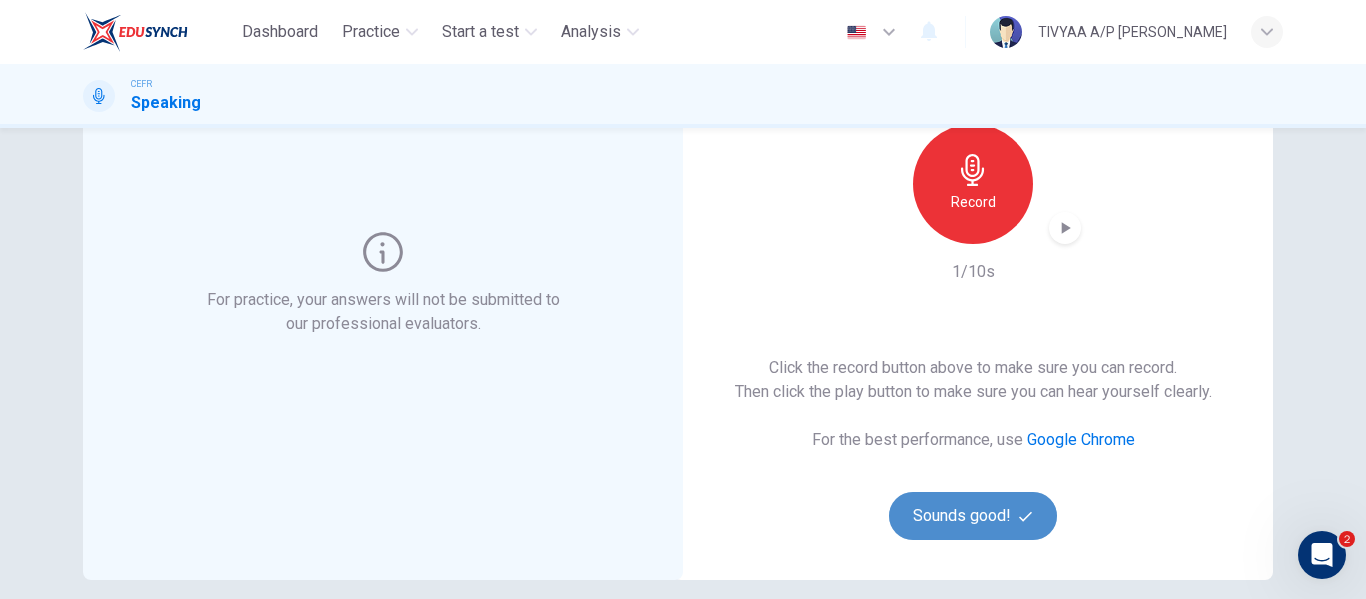 click on "Sounds good!" at bounding box center (973, 516) 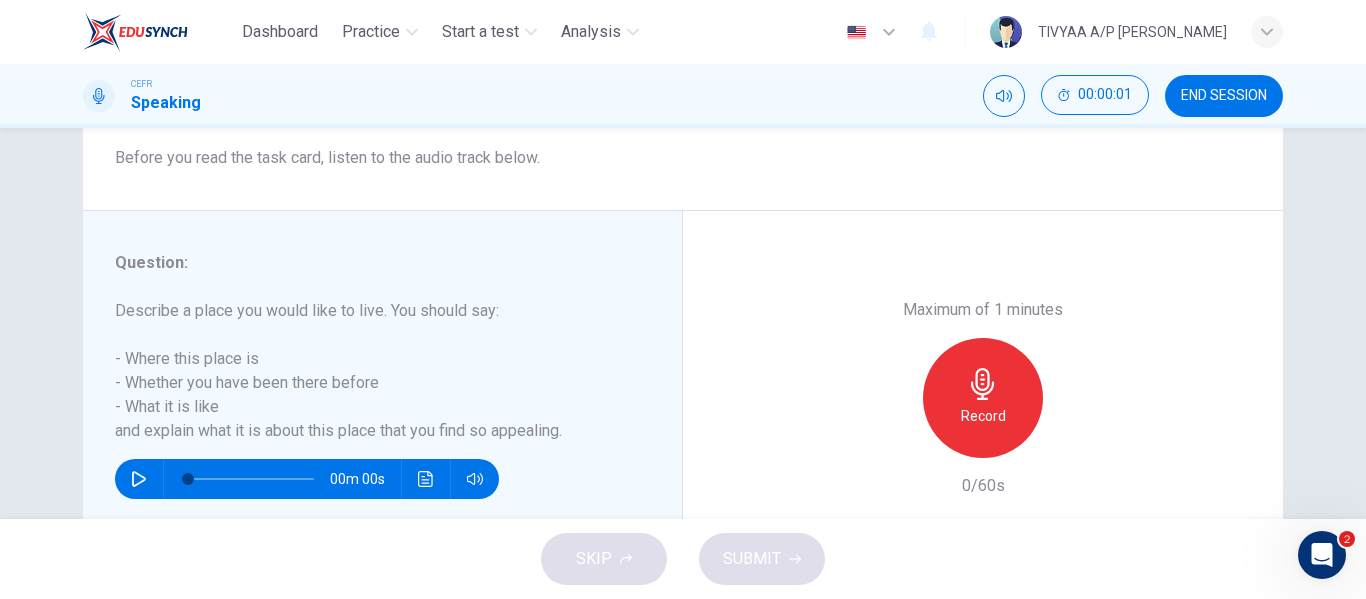 scroll, scrollTop: 279, scrollLeft: 0, axis: vertical 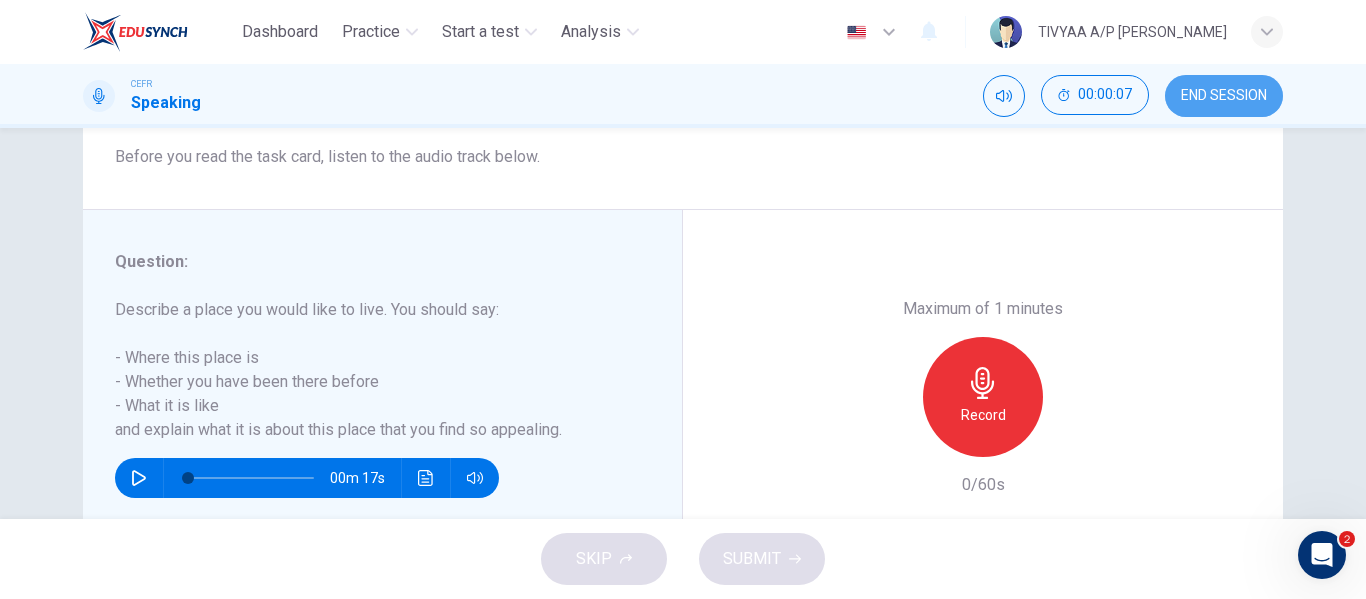 click on "END SESSION" at bounding box center (1224, 96) 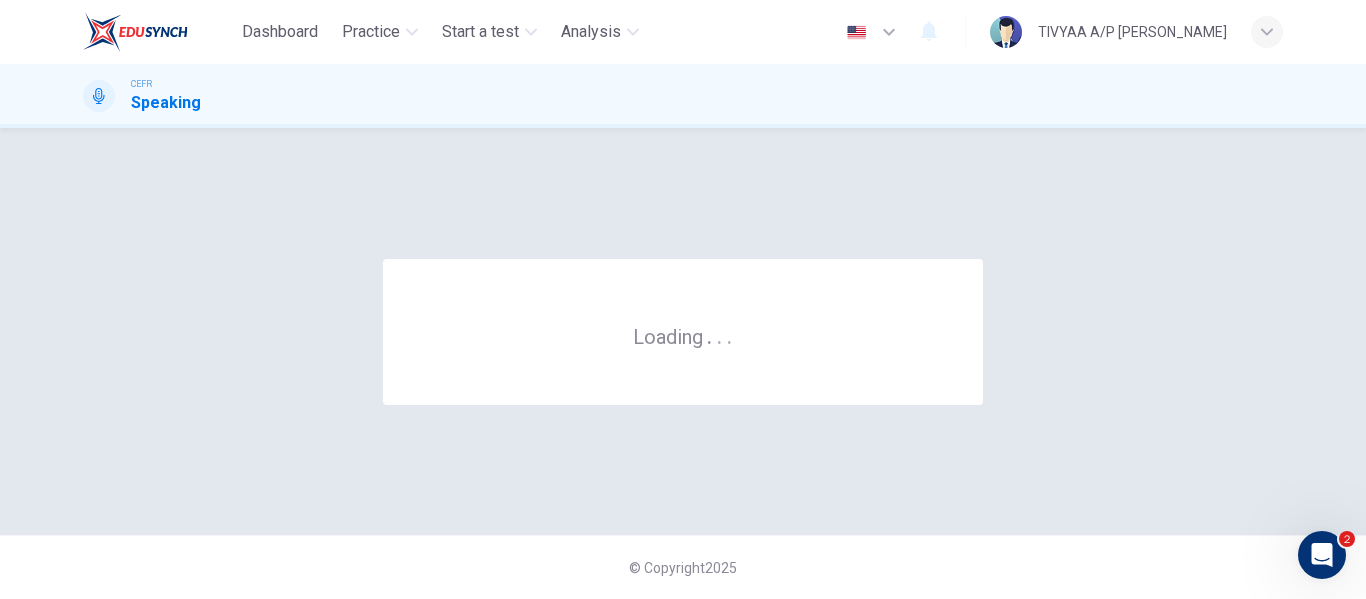 scroll, scrollTop: 0, scrollLeft: 0, axis: both 